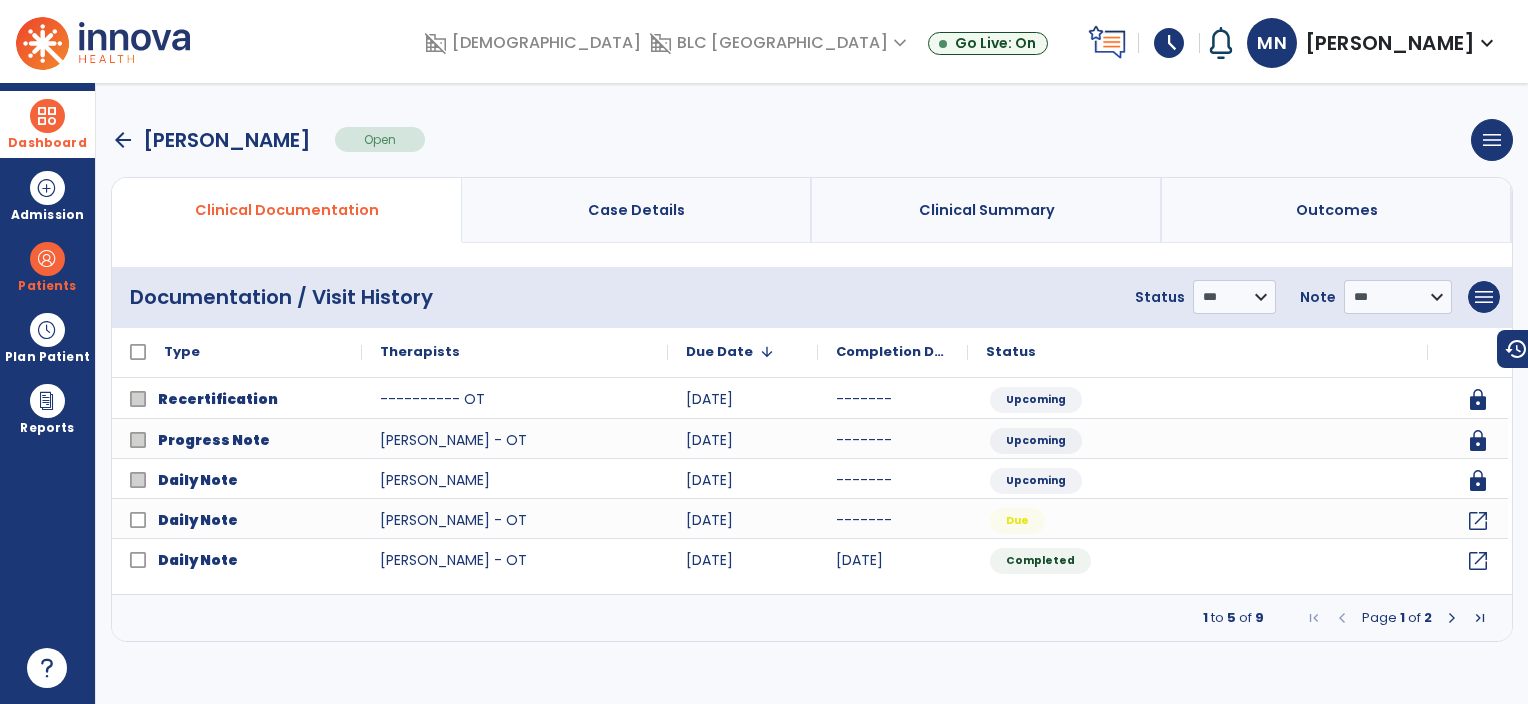 scroll, scrollTop: 0, scrollLeft: 0, axis: both 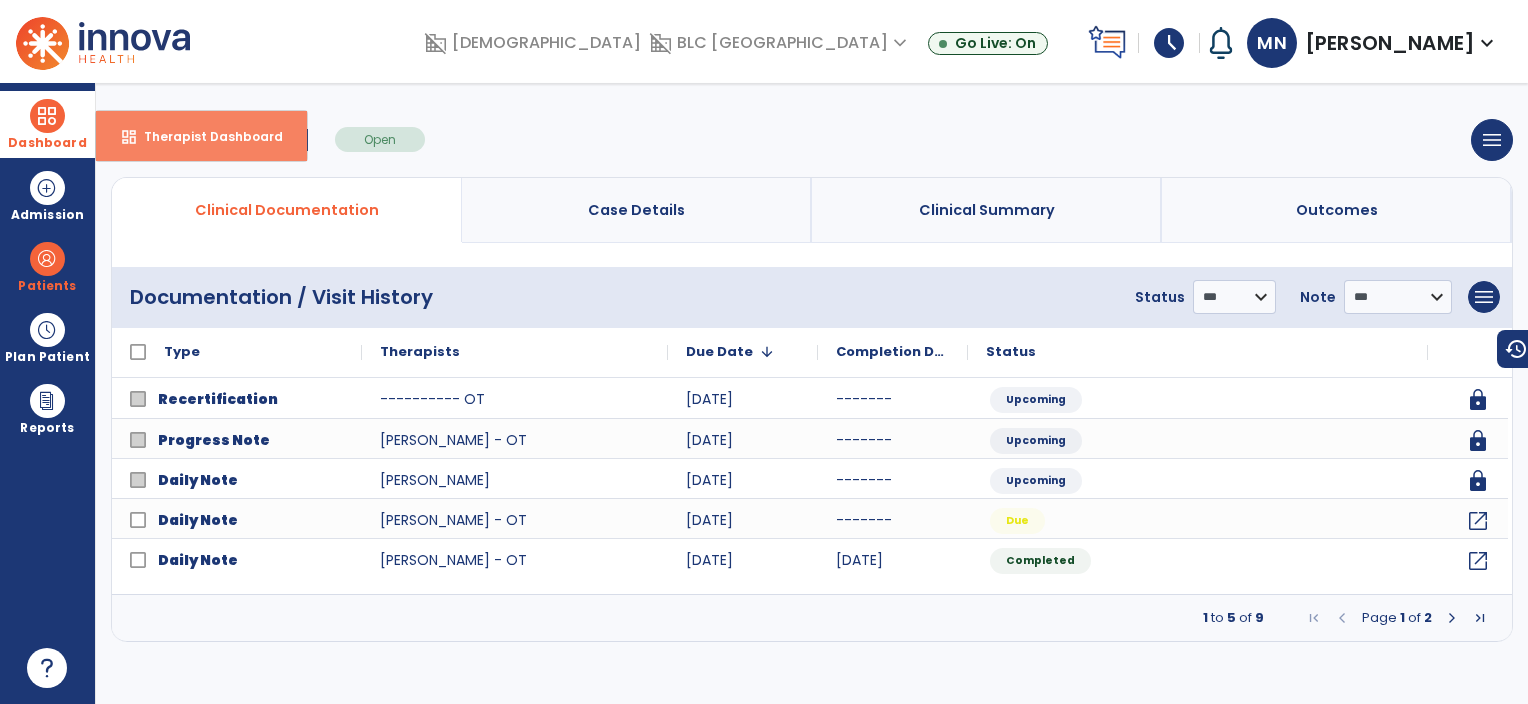 click on "Therapist Dashboard" at bounding box center [205, 136] 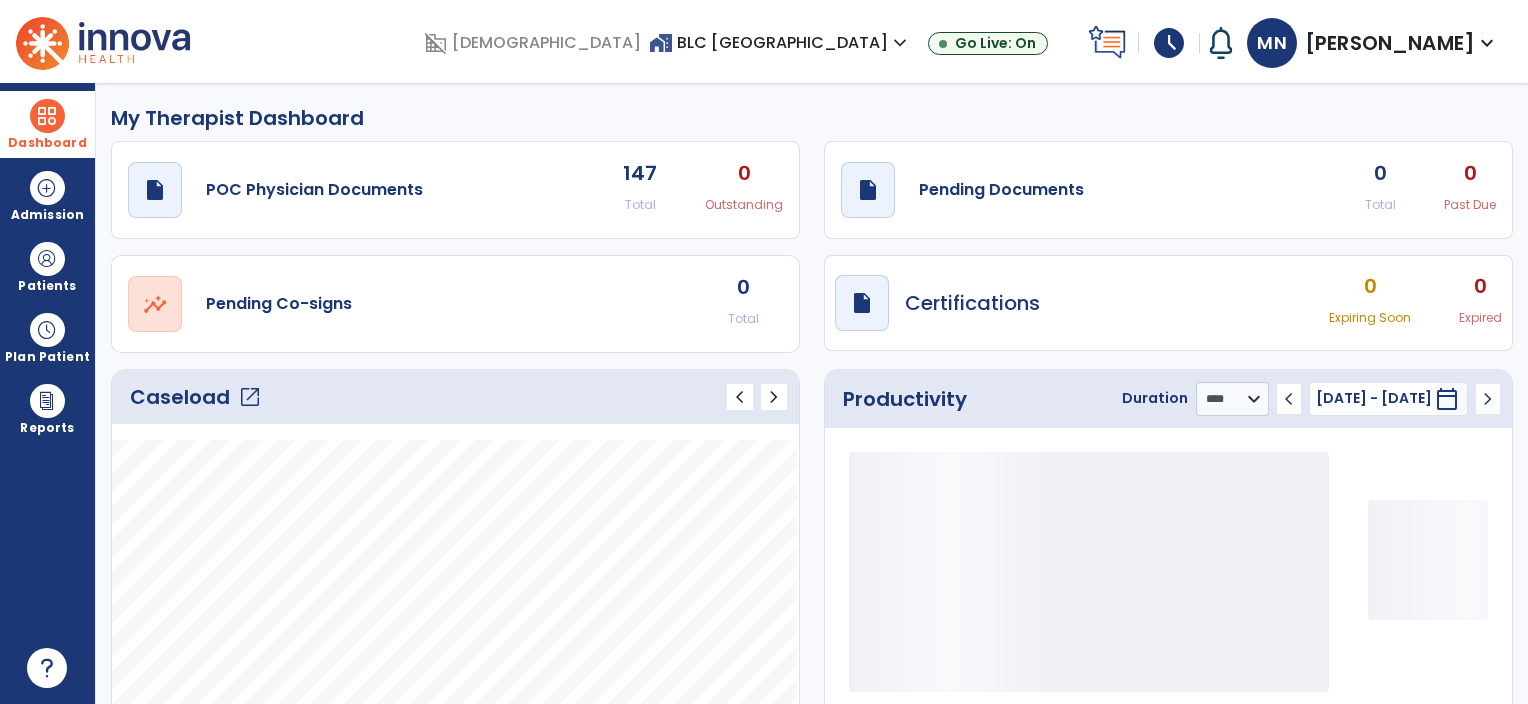 click on "draft   open_in_new  Pending Documents 0 Total 0 Past Due" 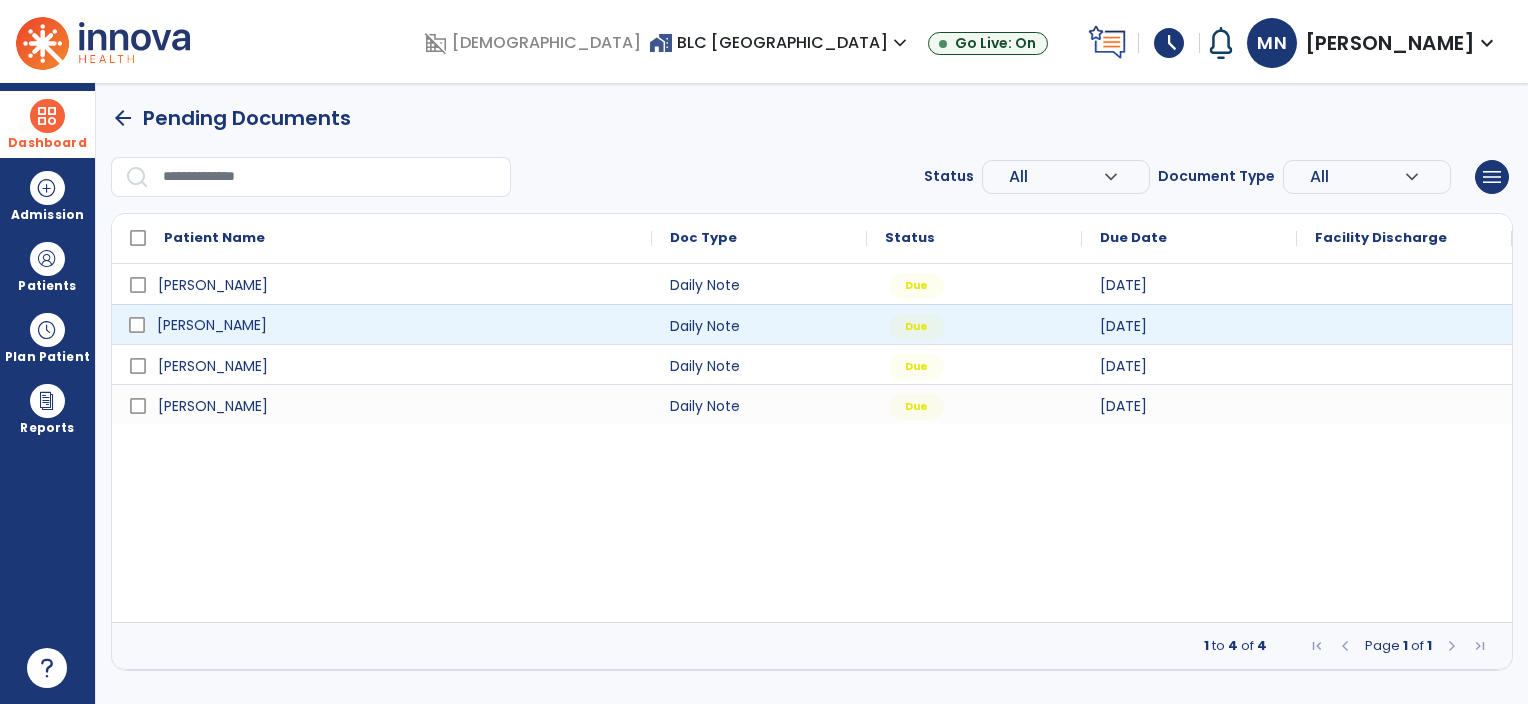 click on "[PERSON_NAME]" at bounding box center (396, 325) 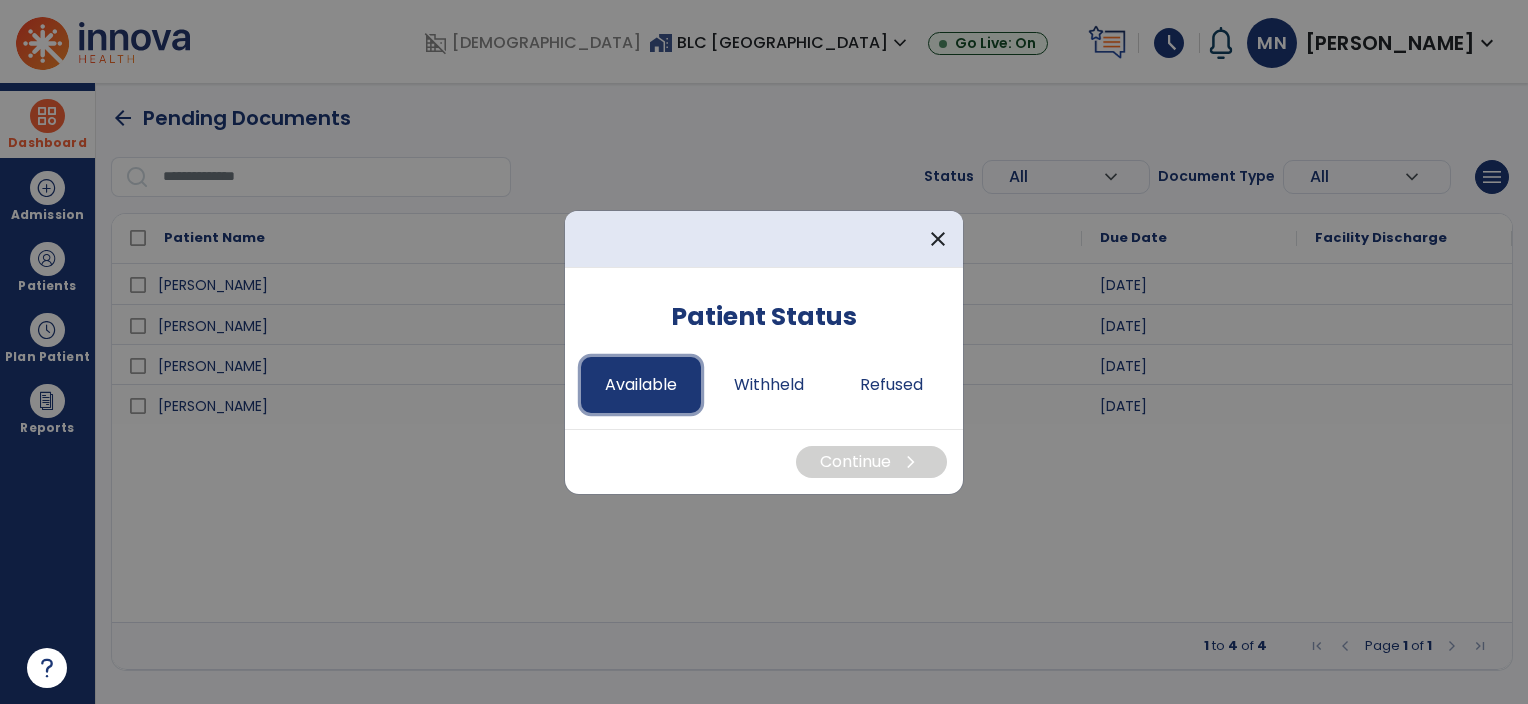 click on "Available" at bounding box center (641, 385) 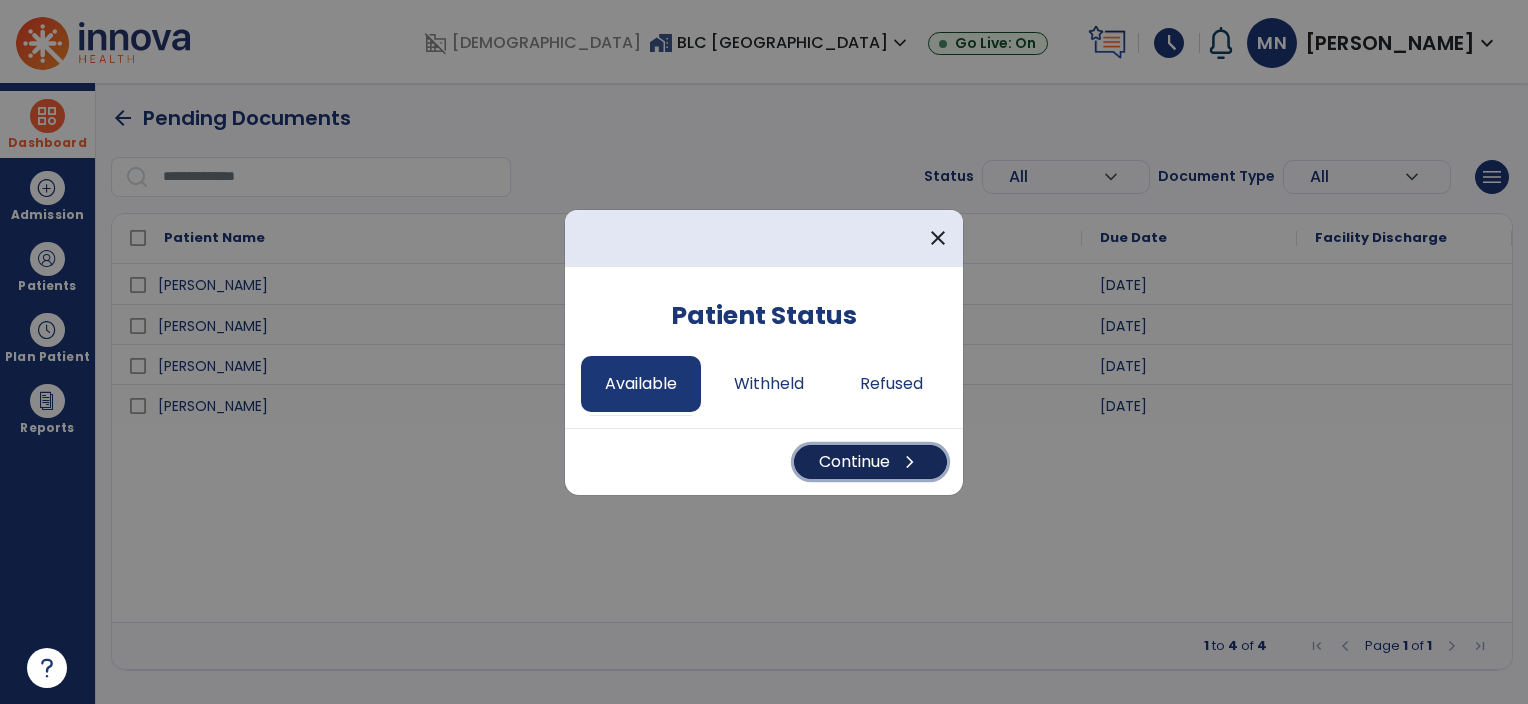 click on "Continue   chevron_right" at bounding box center [870, 462] 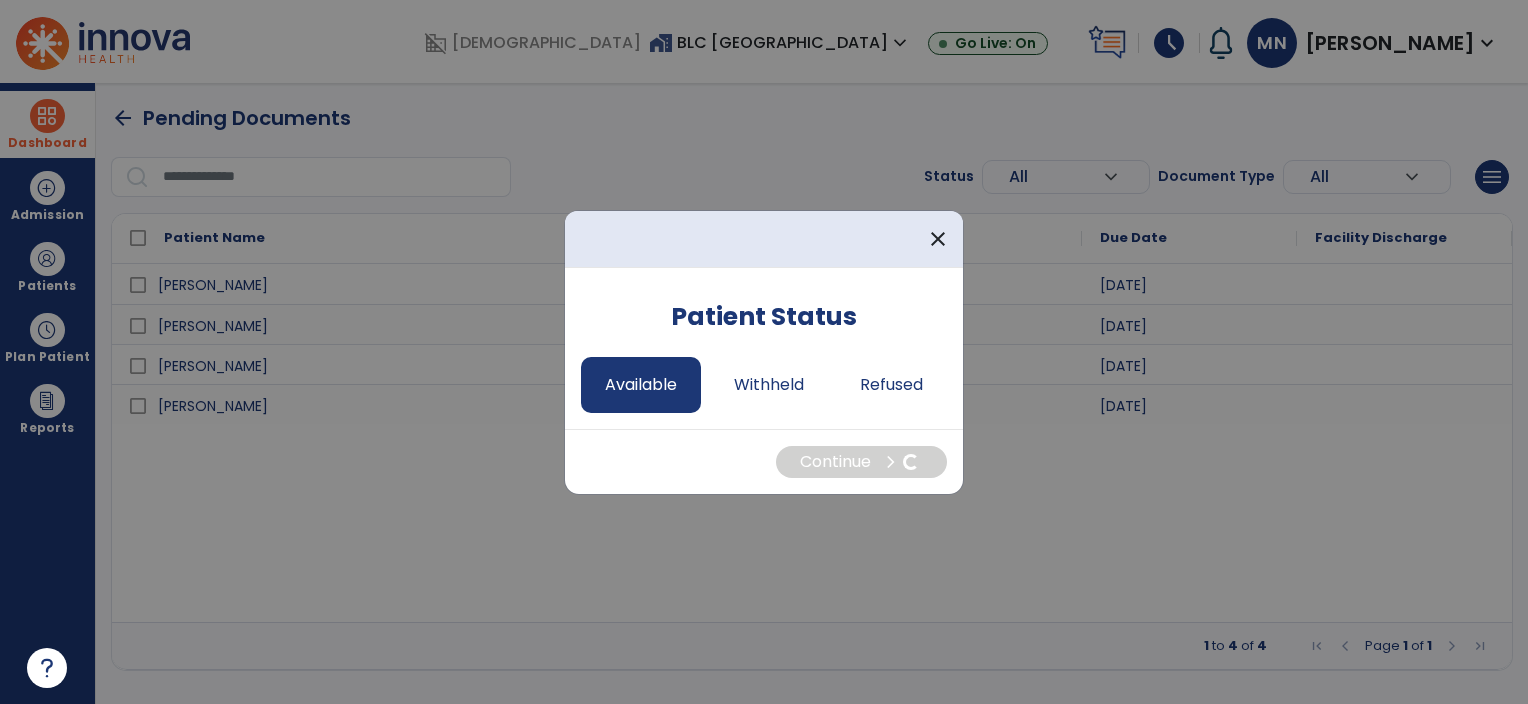 select on "*" 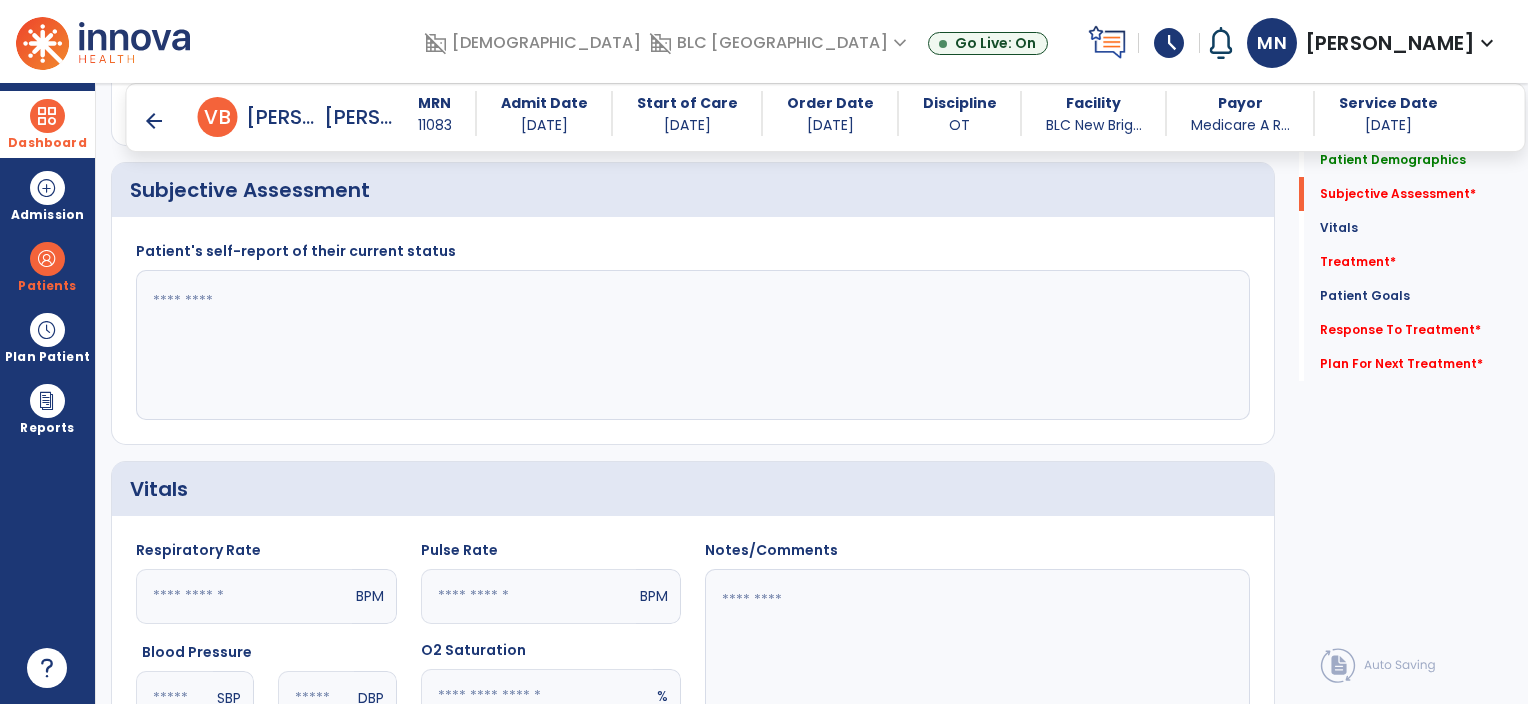 scroll, scrollTop: 434, scrollLeft: 0, axis: vertical 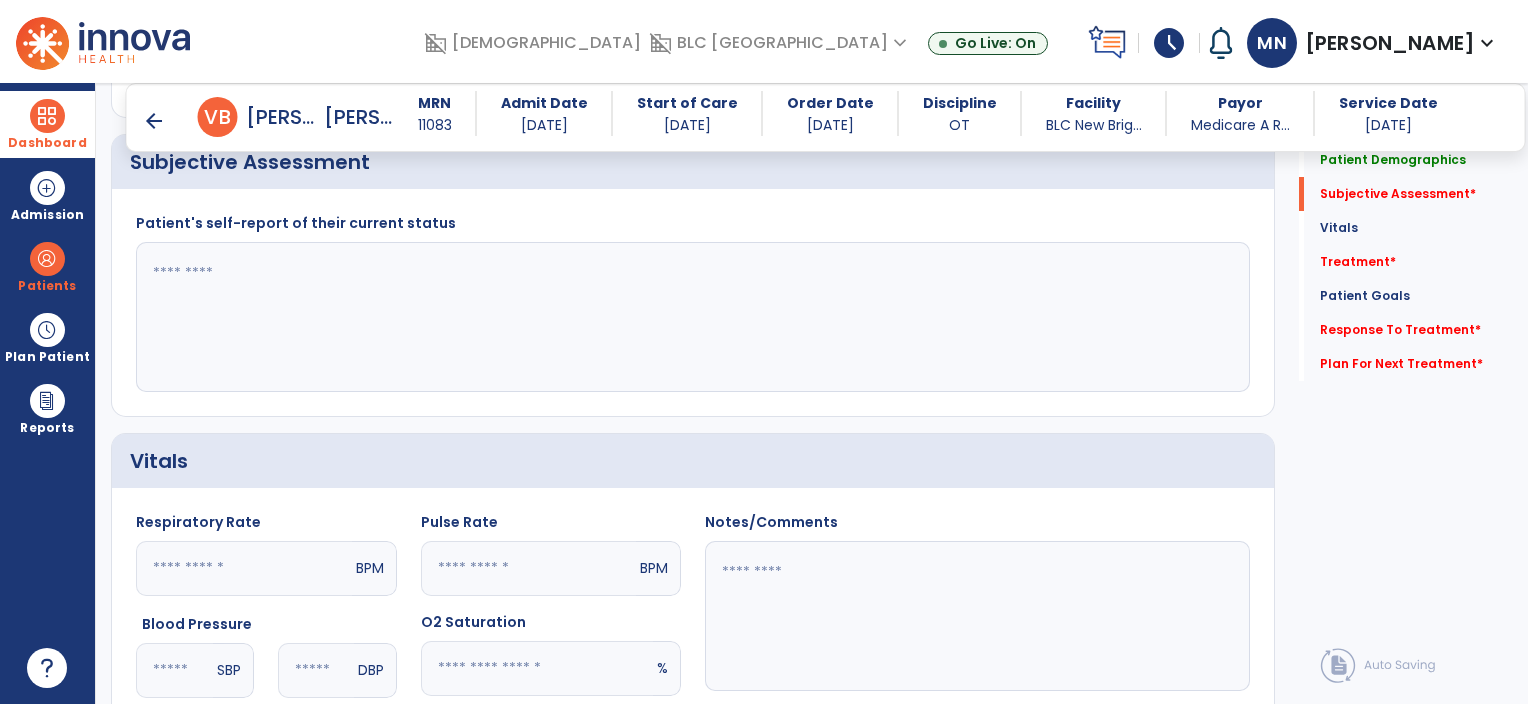 click 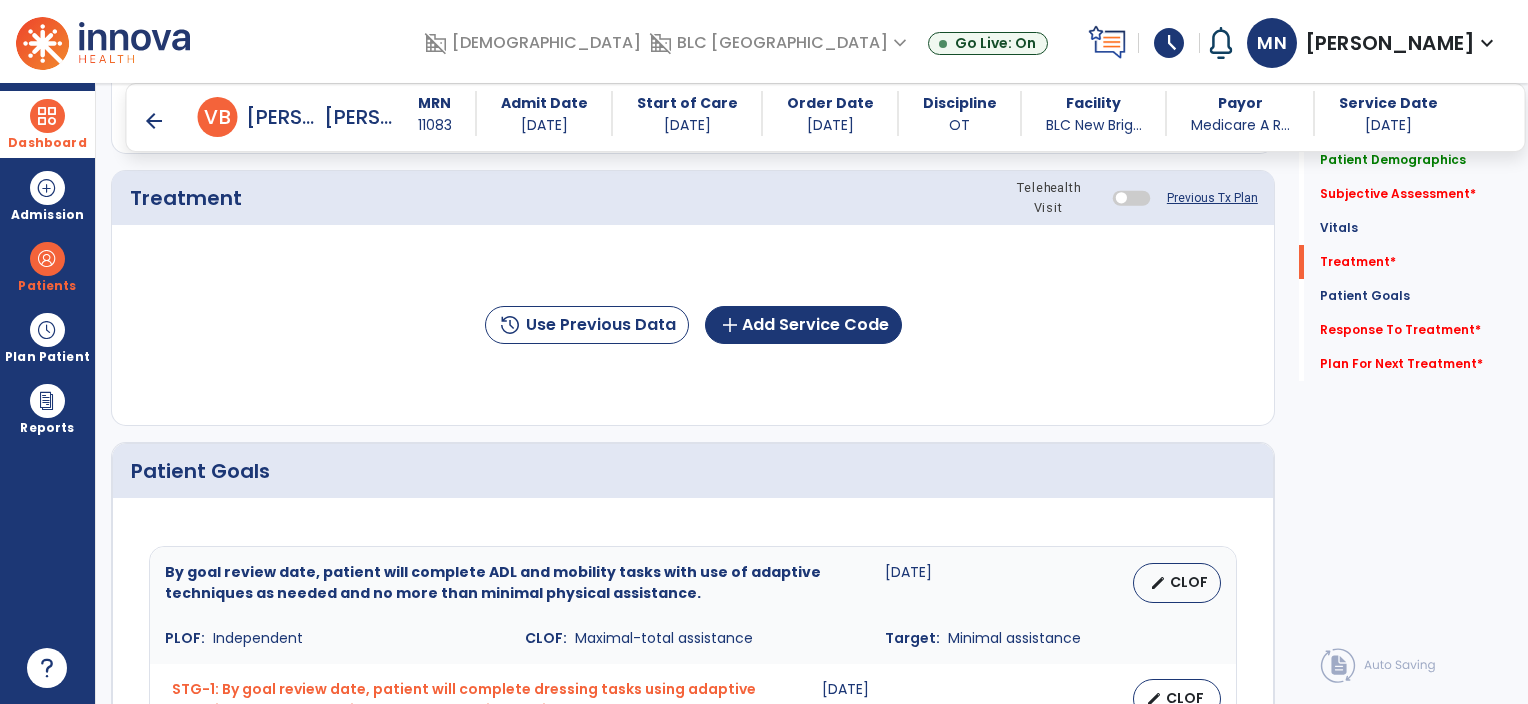 scroll, scrollTop: 1120, scrollLeft: 0, axis: vertical 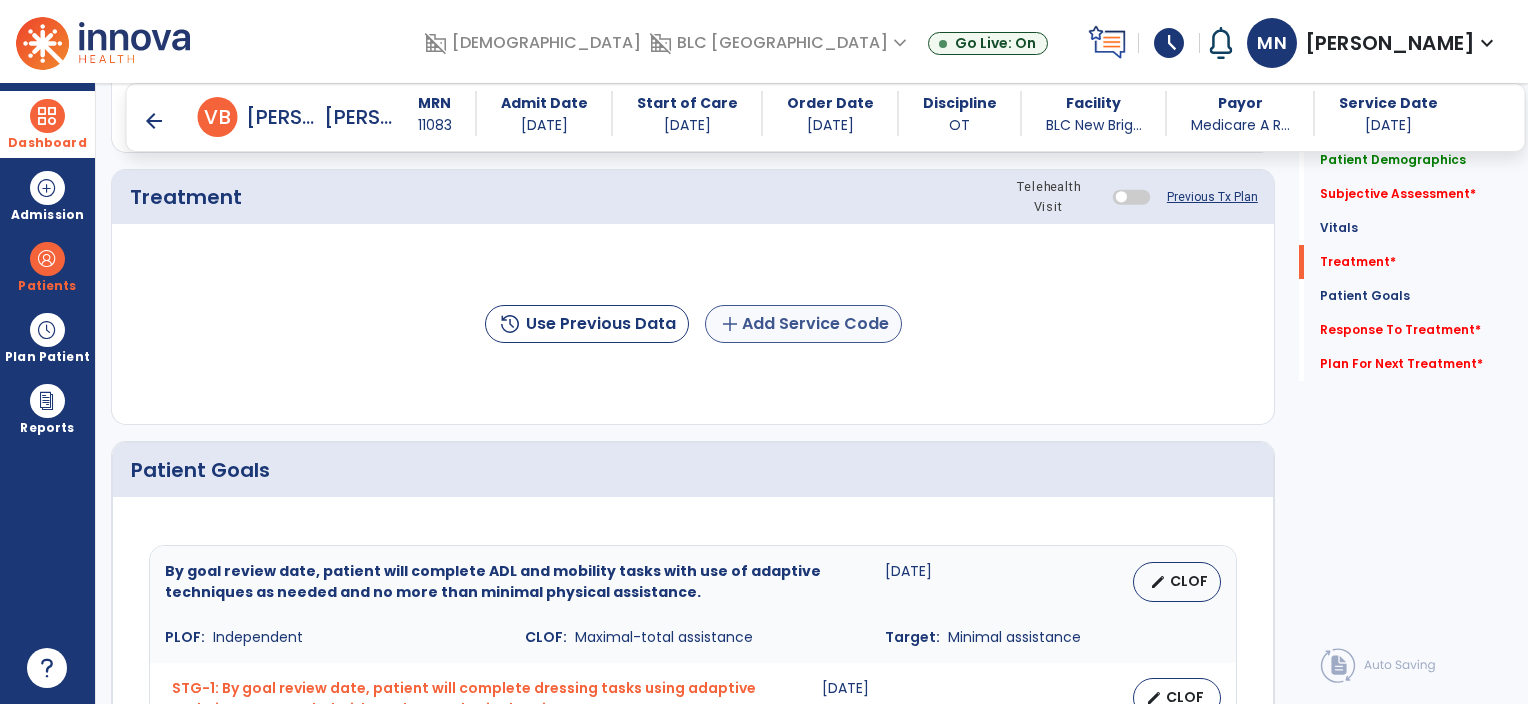 type on "**********" 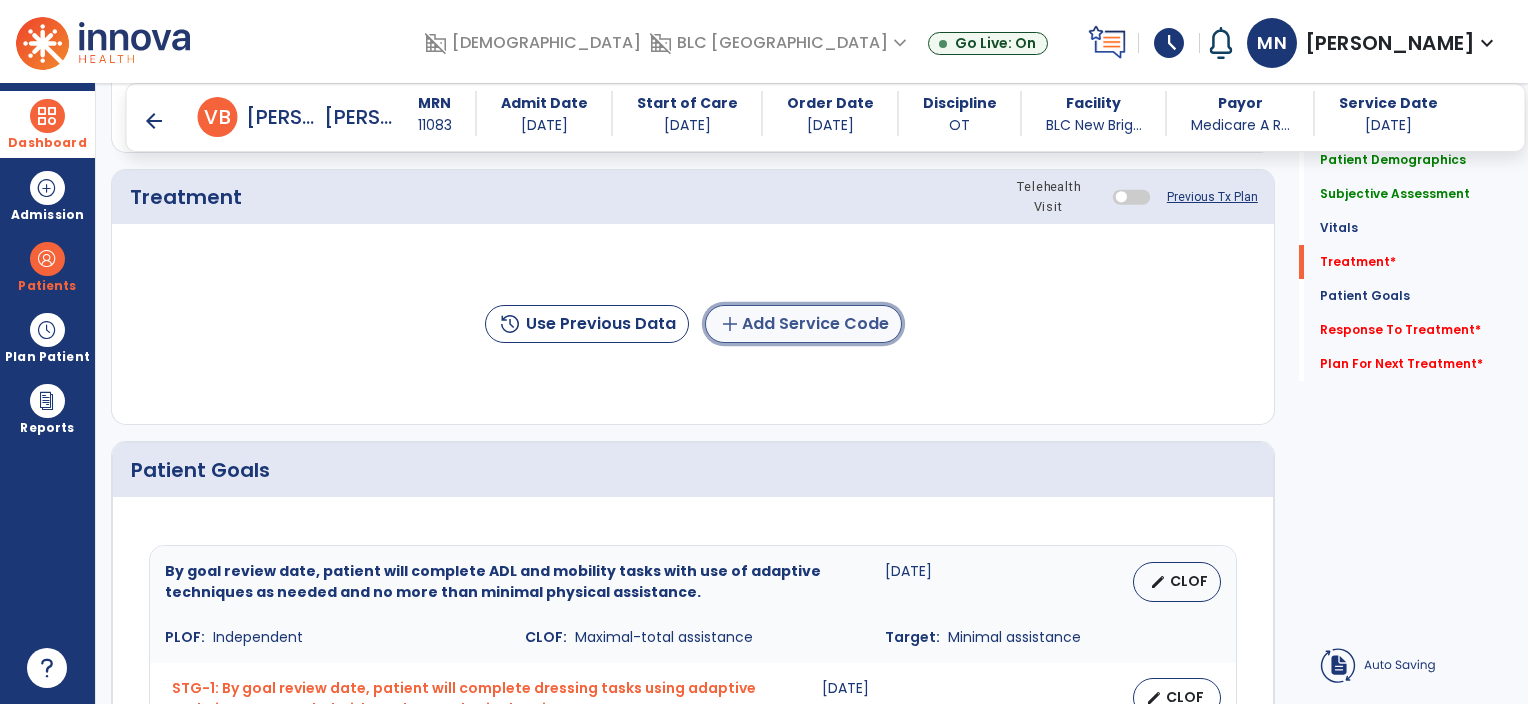 click on "add" 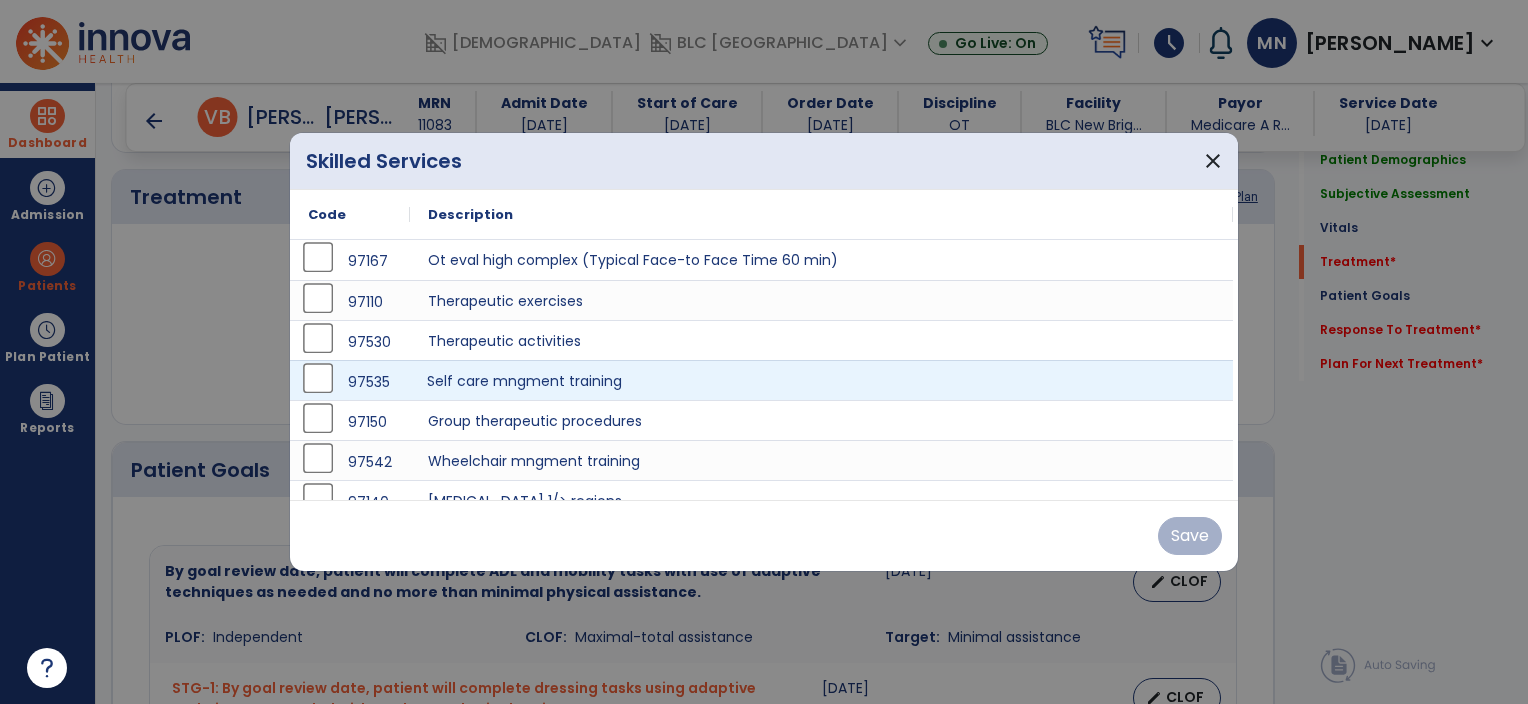 click on "Self care mngment training" at bounding box center [821, 380] 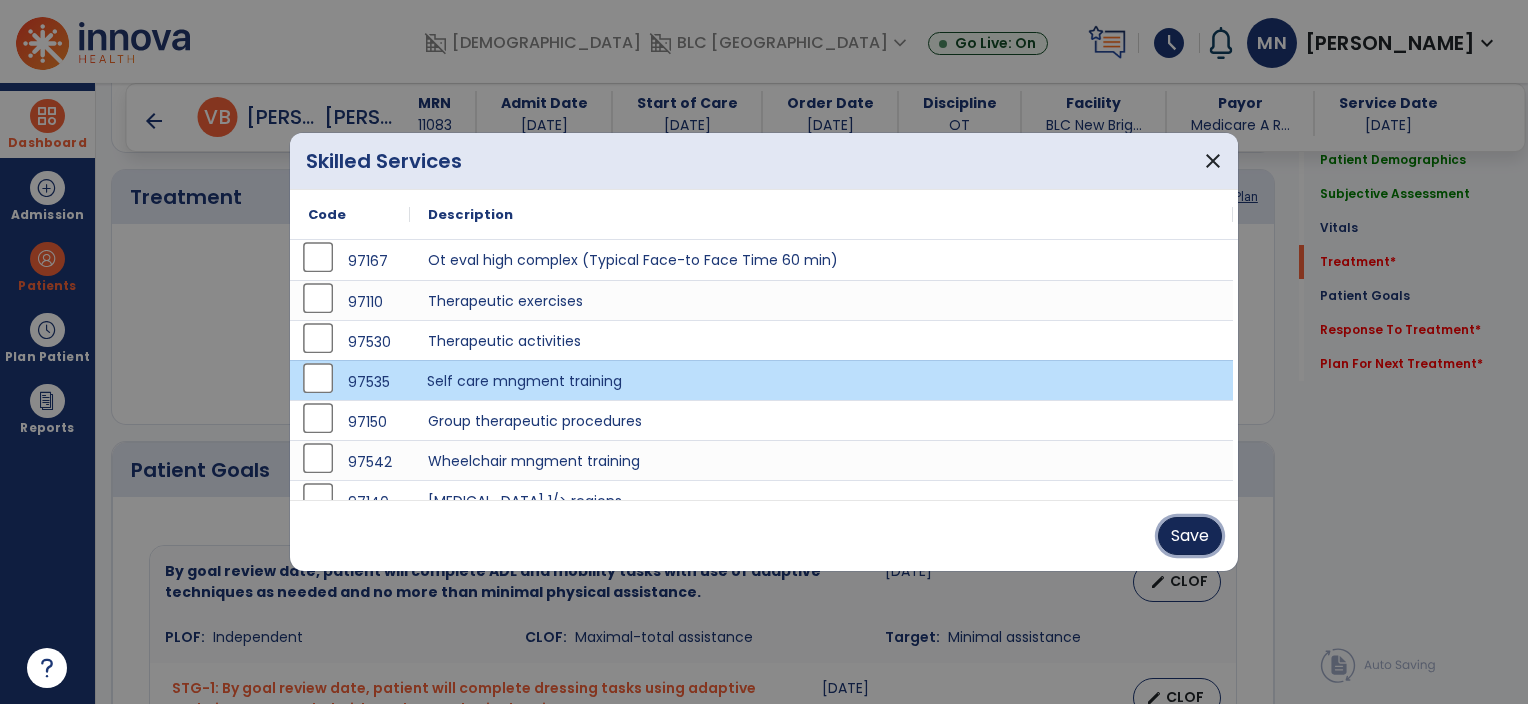 click on "Save" at bounding box center (1190, 536) 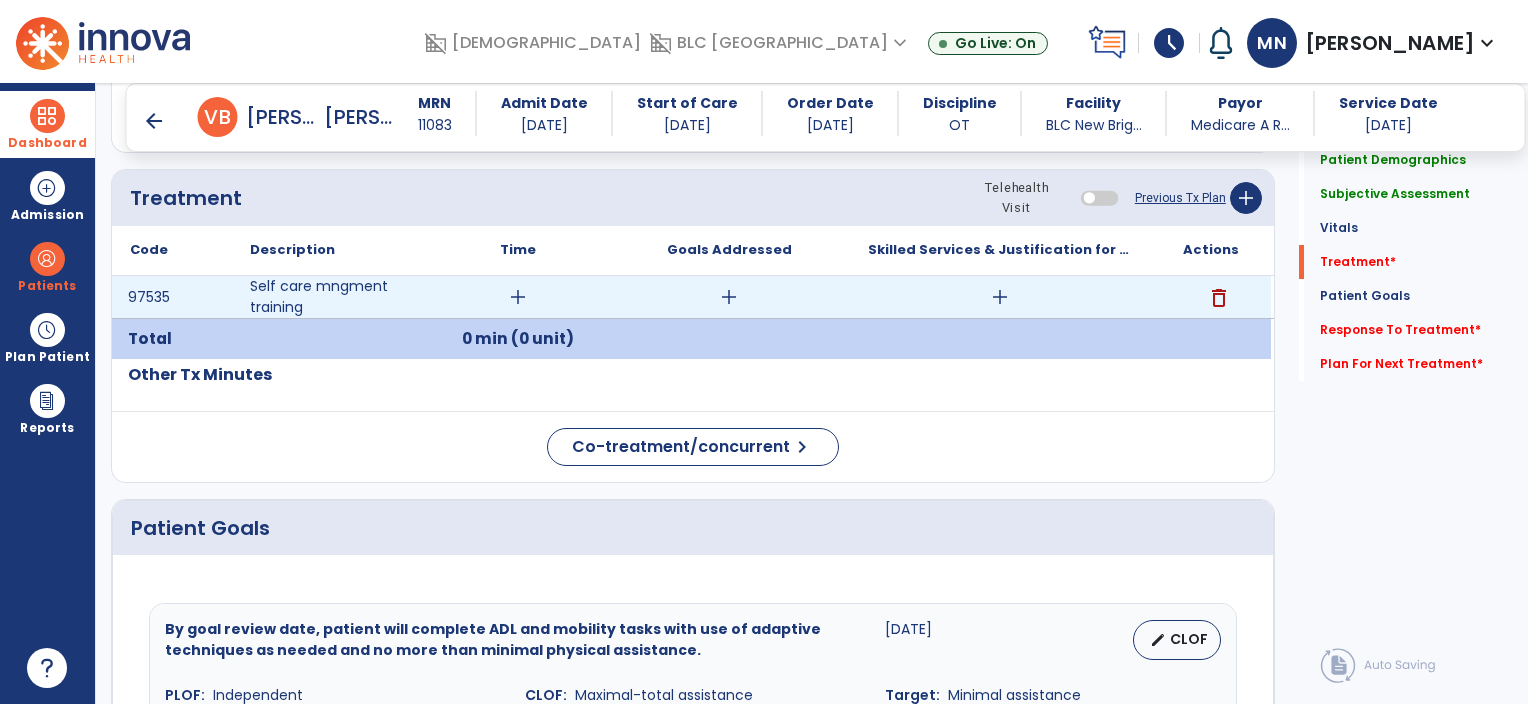 click on "add" at bounding box center [1000, 297] 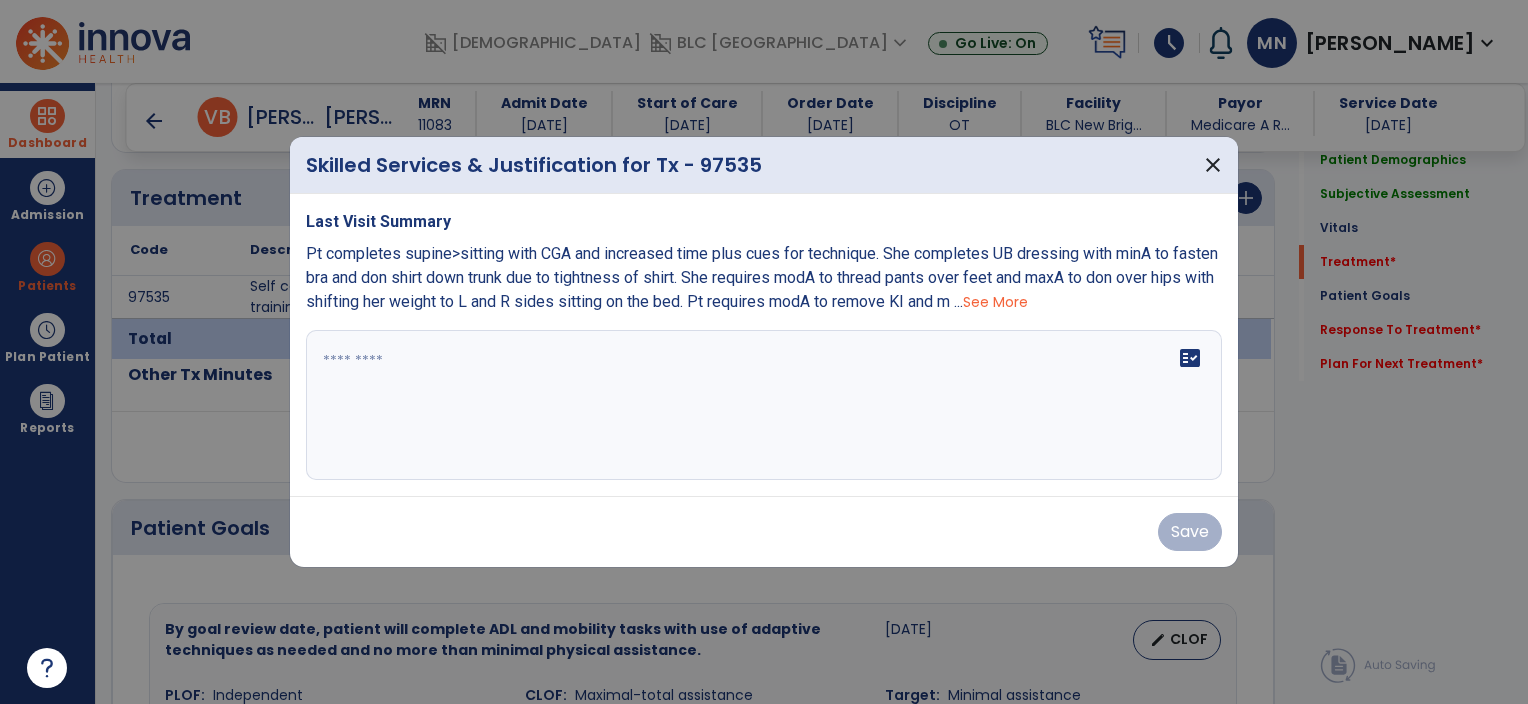 click on "Pt completes supine>sitting with CGA and increased time plus cues for technique. She completes UB dressing with minA to fasten bra and don shirt down trunk due to tightness of shirt. She requires modA to thread pants over feet and maxA to don over hips with shifting her weight to L and R sides sitting on the bed. Pt requires modA to remove KI and m ..." at bounding box center [762, 277] 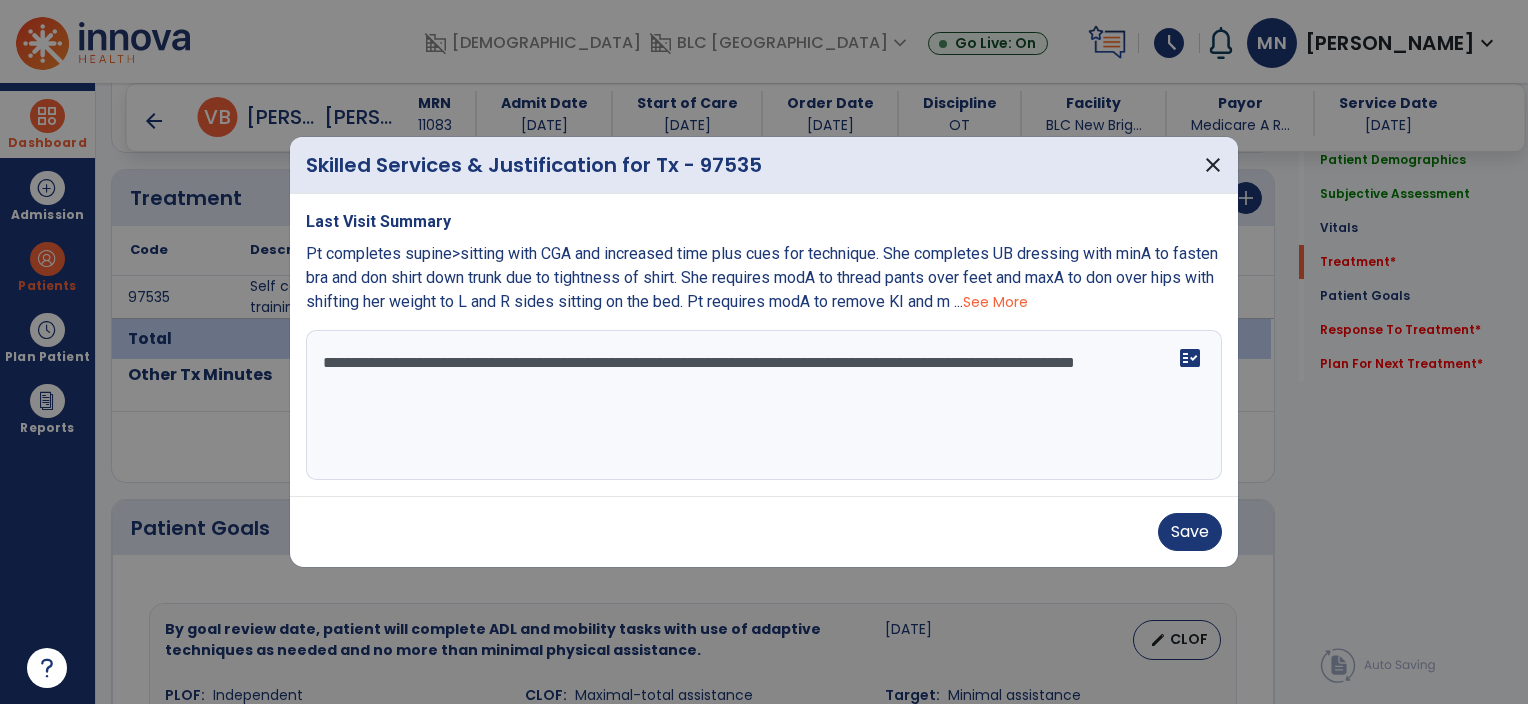 type on "**********" 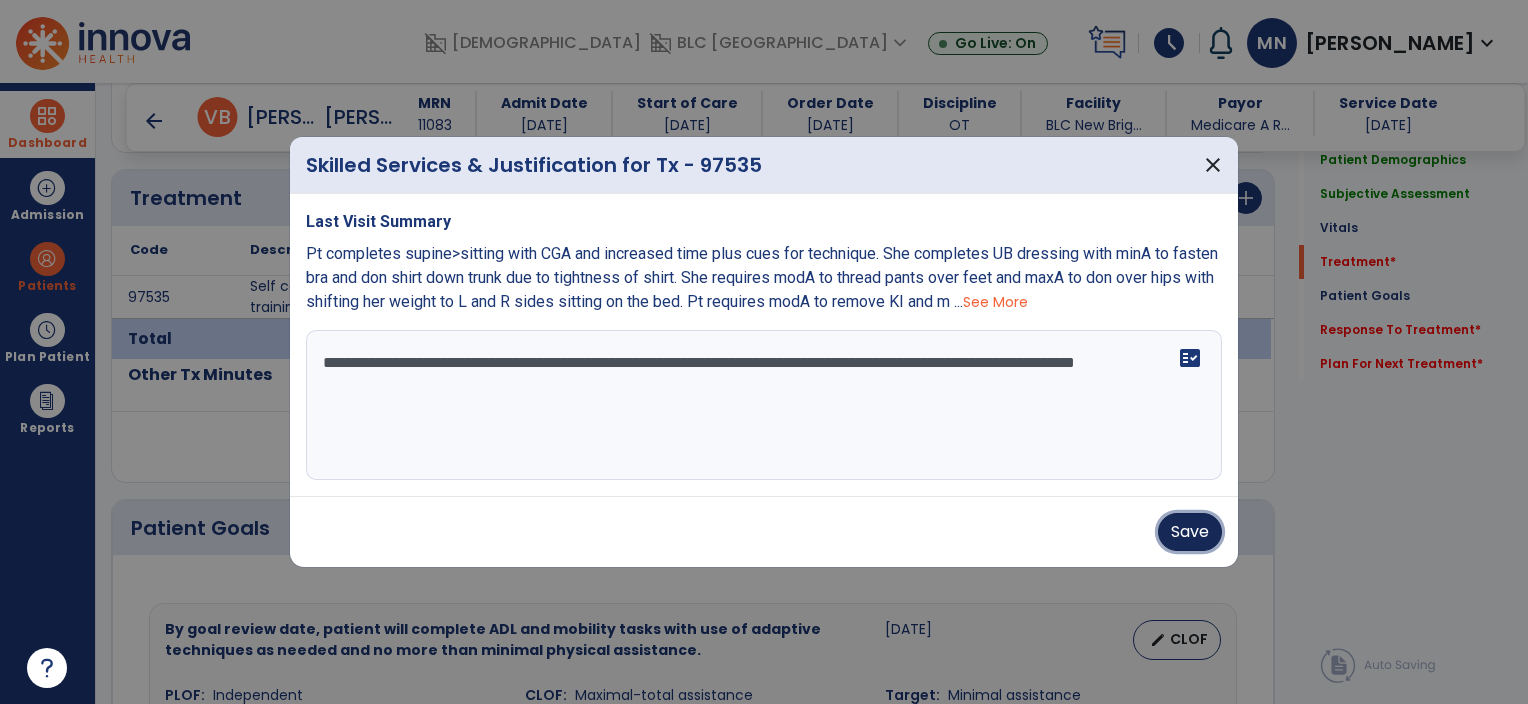 click on "Save" at bounding box center (1190, 532) 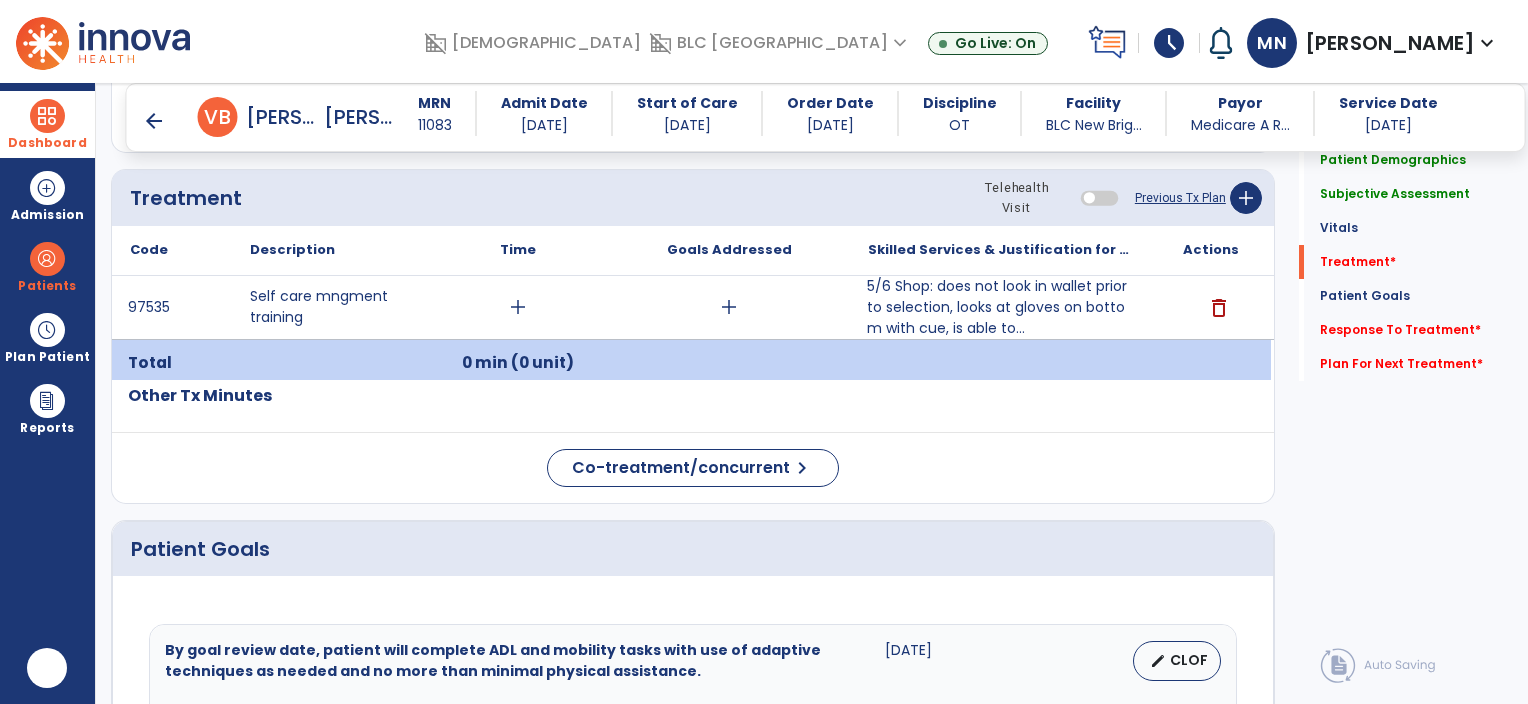 scroll, scrollTop: 0, scrollLeft: 0, axis: both 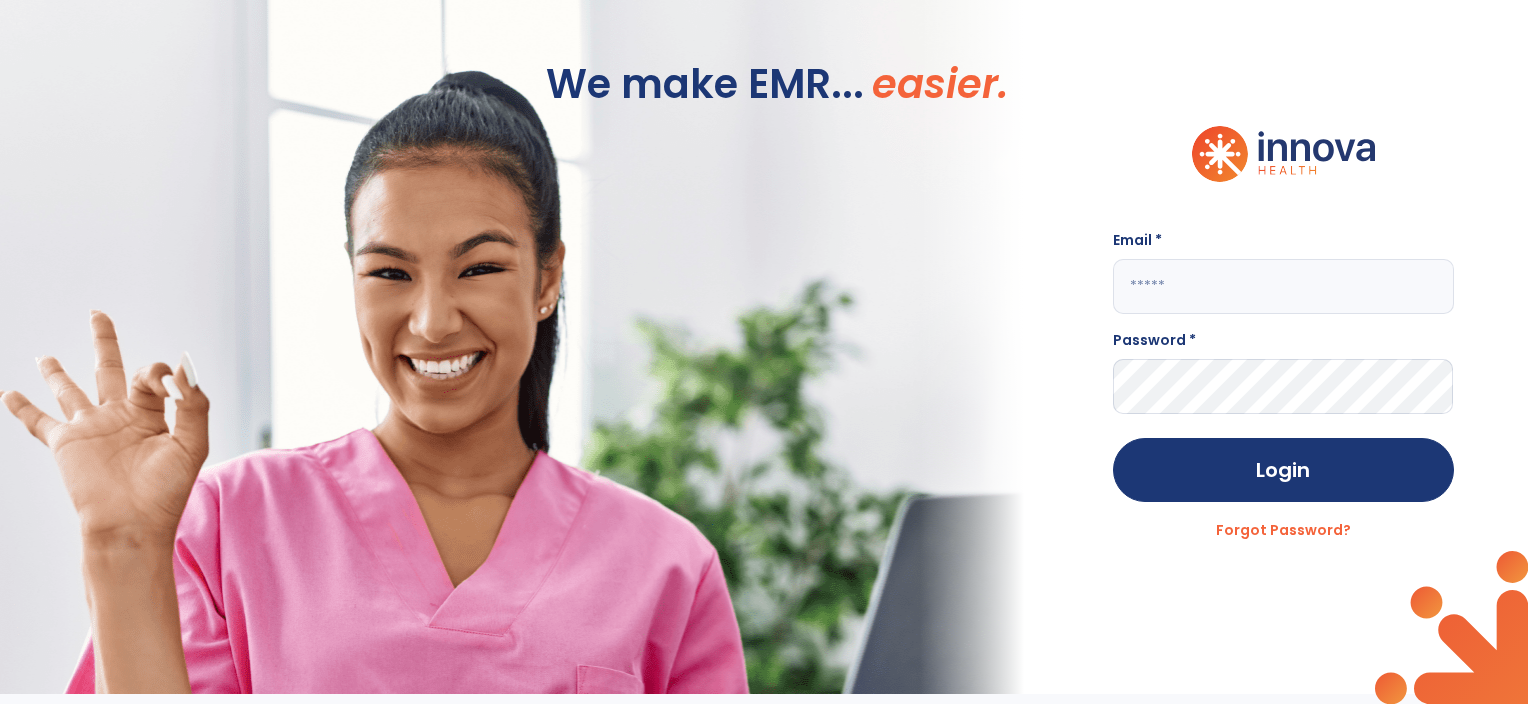 click on "Email * Password * Login Forgot Password?" 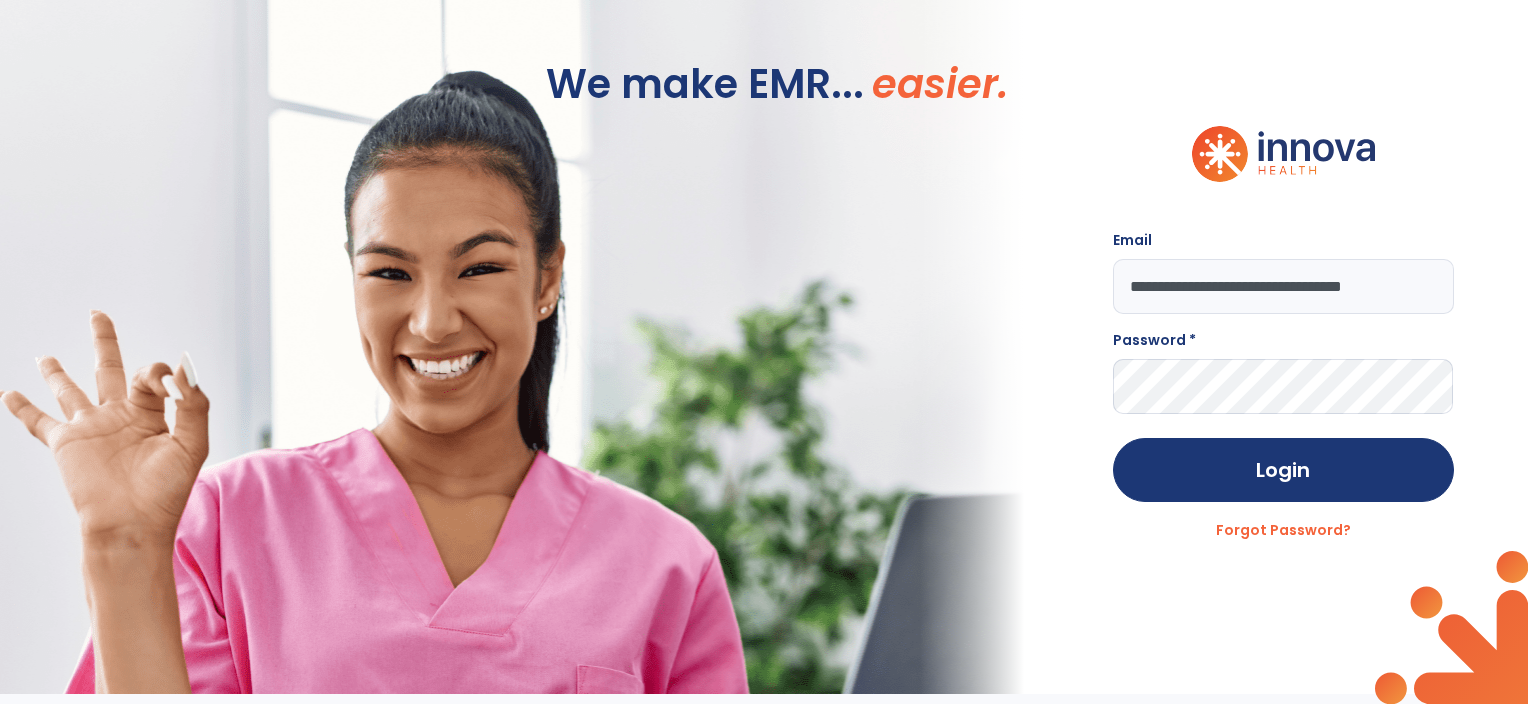 scroll, scrollTop: 0, scrollLeft: 6, axis: horizontal 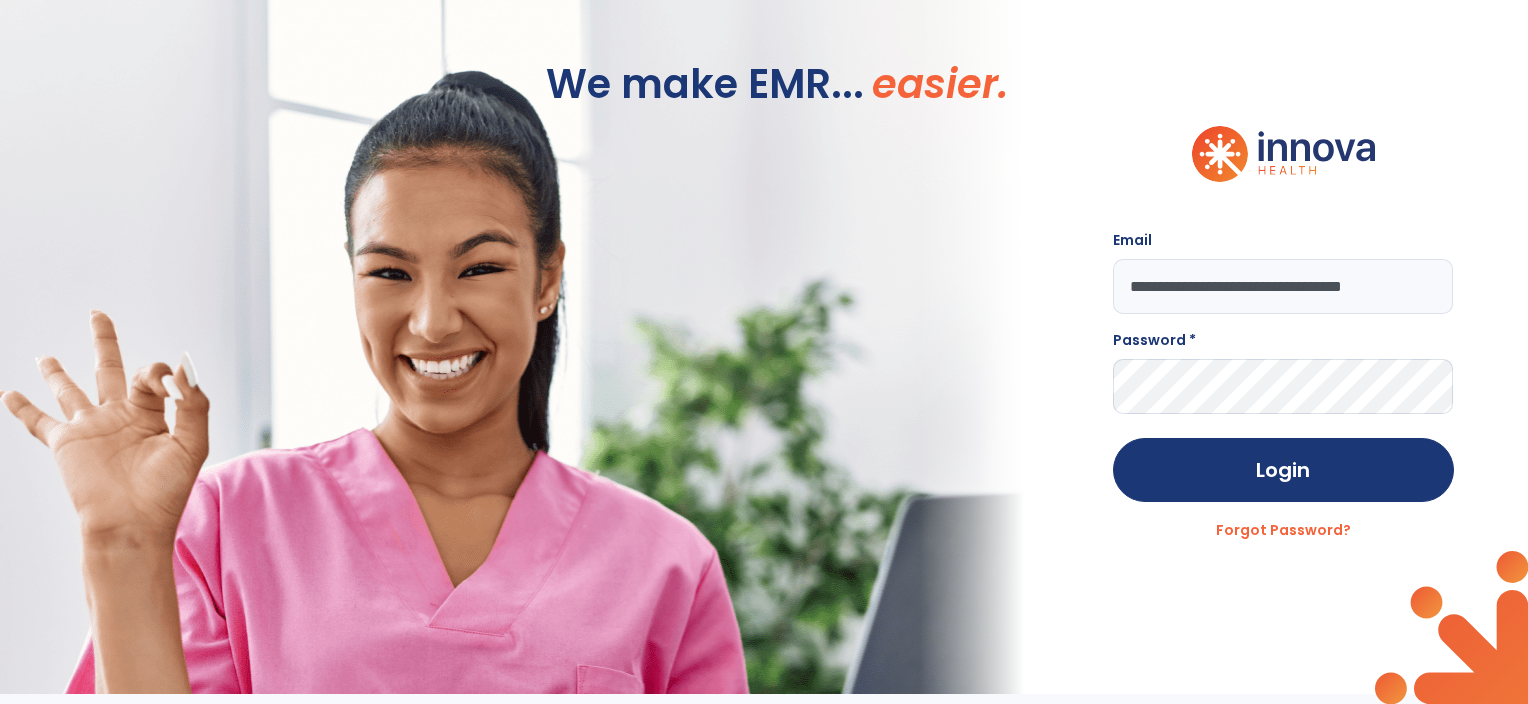 type on "**********" 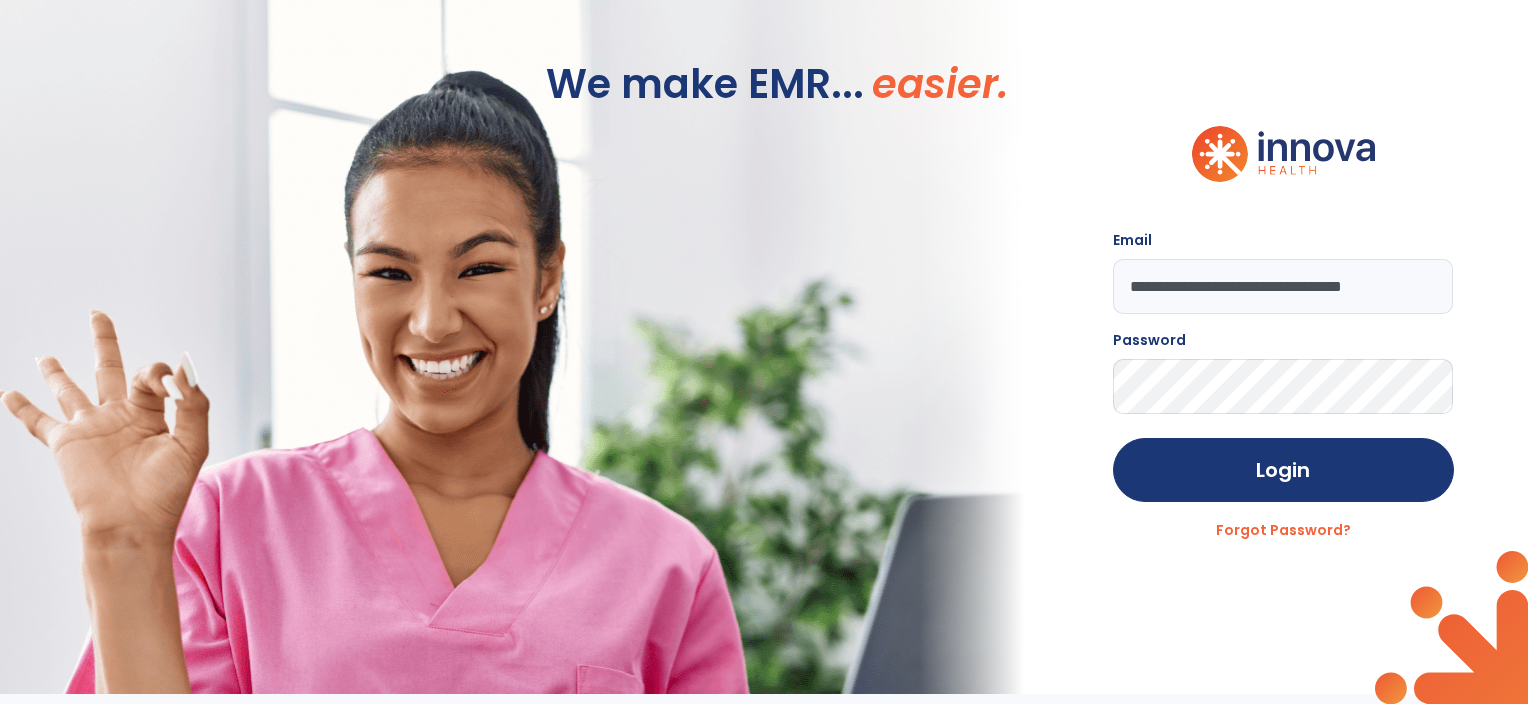 click on "Login" 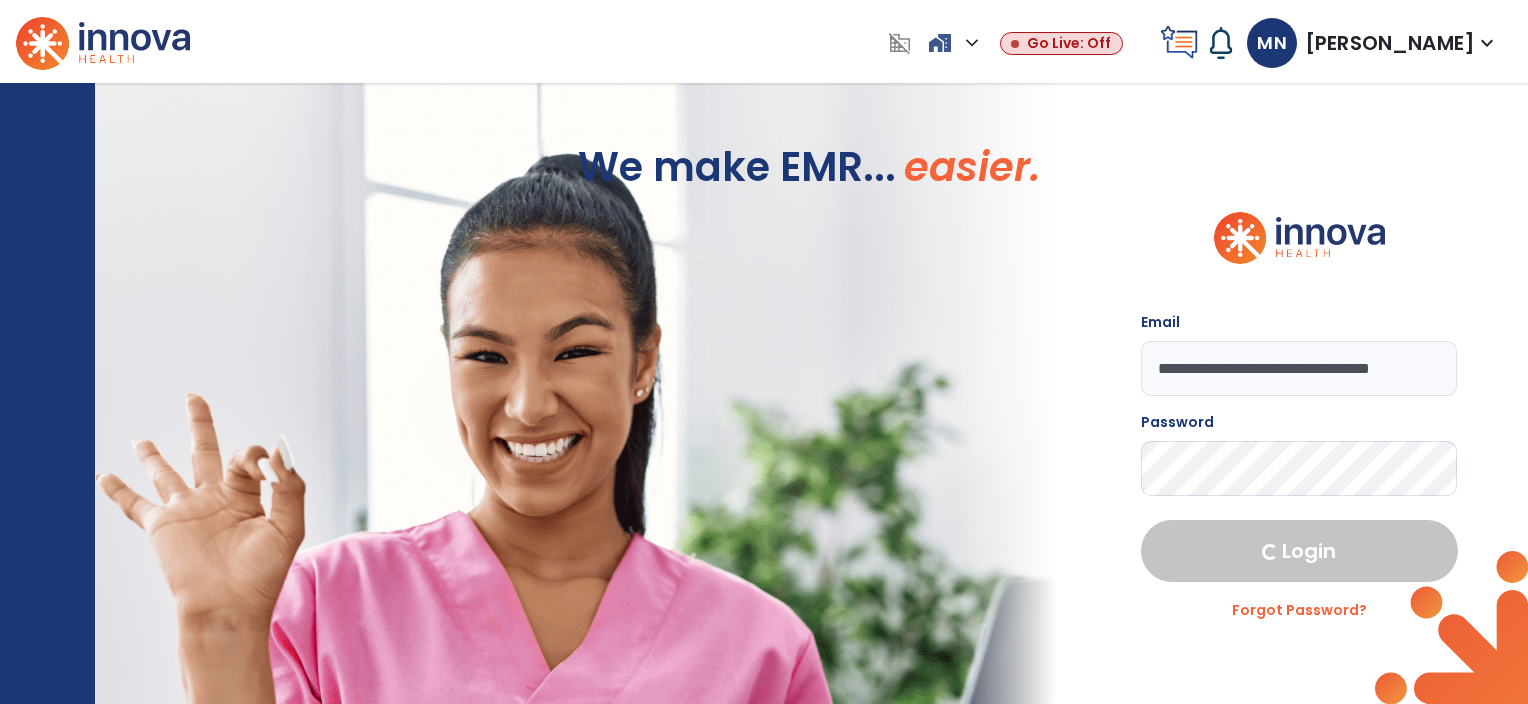 select on "****" 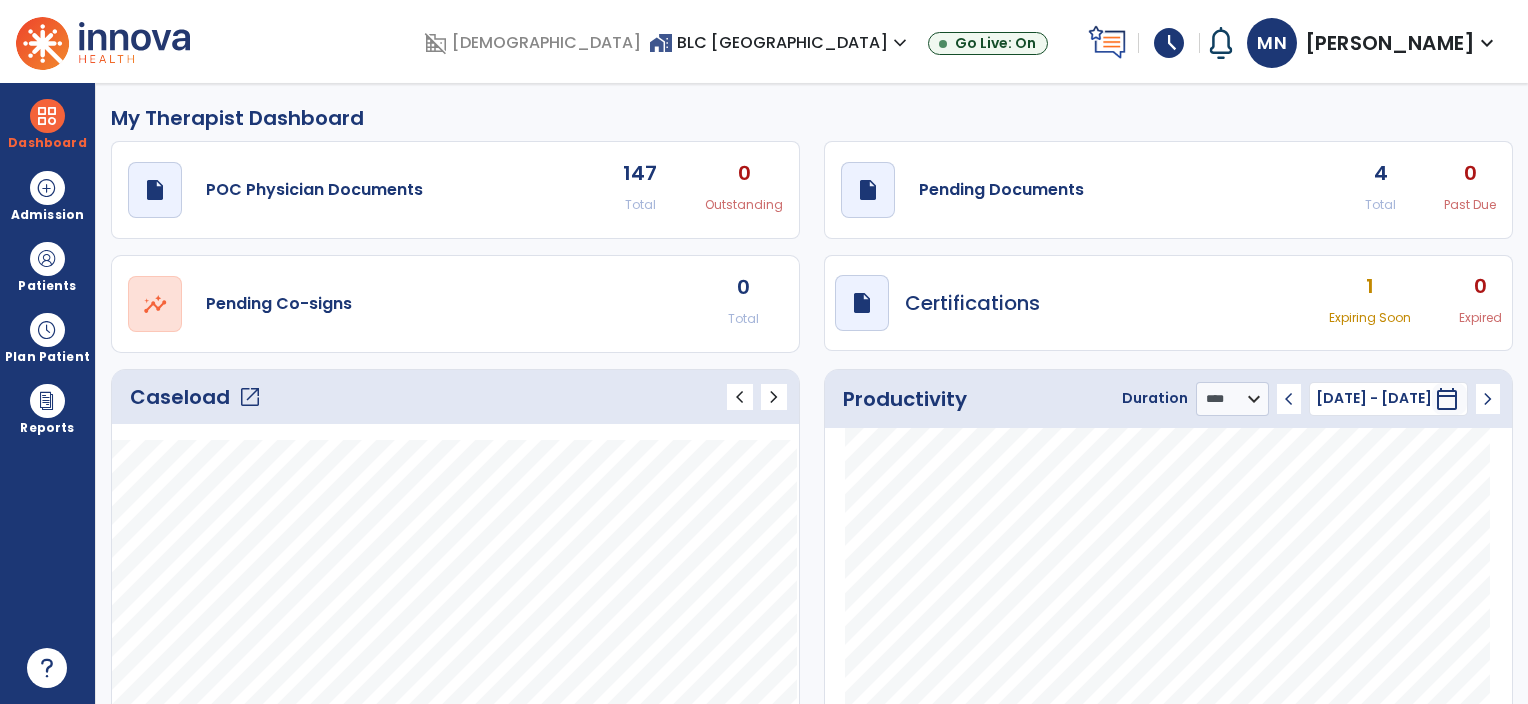 click on "draft   open_in_new  Pending Documents 4 Total 0 Past Due" 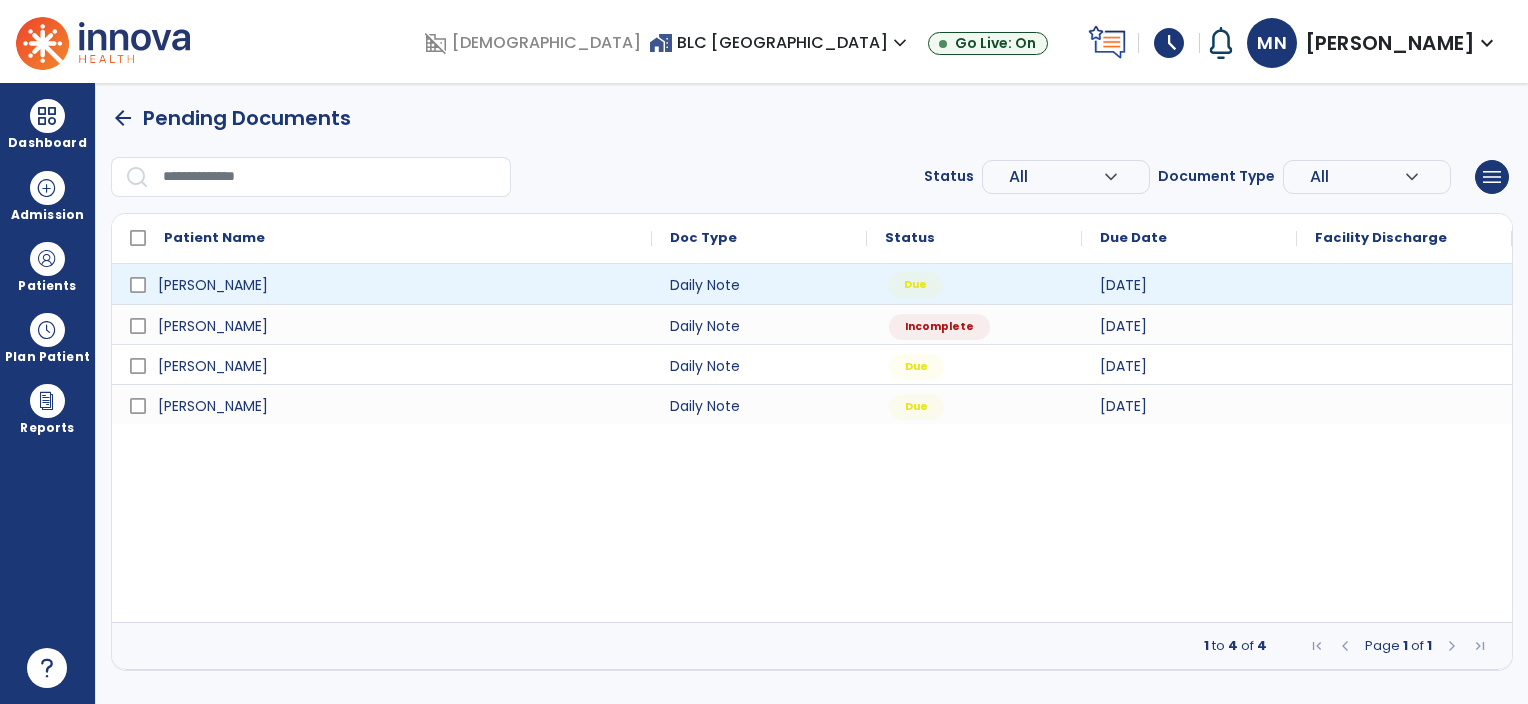click on "Due" at bounding box center [974, 284] 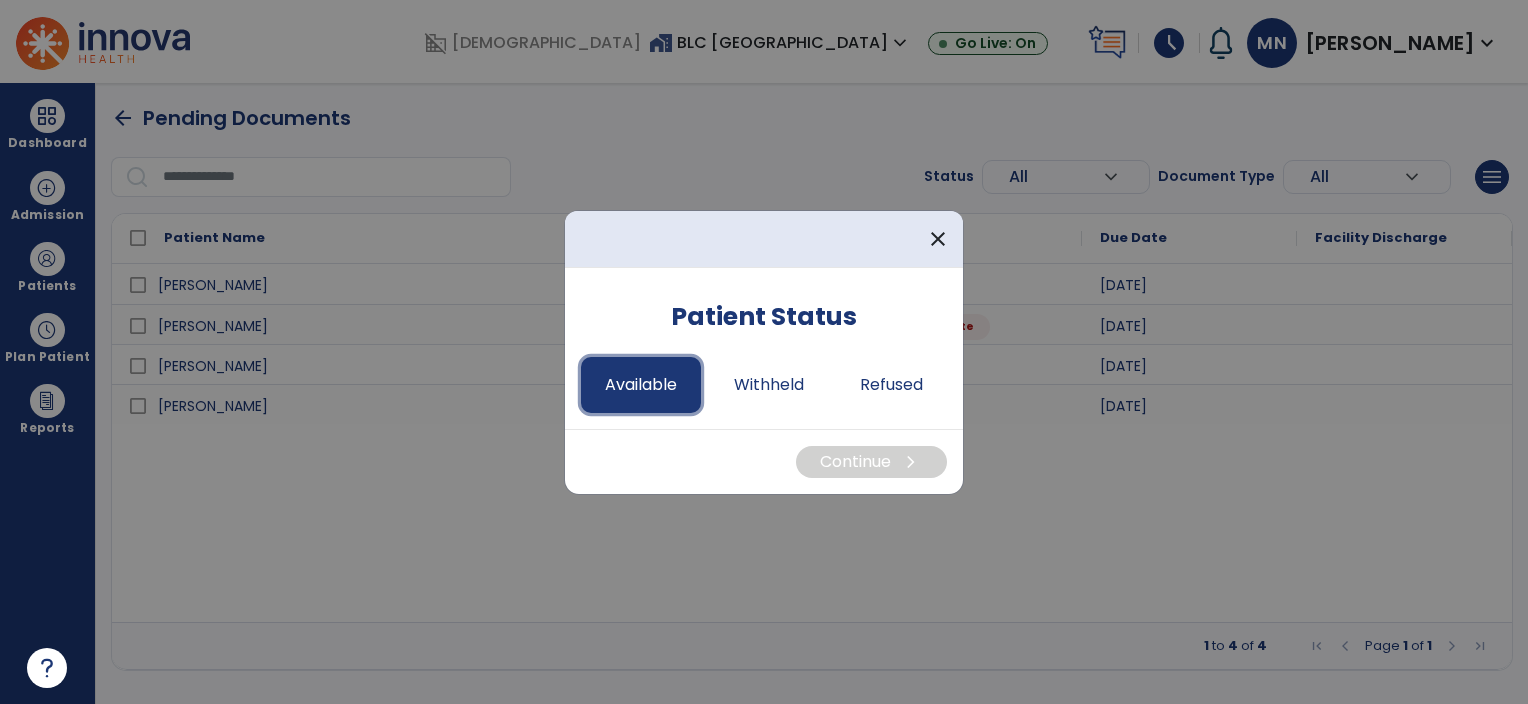 click on "Available" at bounding box center [641, 385] 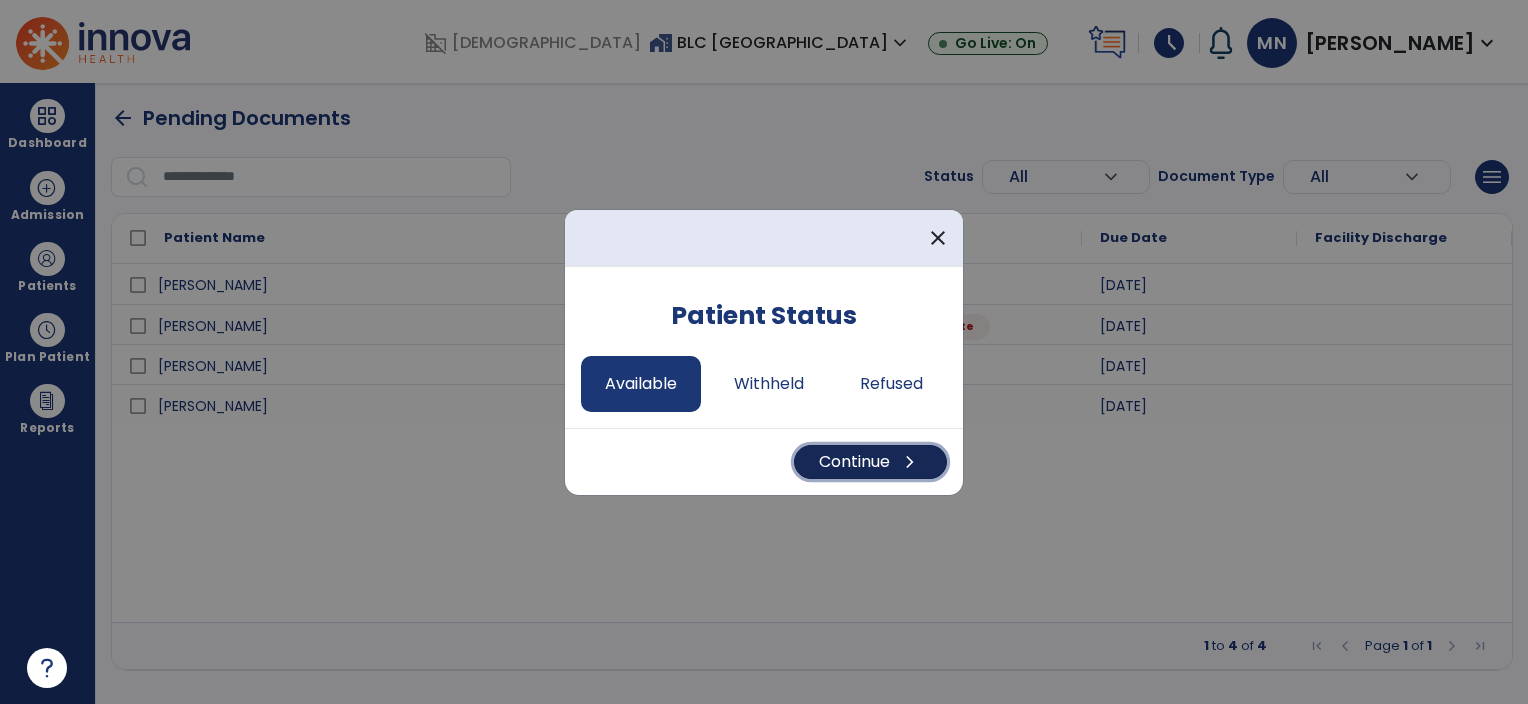 click on "Continue   chevron_right" at bounding box center (870, 462) 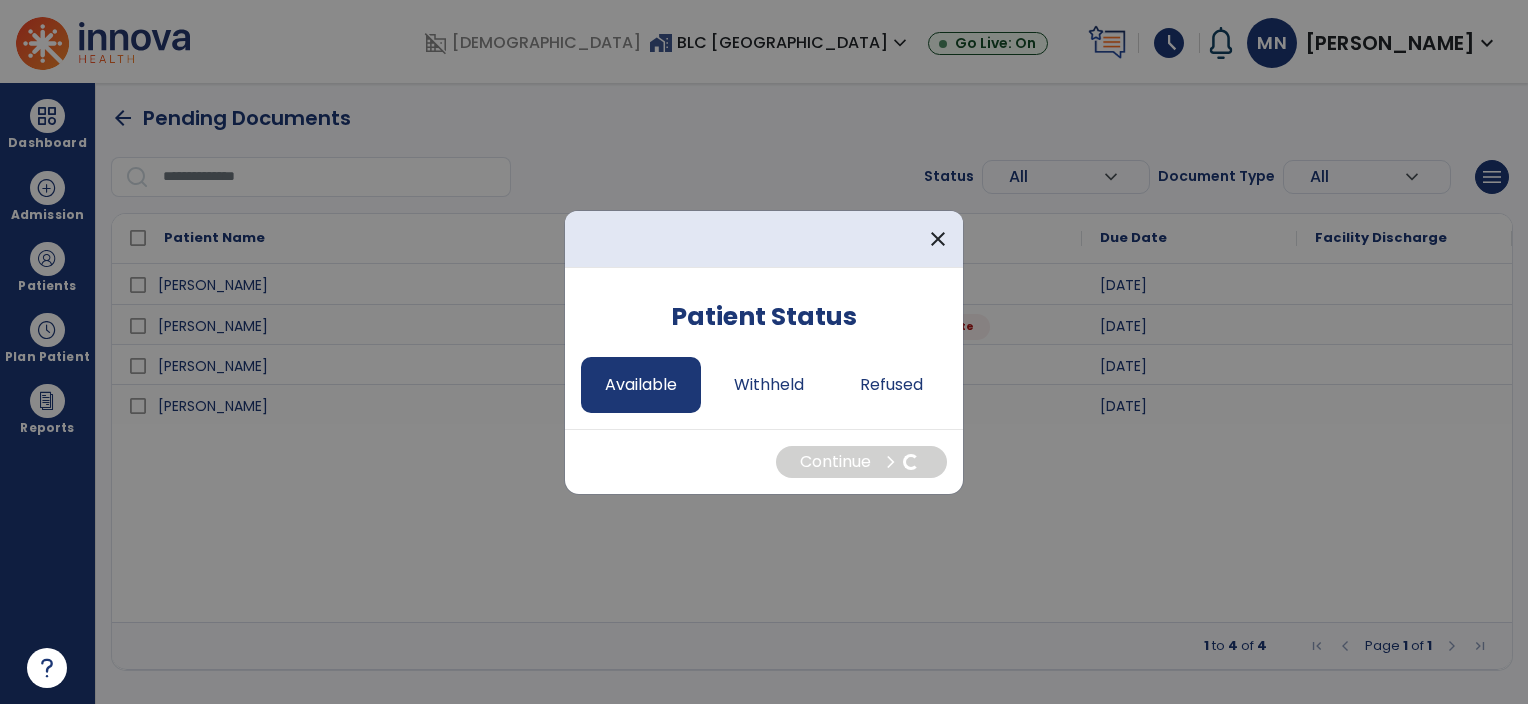 select on "*" 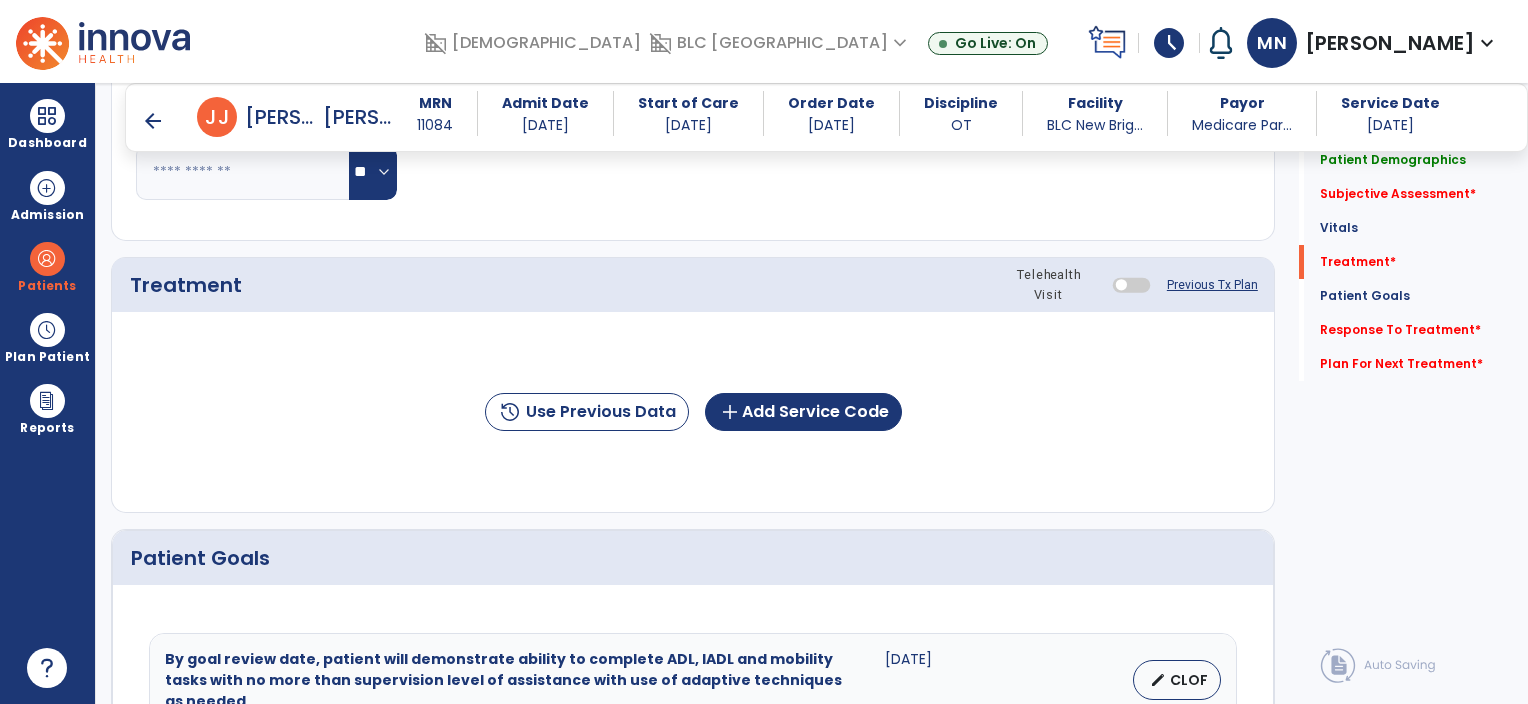 scroll, scrollTop: 1034, scrollLeft: 0, axis: vertical 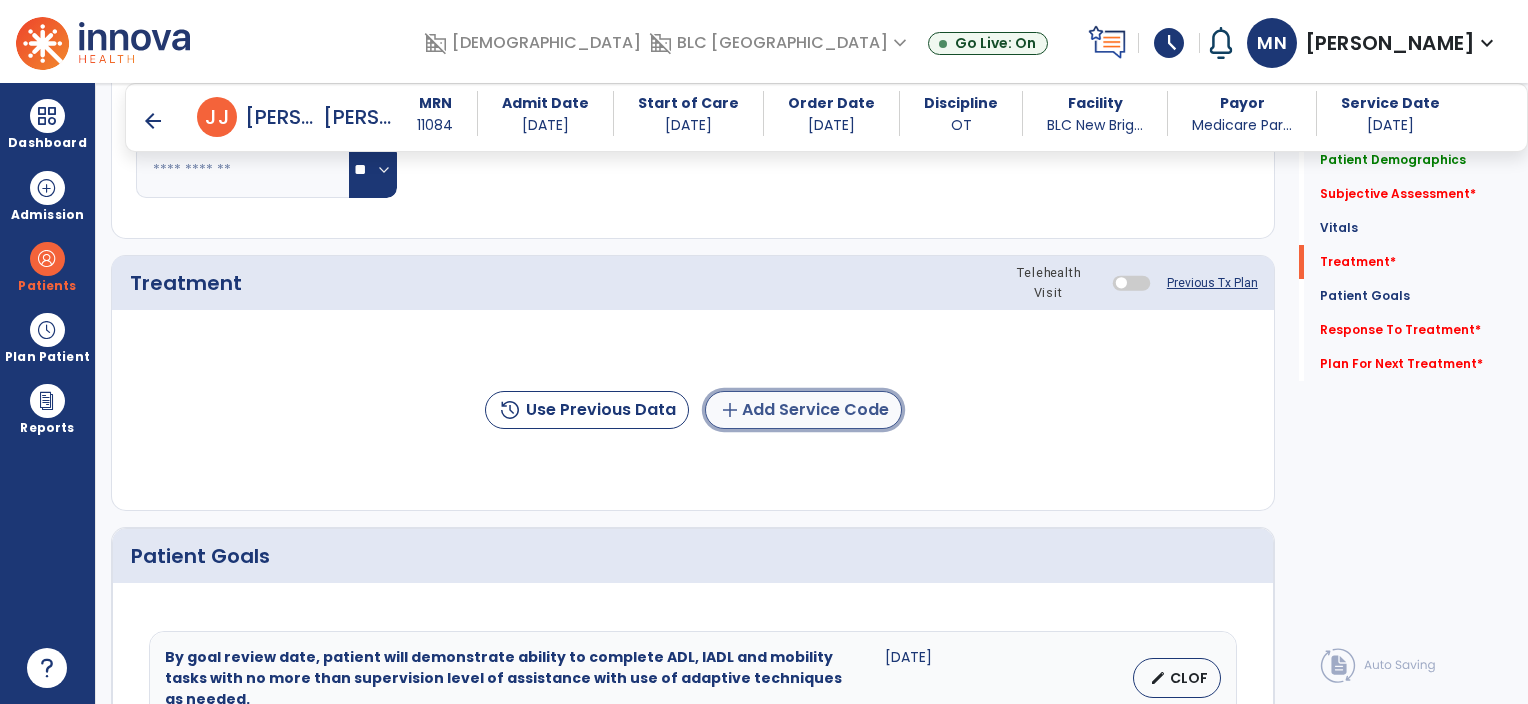 click on "add  Add Service Code" 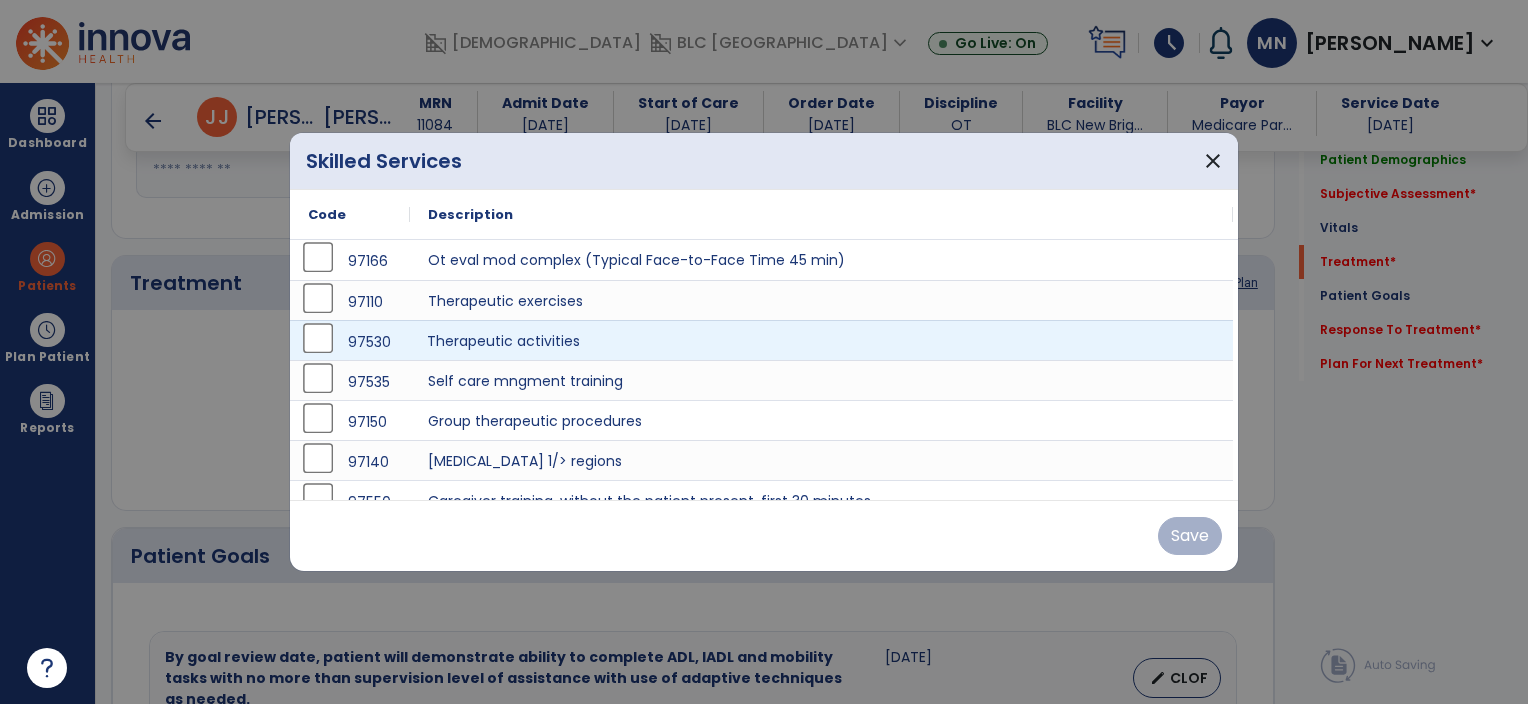 click on "Therapeutic activities" at bounding box center [821, 340] 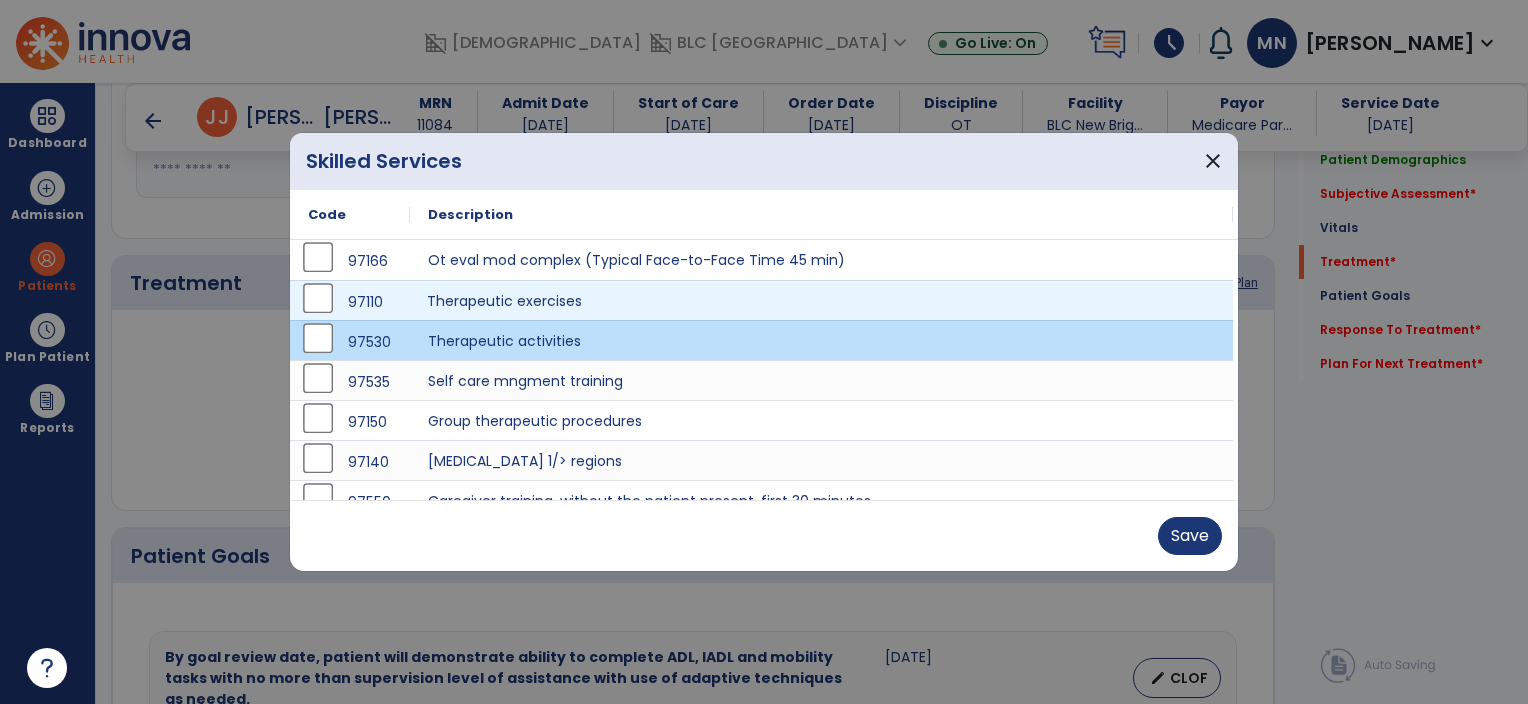 click on "Therapeutic exercises" at bounding box center (821, 300) 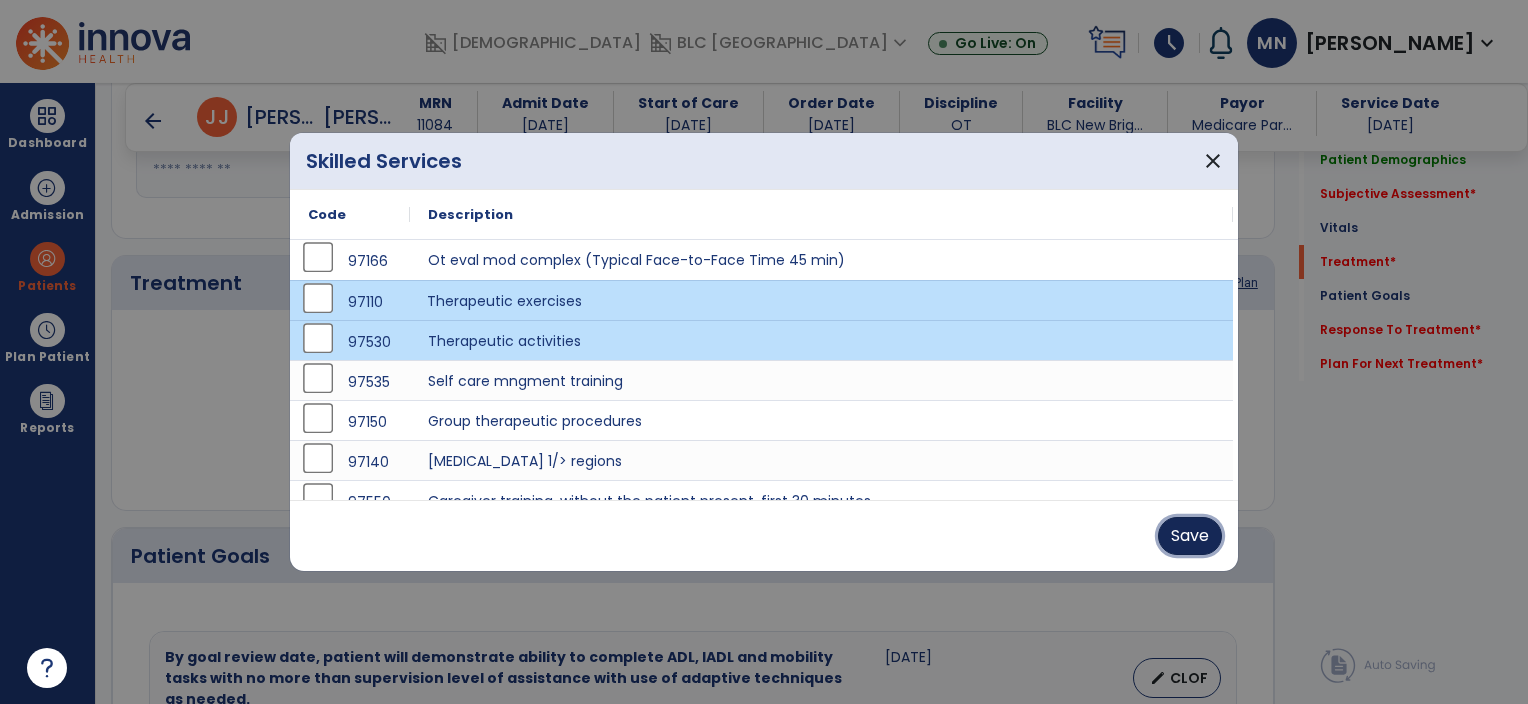 click on "Save" at bounding box center [1190, 536] 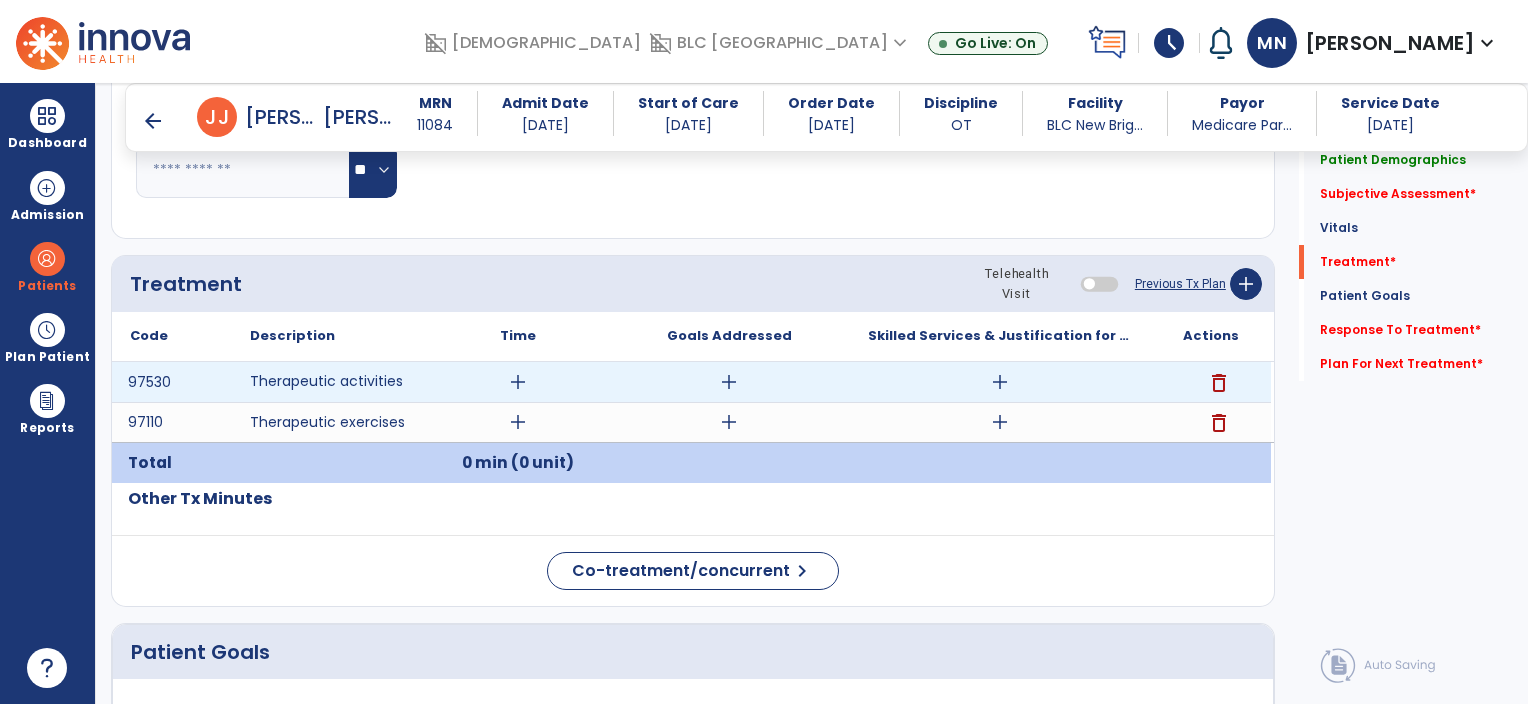 click on "add" at bounding box center [1000, 382] 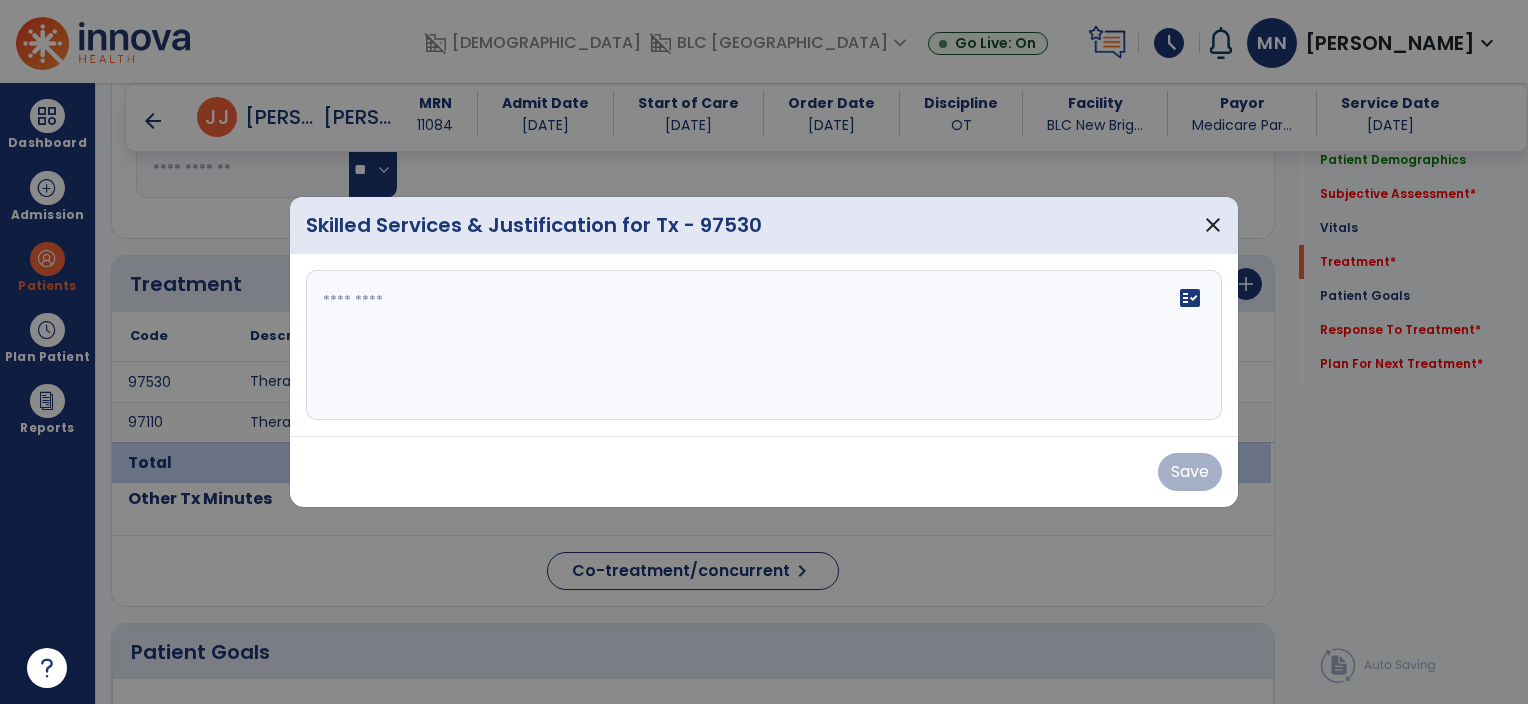 click on "fact_check" at bounding box center (764, 345) 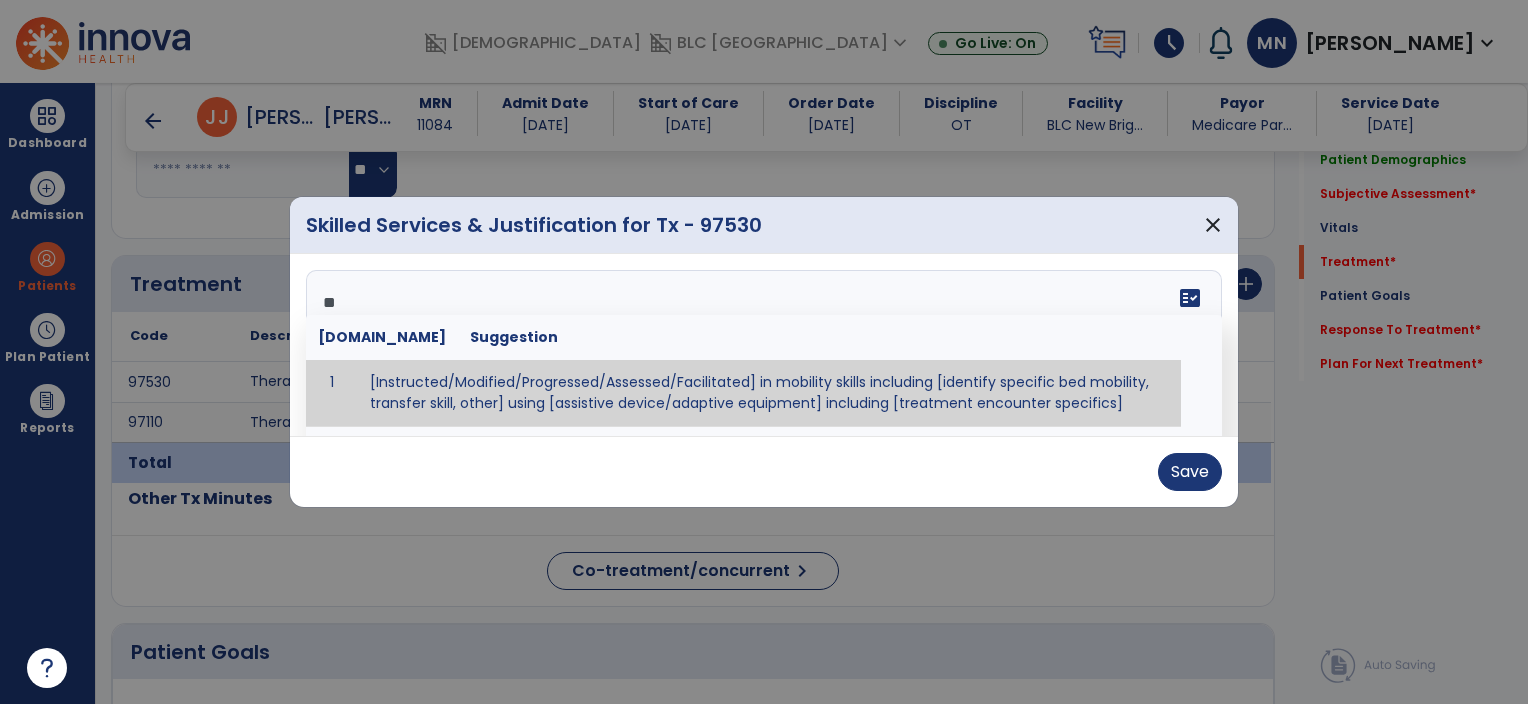 type on "*" 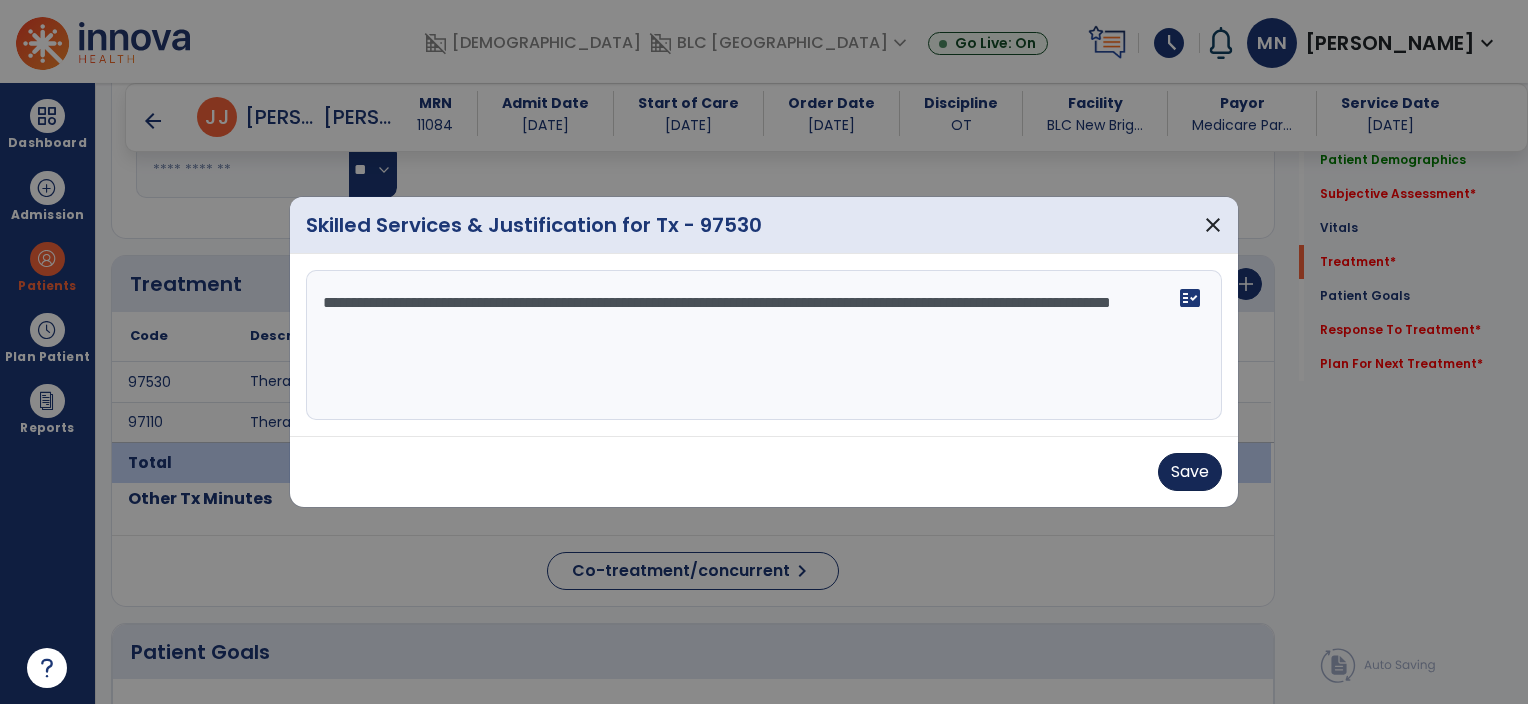 type on "**********" 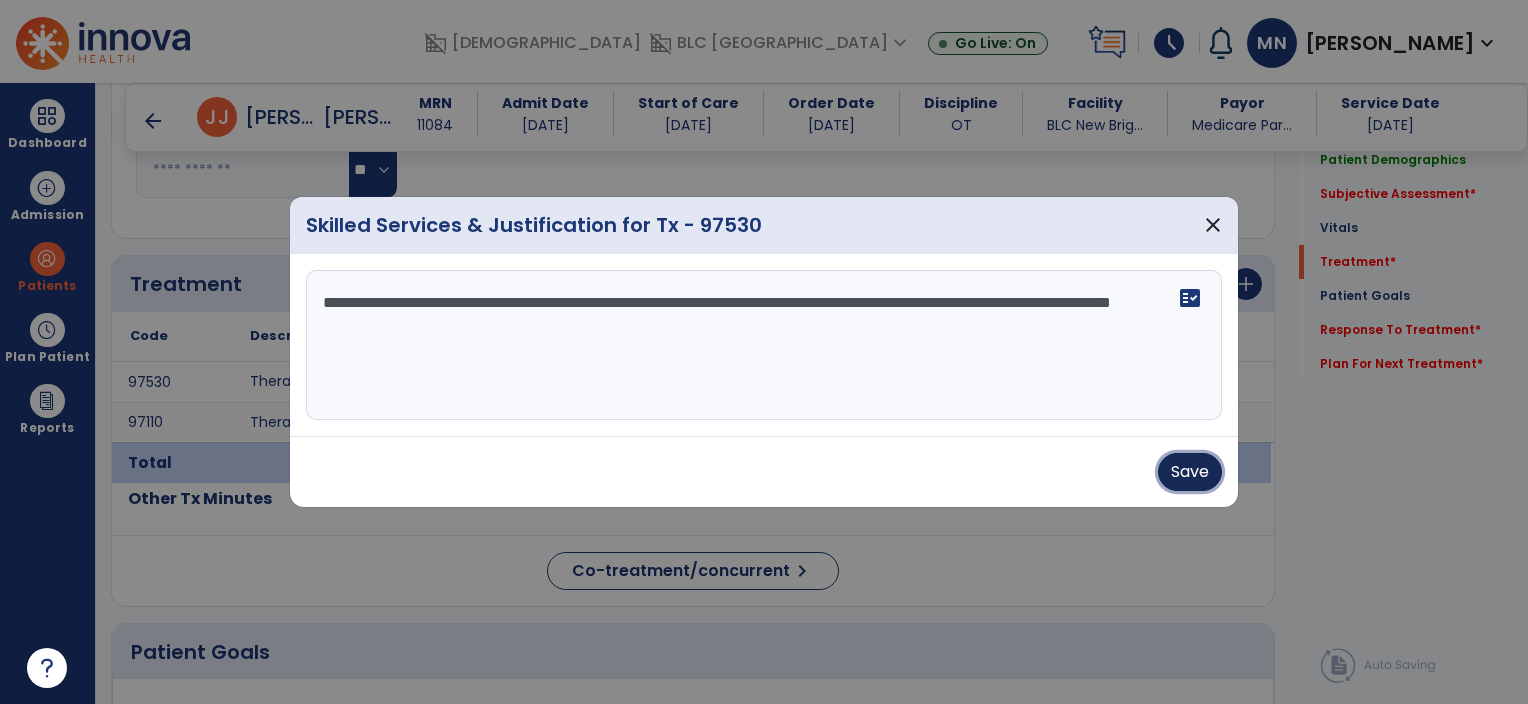 click on "Save" at bounding box center [1190, 472] 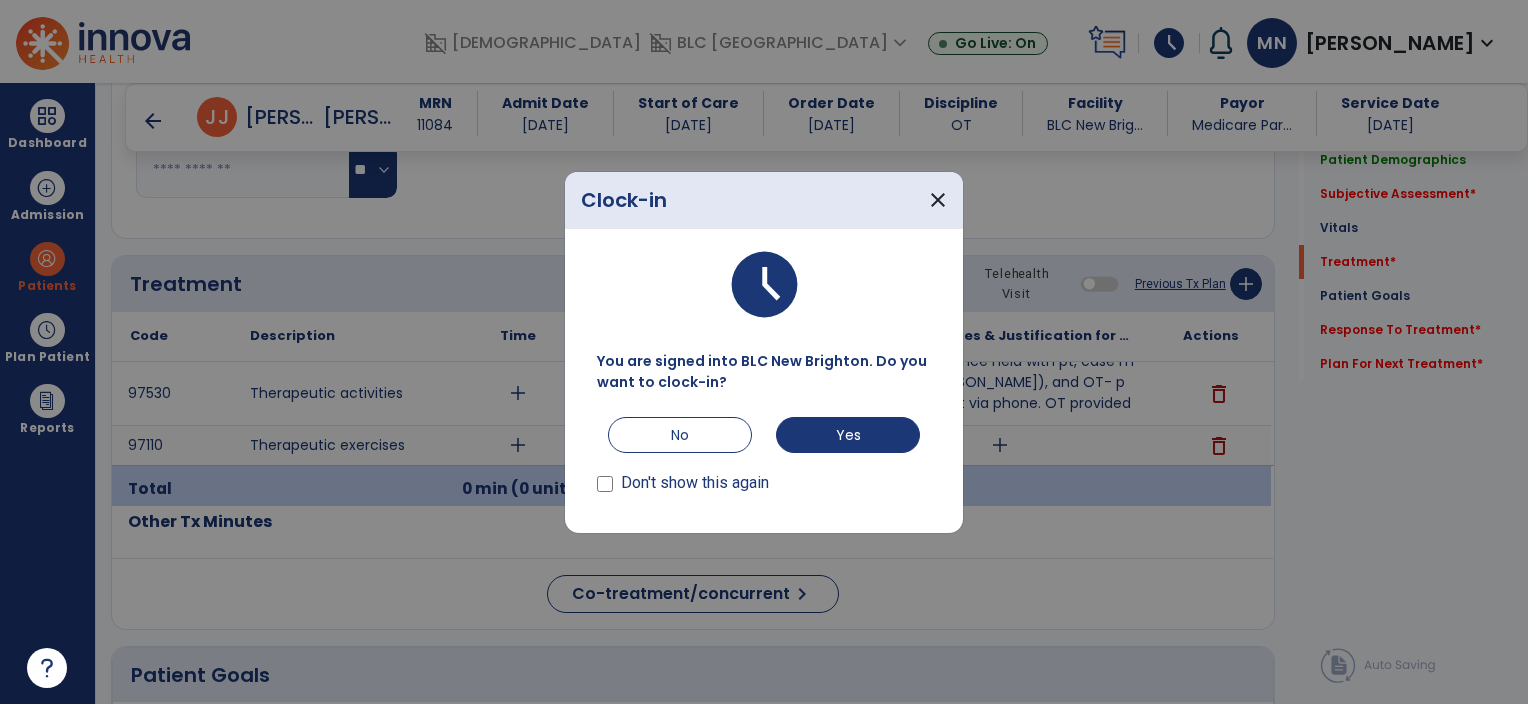 click on "Don't show this again" at bounding box center [695, 483] 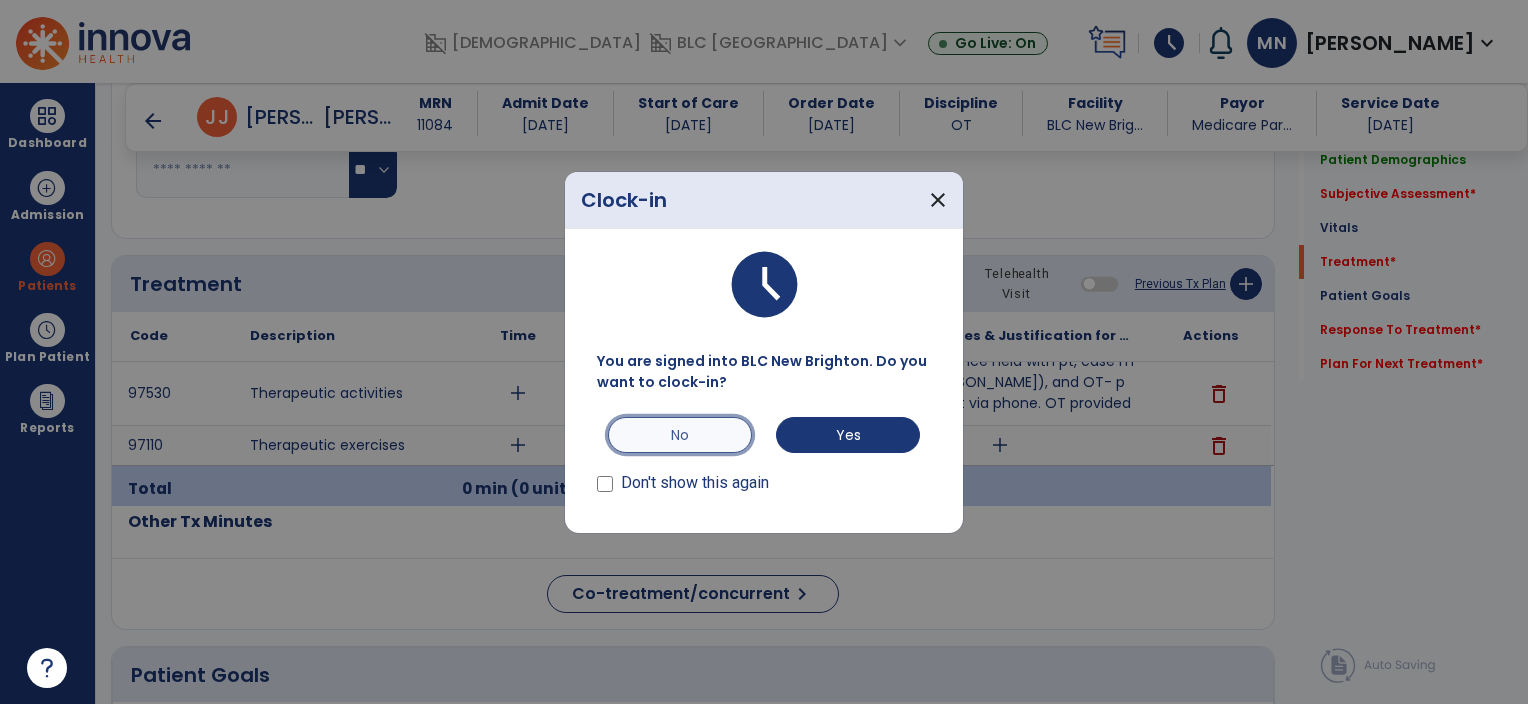 click on "No" at bounding box center [680, 435] 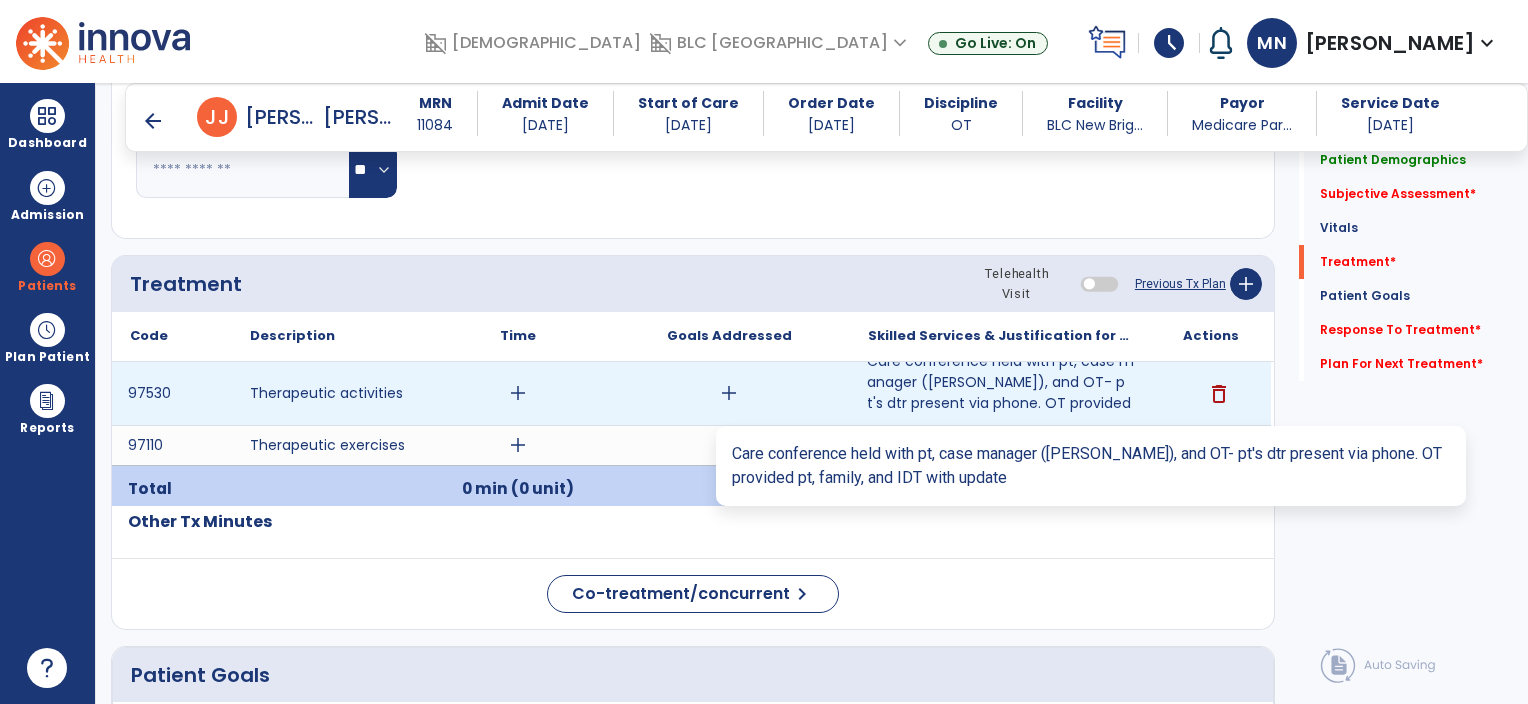 click on "Care conference held with pt, case manager ([PERSON_NAME]), and OT- pt's dtr present via phone. OT provided ..." at bounding box center (1000, 393) 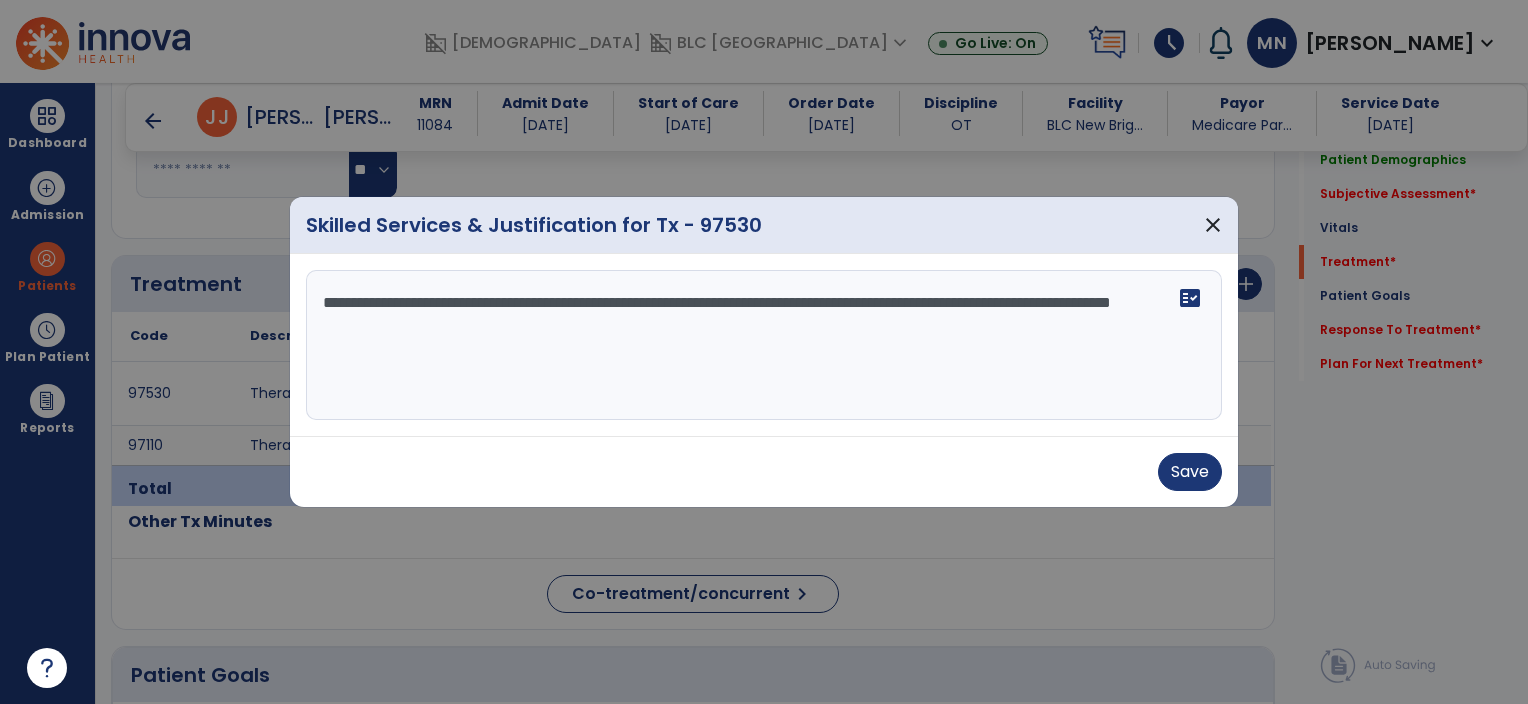 click on "**********" at bounding box center (764, 345) 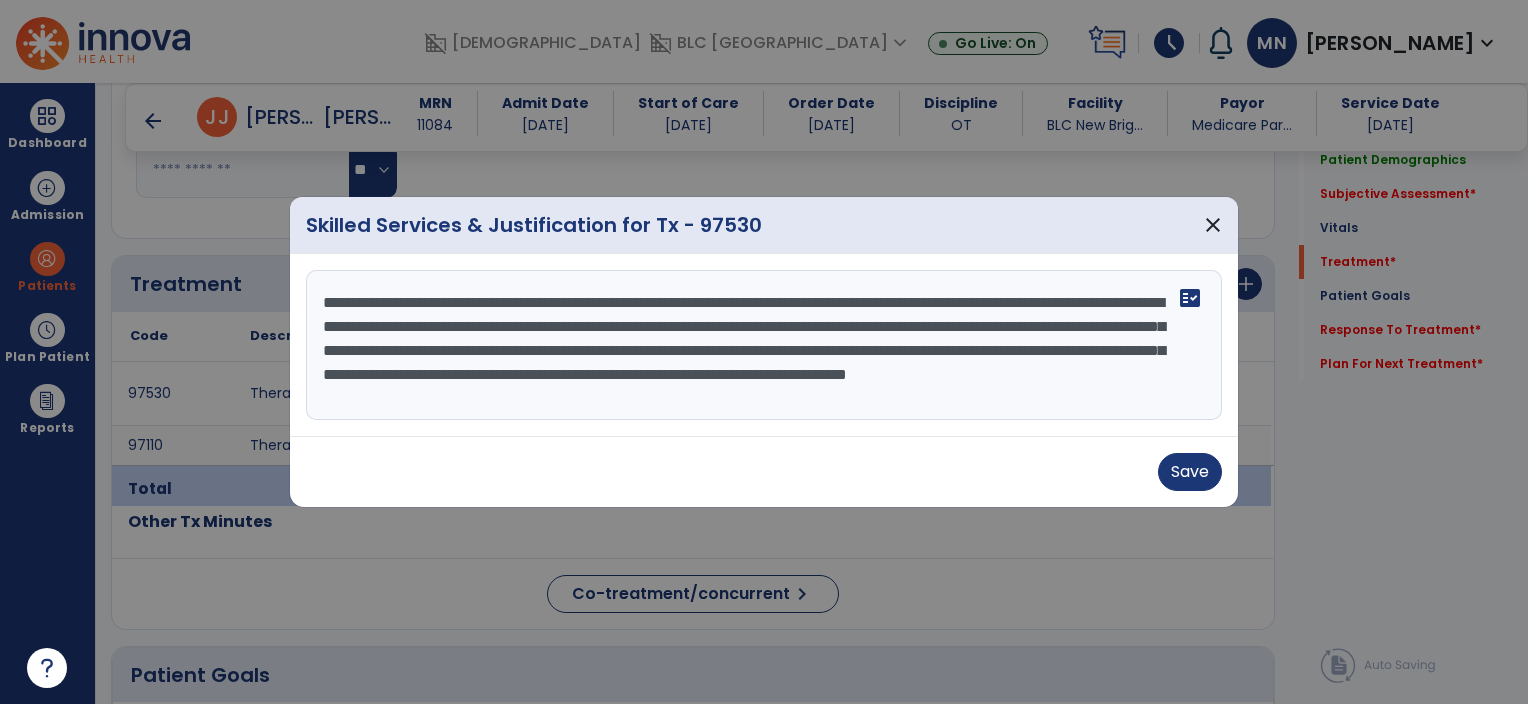 scroll, scrollTop: 16, scrollLeft: 0, axis: vertical 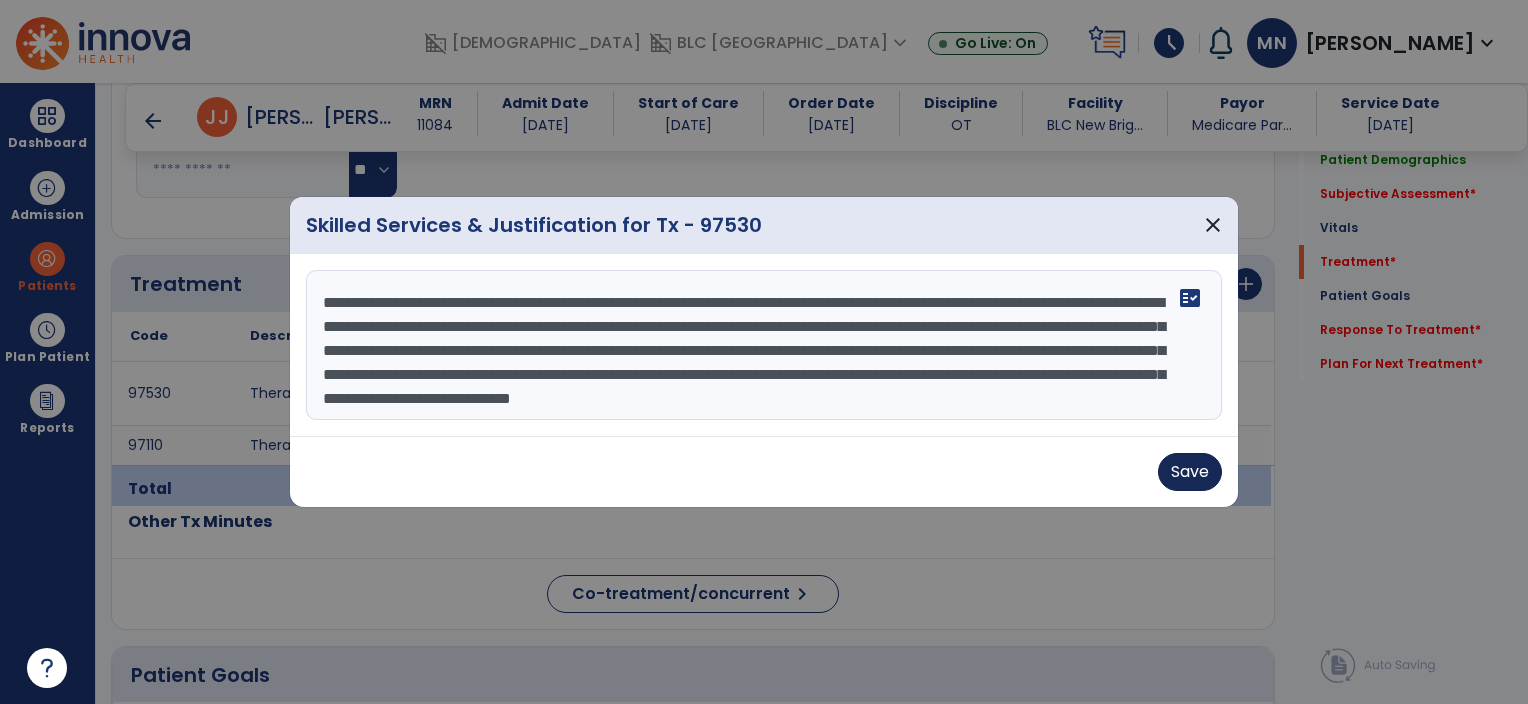 type on "**********" 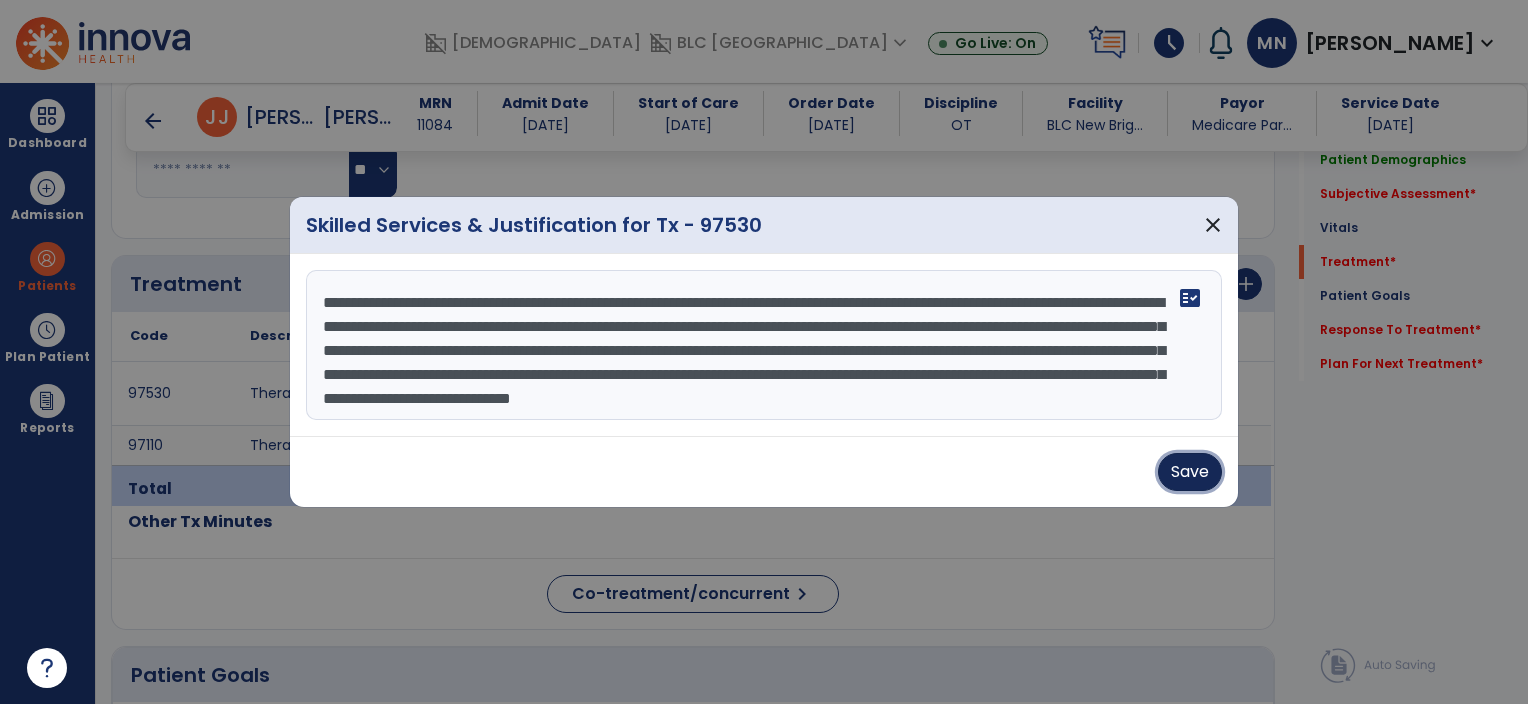 click on "Save" at bounding box center [1190, 472] 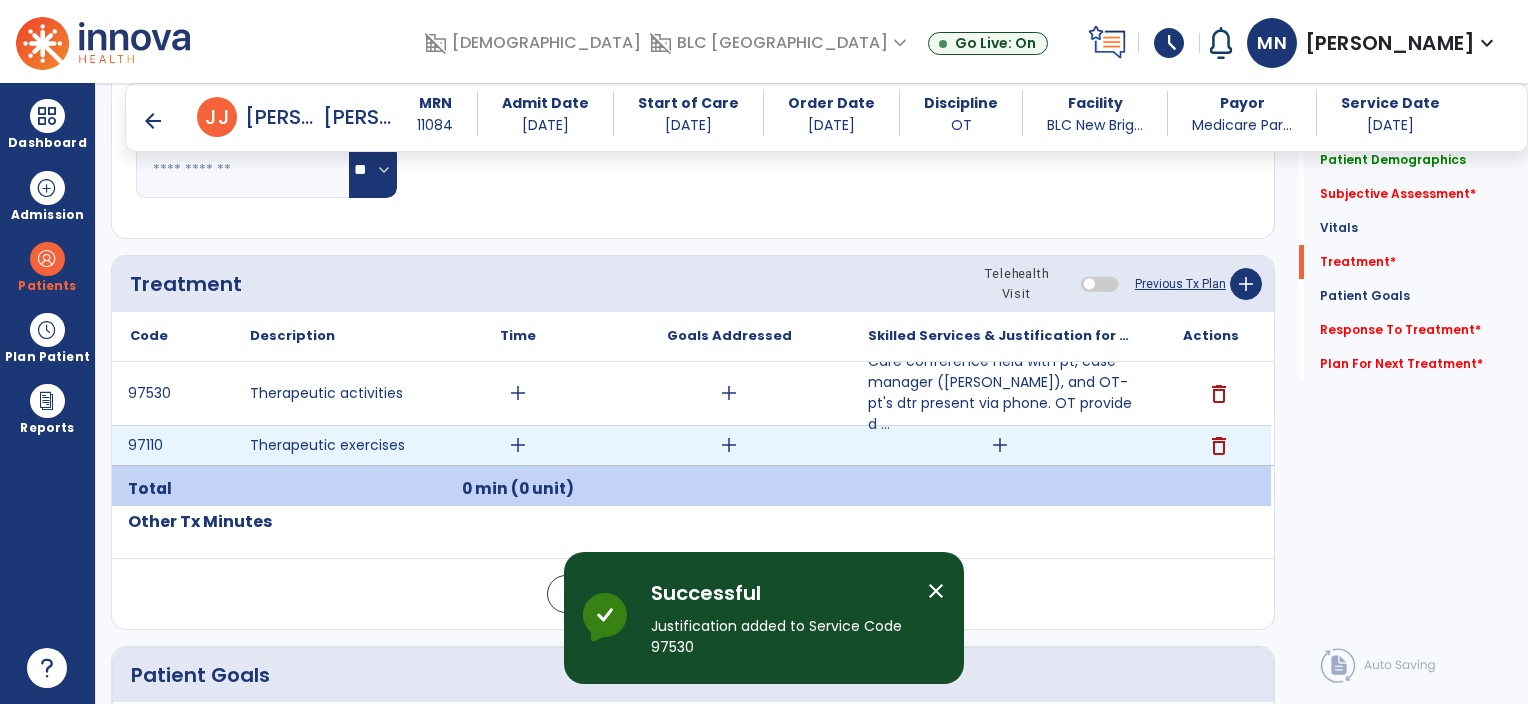 click on "add" at bounding box center [1000, 445] 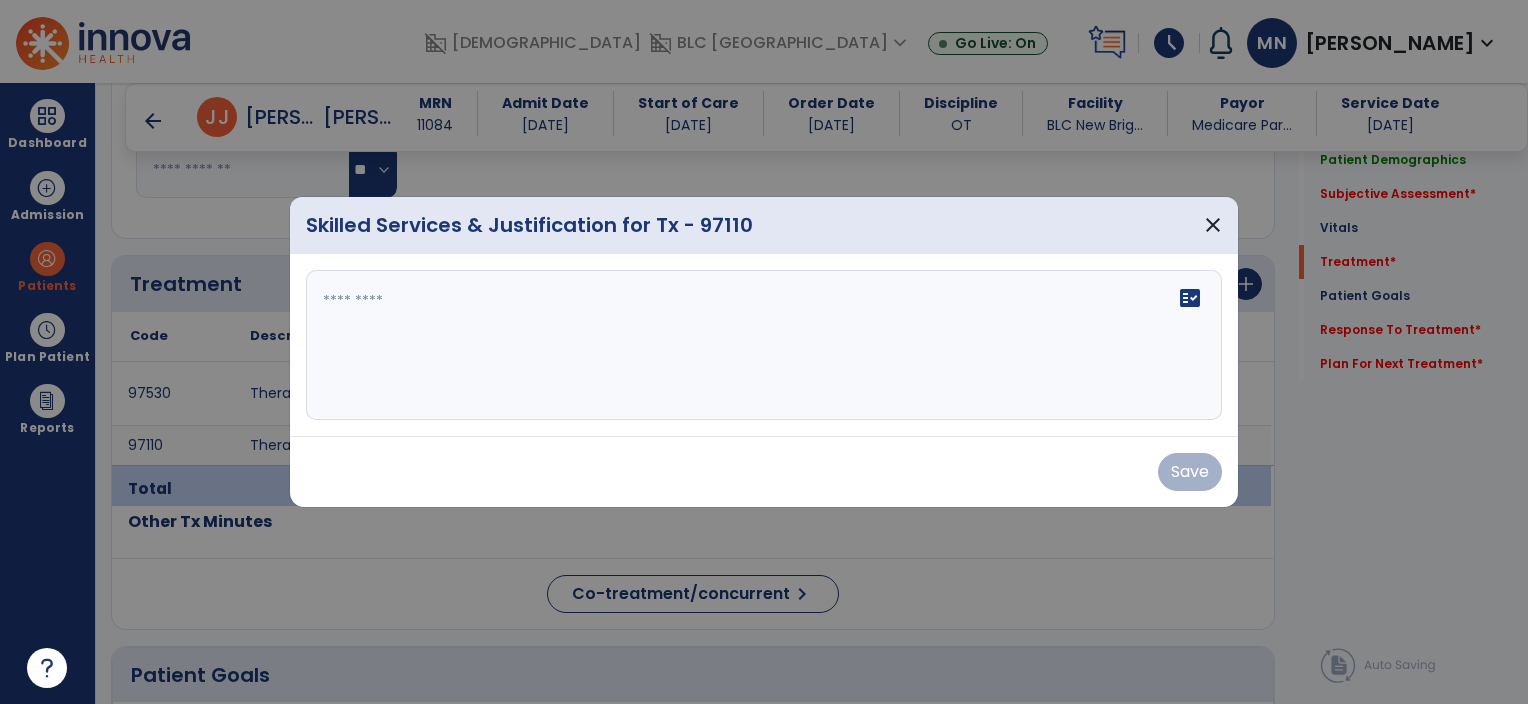 click on "fact_check" at bounding box center [764, 345] 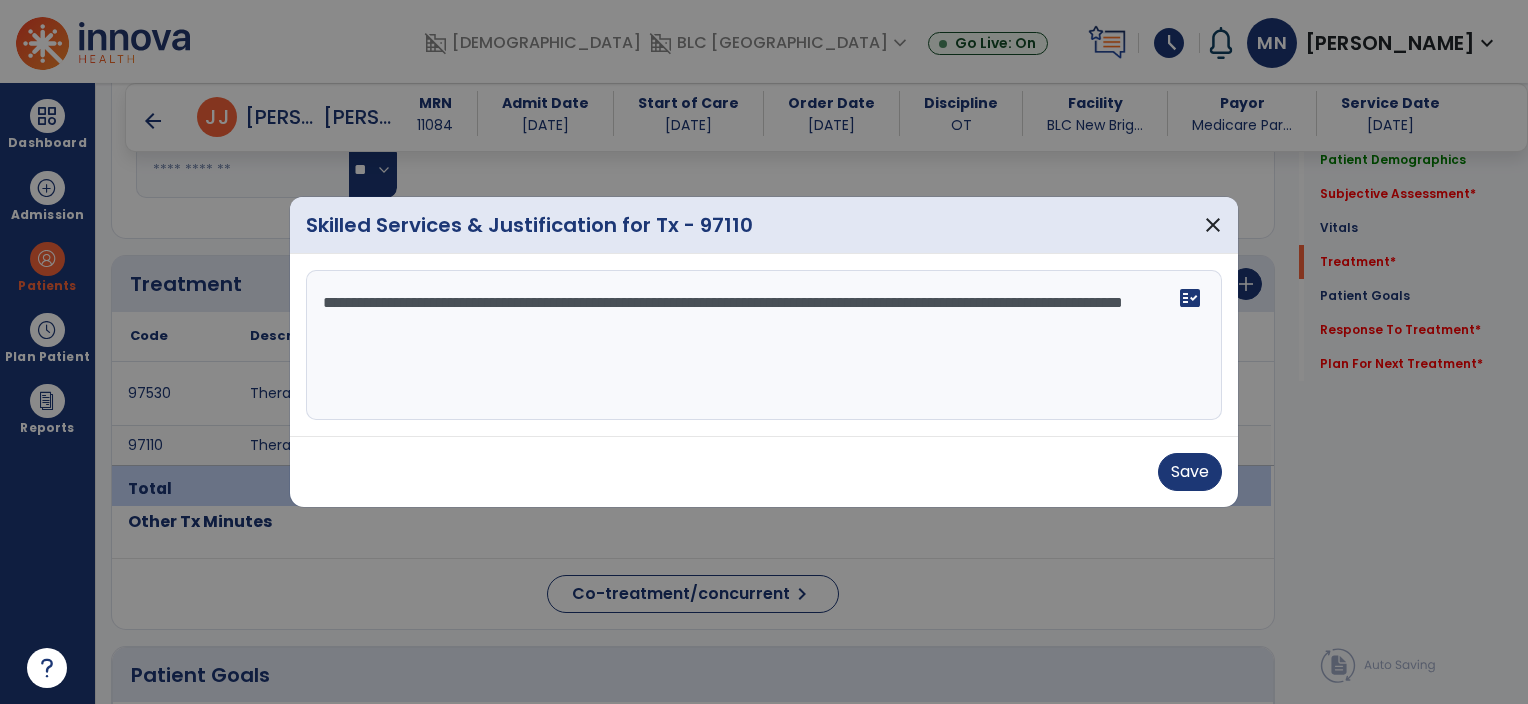 click on "**********" at bounding box center [764, 345] 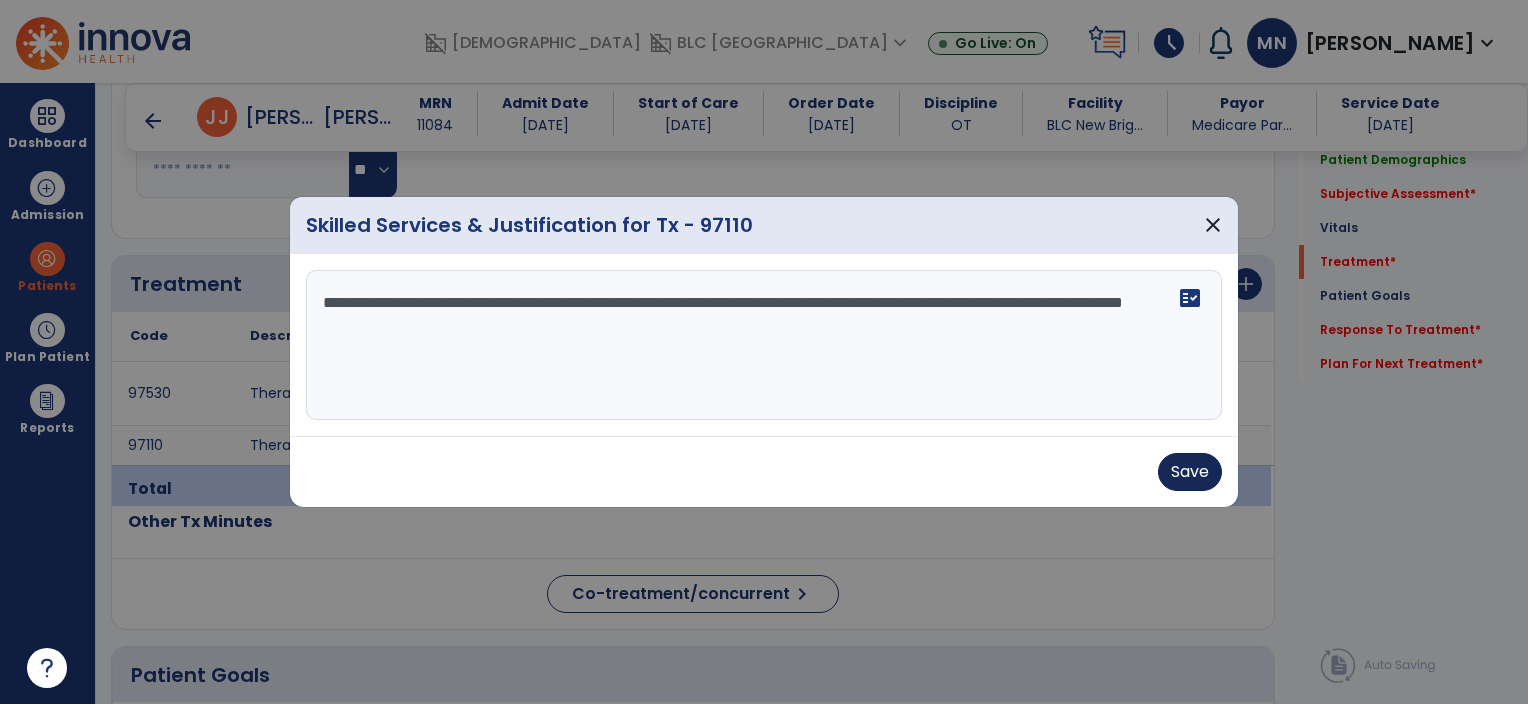 type on "**********" 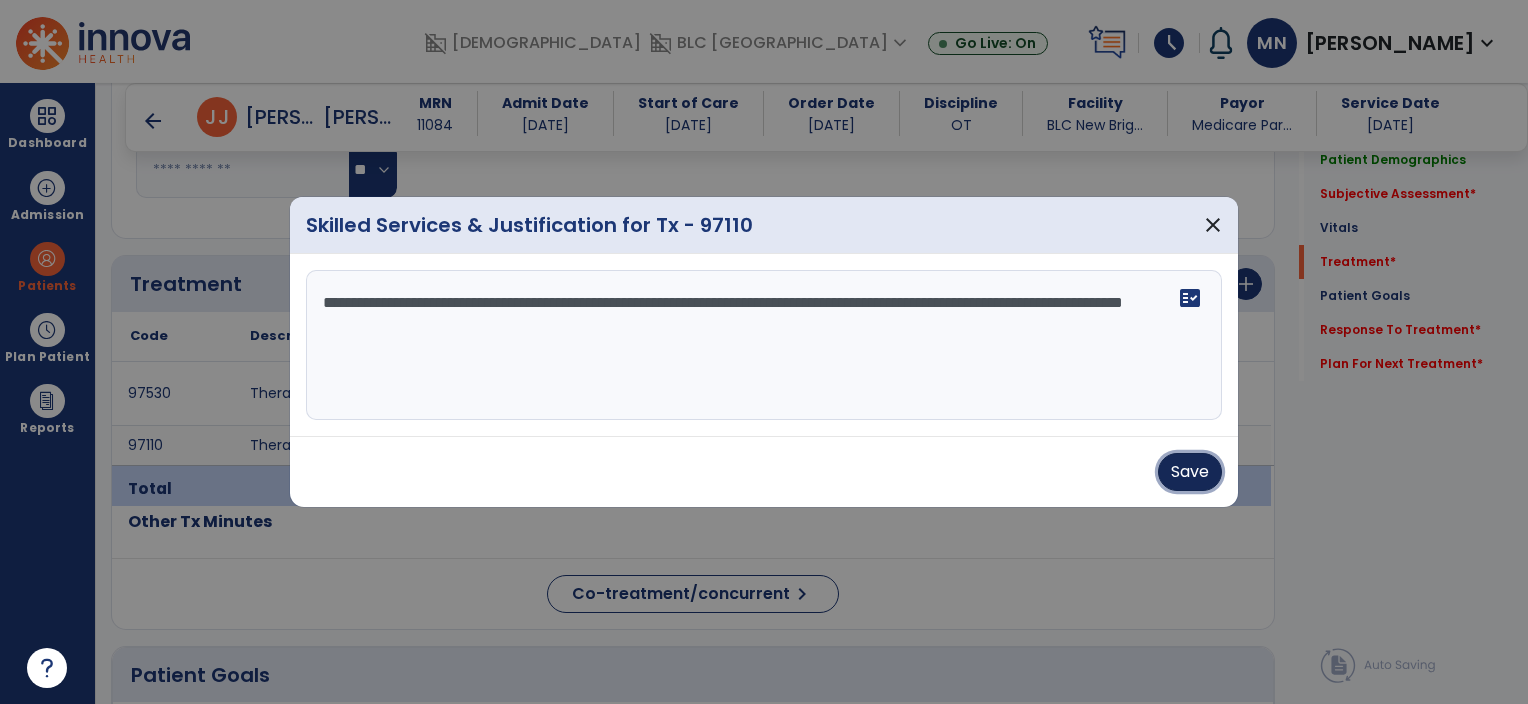 click on "Save" at bounding box center [1190, 472] 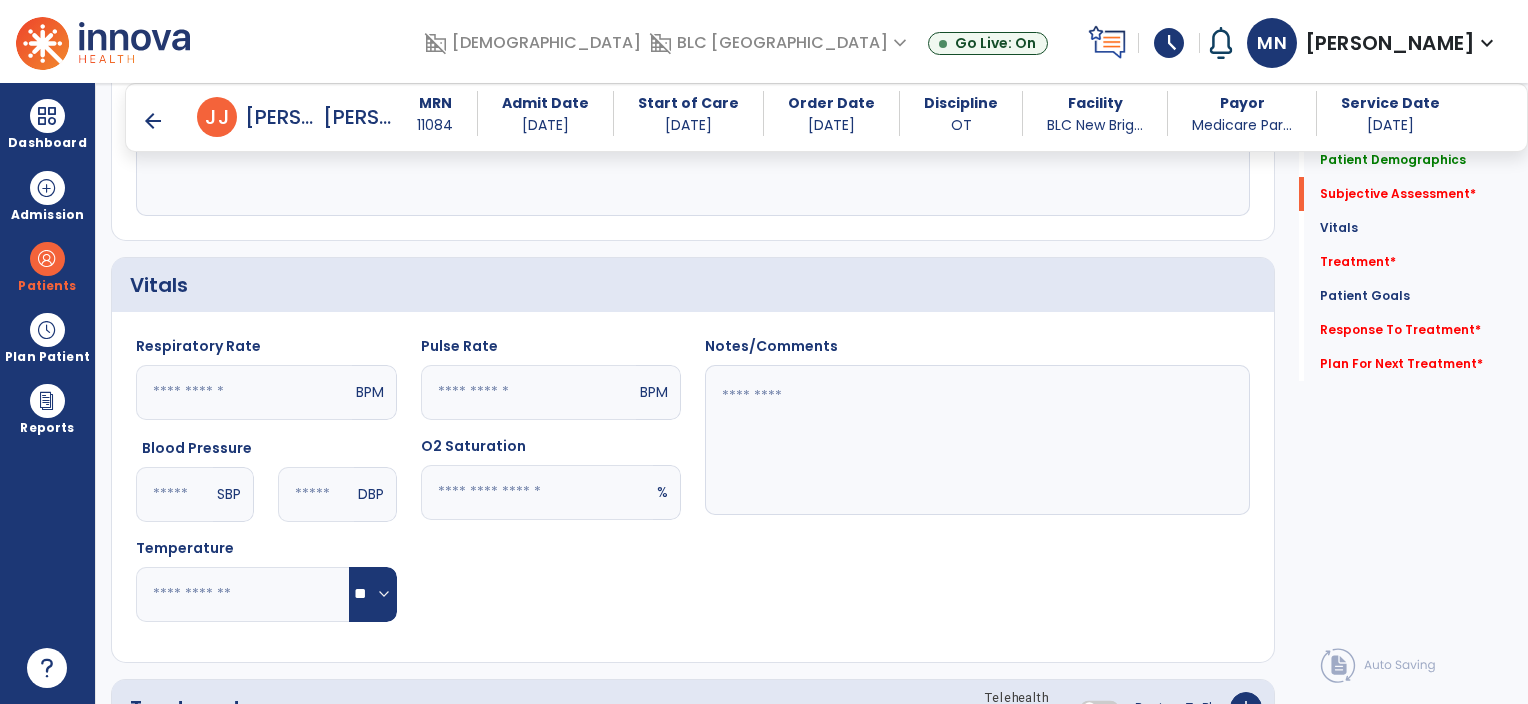 scroll, scrollTop: 266, scrollLeft: 0, axis: vertical 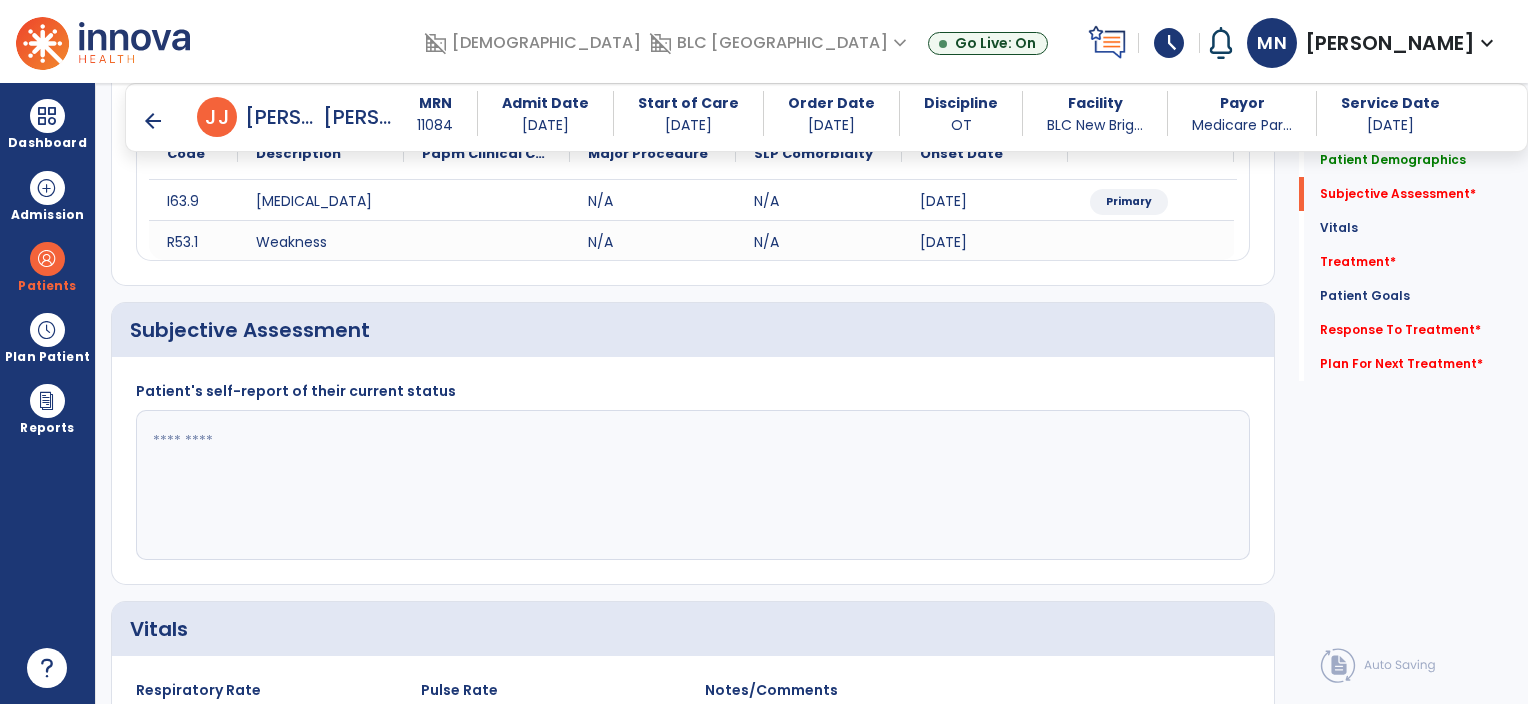 click 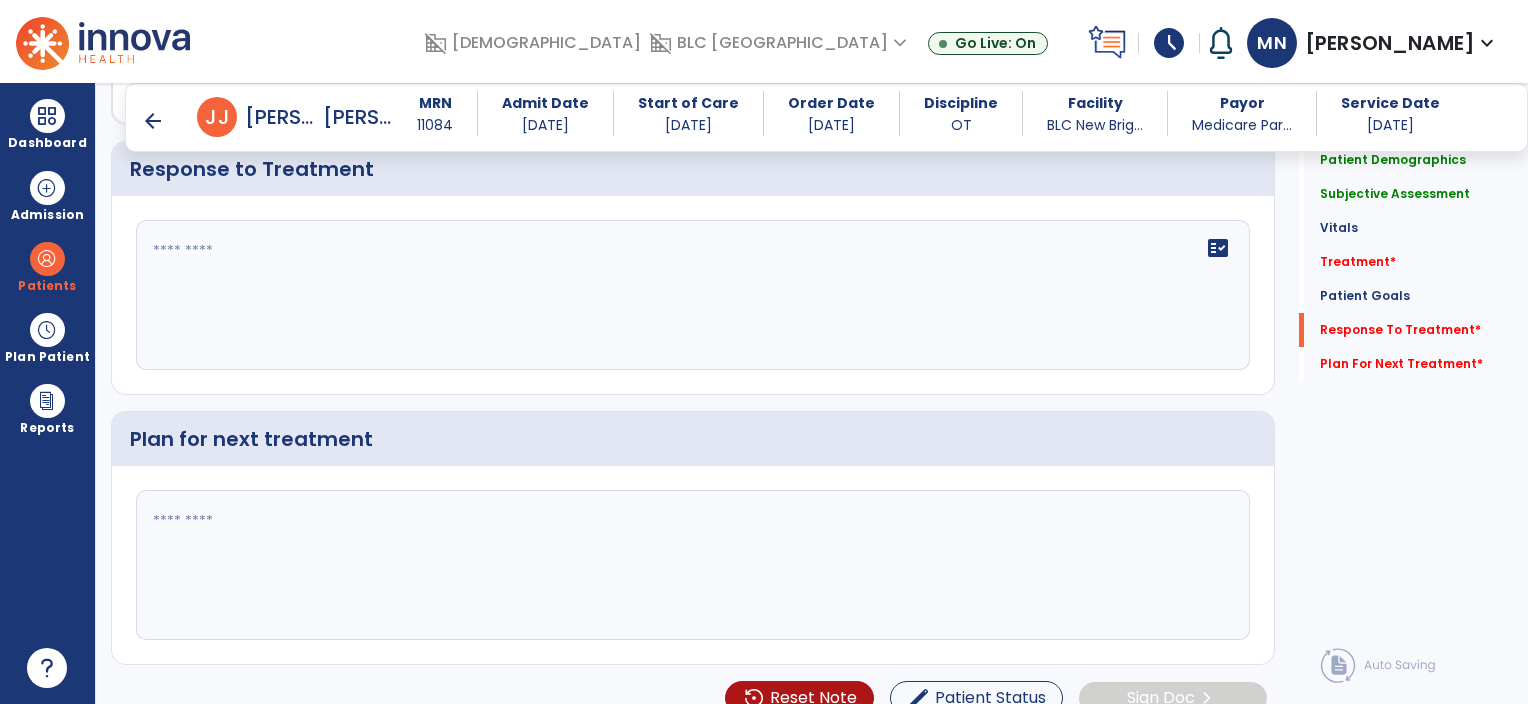 scroll, scrollTop: 2282, scrollLeft: 0, axis: vertical 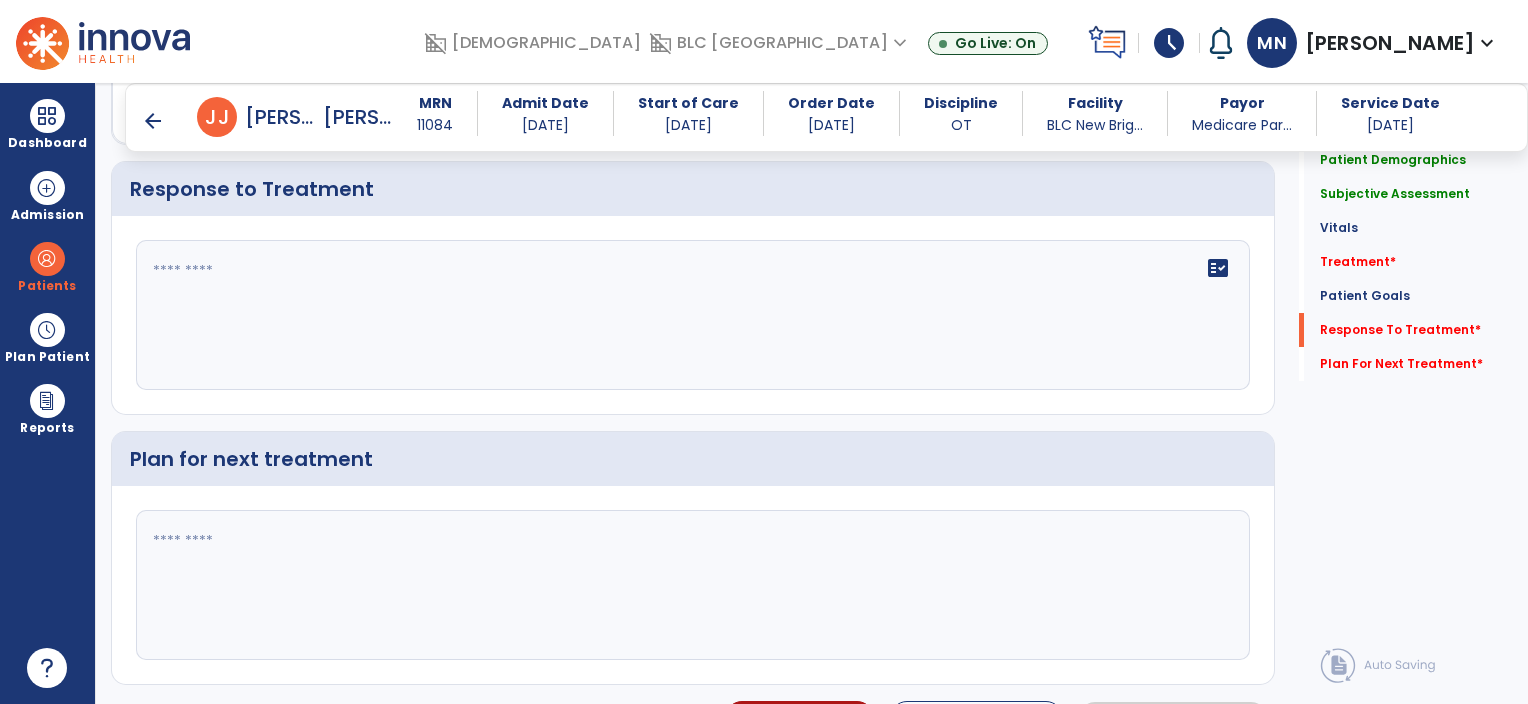 type on "**********" 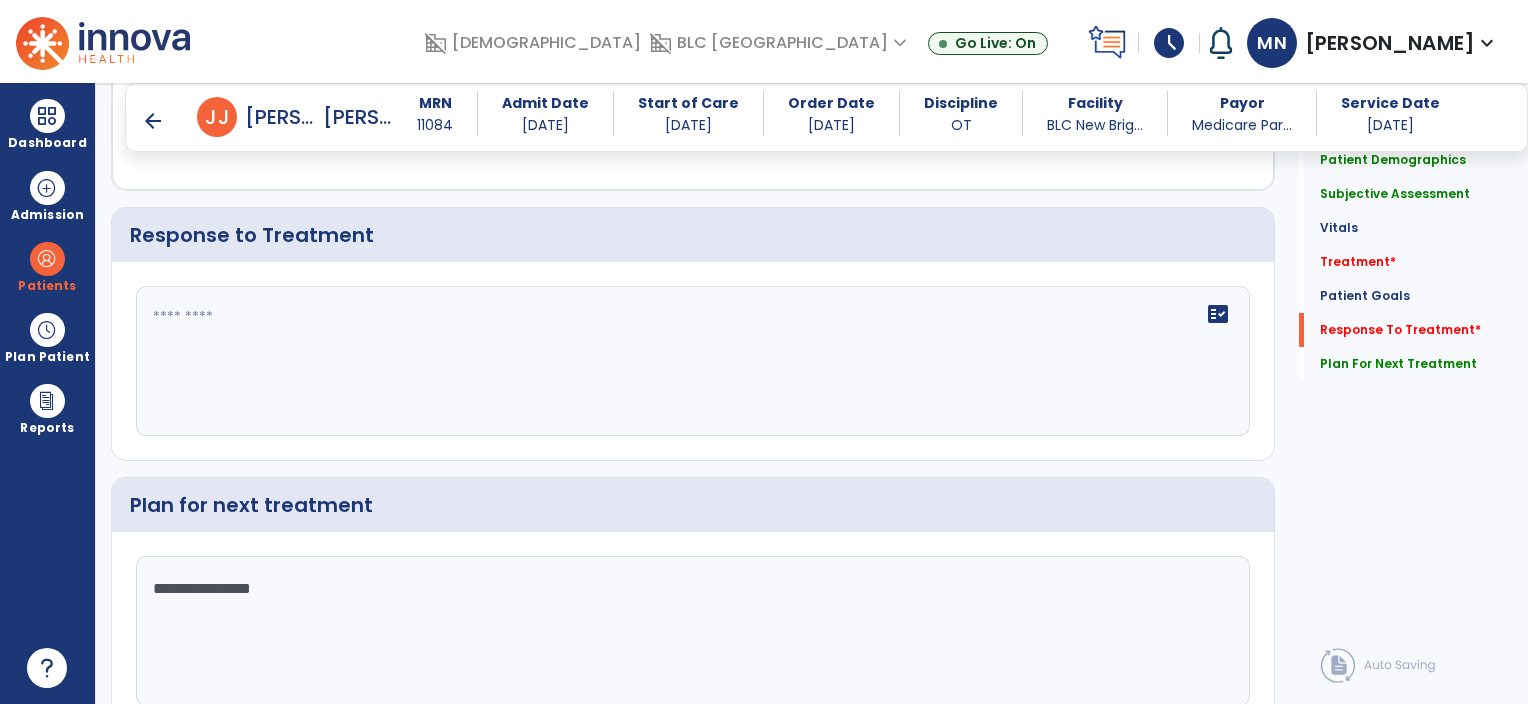 scroll, scrollTop: 2282, scrollLeft: 0, axis: vertical 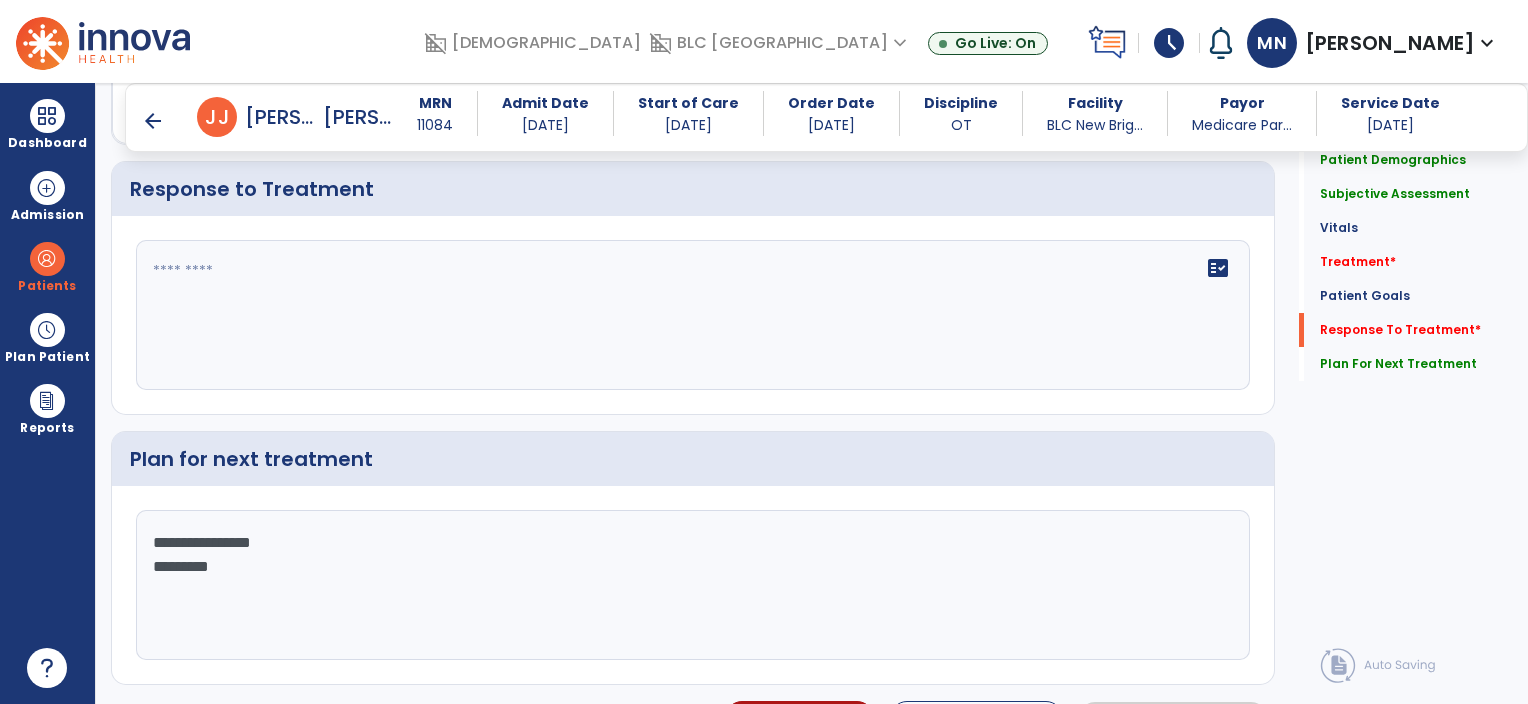 click on "**********" 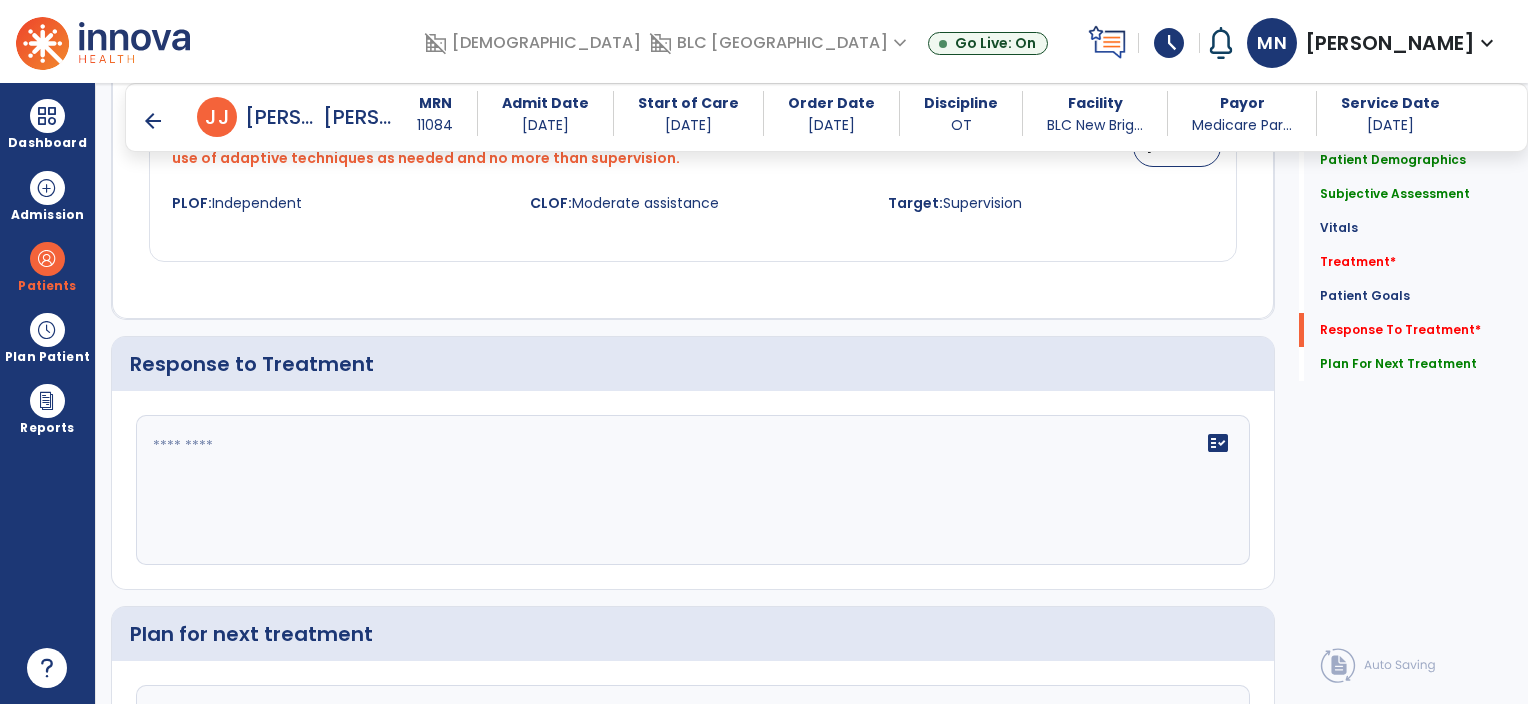 scroll, scrollTop: 2101, scrollLeft: 0, axis: vertical 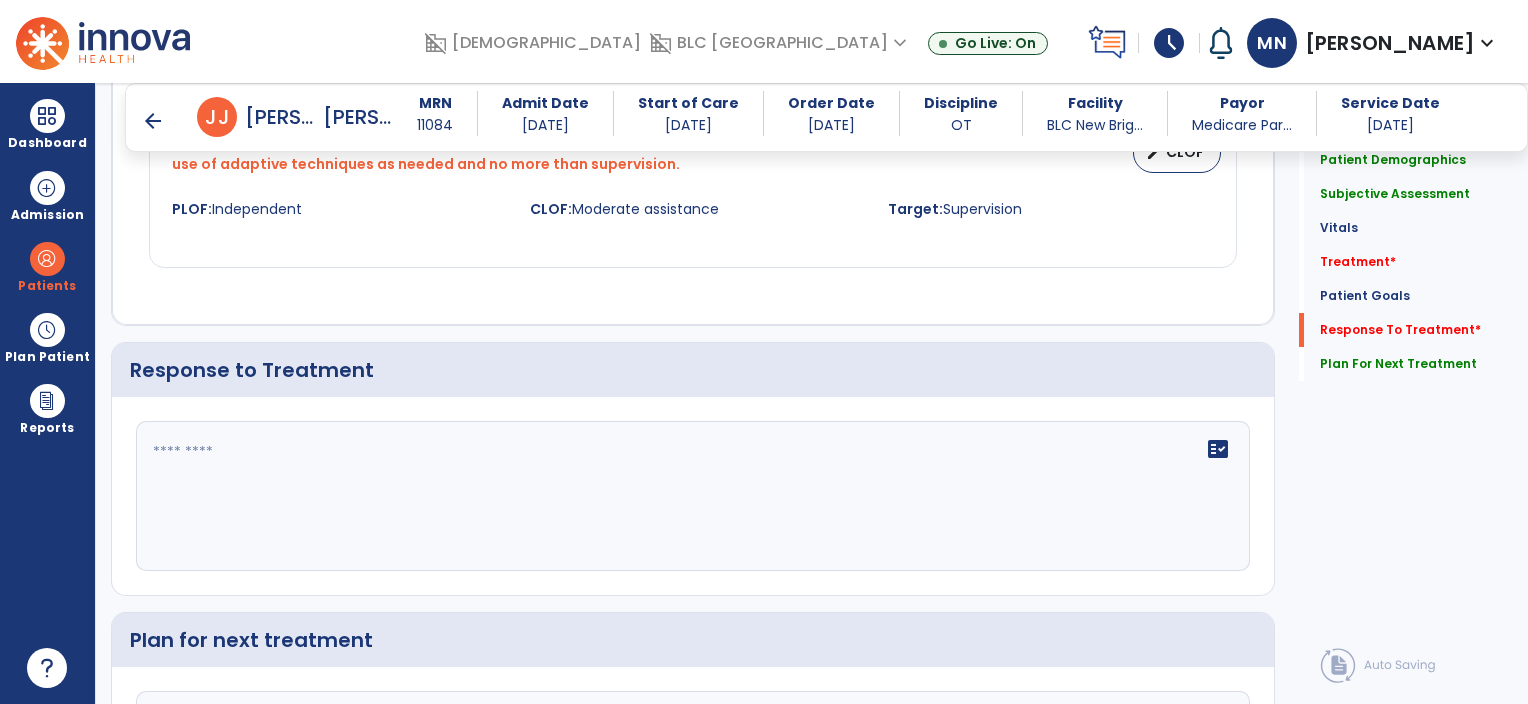 type on "**********" 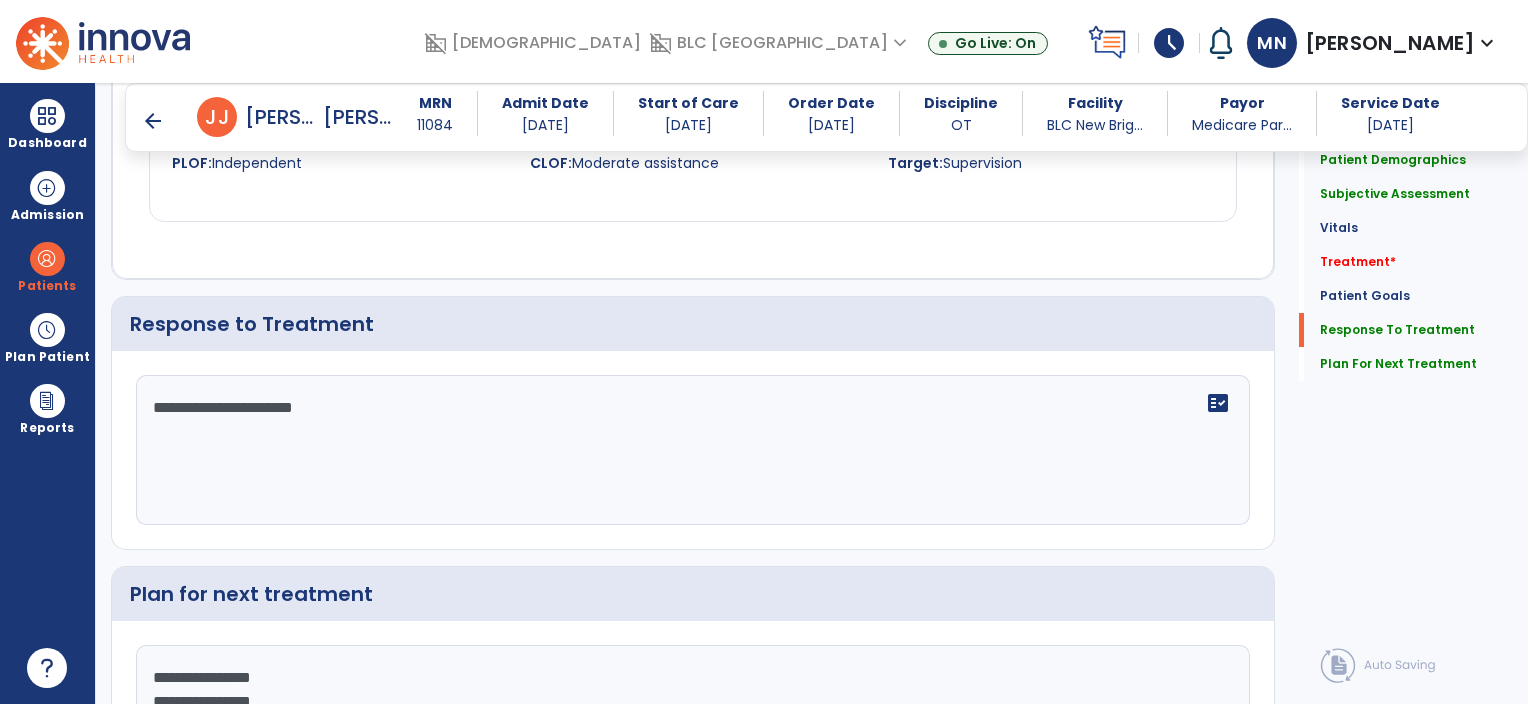 scroll, scrollTop: 2055, scrollLeft: 0, axis: vertical 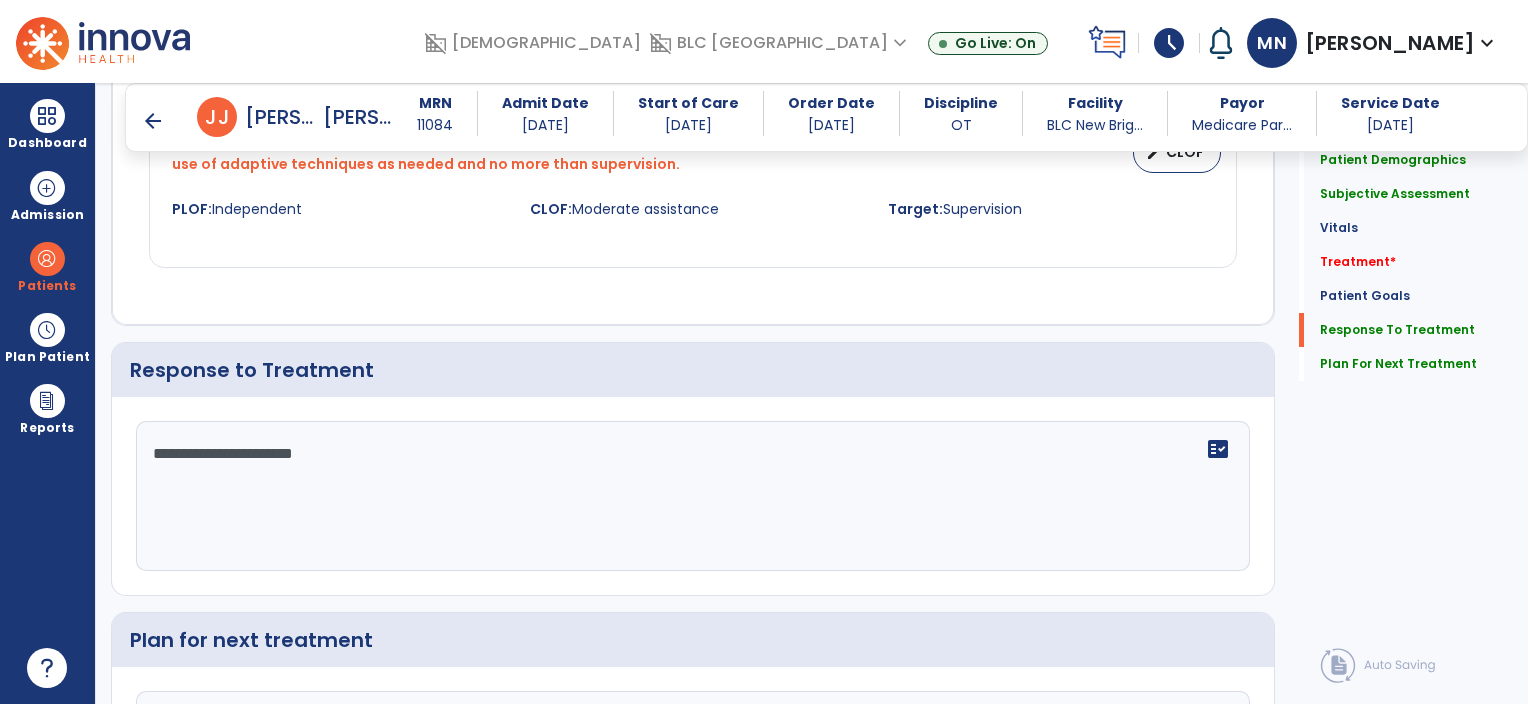 type on "**********" 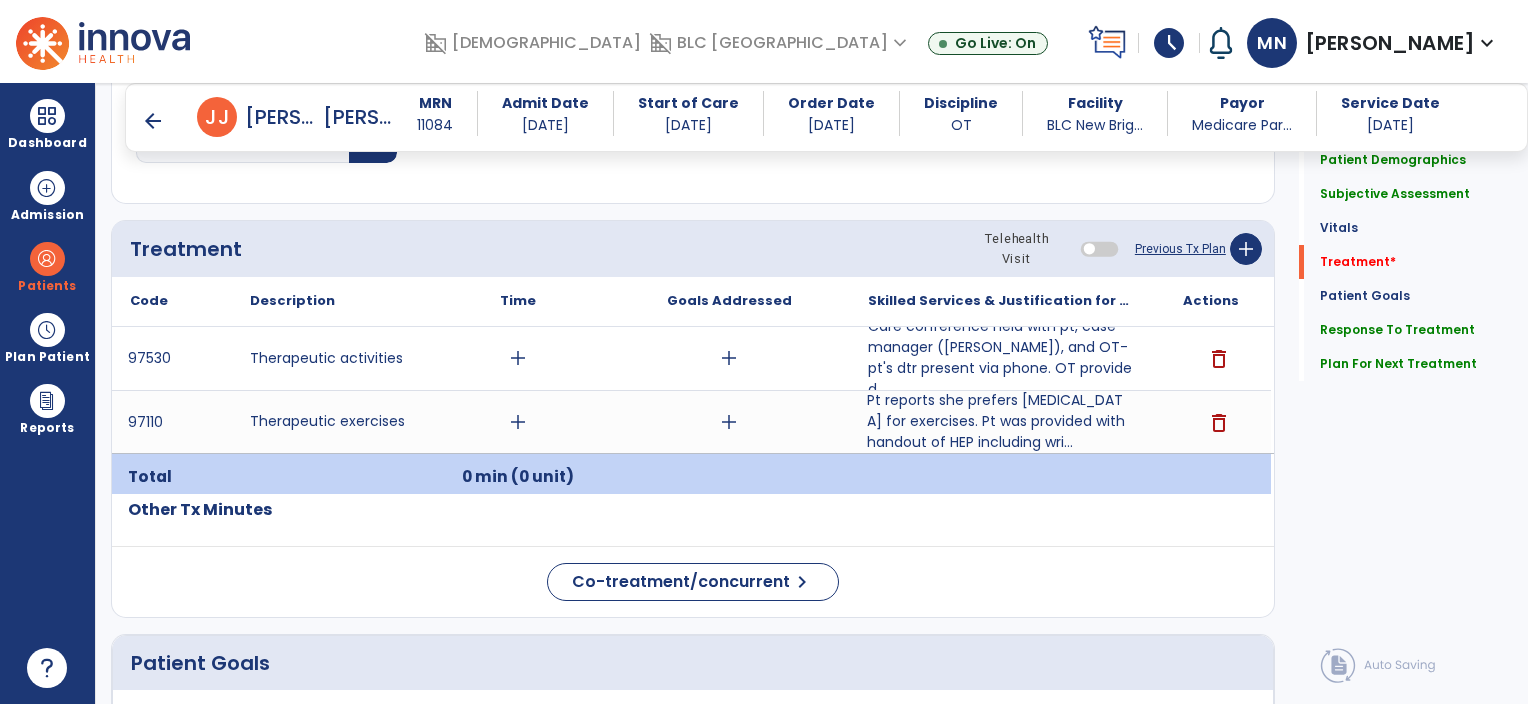 scroll, scrollTop: 1060, scrollLeft: 0, axis: vertical 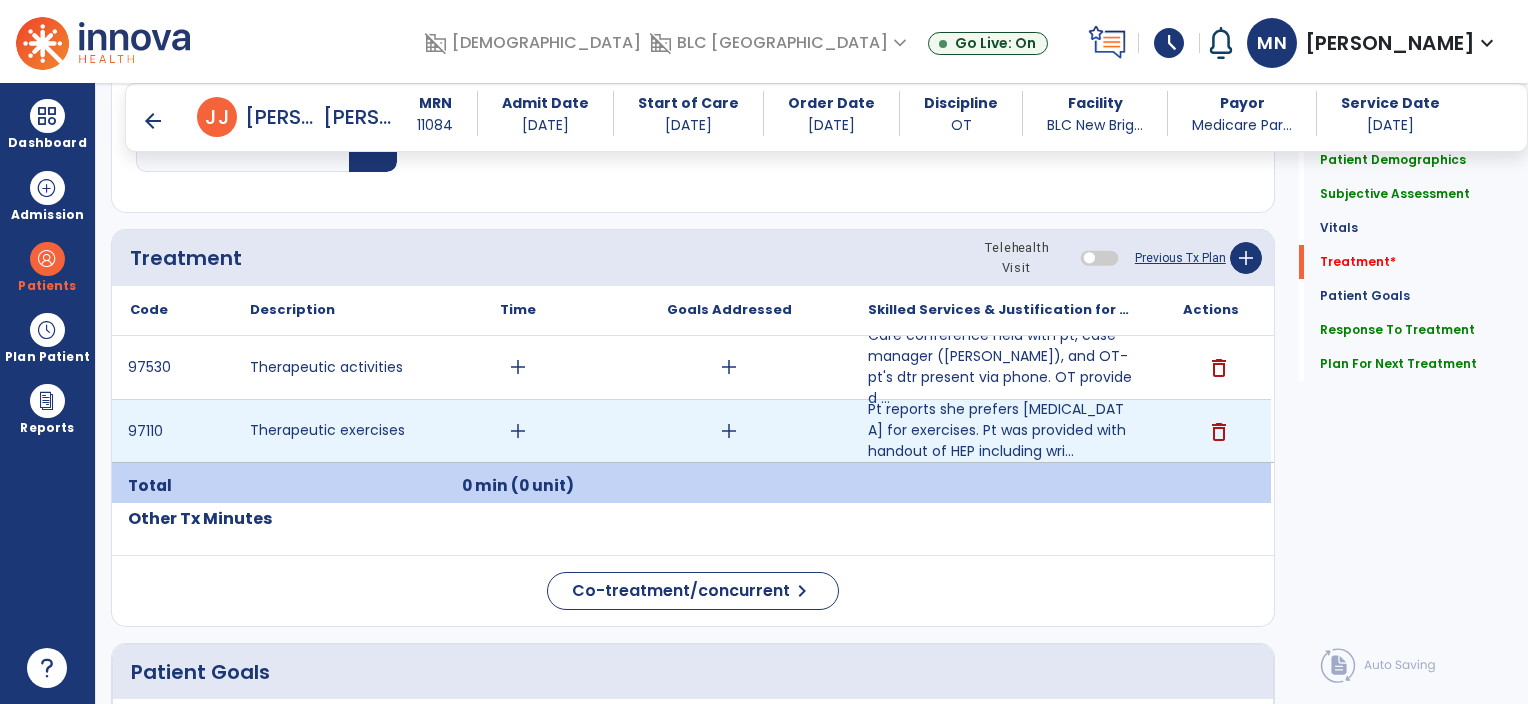 click on "delete" at bounding box center [1219, 432] 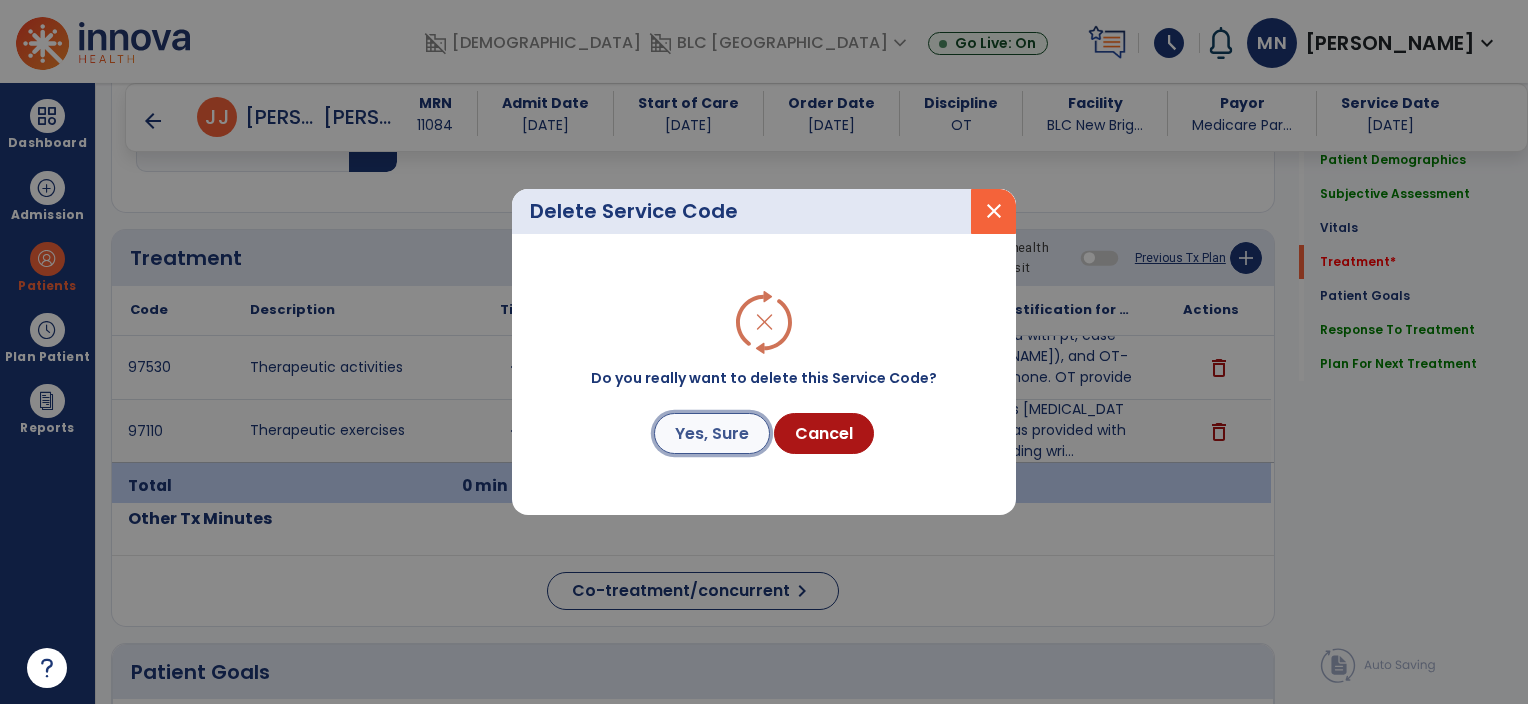 click on "Yes, Sure" at bounding box center (712, 433) 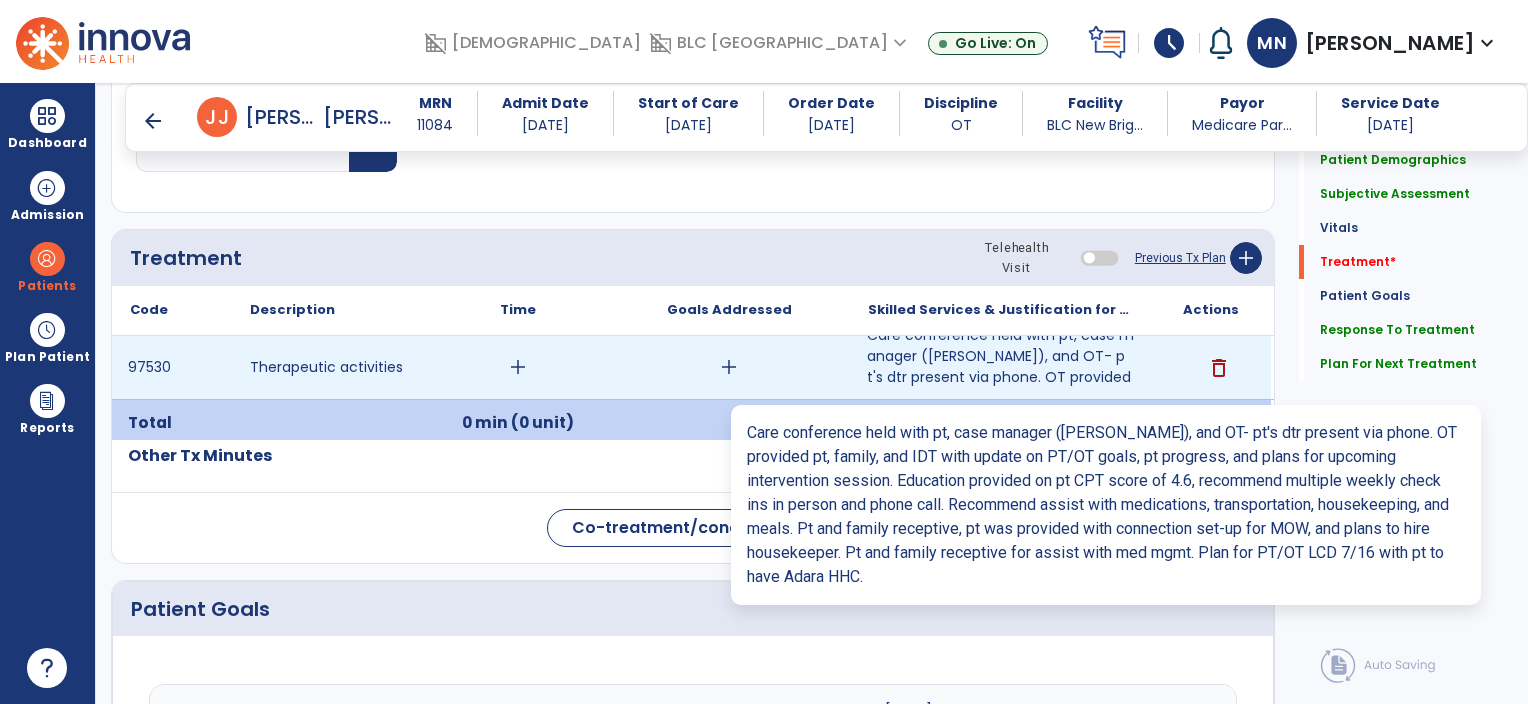 click on "Care conference held with pt, case manager ([PERSON_NAME]), and OT- pt's dtr present via phone. OT provided ..." at bounding box center (1000, 367) 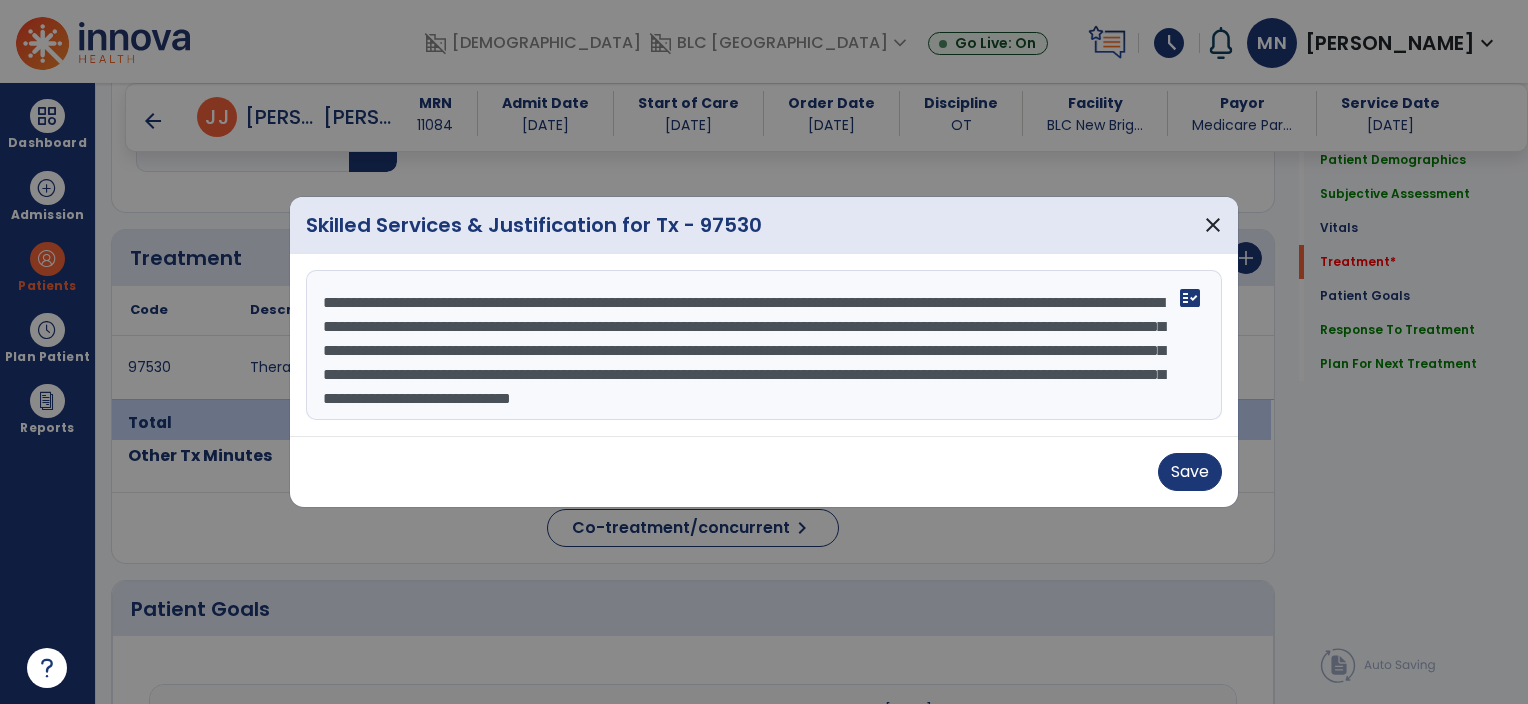 scroll, scrollTop: 24, scrollLeft: 0, axis: vertical 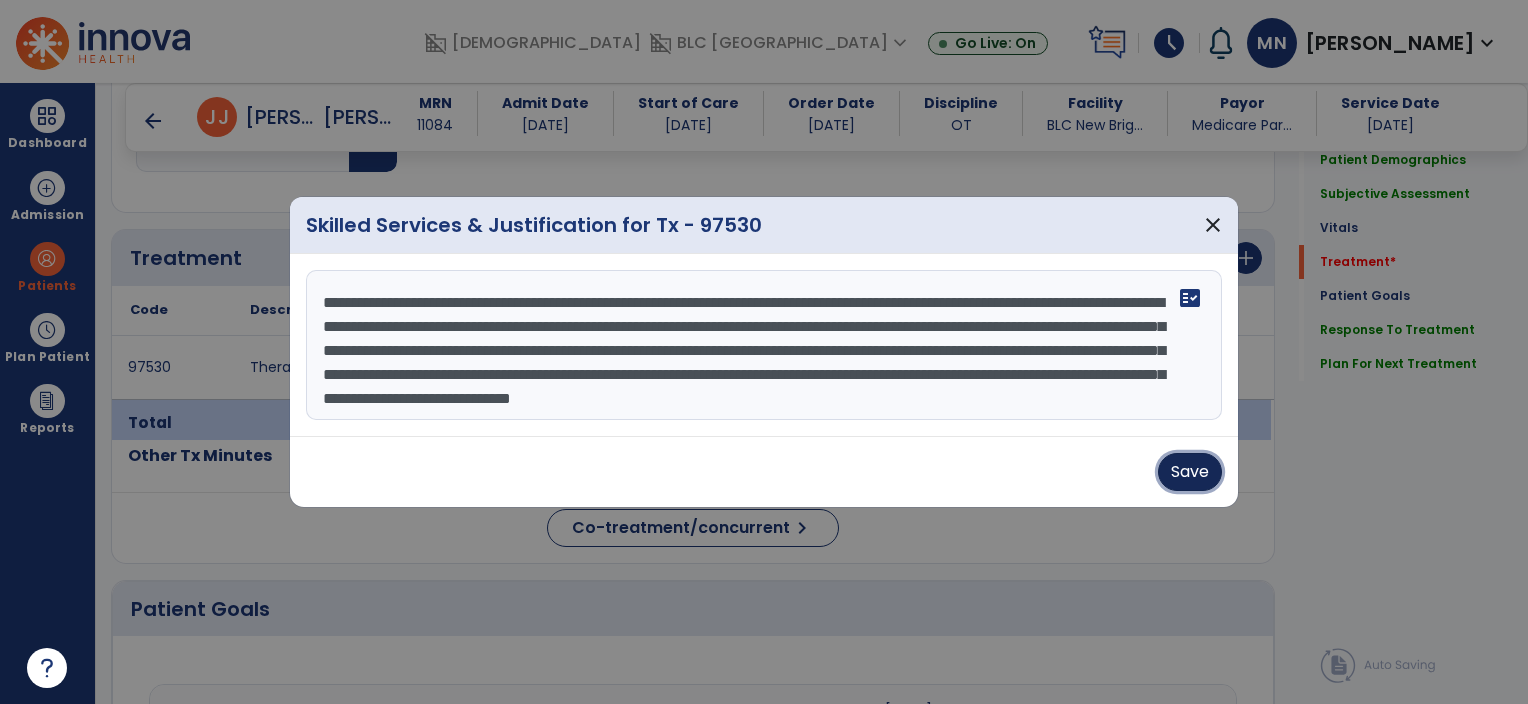 click on "Save" at bounding box center (1190, 472) 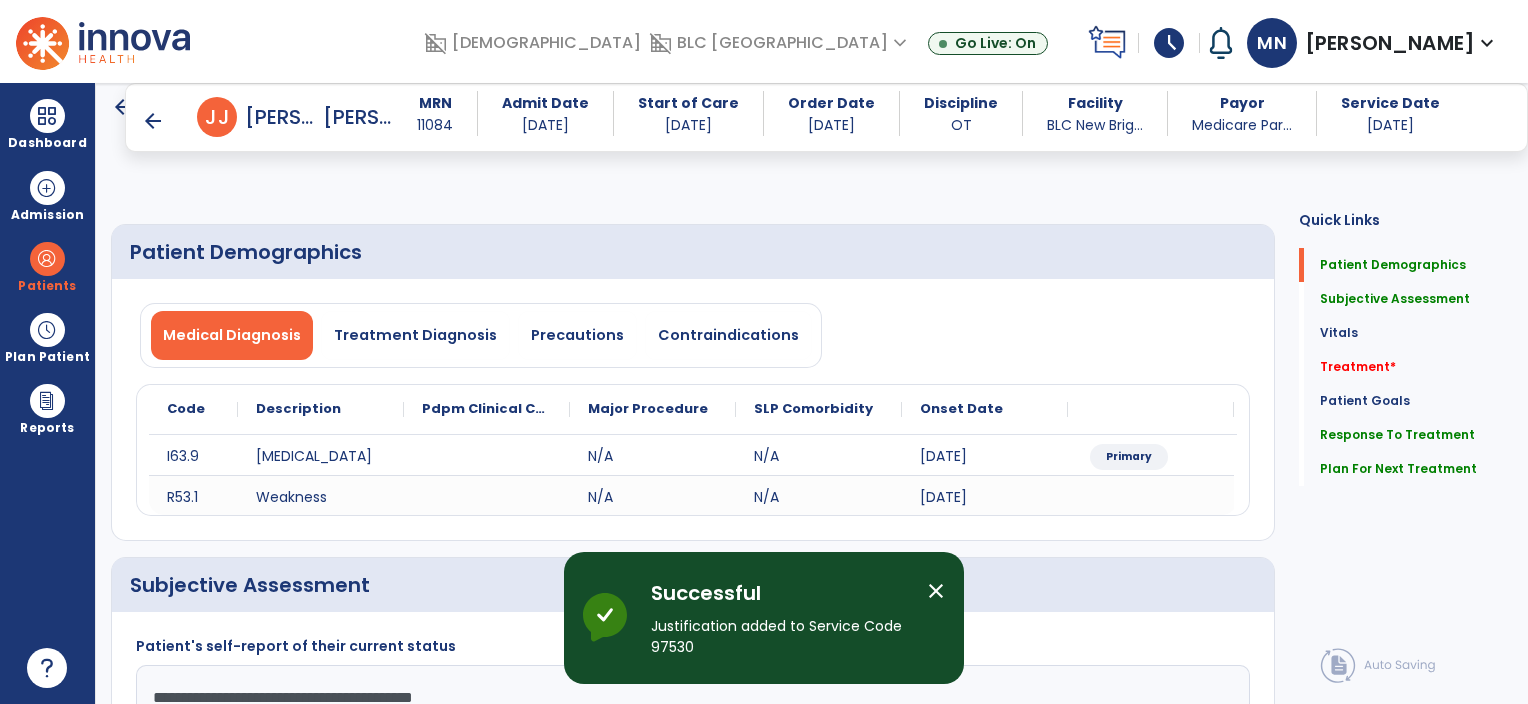 scroll, scrollTop: 0, scrollLeft: 0, axis: both 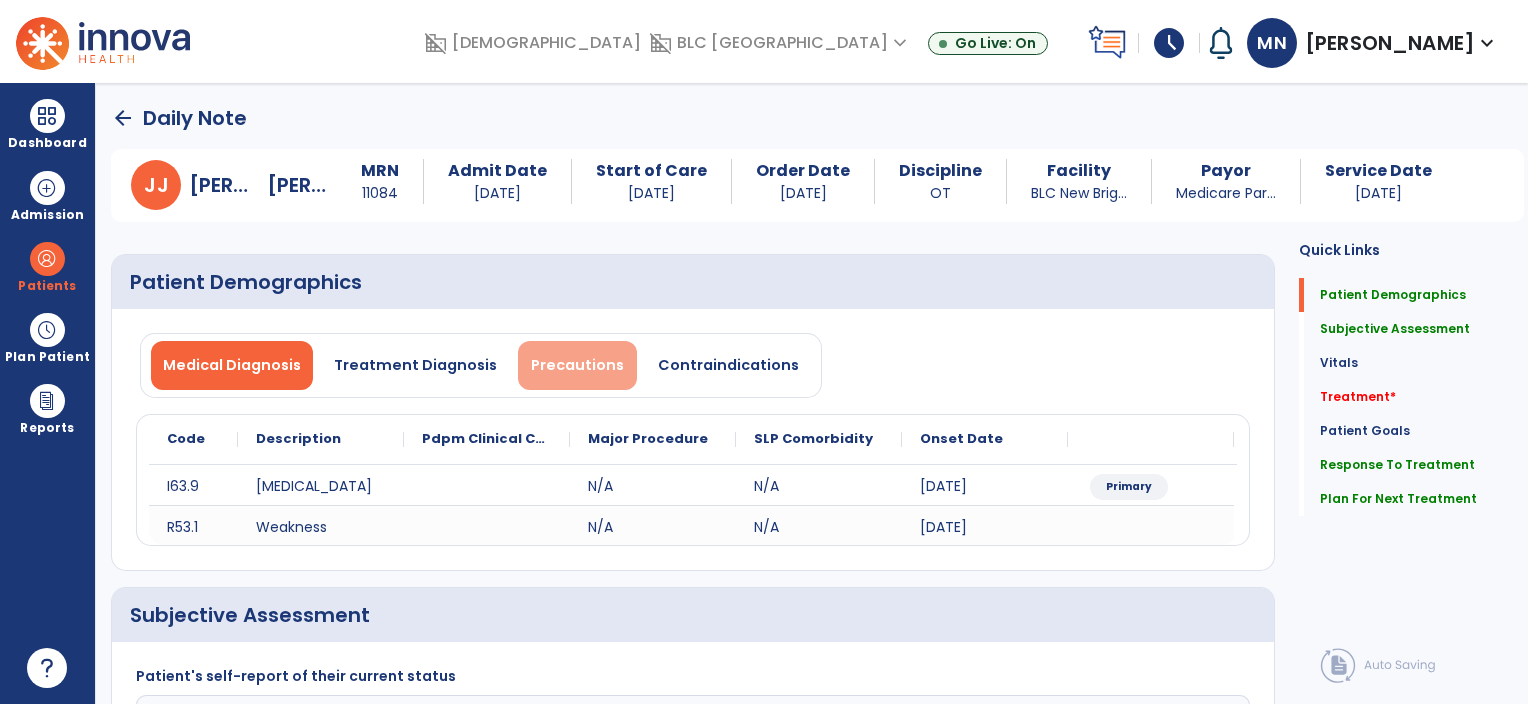 click on "Precautions" at bounding box center [577, 365] 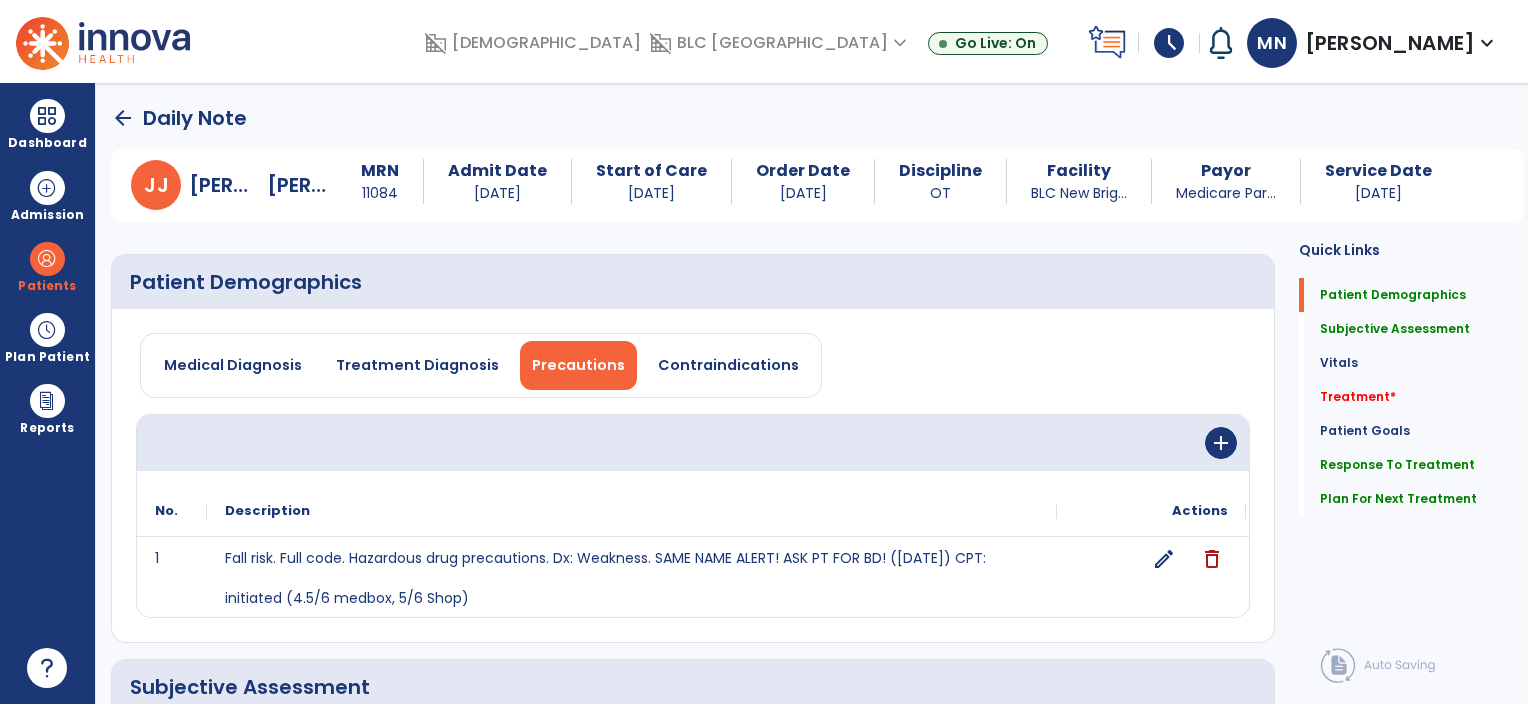 scroll, scrollTop: 22, scrollLeft: 0, axis: vertical 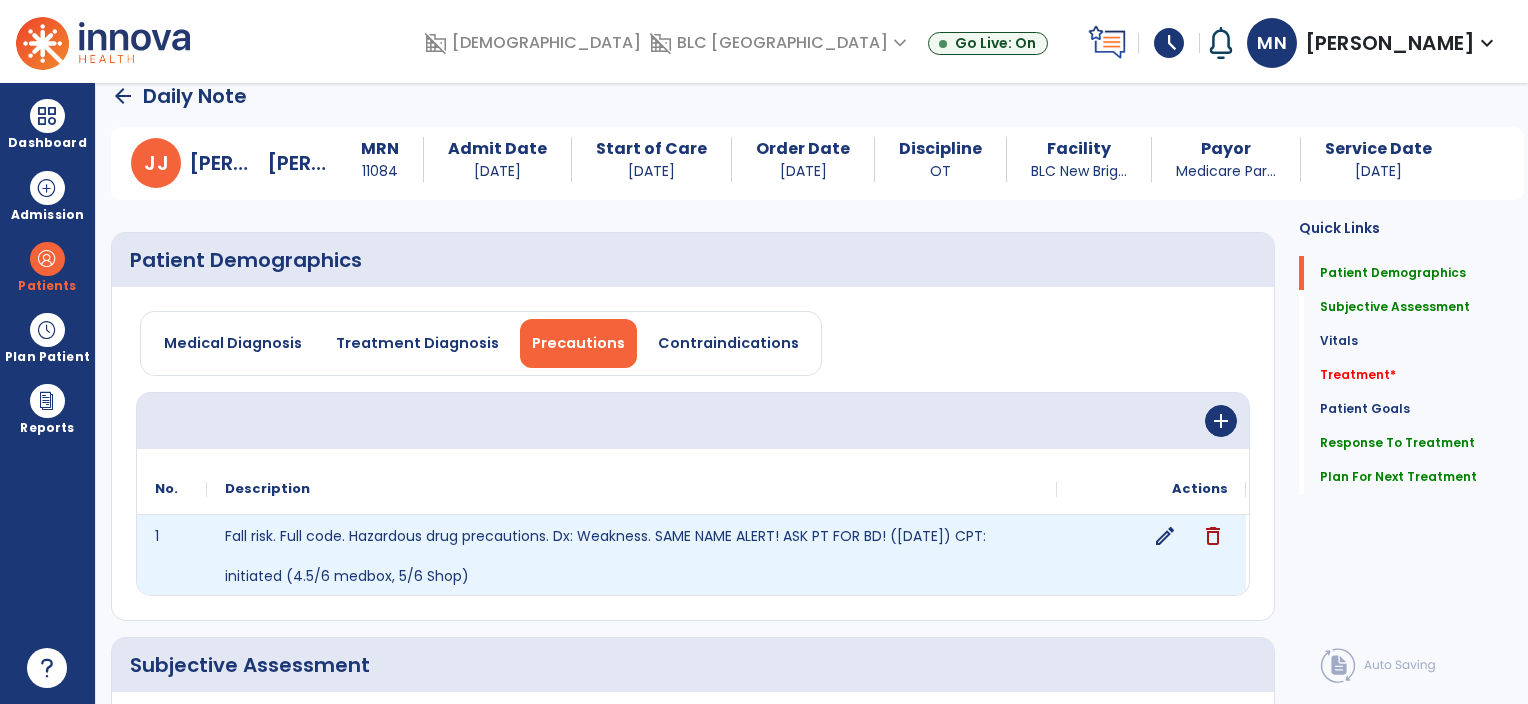 click on "edit" 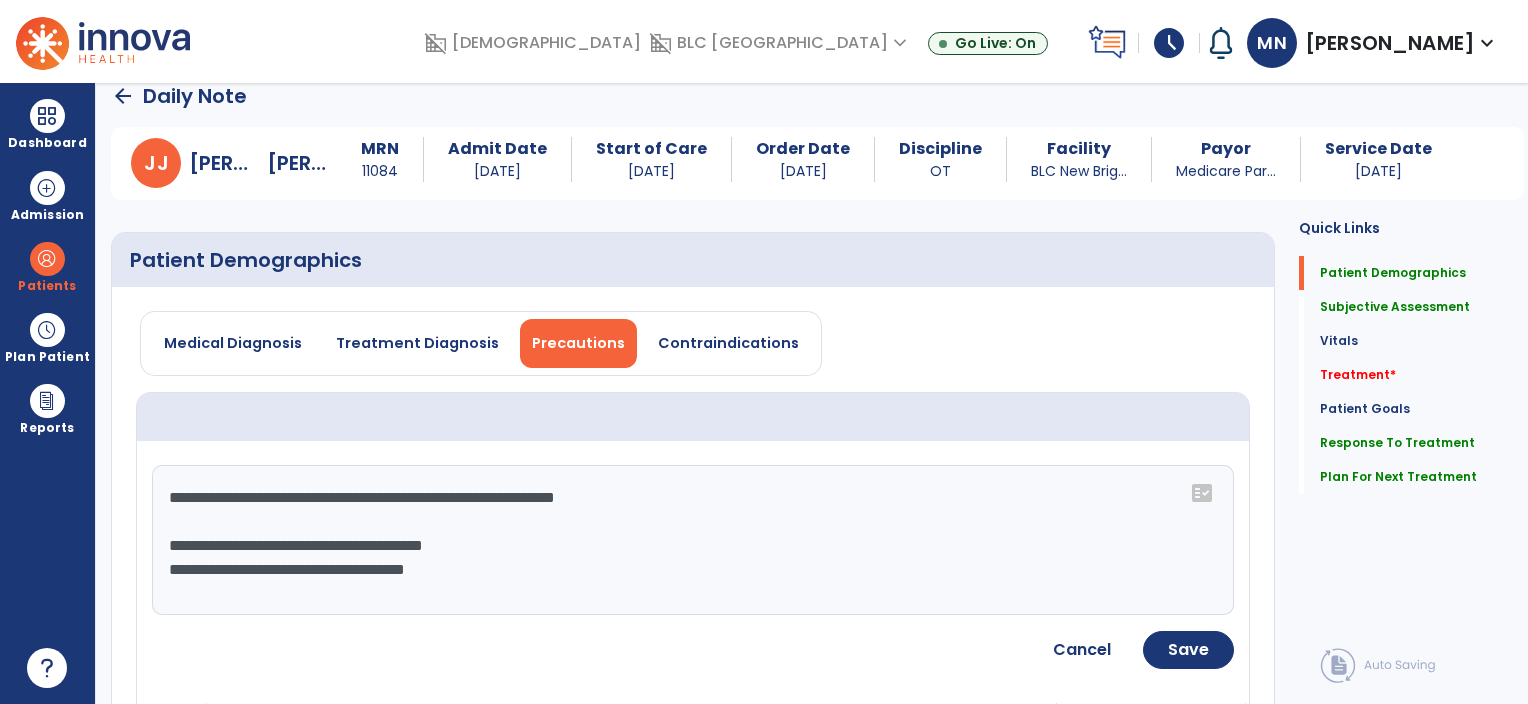 click on "**********" 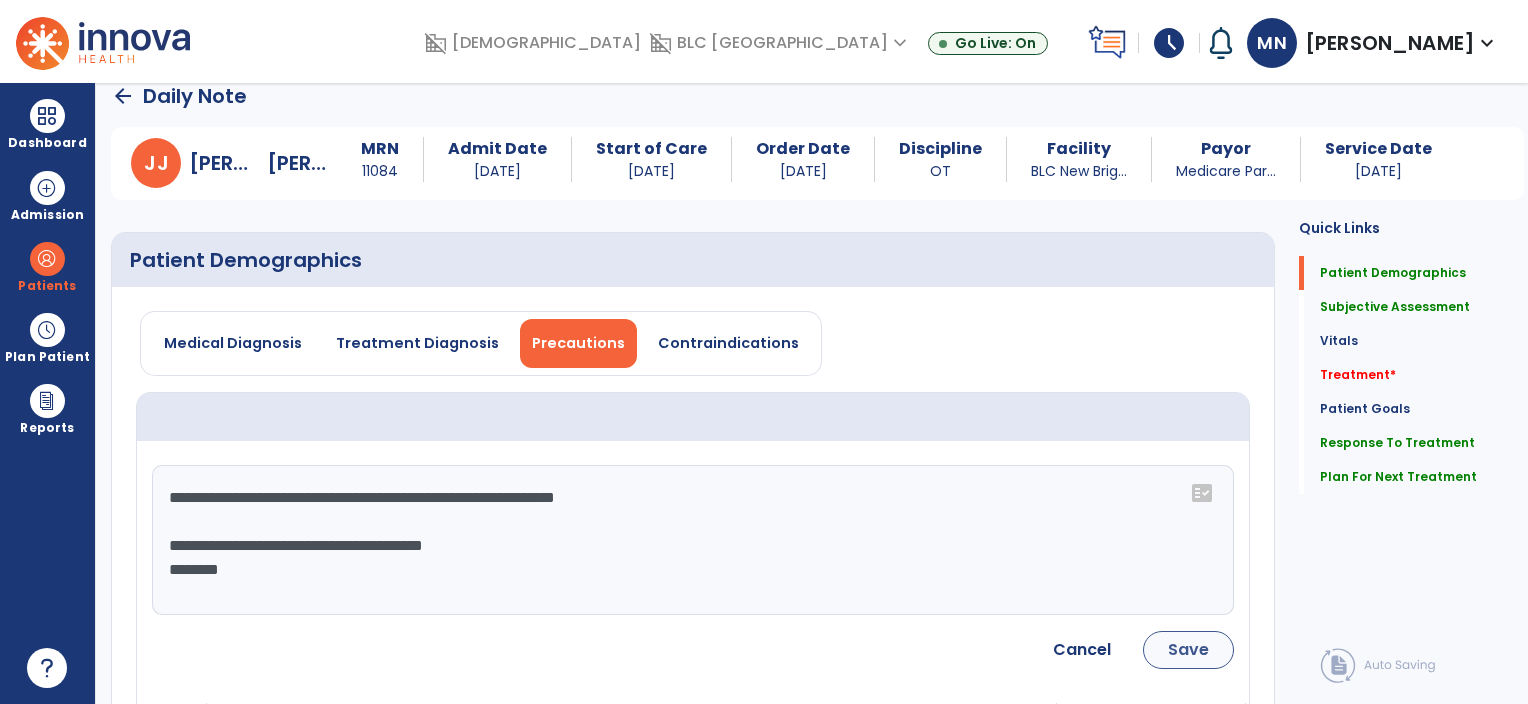 type on "**********" 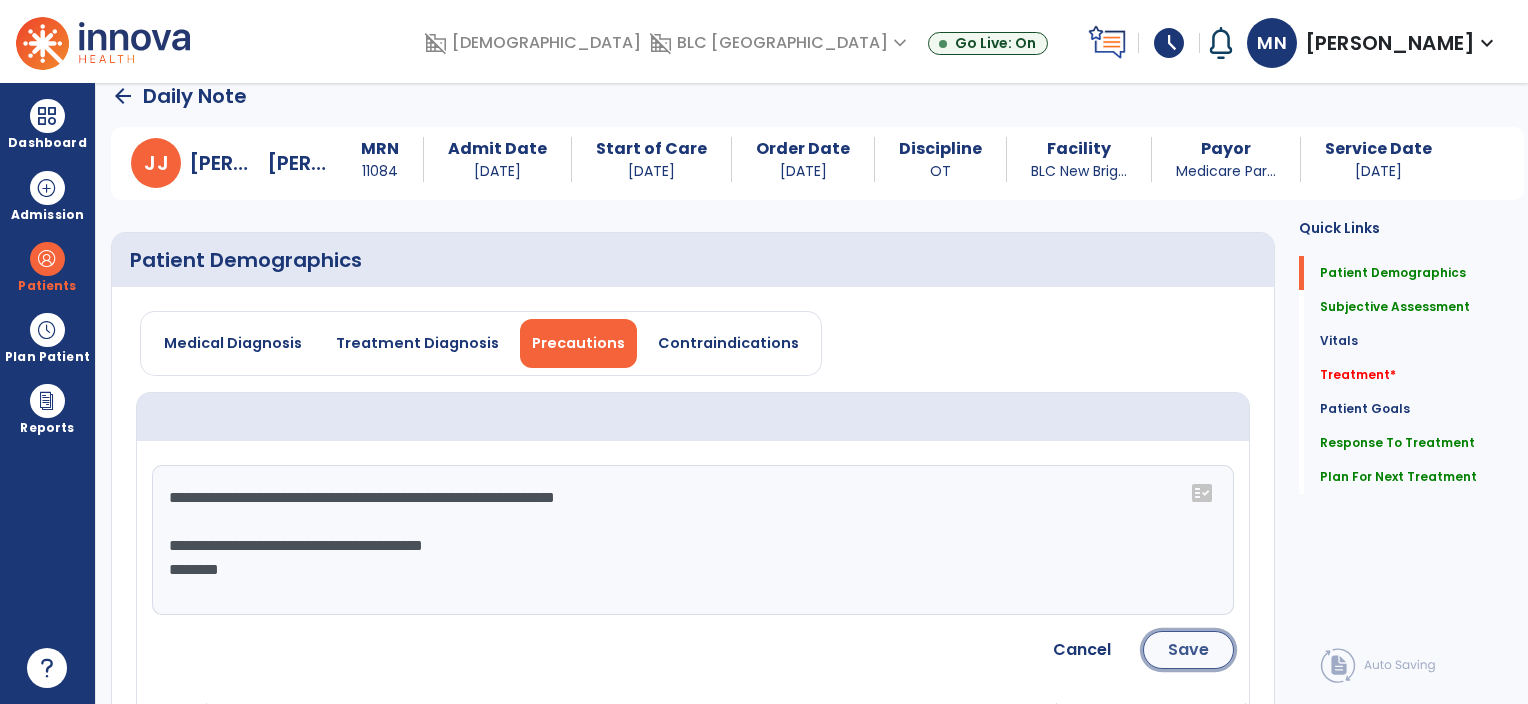 click on "Save" 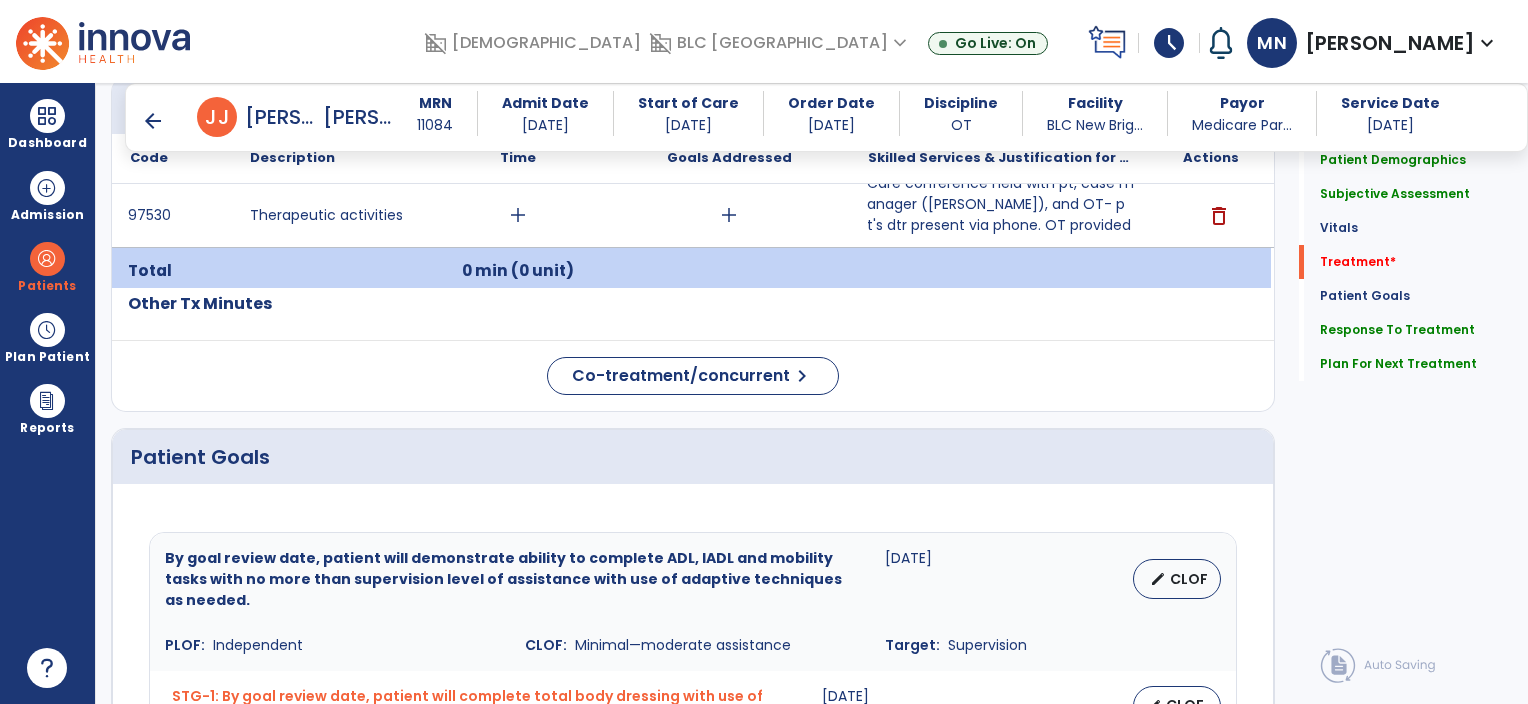 scroll, scrollTop: 1084, scrollLeft: 0, axis: vertical 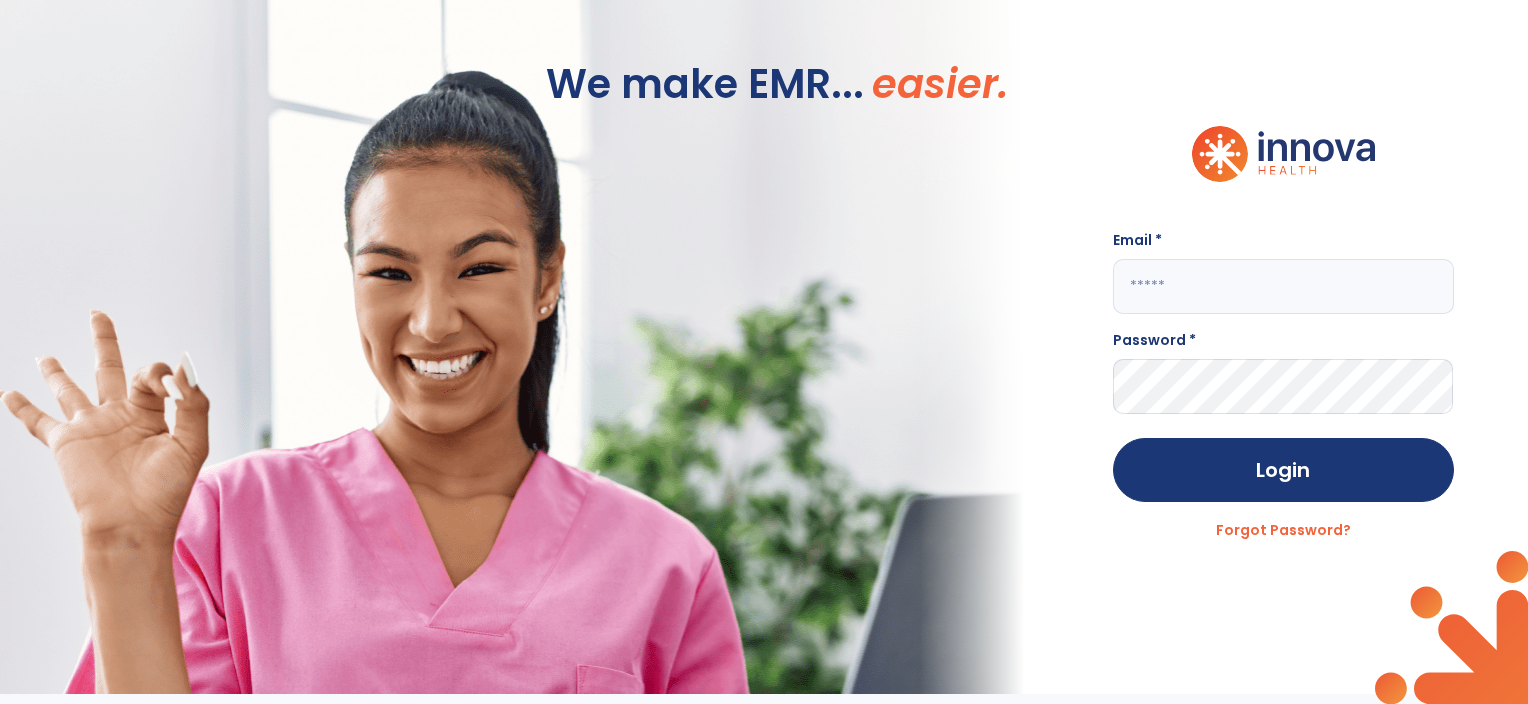 click 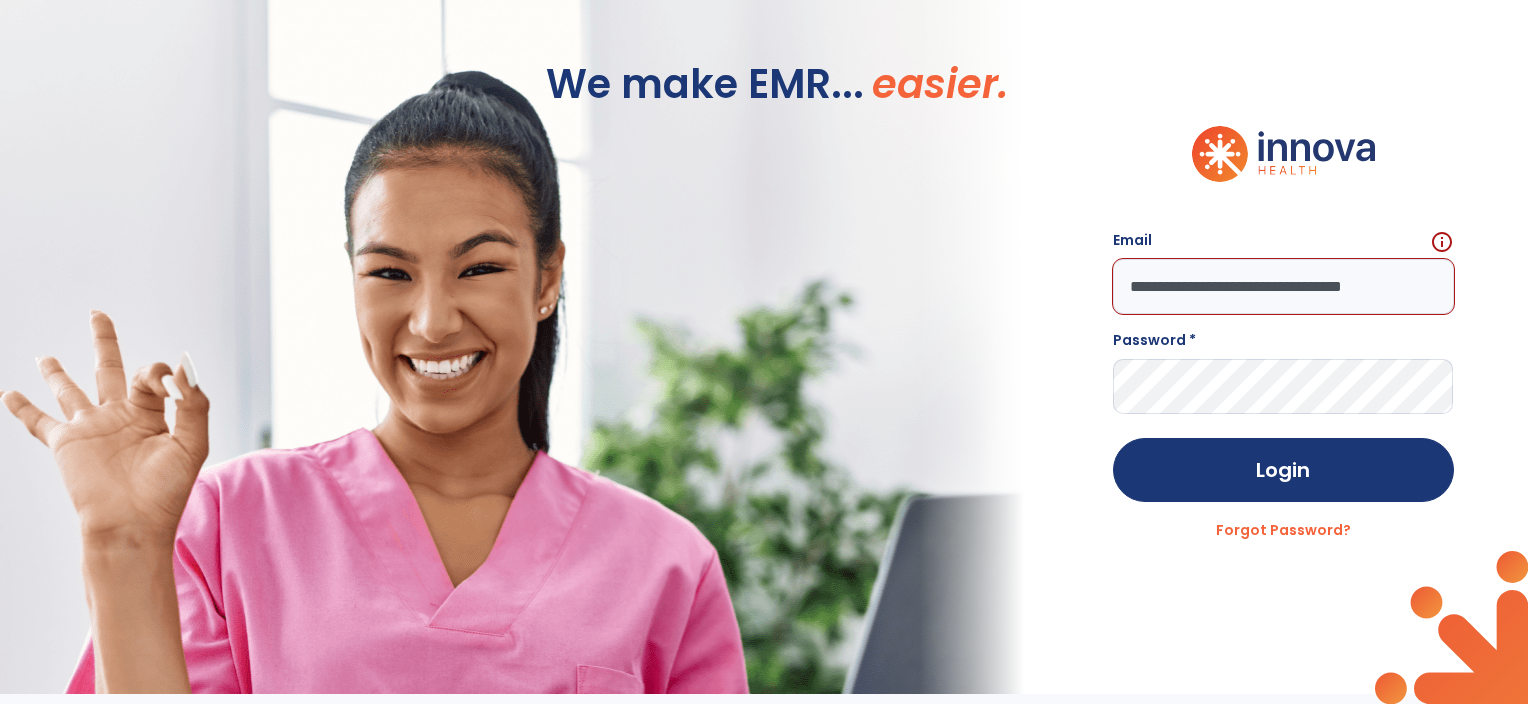 scroll, scrollTop: 0, scrollLeft: 6, axis: horizontal 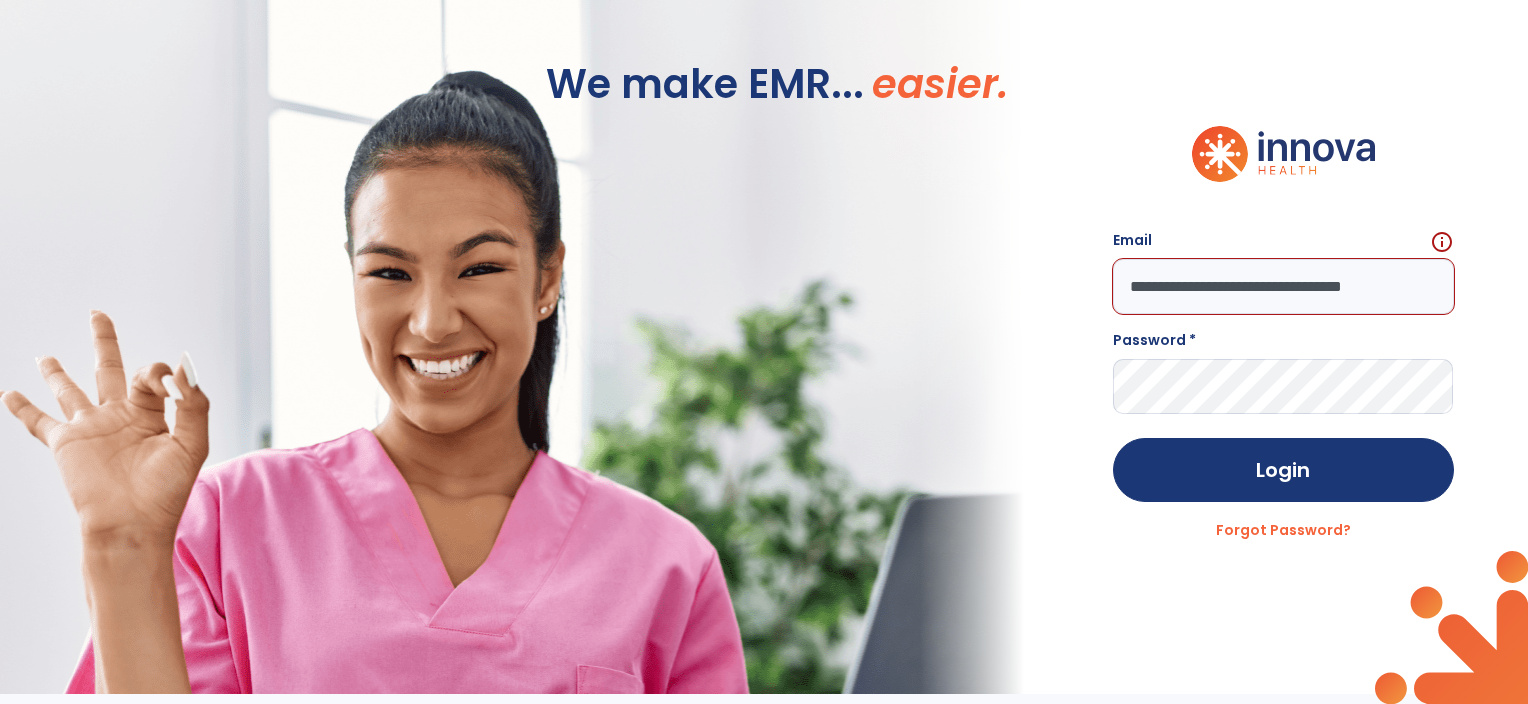 type on "**********" 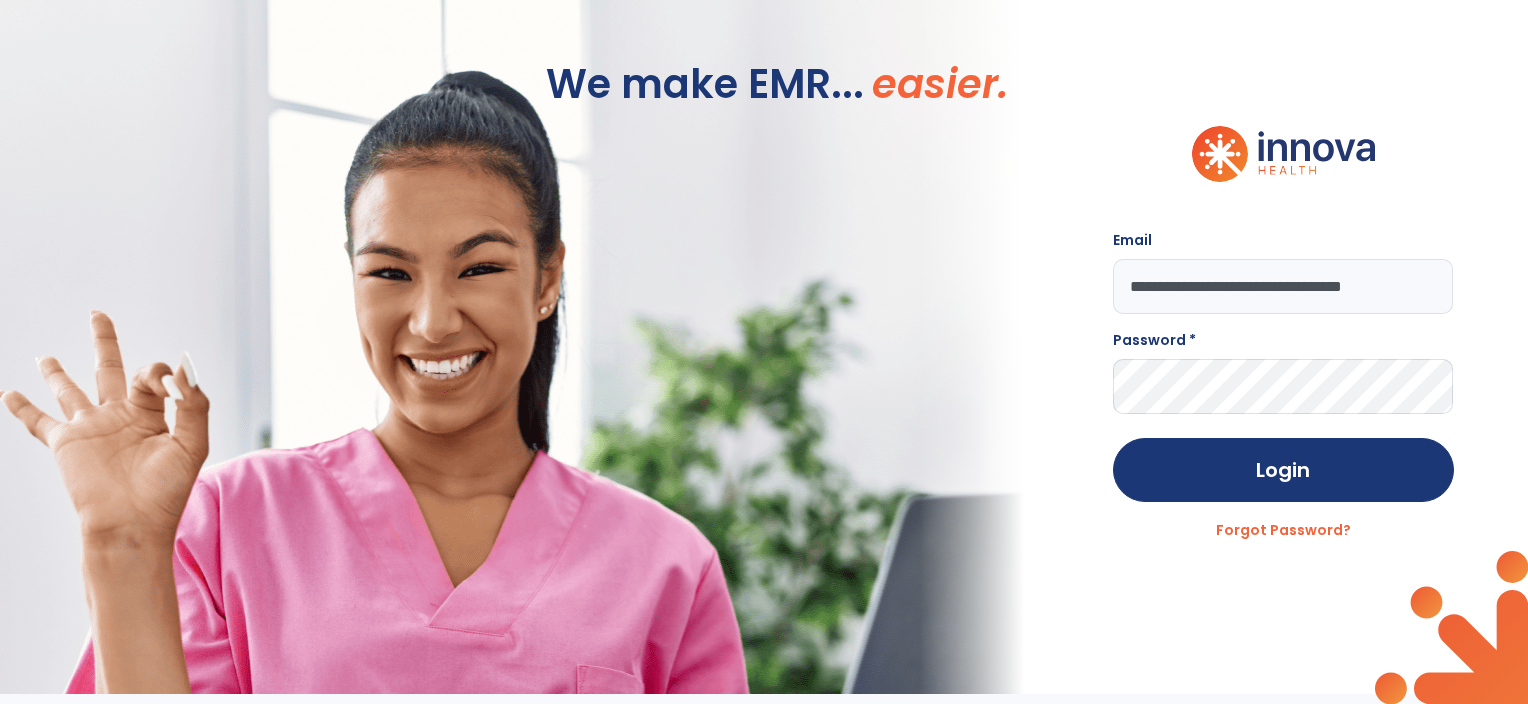 scroll, scrollTop: 0, scrollLeft: 0, axis: both 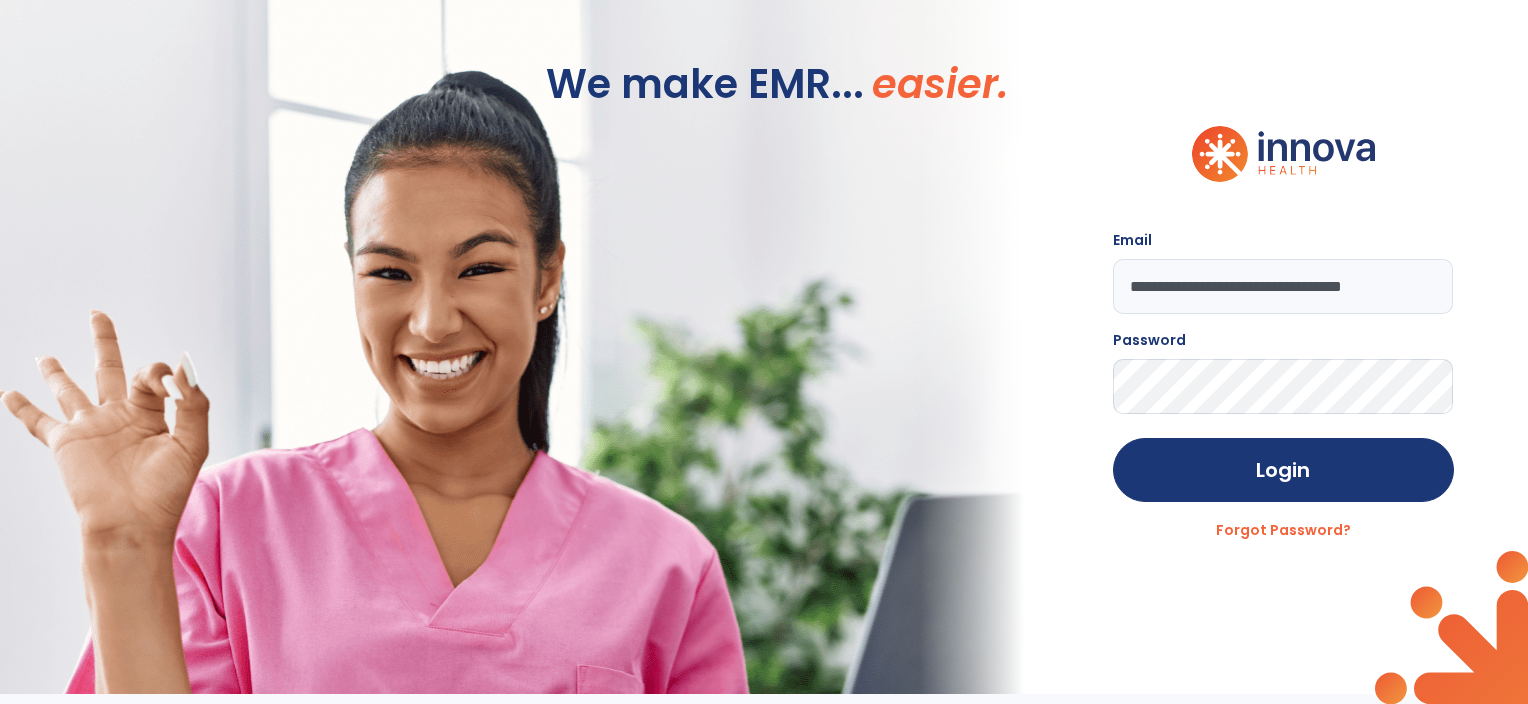 click on "Login" 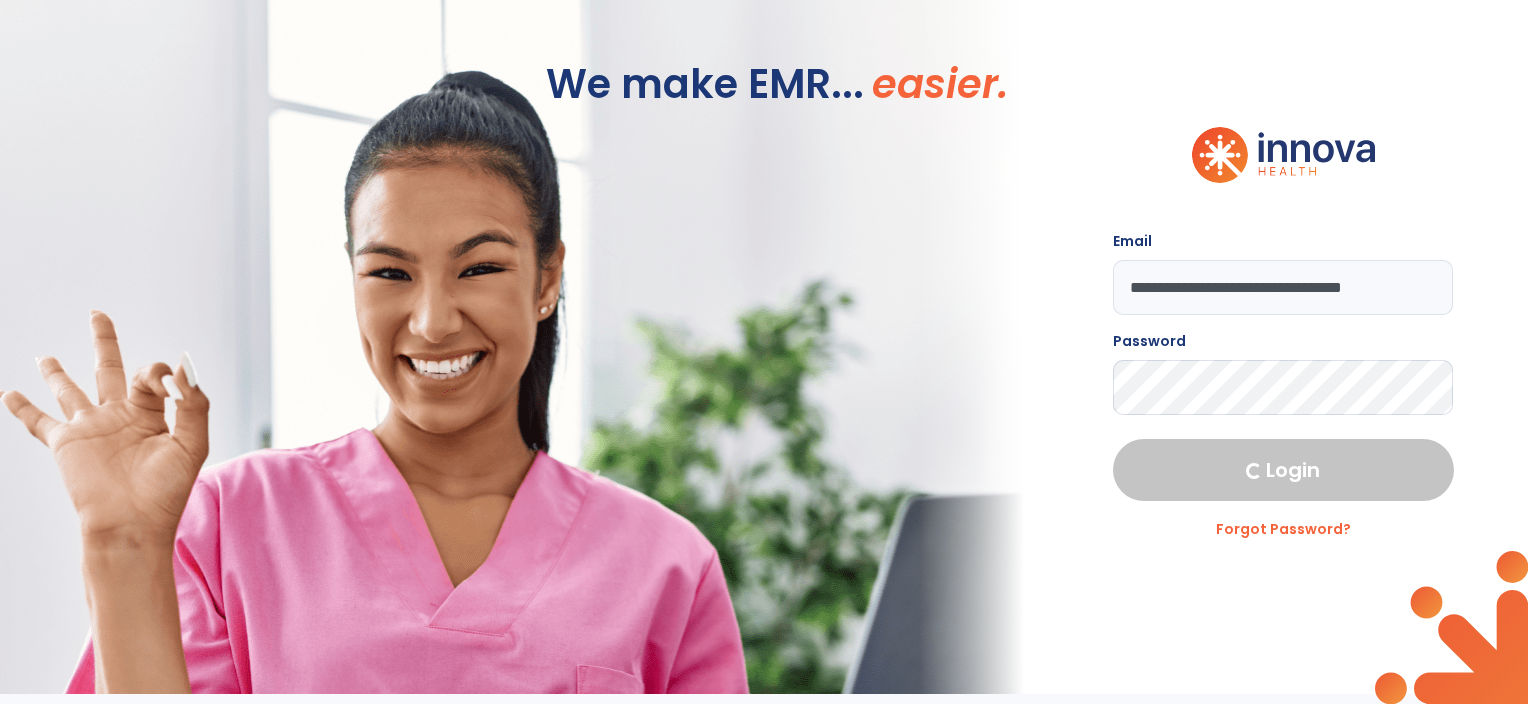 select on "****" 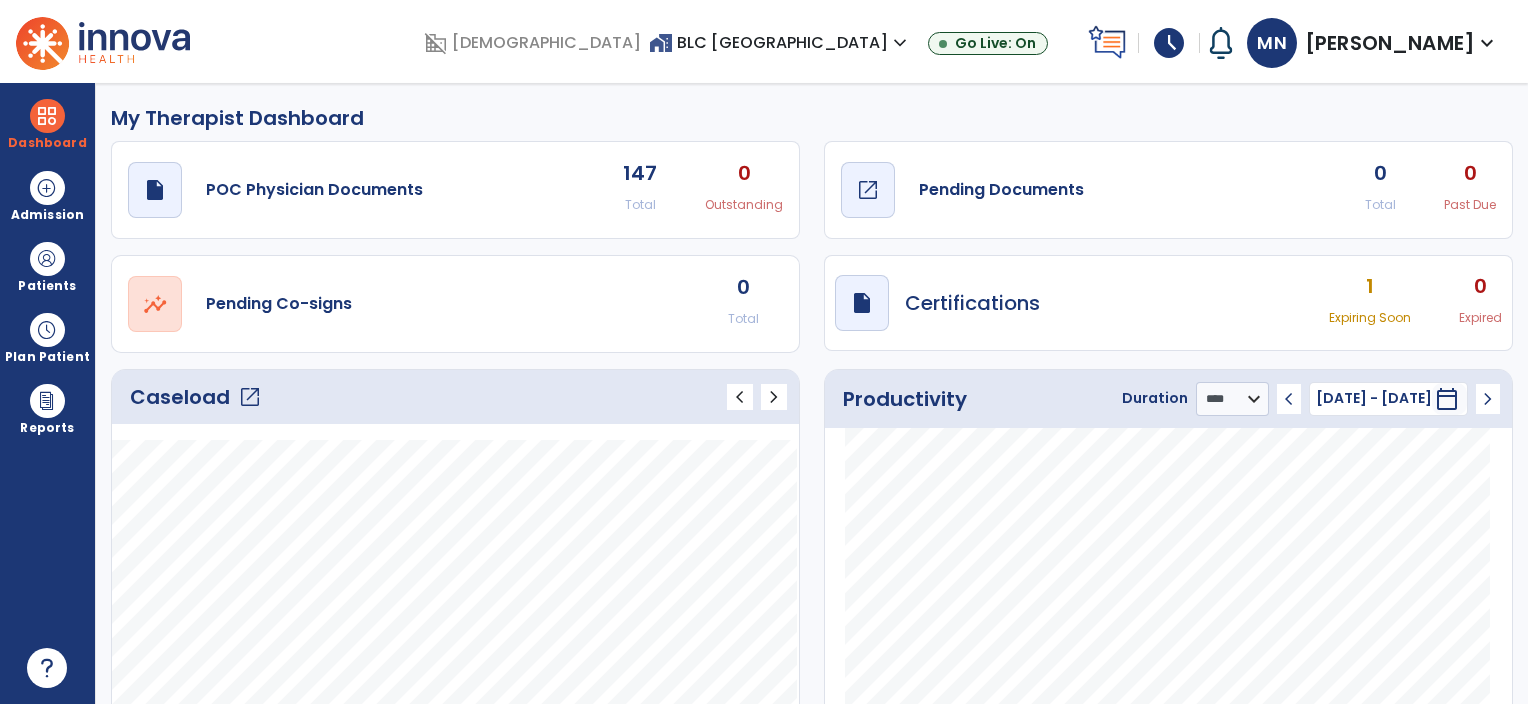 click on "draft   open_in_new  Pending Documents" 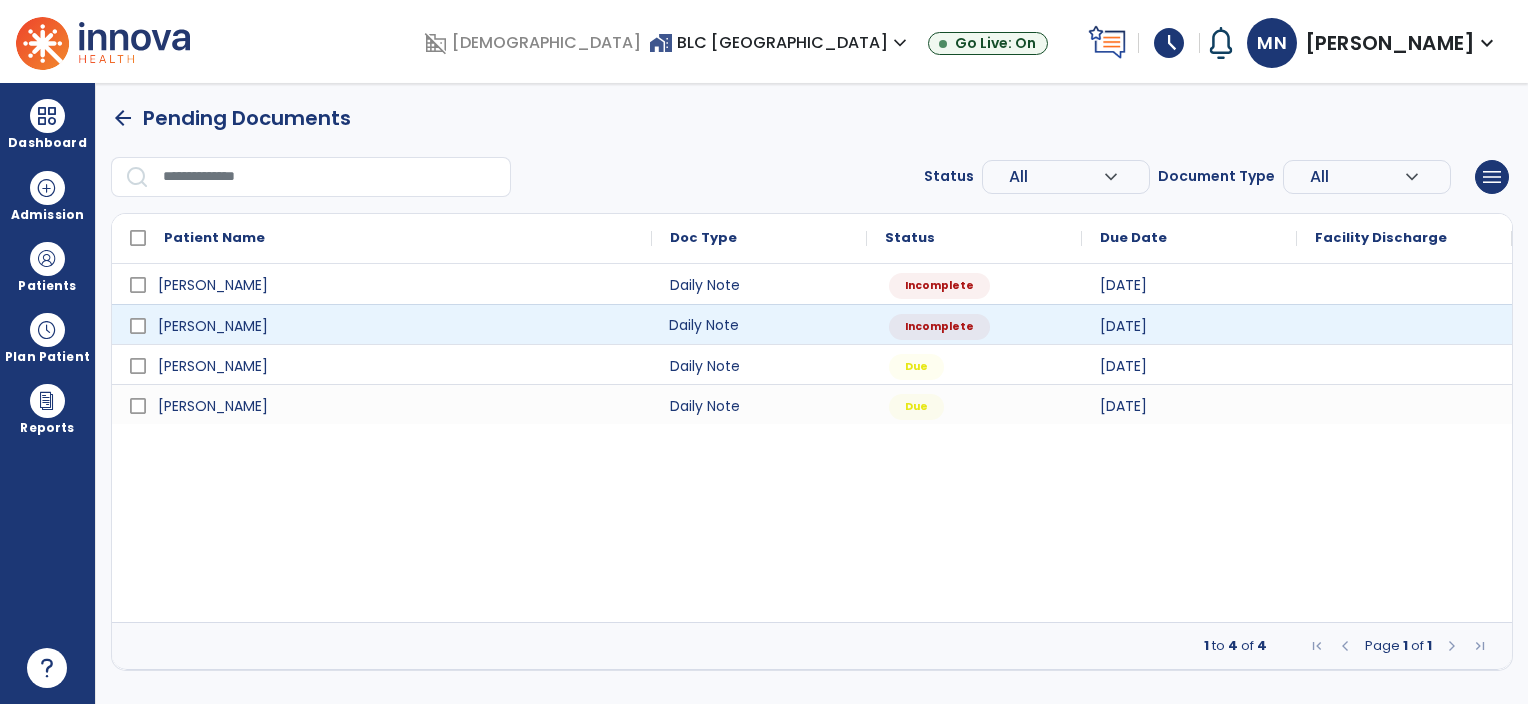 click on "Daily Note" at bounding box center [759, 324] 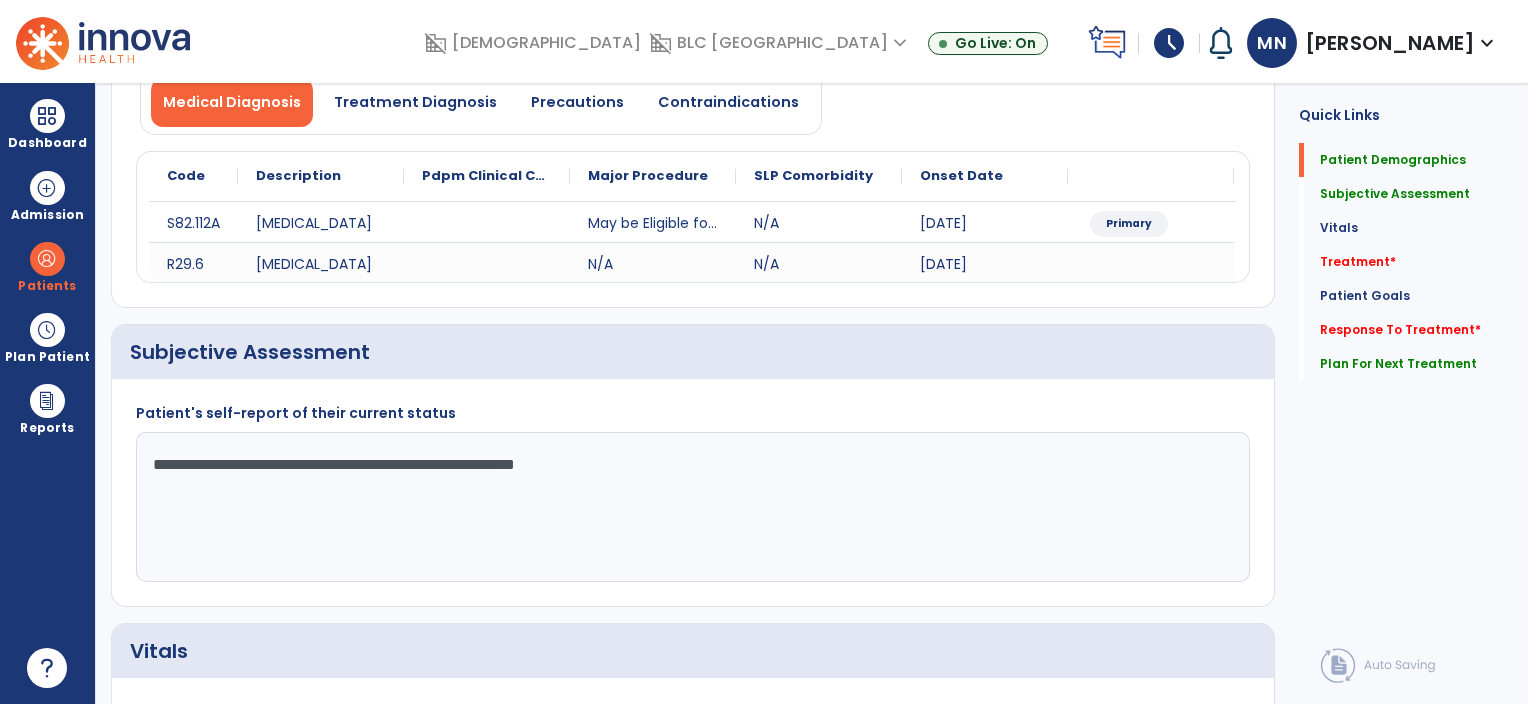 scroll, scrollTop: 0, scrollLeft: 0, axis: both 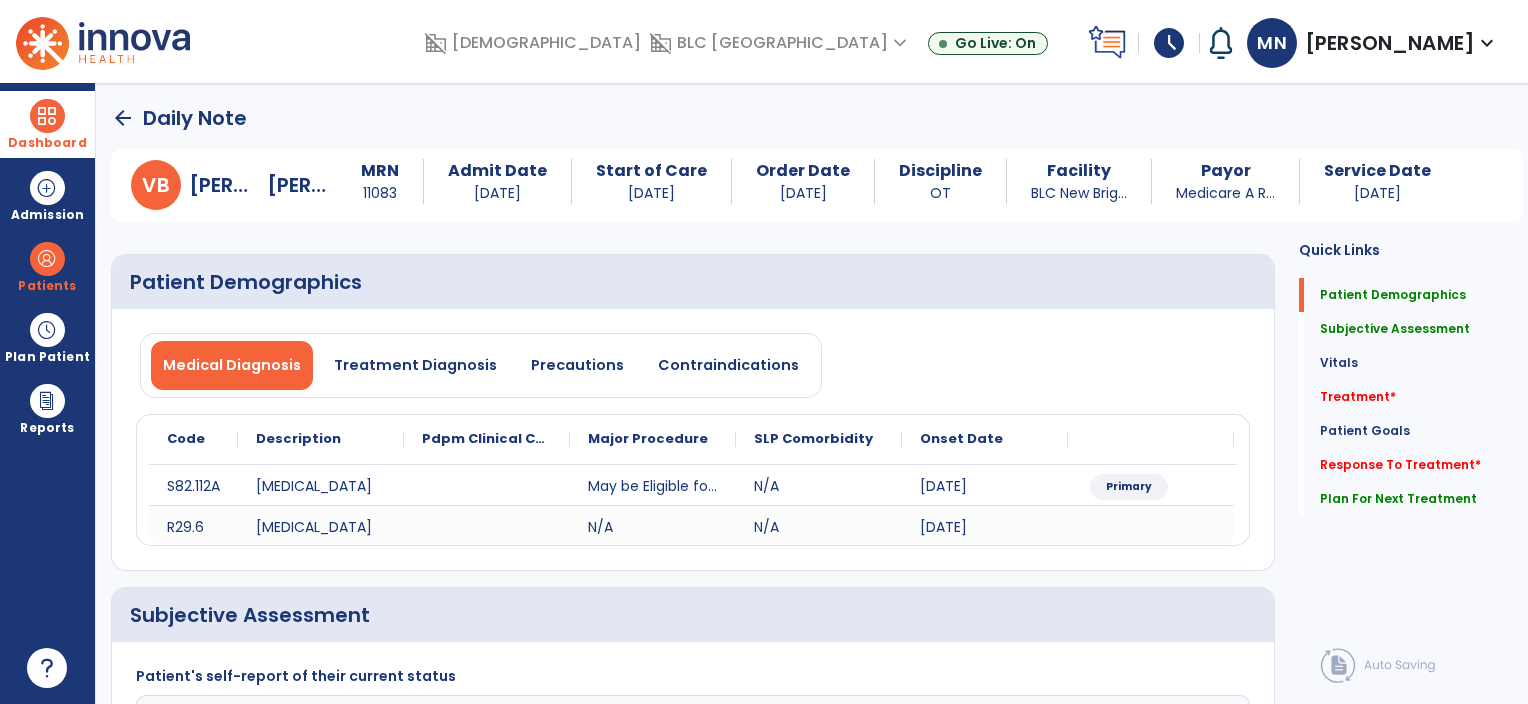 click on "Dashboard" at bounding box center [47, 143] 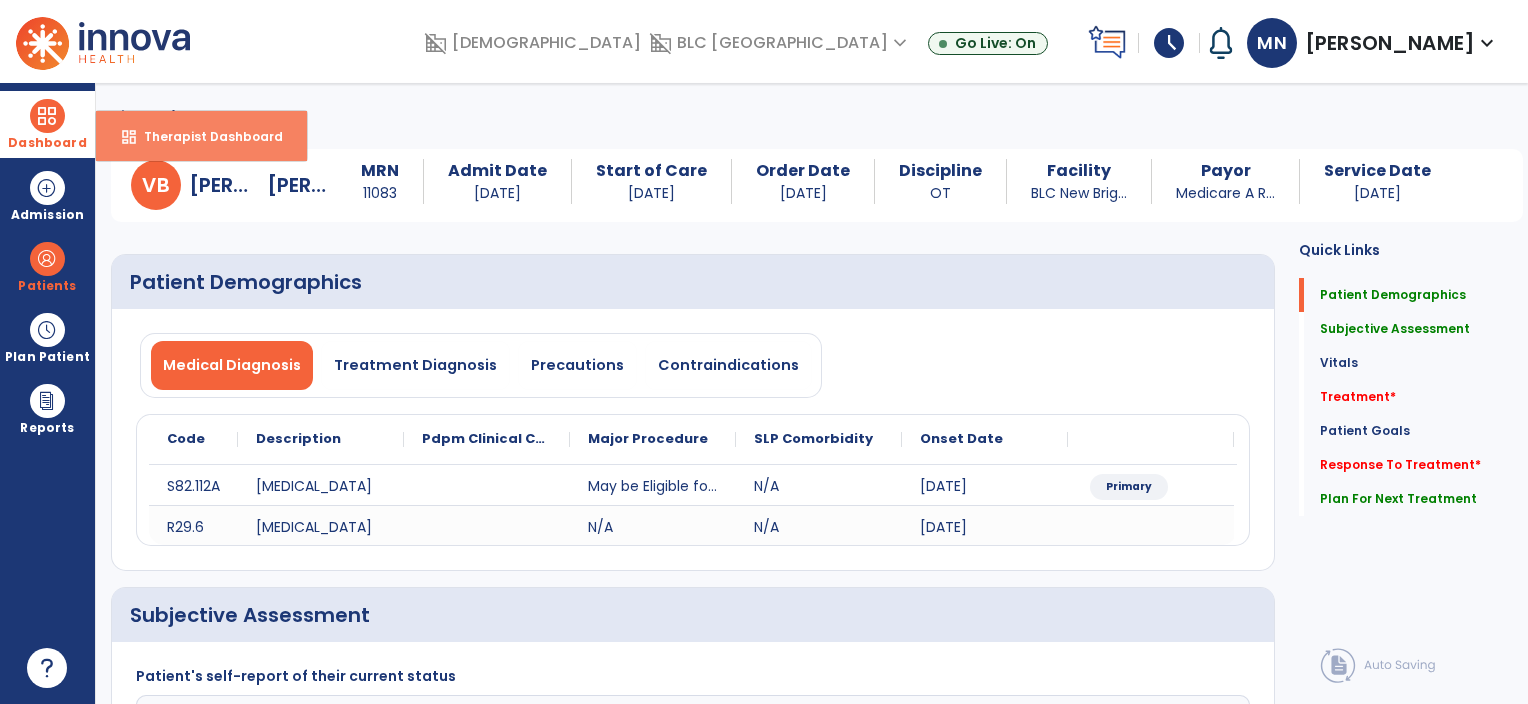 click on "dashboard  Therapist Dashboard" at bounding box center (201, 136) 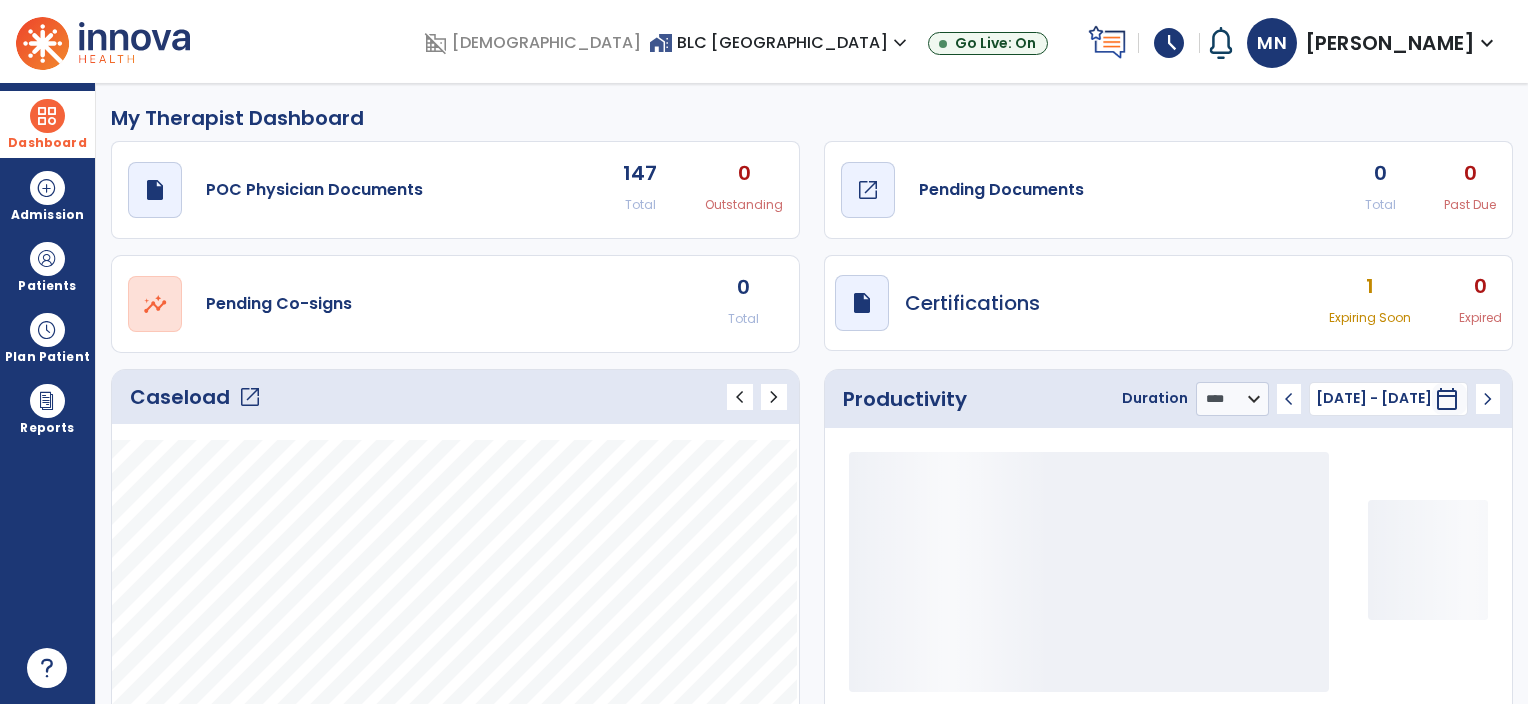 click on "Pending Documents" 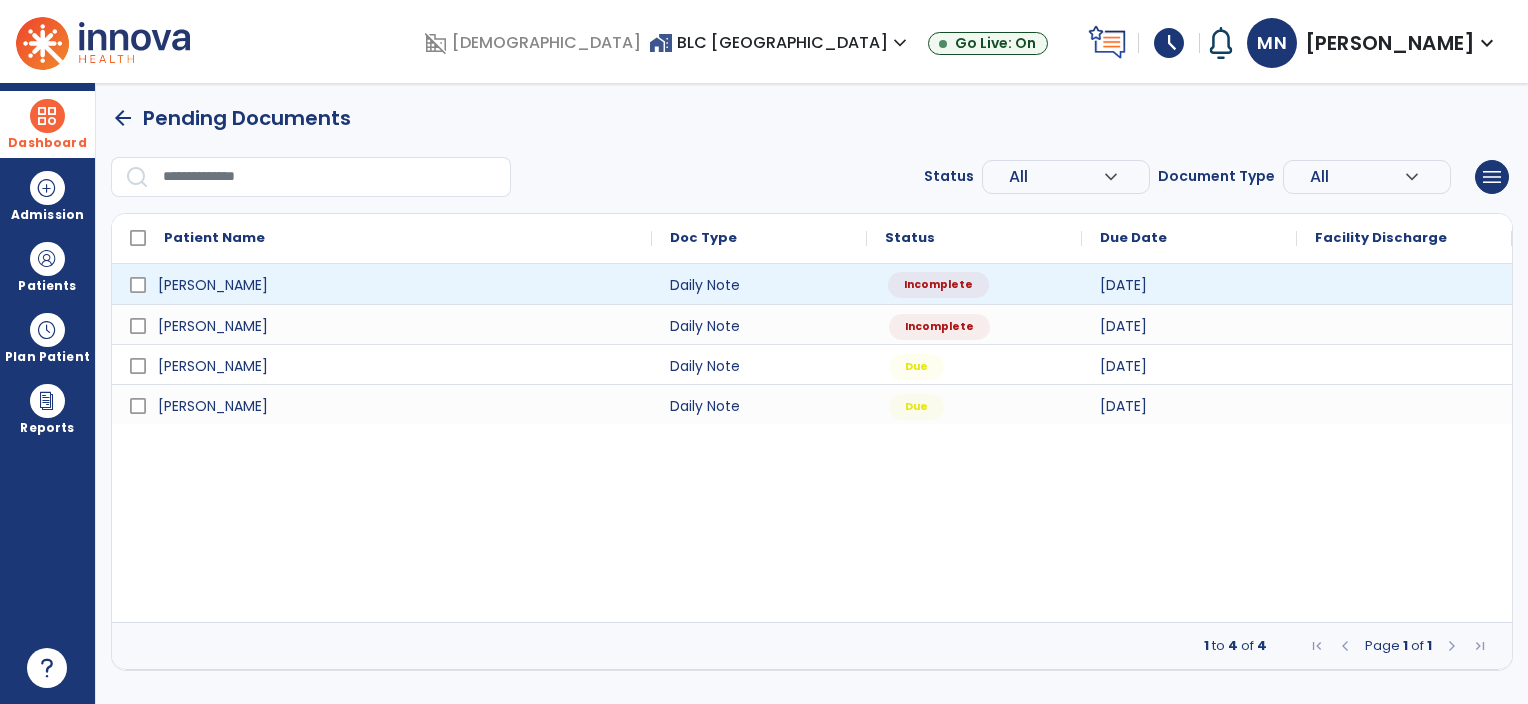 click on "Incomplete" at bounding box center (938, 285) 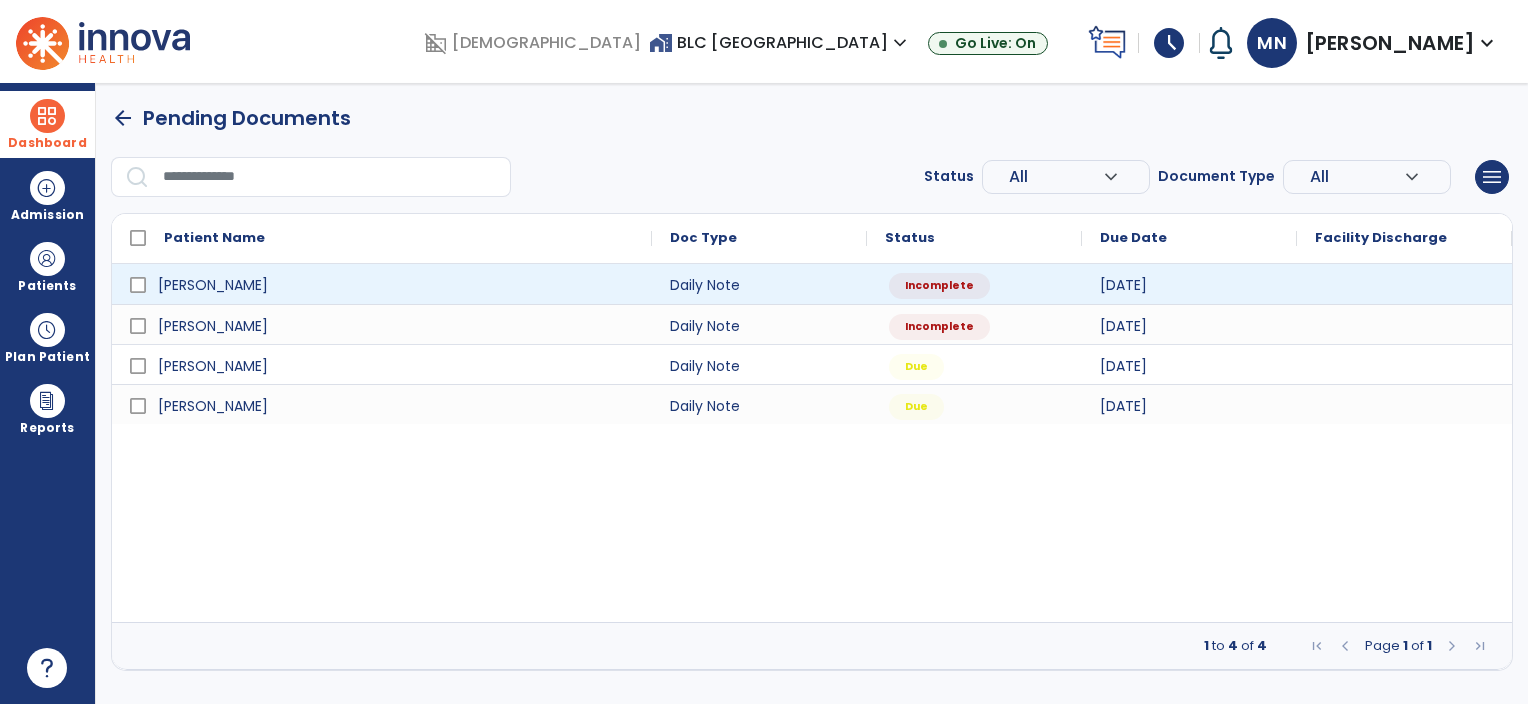 select on "*" 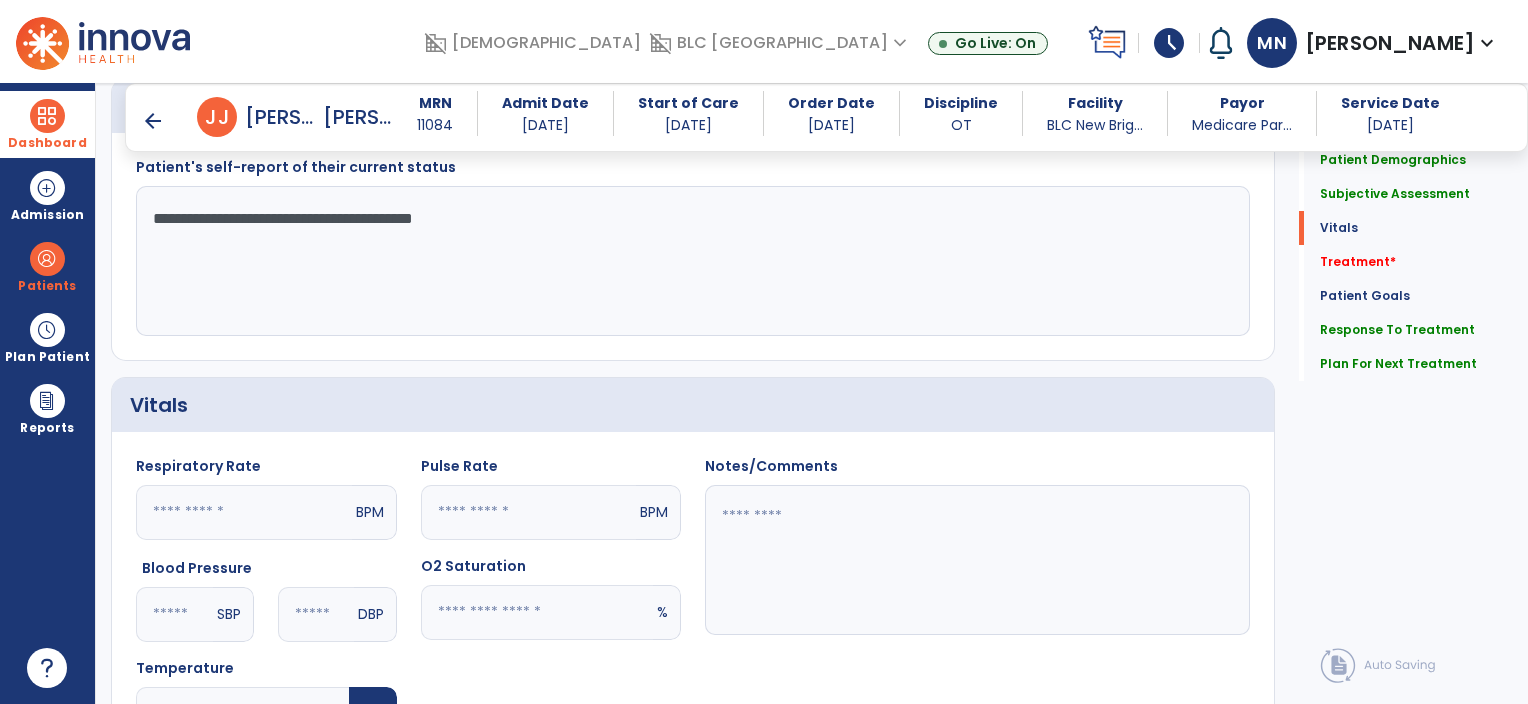 scroll, scrollTop: 1014, scrollLeft: 0, axis: vertical 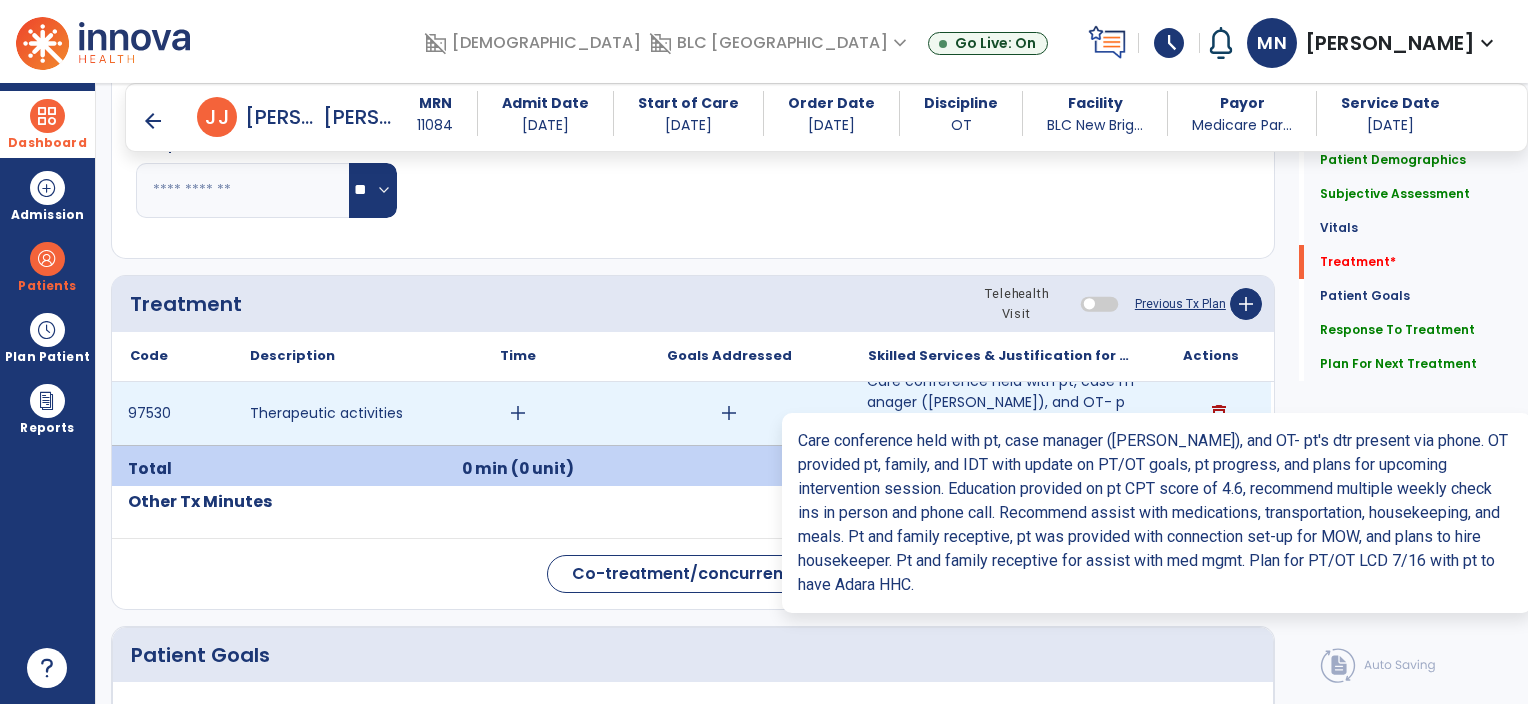 click on "Care conference held with pt, case manager ([PERSON_NAME]), and OT- pt's dtr present via phone. OT provided ..." at bounding box center [1000, 413] 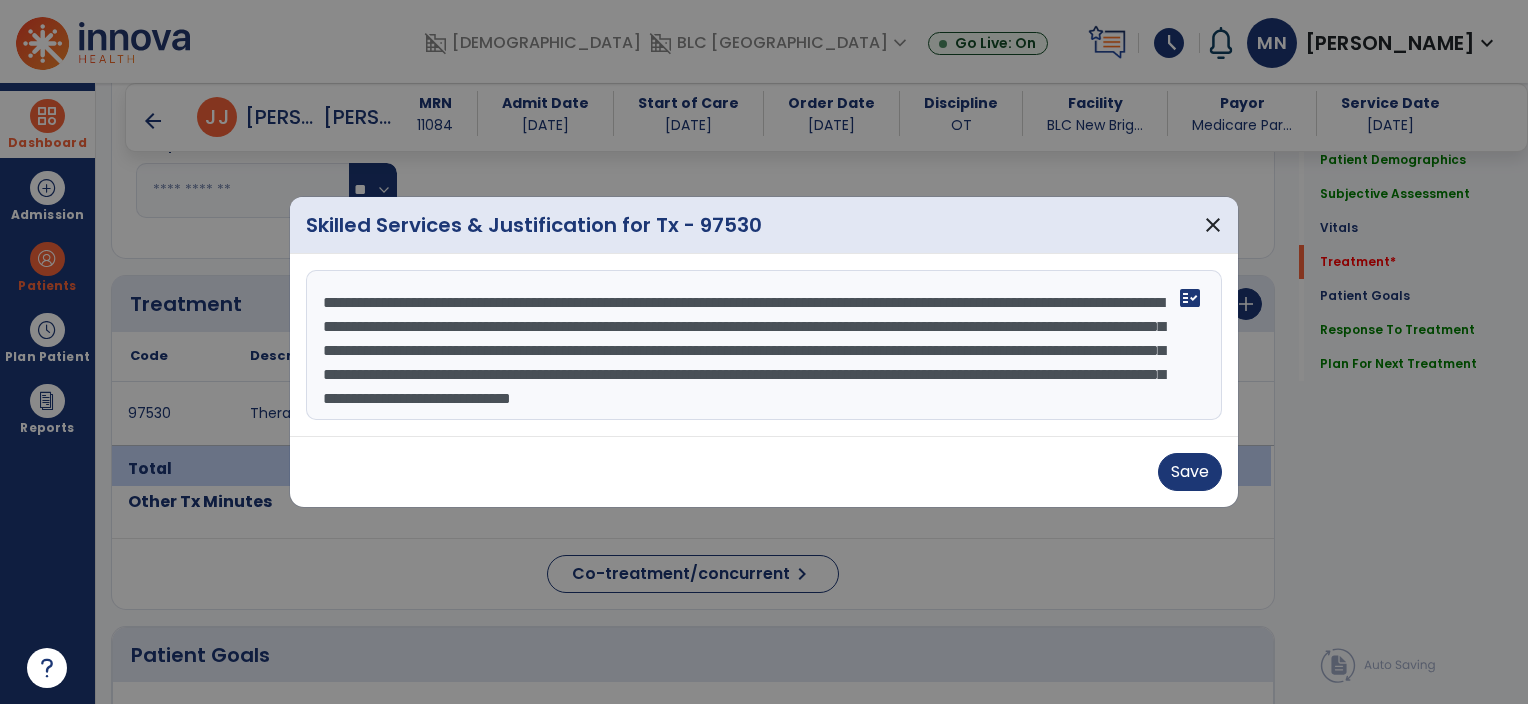 scroll, scrollTop: 24, scrollLeft: 0, axis: vertical 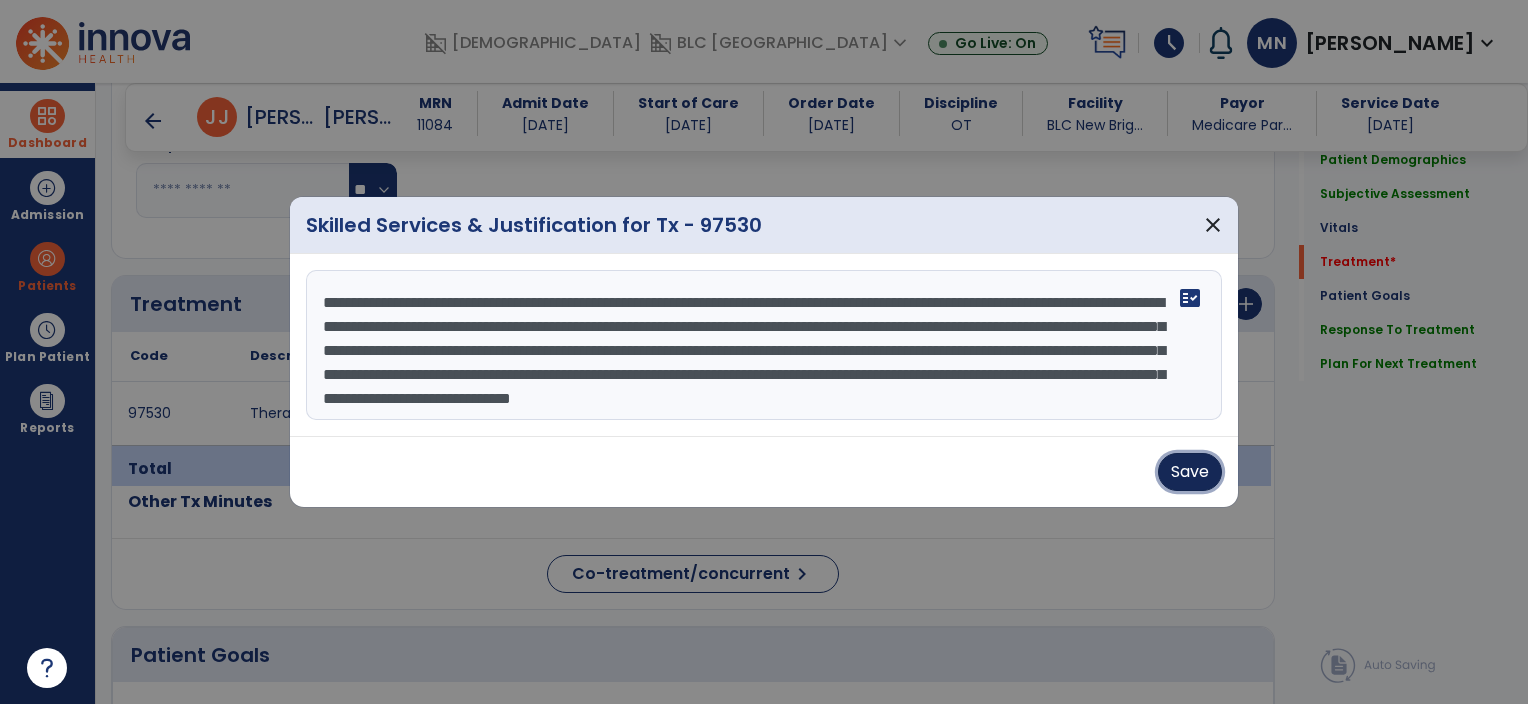 click on "Save" at bounding box center (1190, 472) 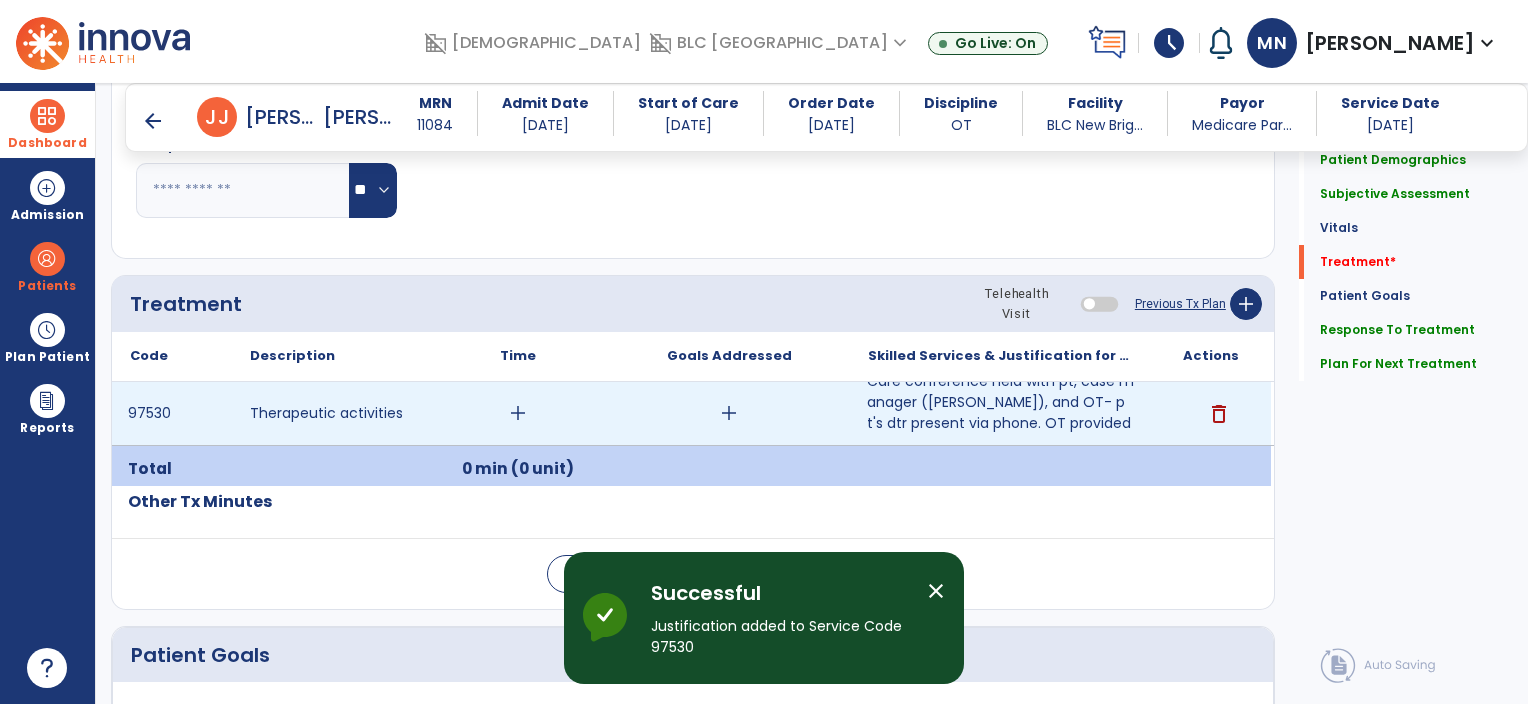 click on "add" at bounding box center (518, 413) 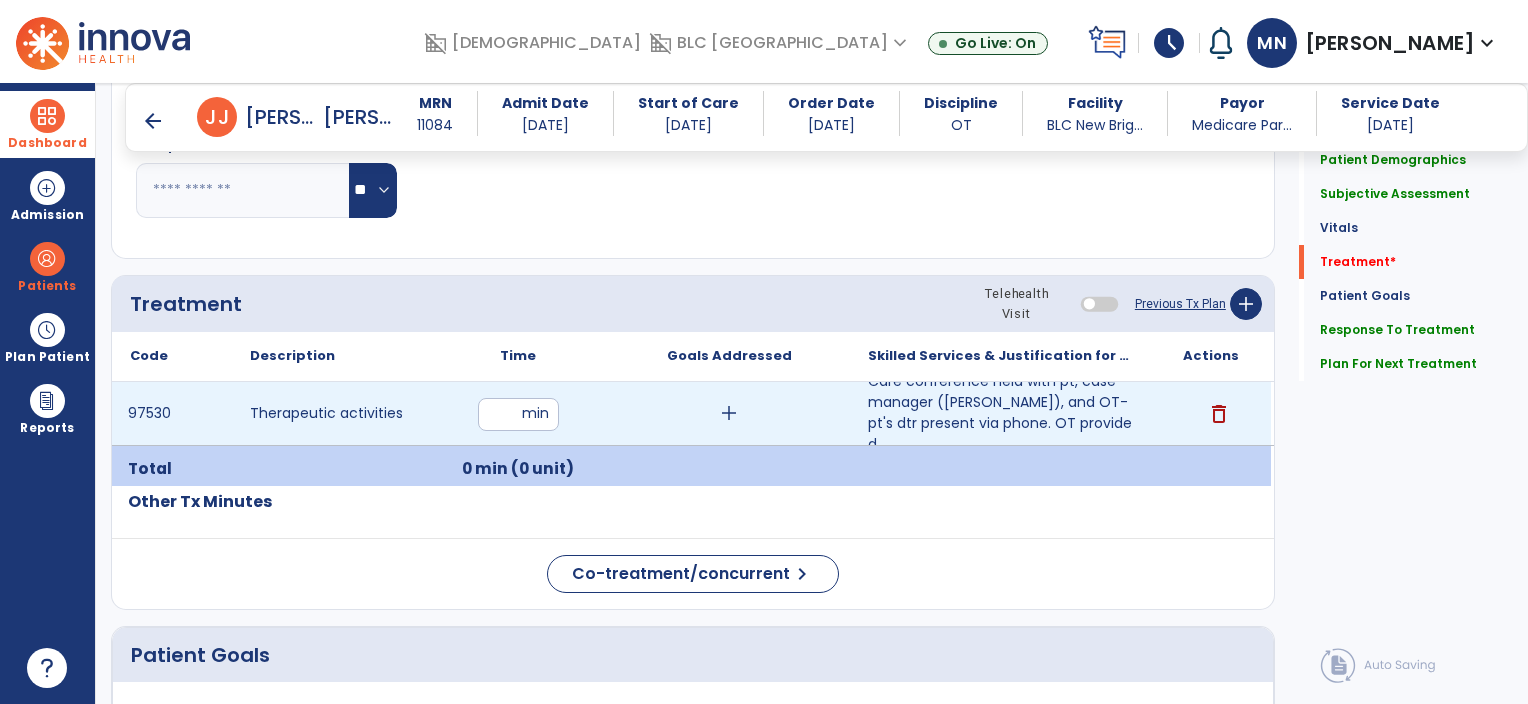 type on "**" 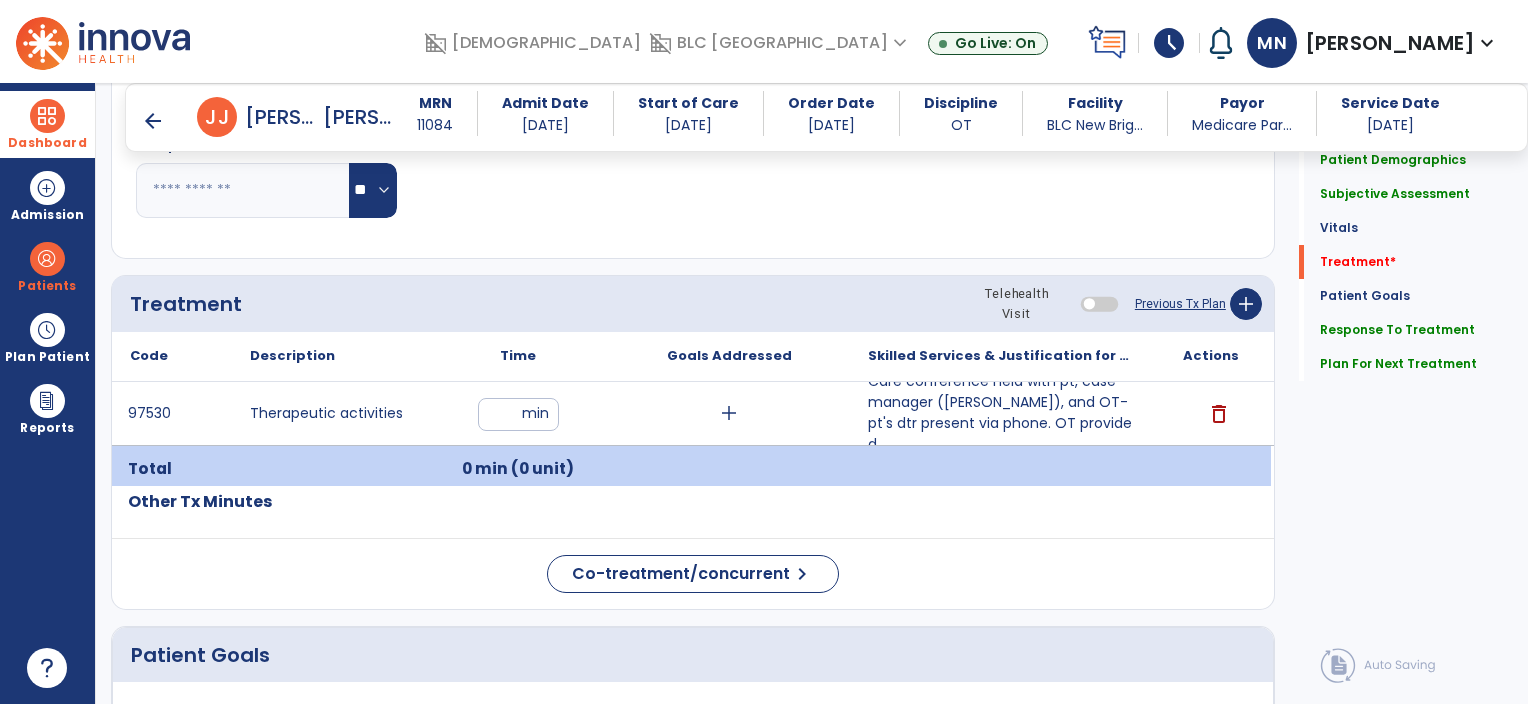 click on "Code
Description
Time" 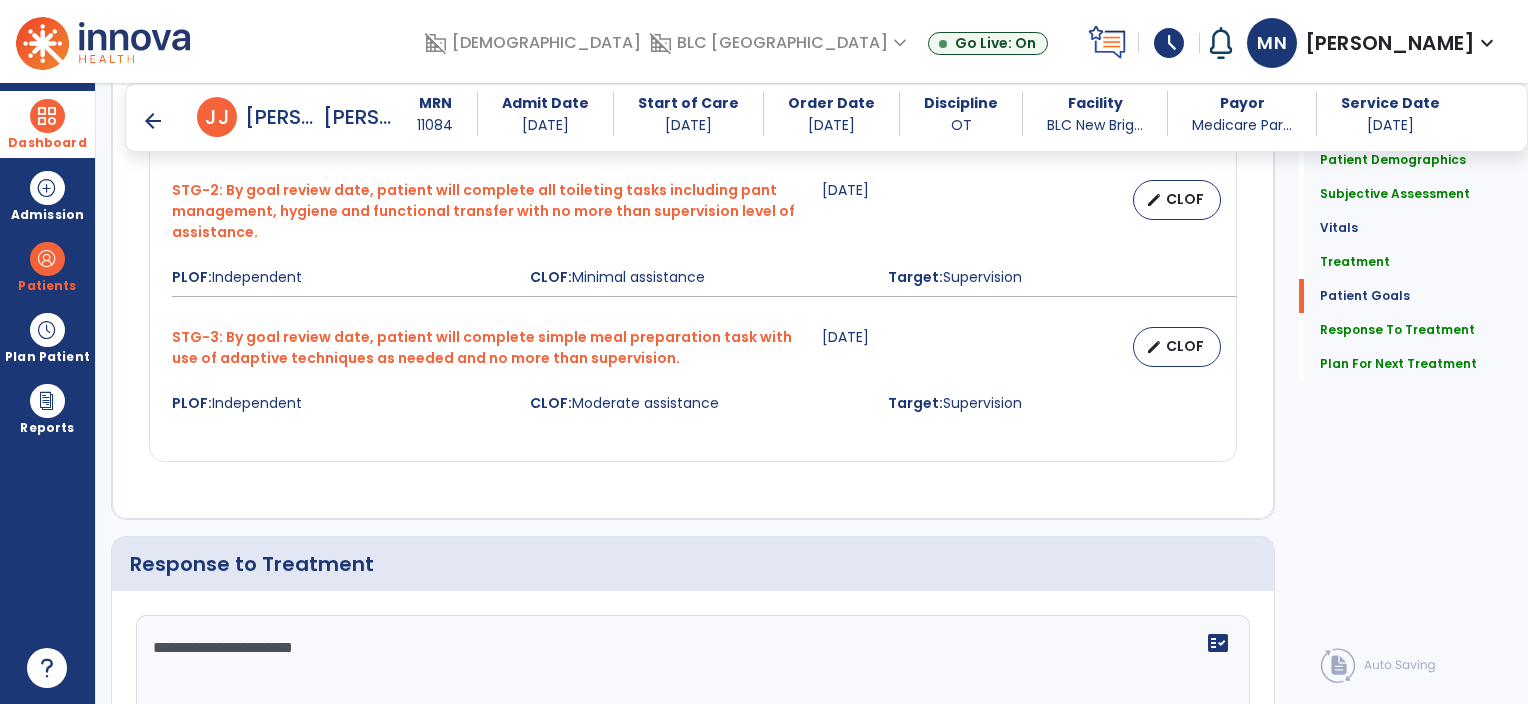 scroll, scrollTop: 2239, scrollLeft: 0, axis: vertical 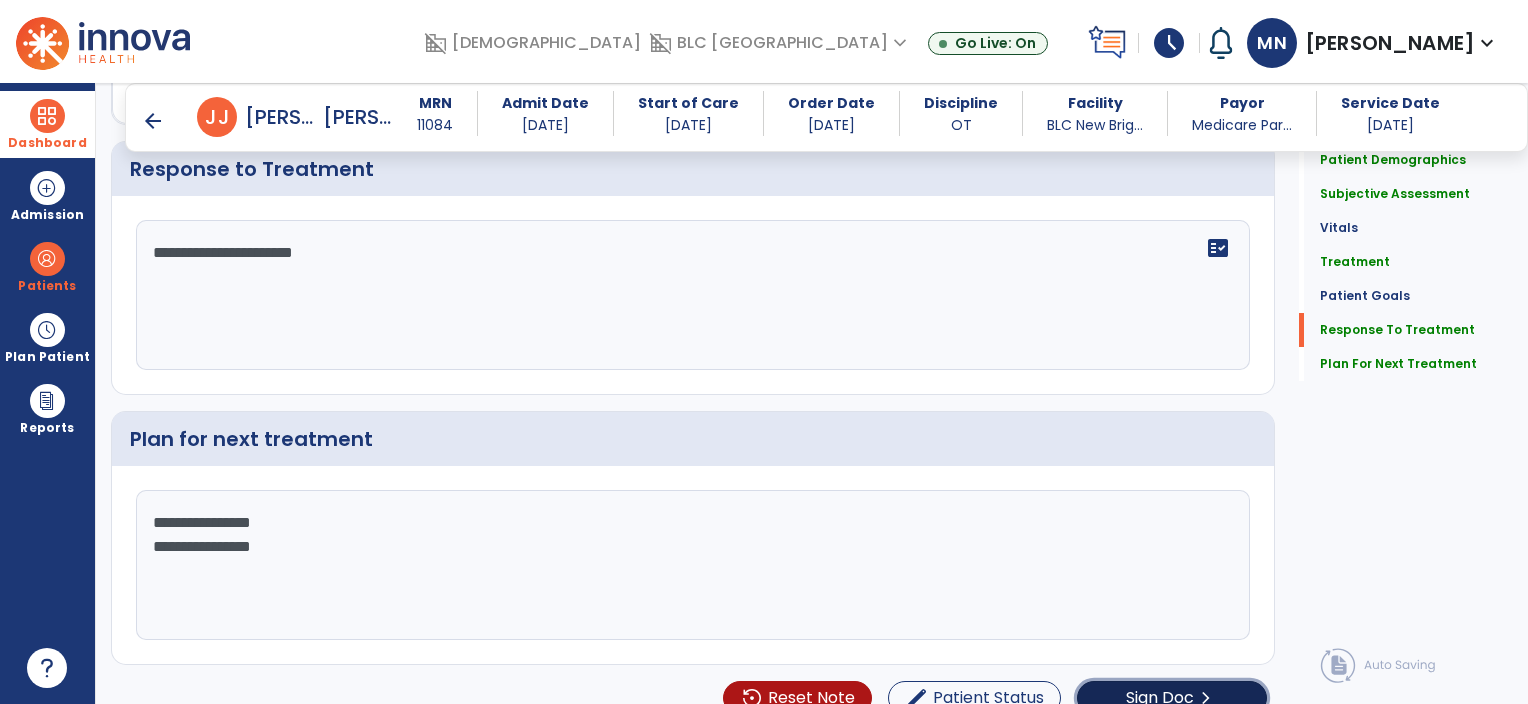click on "Sign Doc" 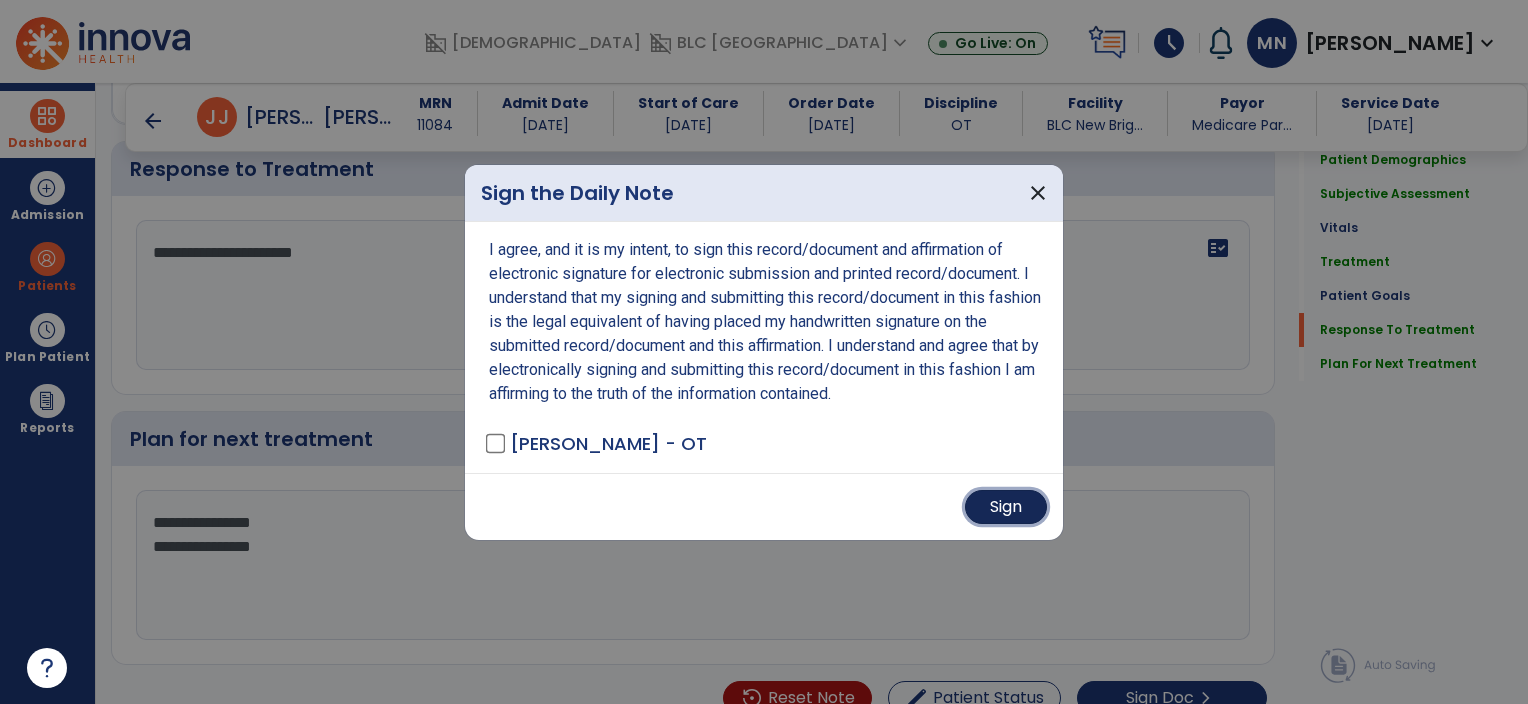 click on "Sign" at bounding box center (1006, 507) 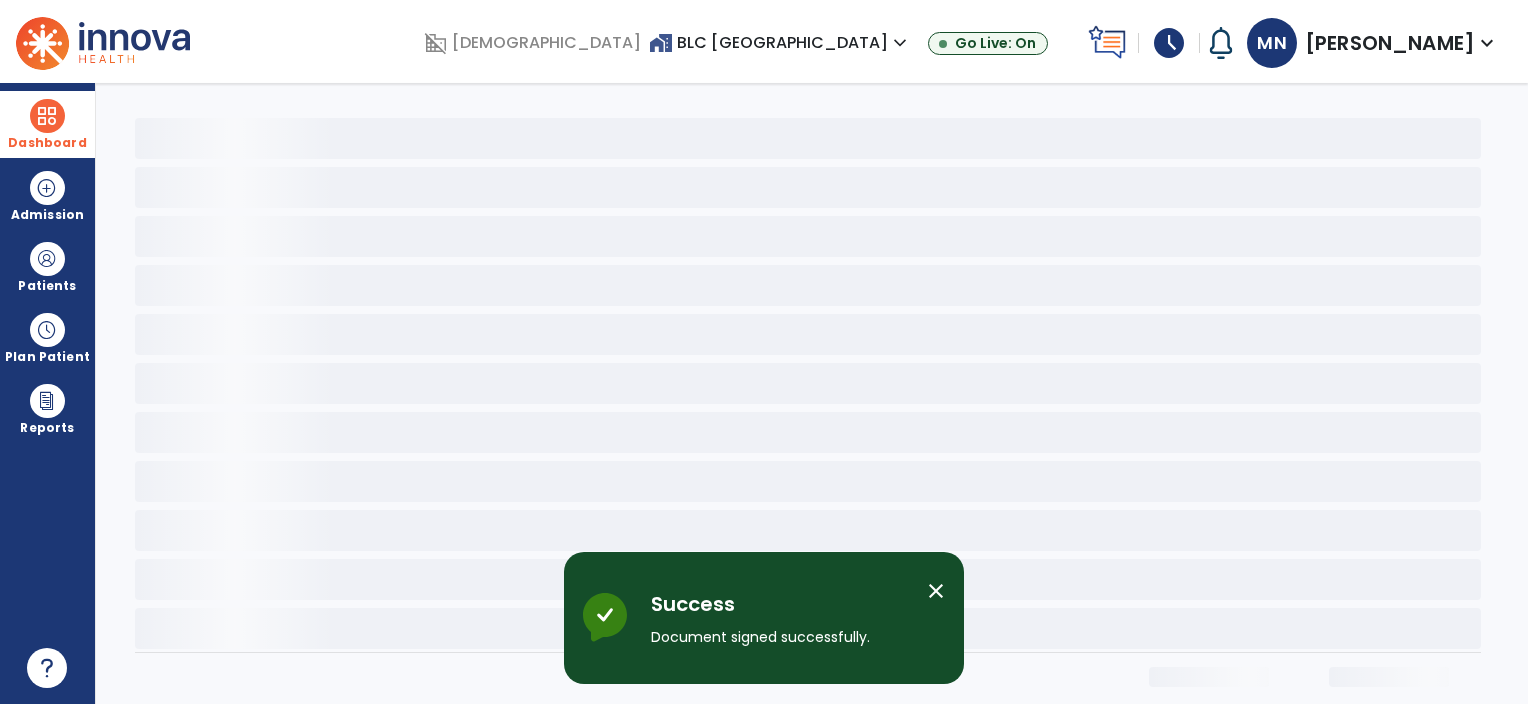 scroll, scrollTop: 0, scrollLeft: 0, axis: both 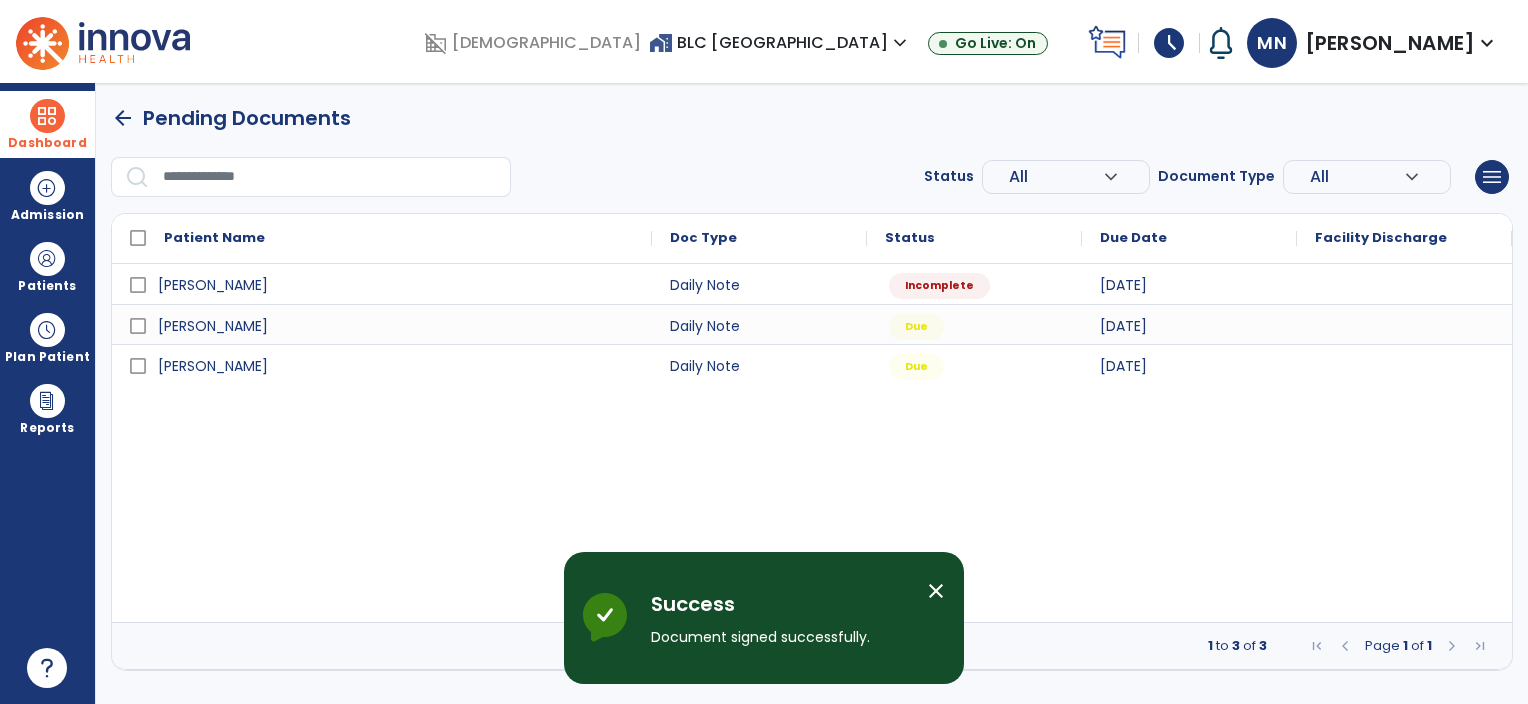 click on "close" at bounding box center [936, 591] 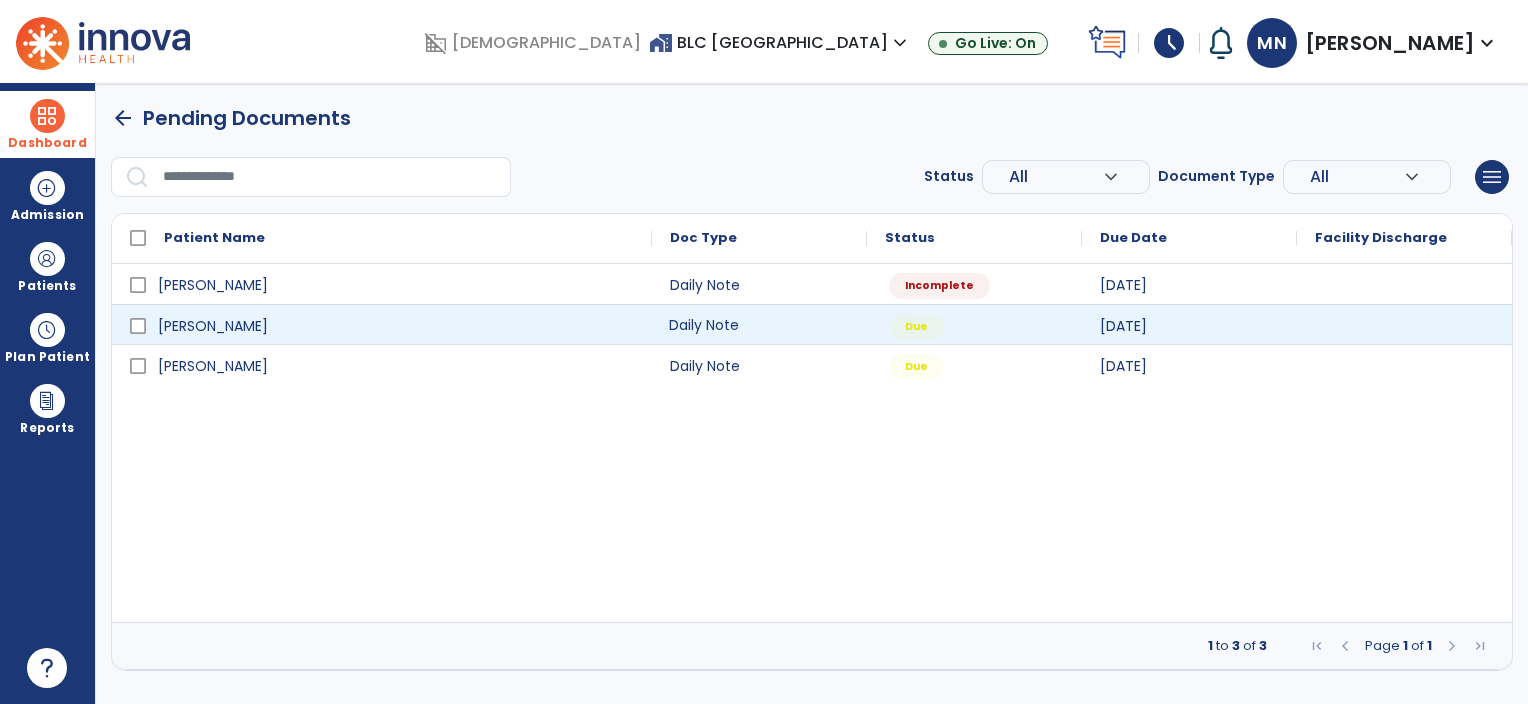 click on "Daily Note" at bounding box center (759, 324) 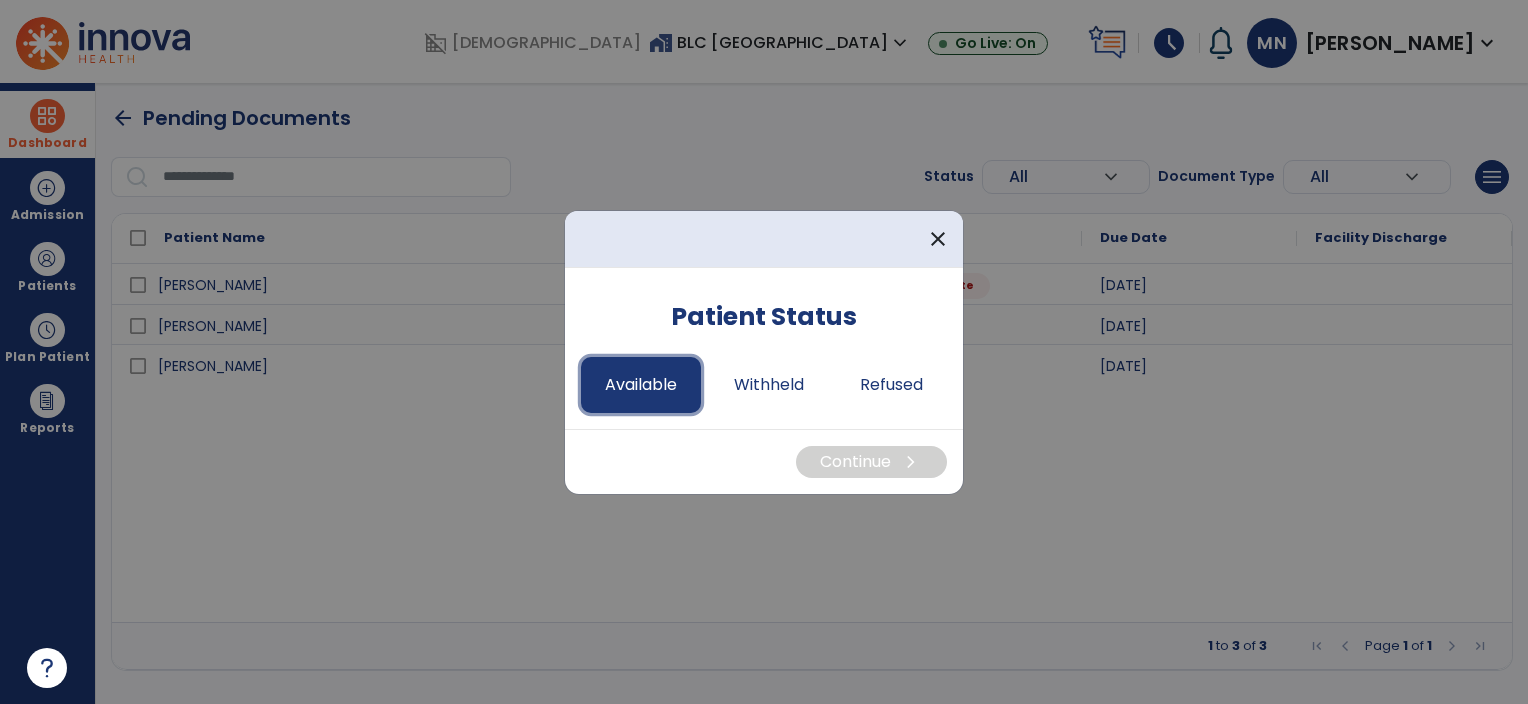 click on "Available" at bounding box center [641, 385] 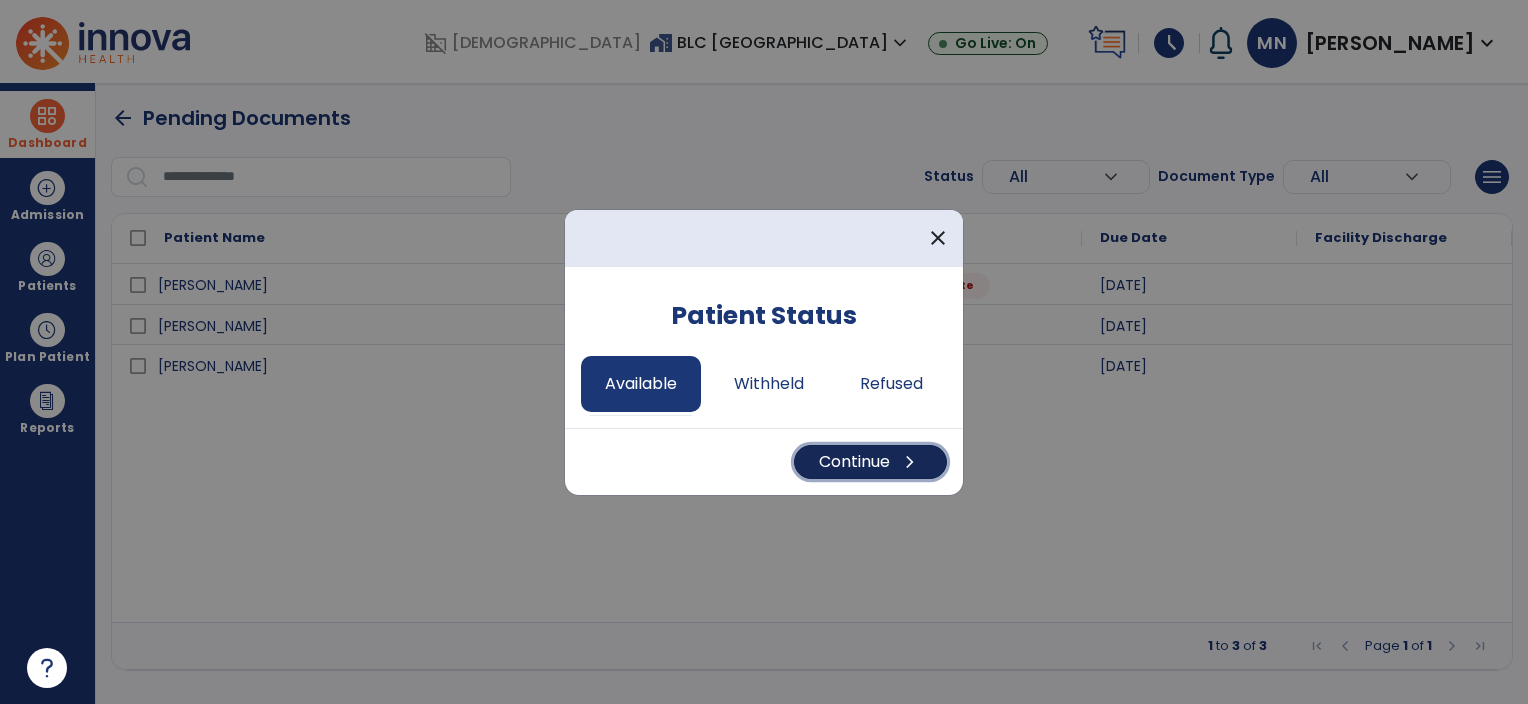 click on "Continue   chevron_right" at bounding box center (870, 462) 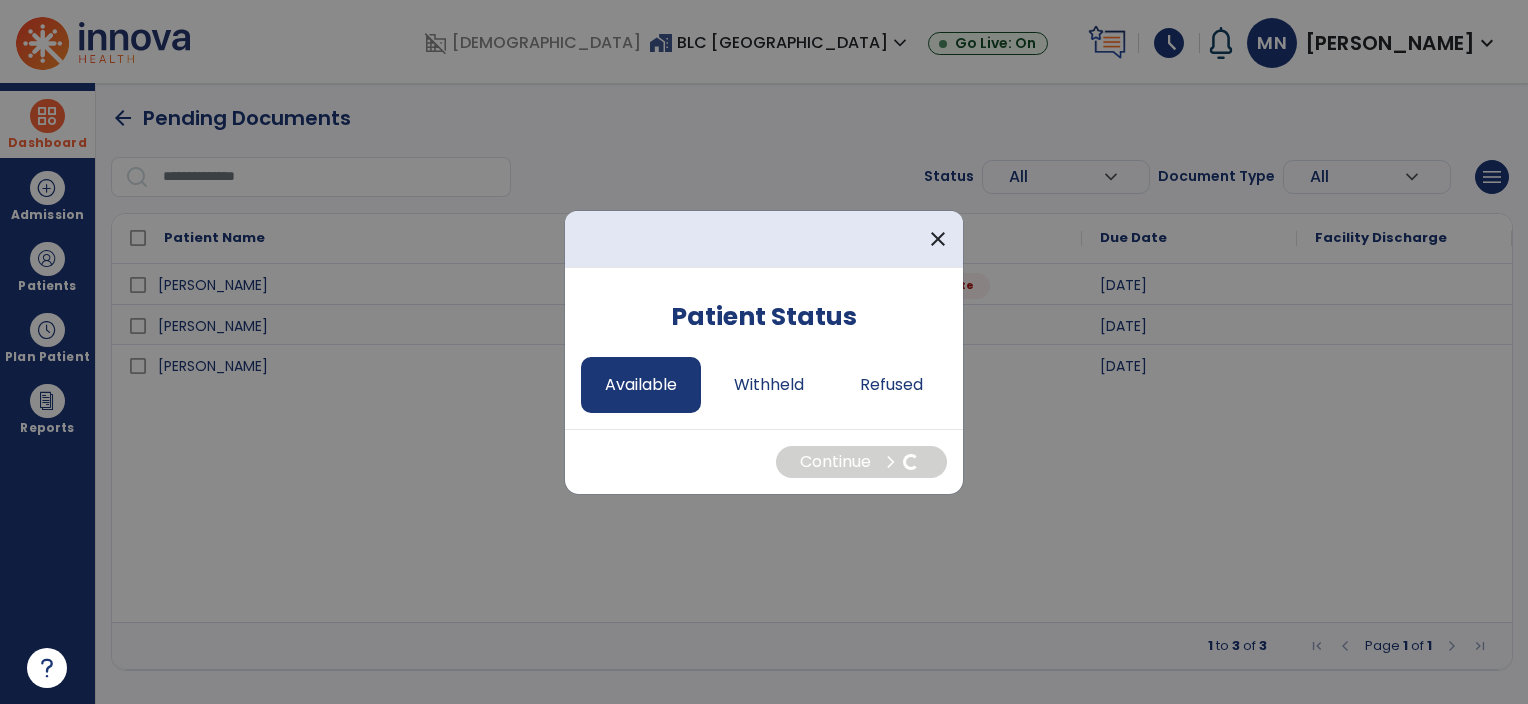 select on "*" 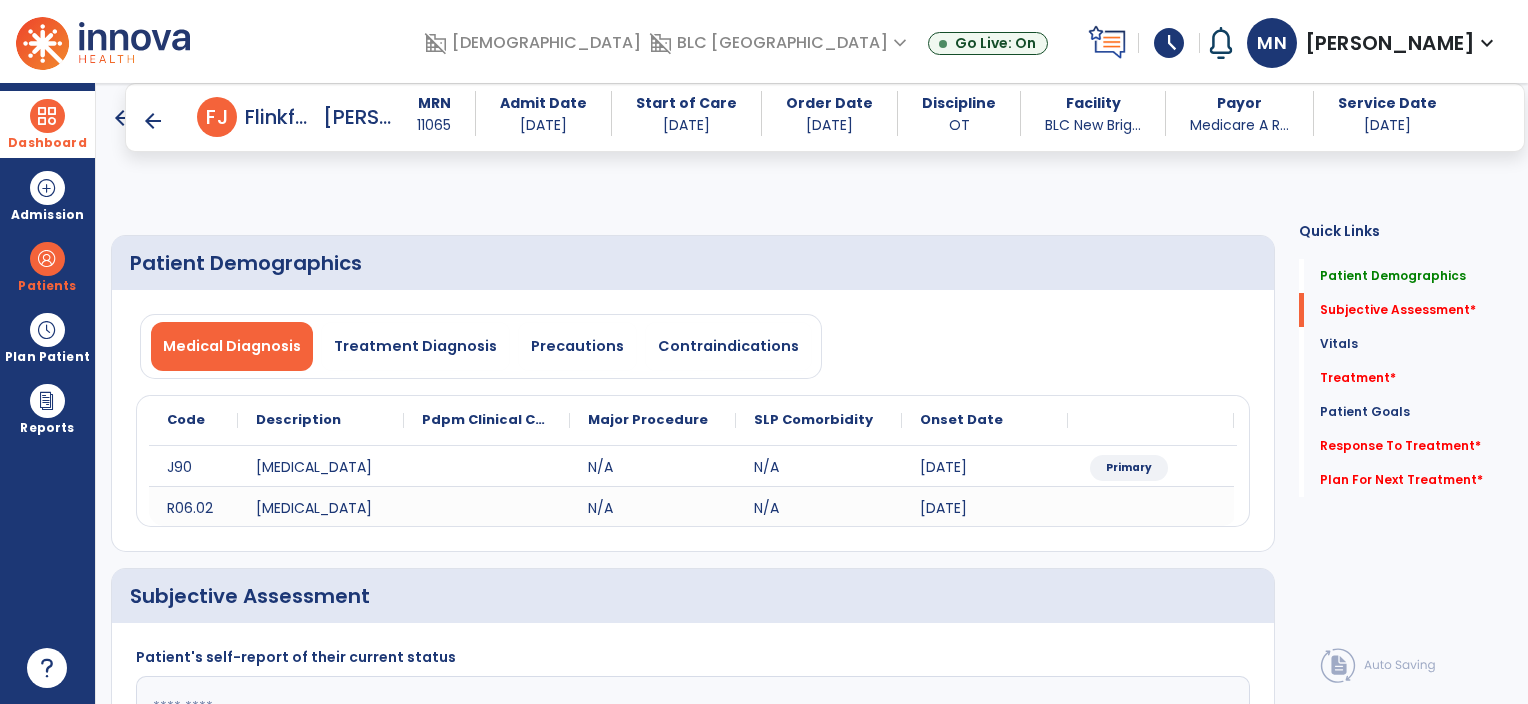 scroll, scrollTop: 318, scrollLeft: 0, axis: vertical 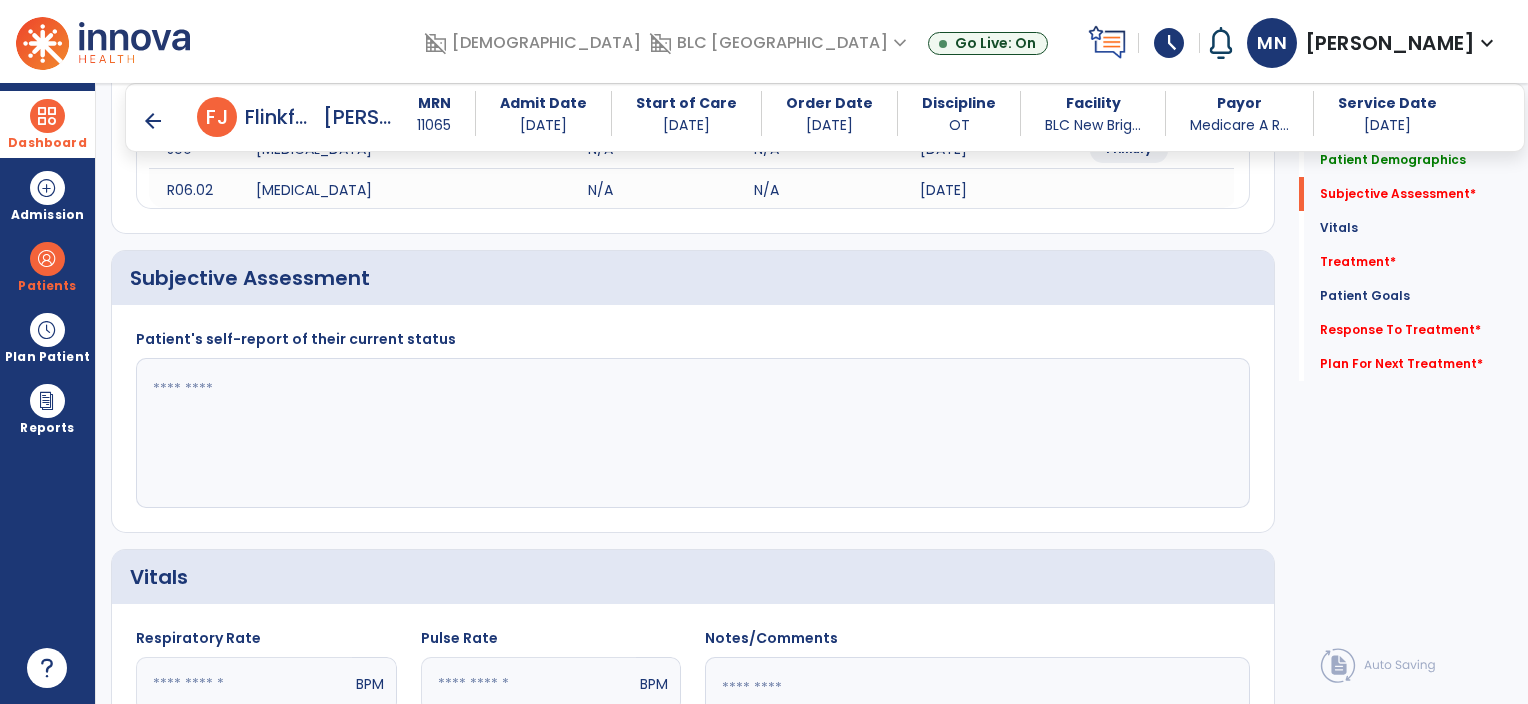 click 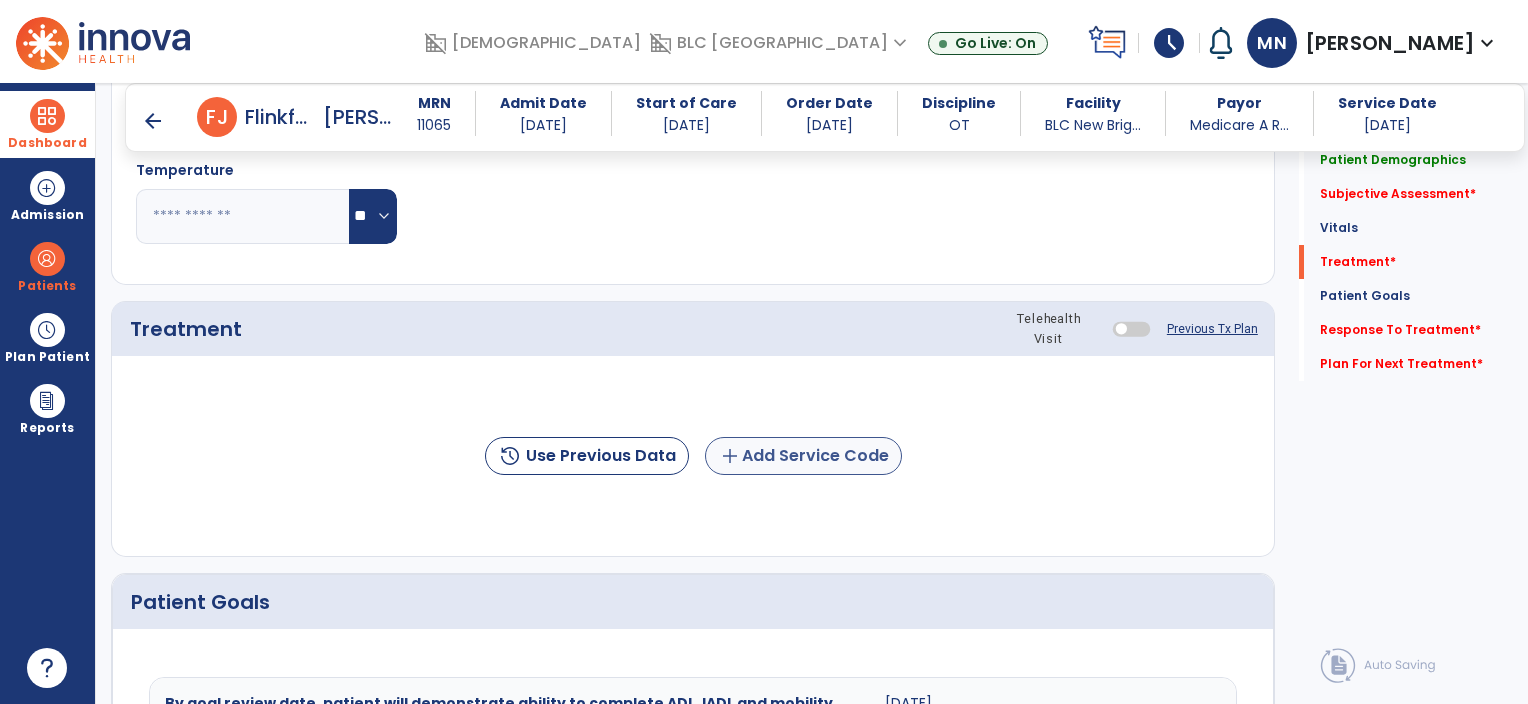 scroll, scrollTop: 990, scrollLeft: 0, axis: vertical 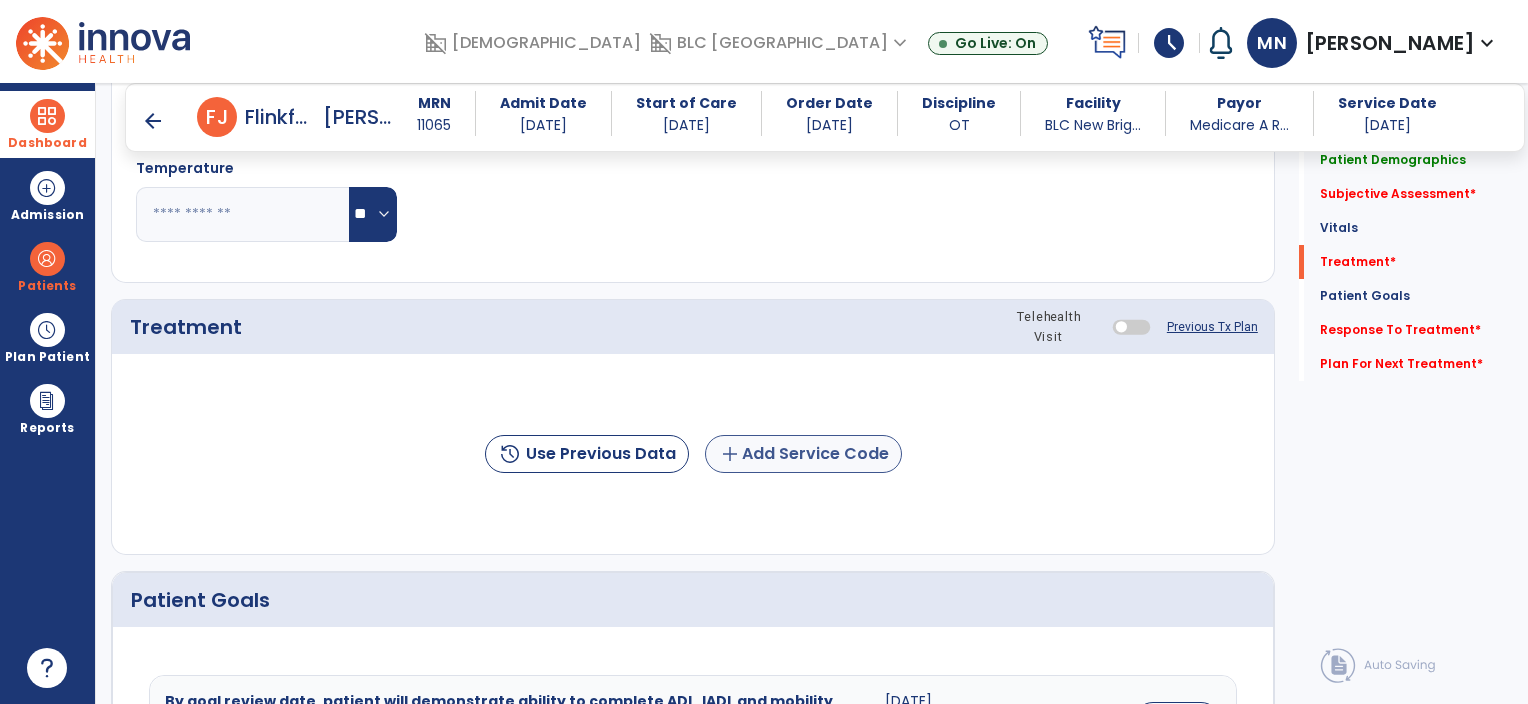 type on "**********" 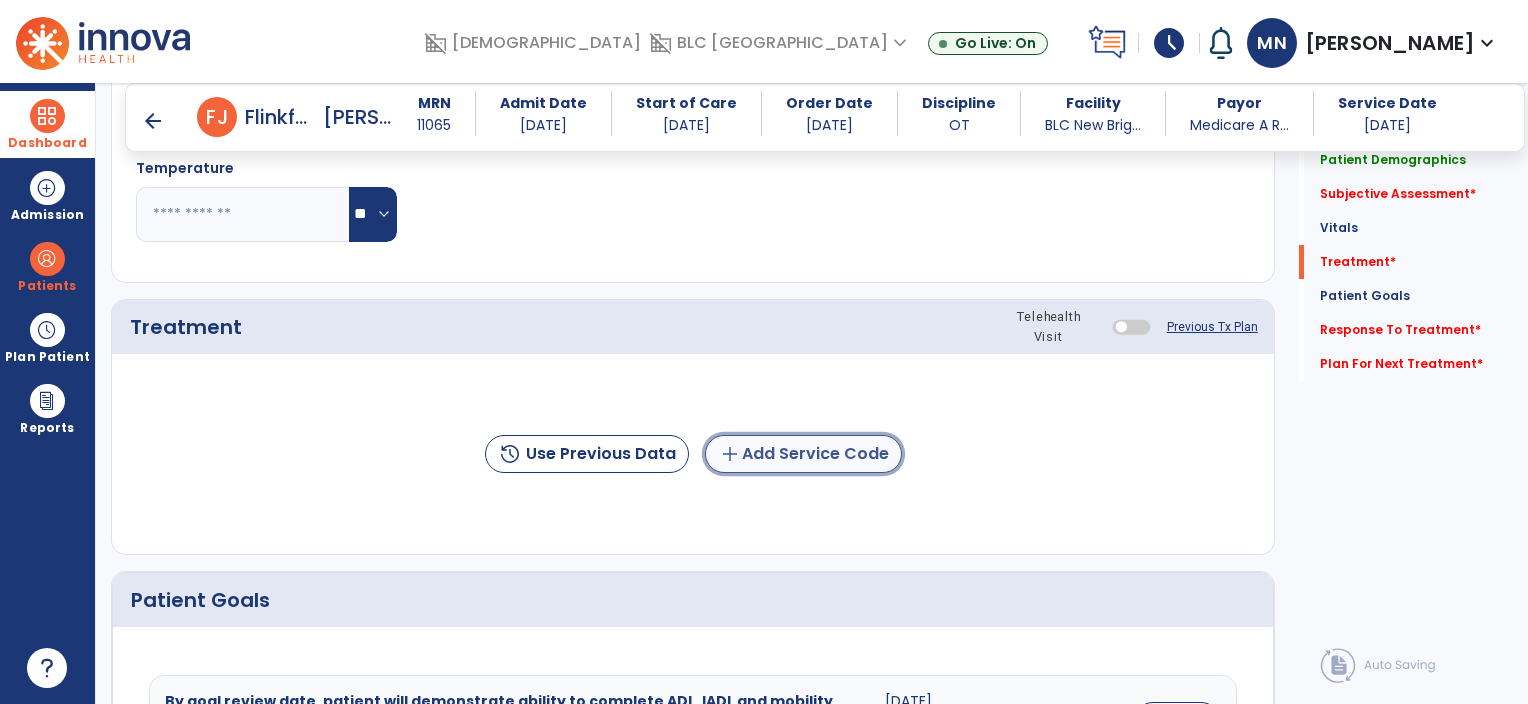 click on "add  Add Service Code" 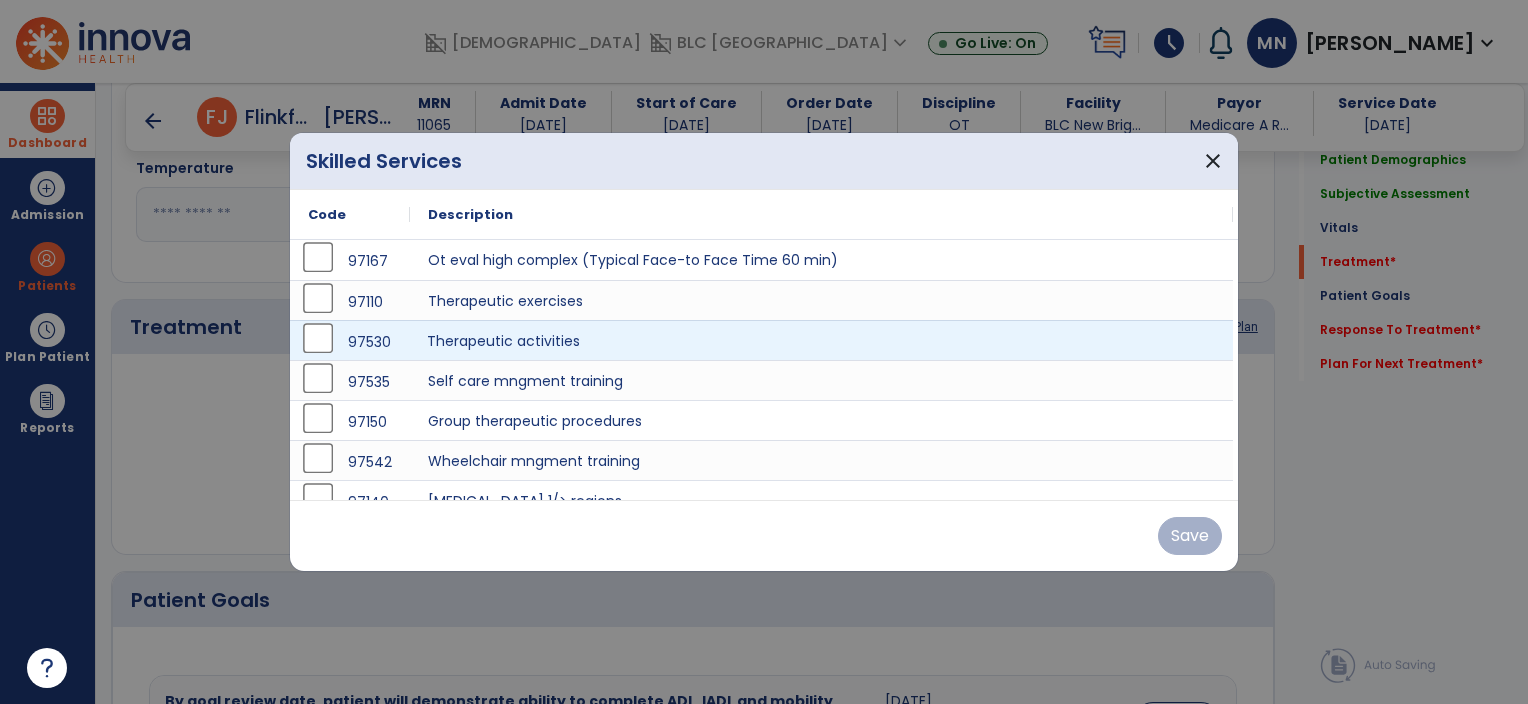 click on "Therapeutic activities" at bounding box center (821, 340) 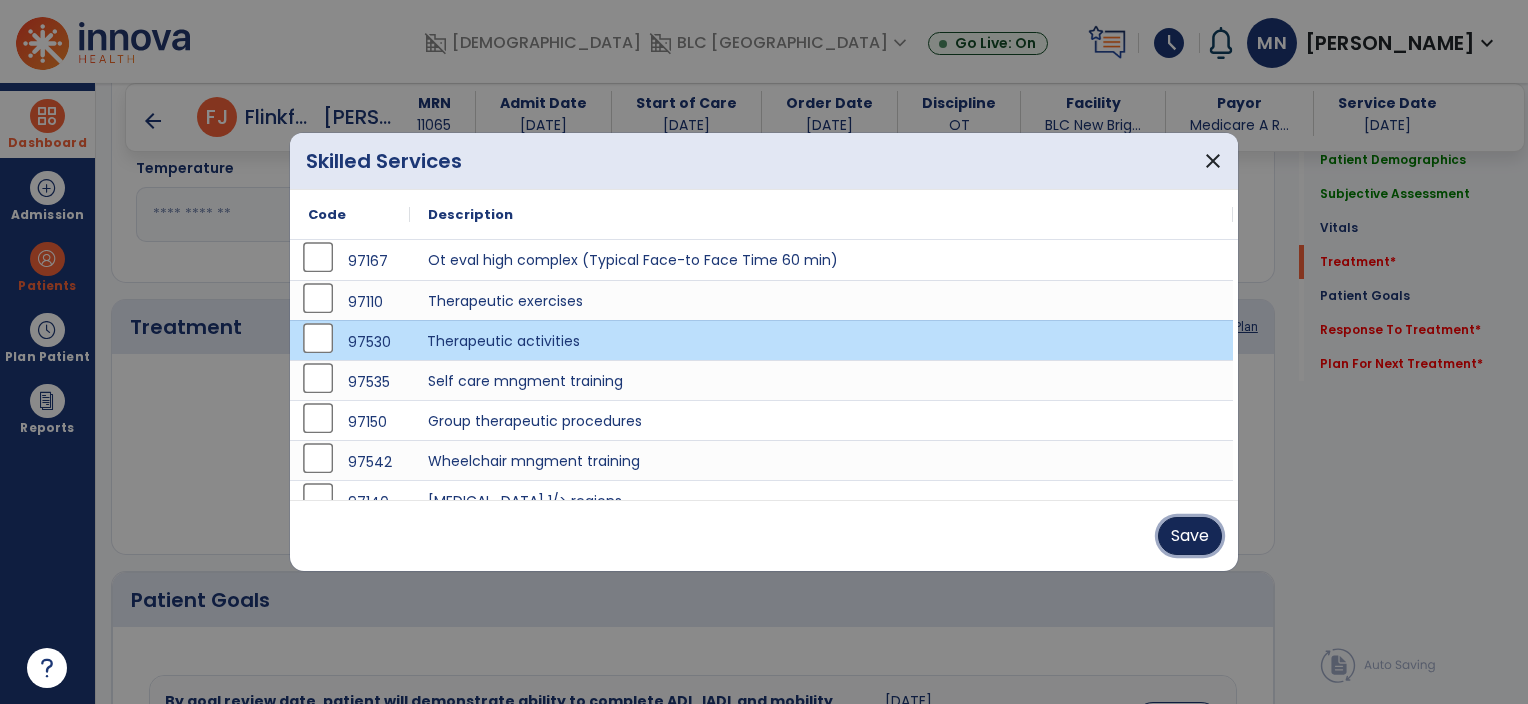 click on "Save" at bounding box center (1190, 536) 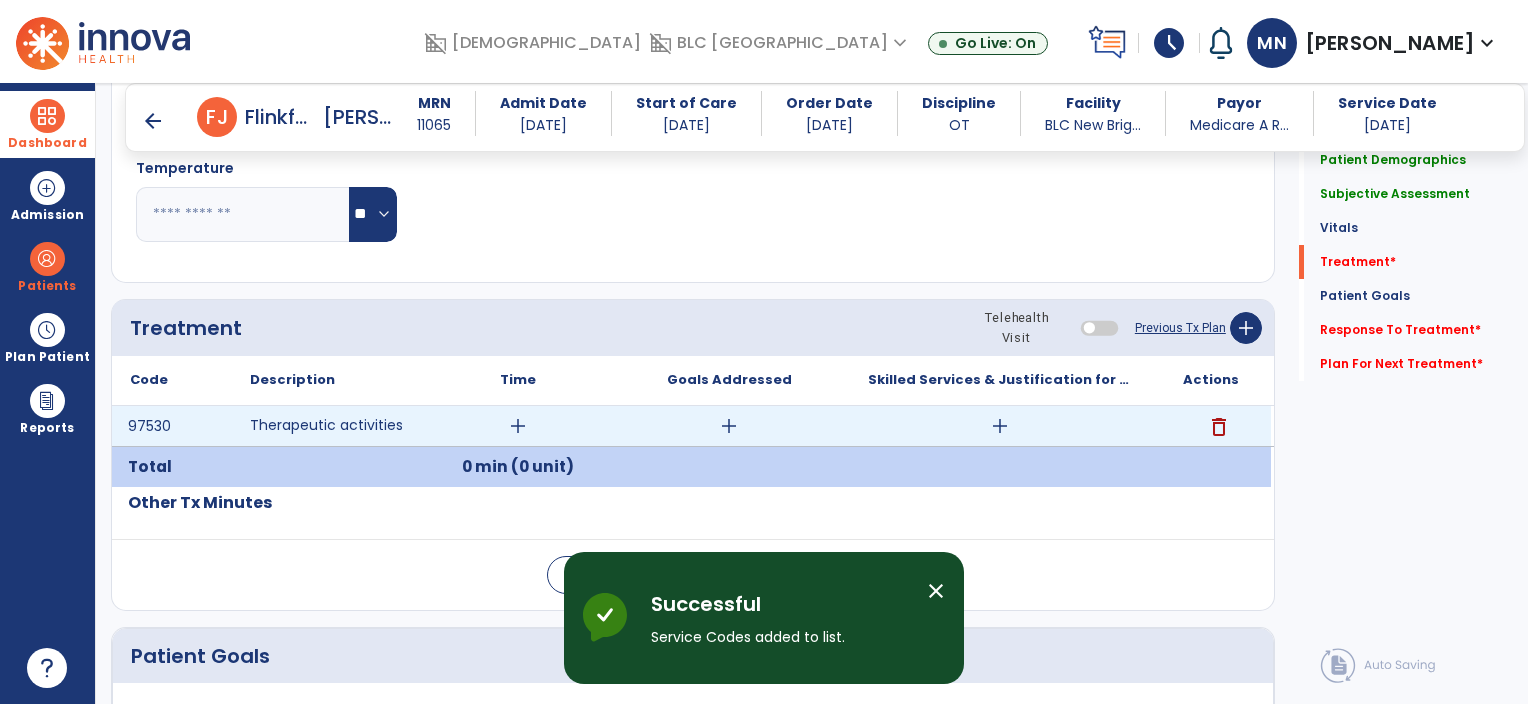 click on "add" at bounding box center [1000, 426] 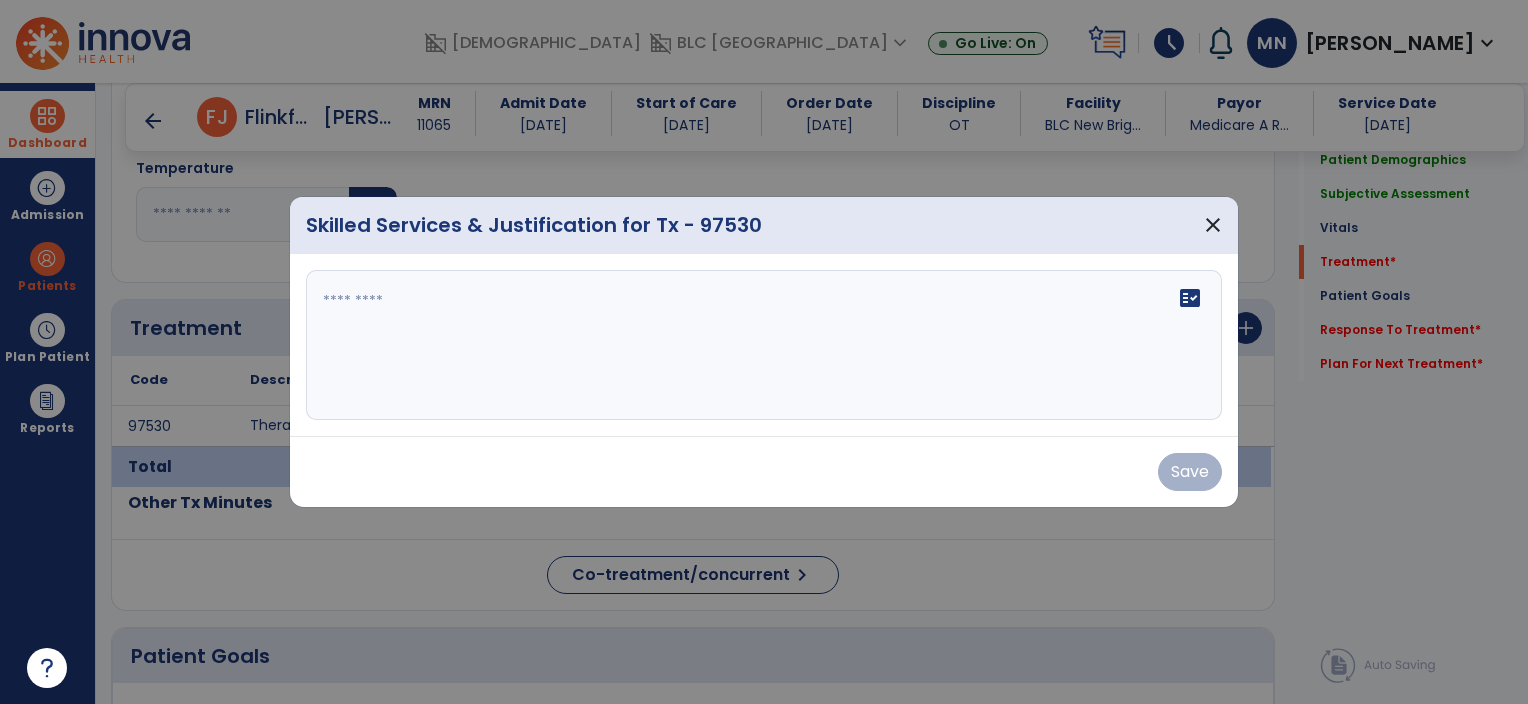 click on "fact_check" at bounding box center [764, 345] 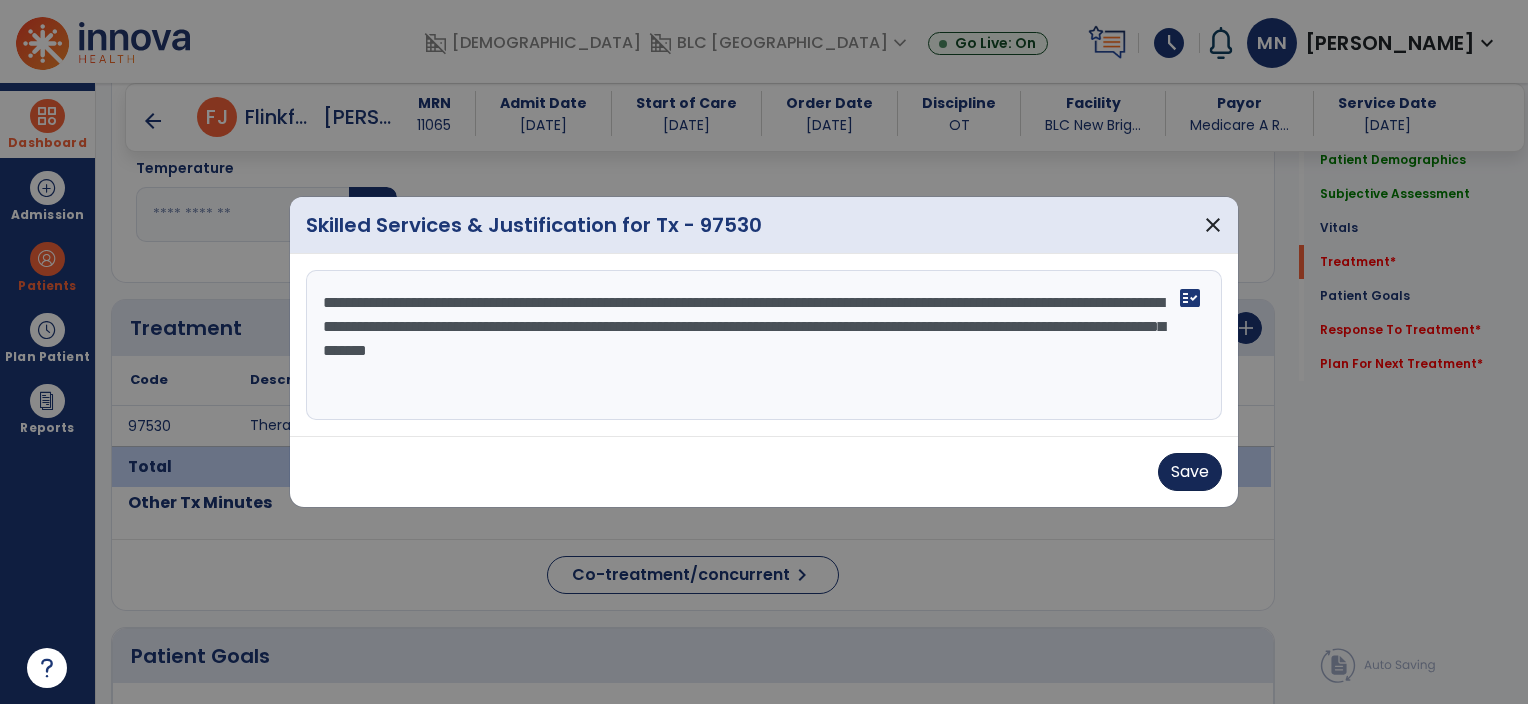 type on "**********" 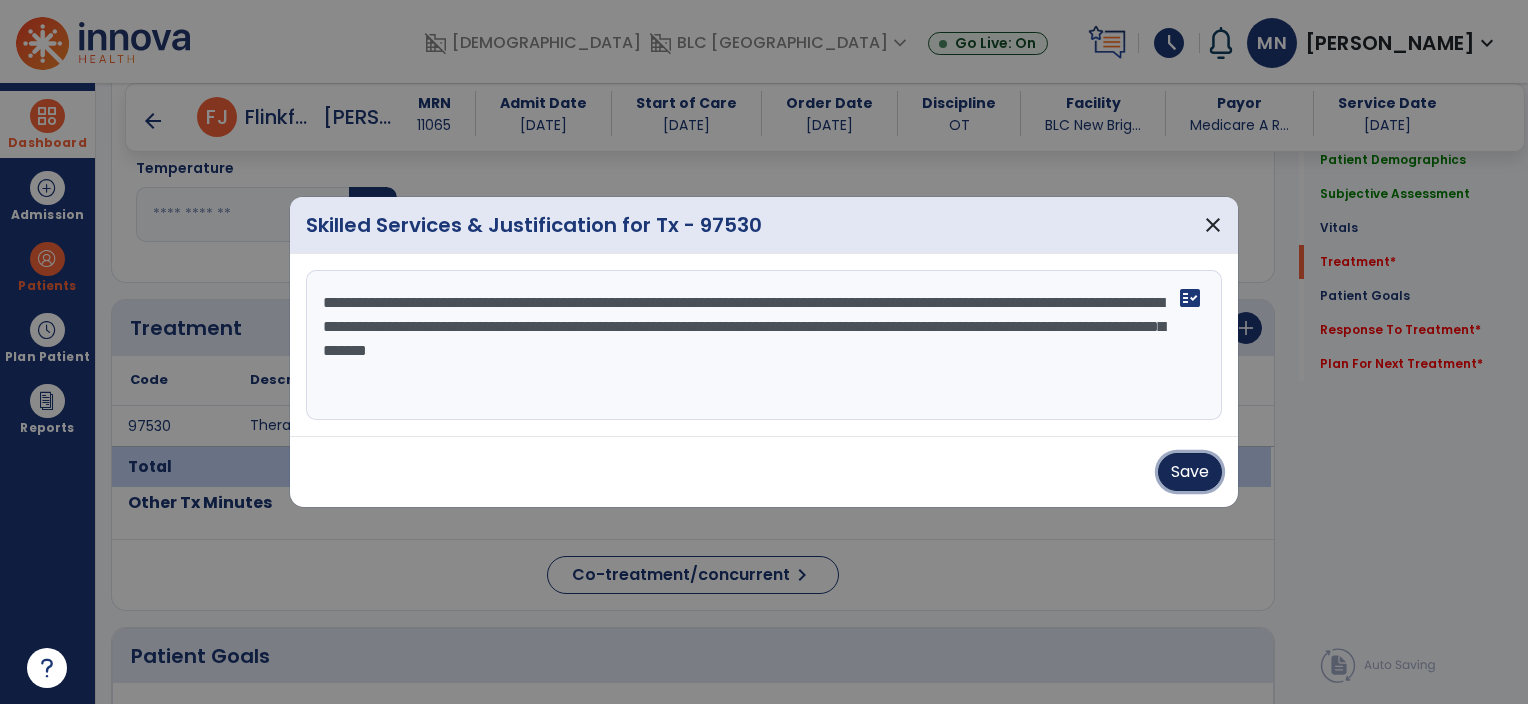 click on "Save" at bounding box center (1190, 472) 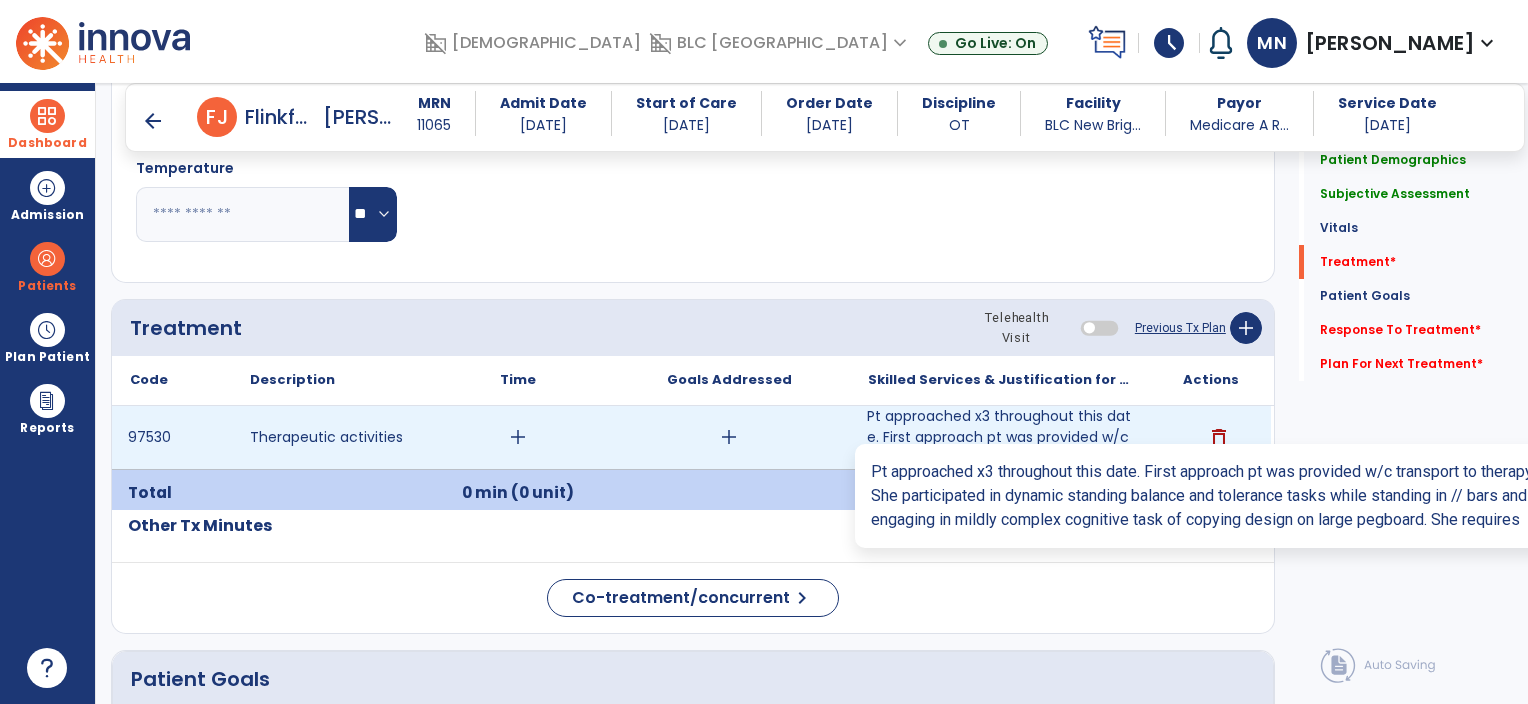 click on "Pt approached x3 throughout this date. First approach pt was provided w/c transport to therapy gym. ..." at bounding box center [1000, 437] 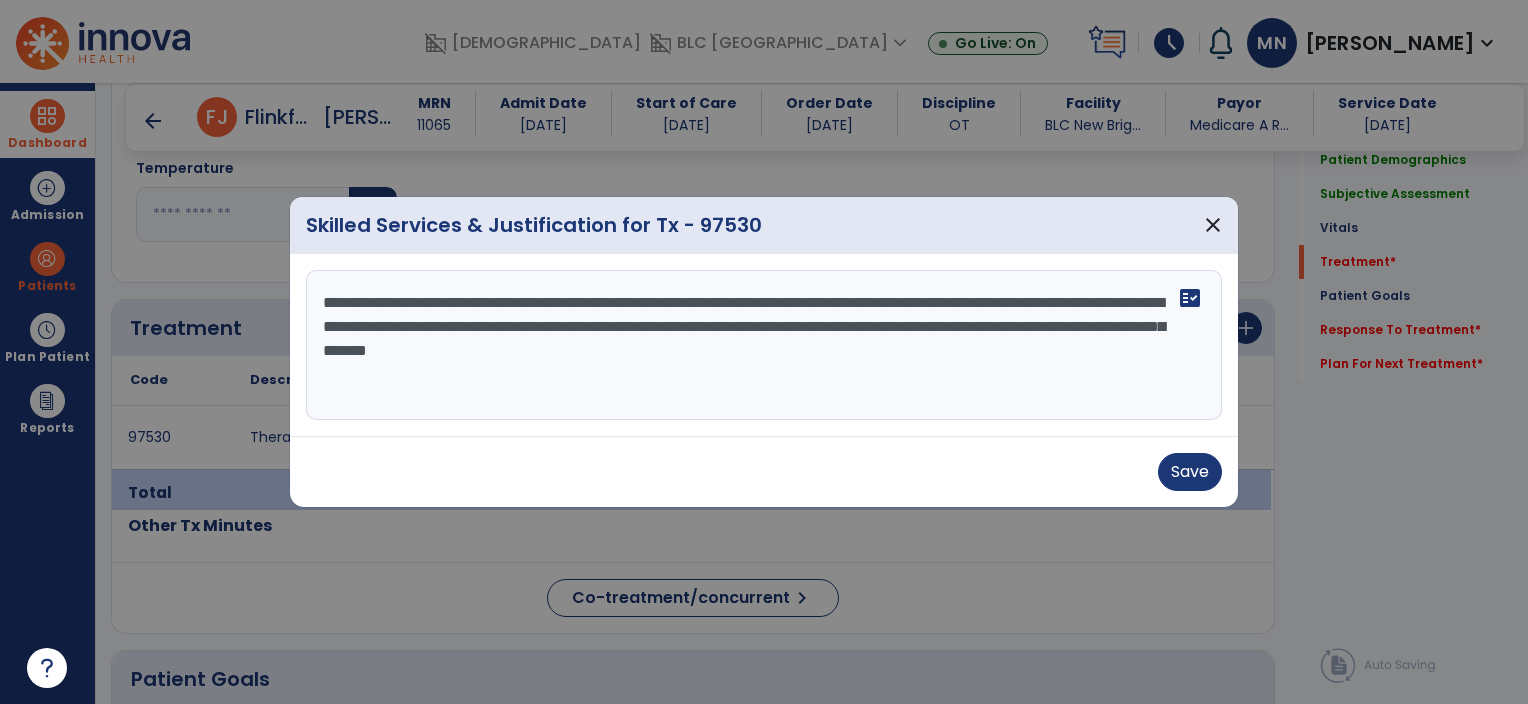 click on "**********" at bounding box center [764, 345] 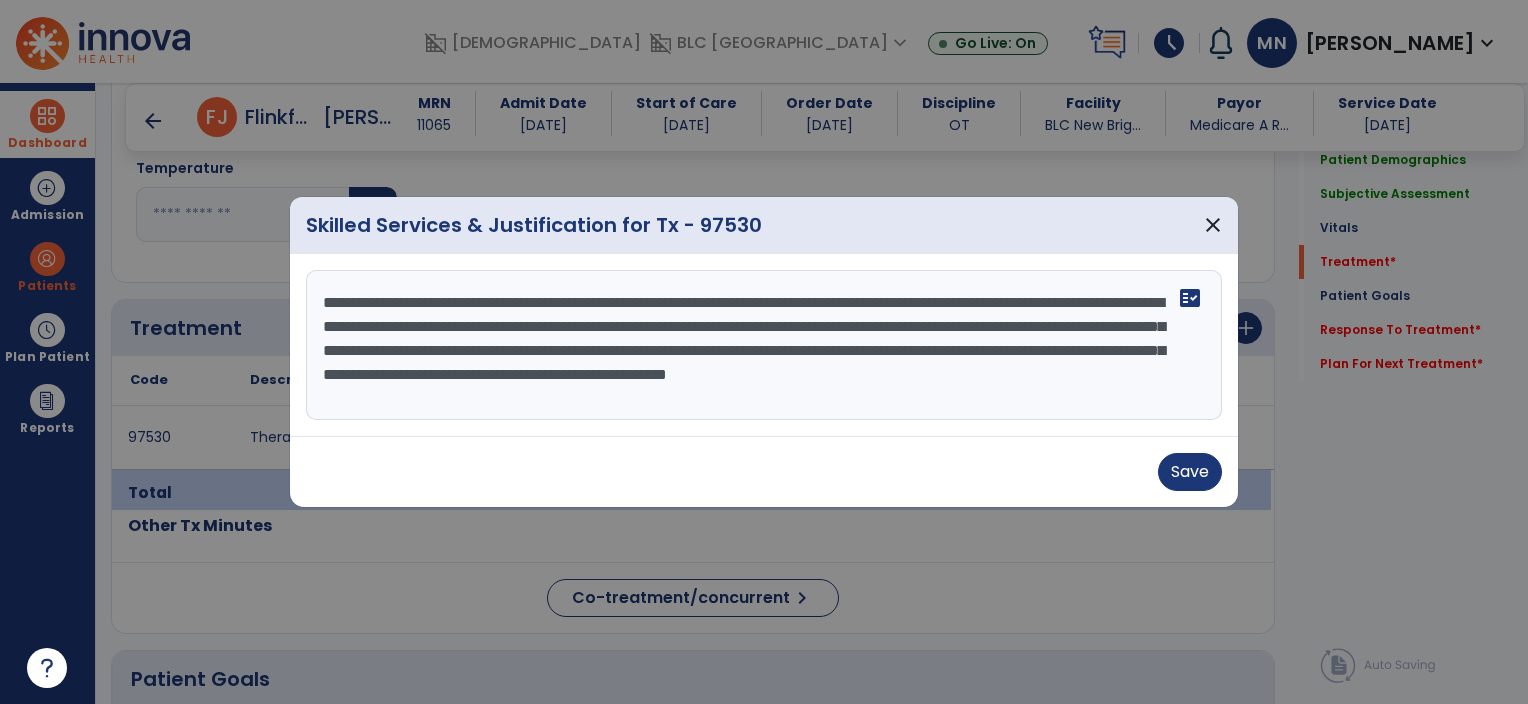 scroll, scrollTop: 16, scrollLeft: 0, axis: vertical 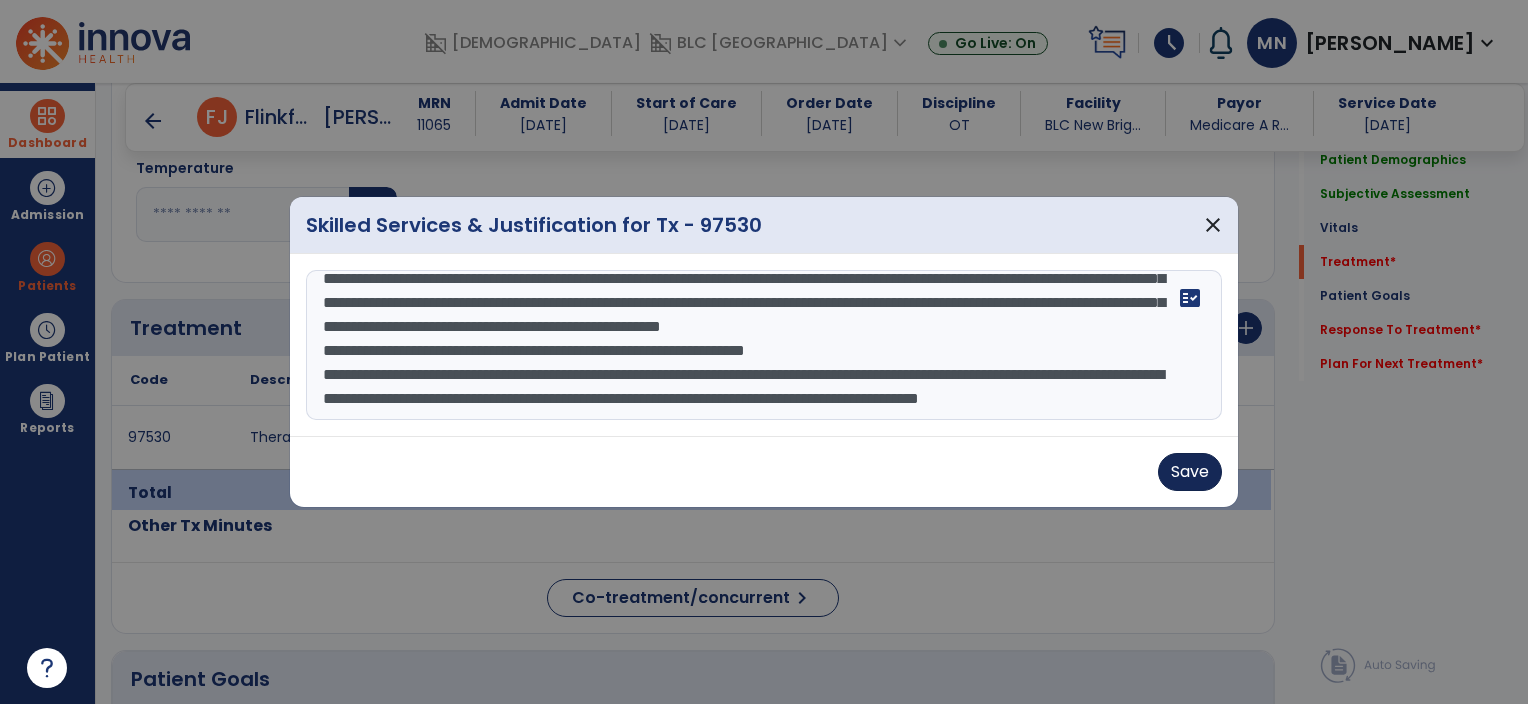 type on "**********" 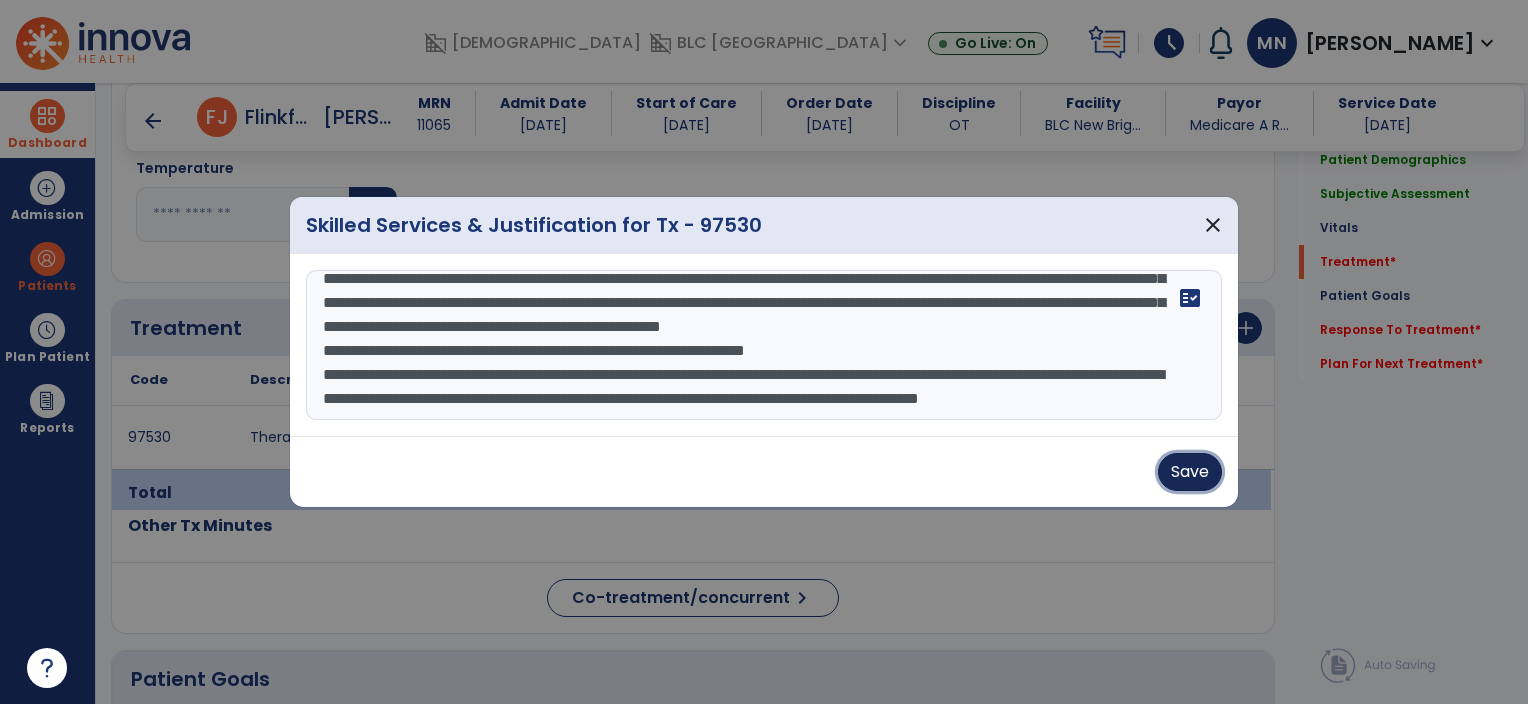 click on "Save" at bounding box center (1190, 472) 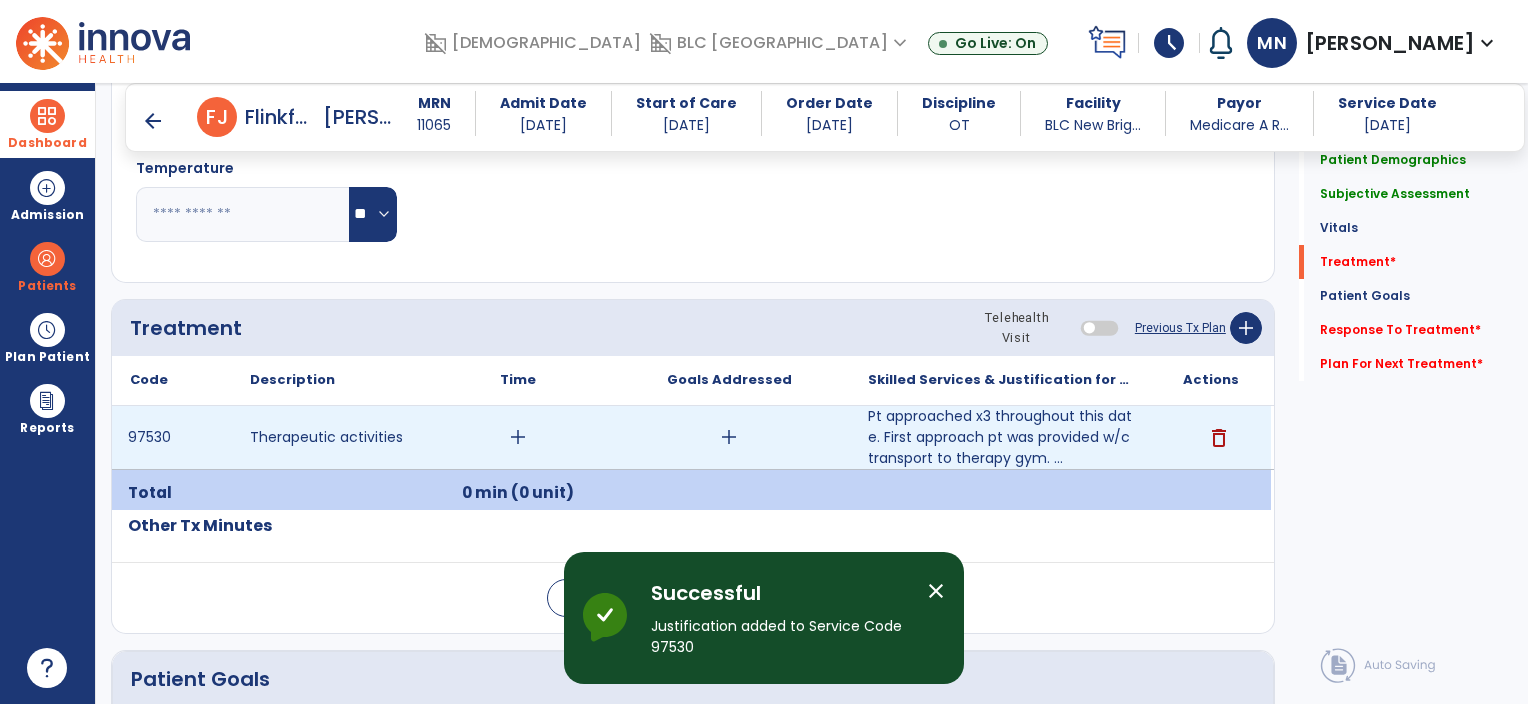 click on "add" at bounding box center (518, 437) 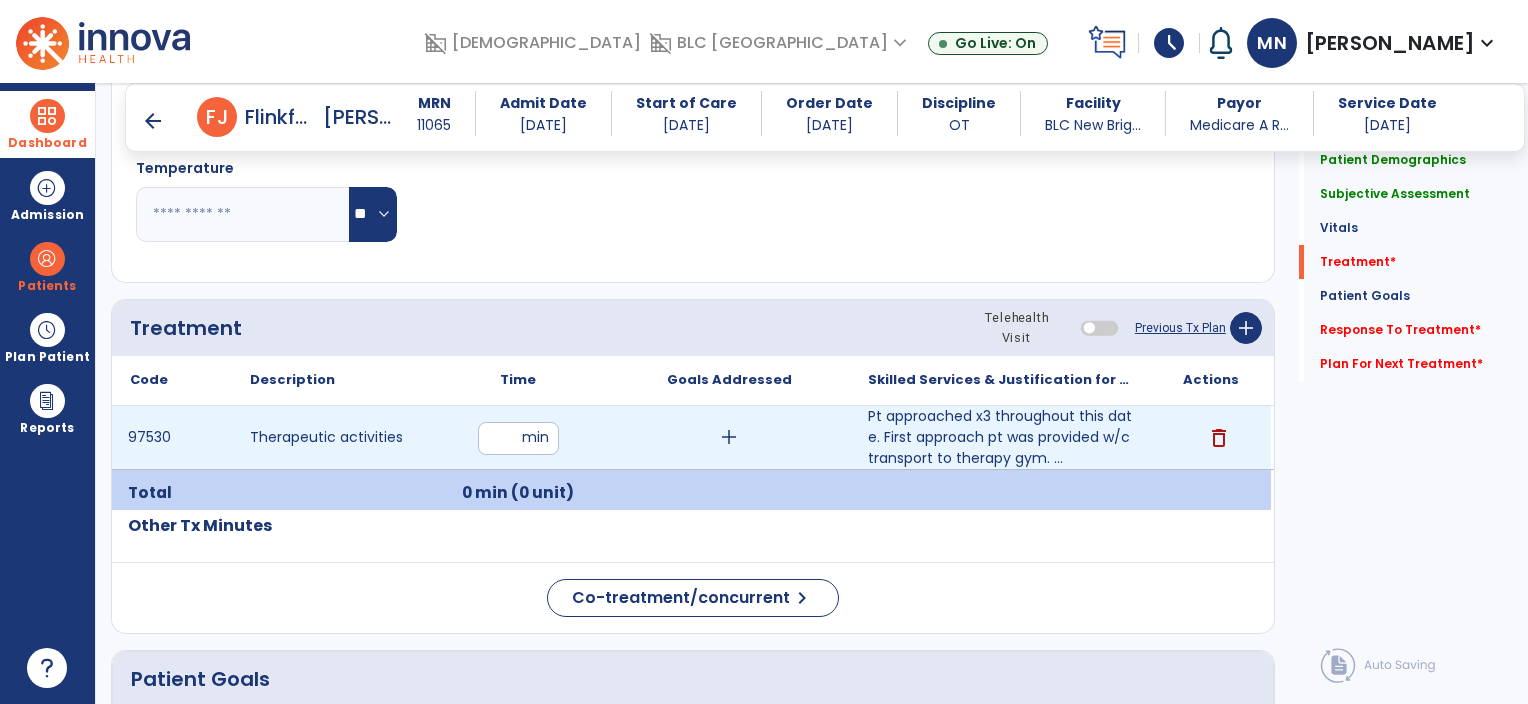 type on "**" 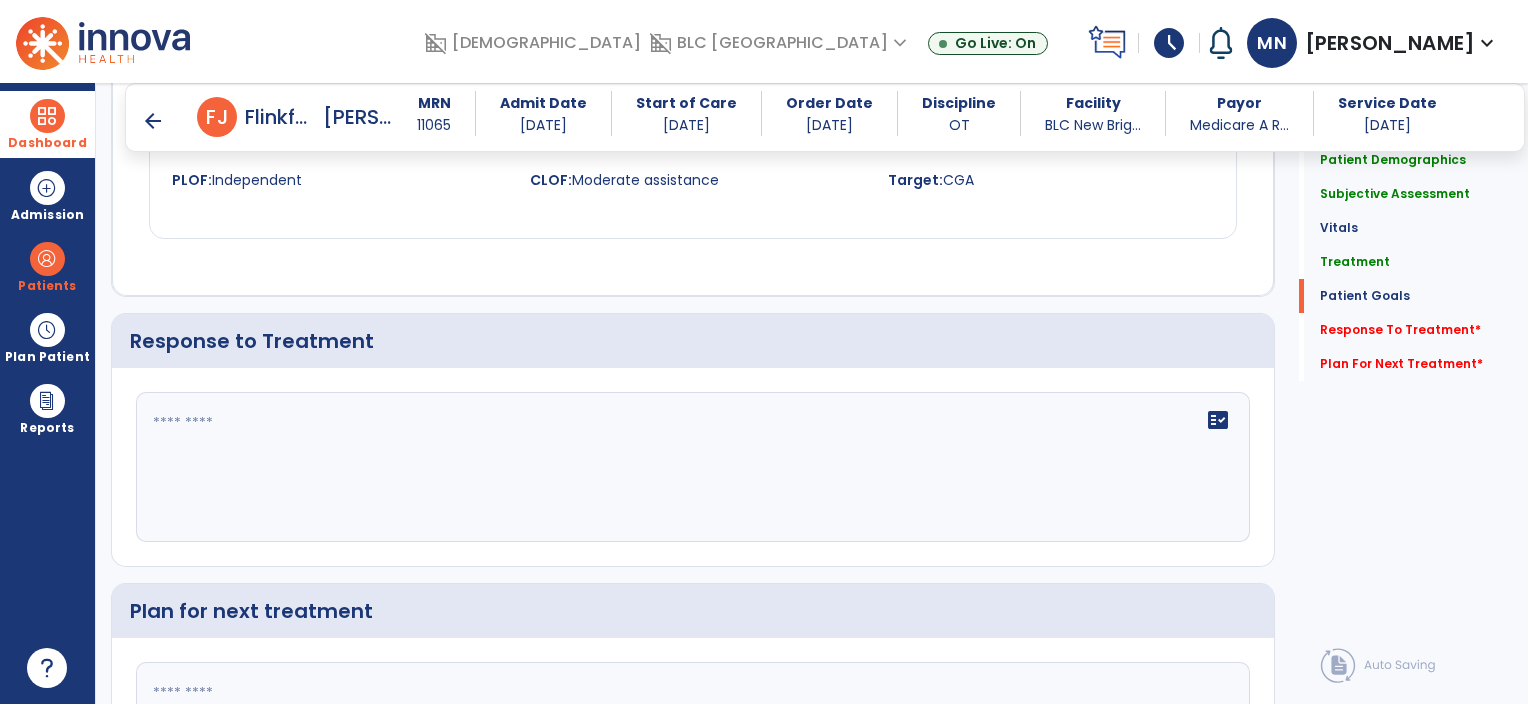 scroll, scrollTop: 2280, scrollLeft: 0, axis: vertical 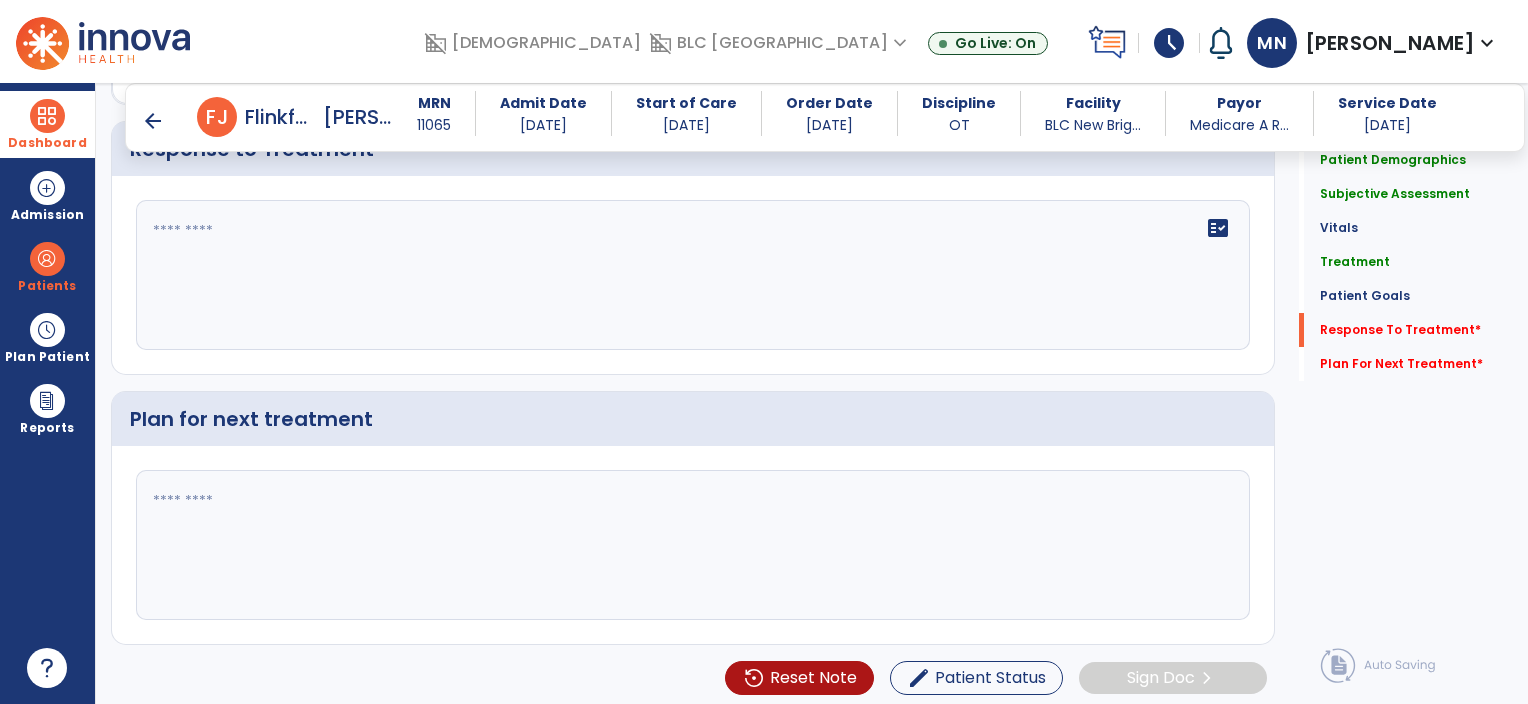 click on "fact_check" 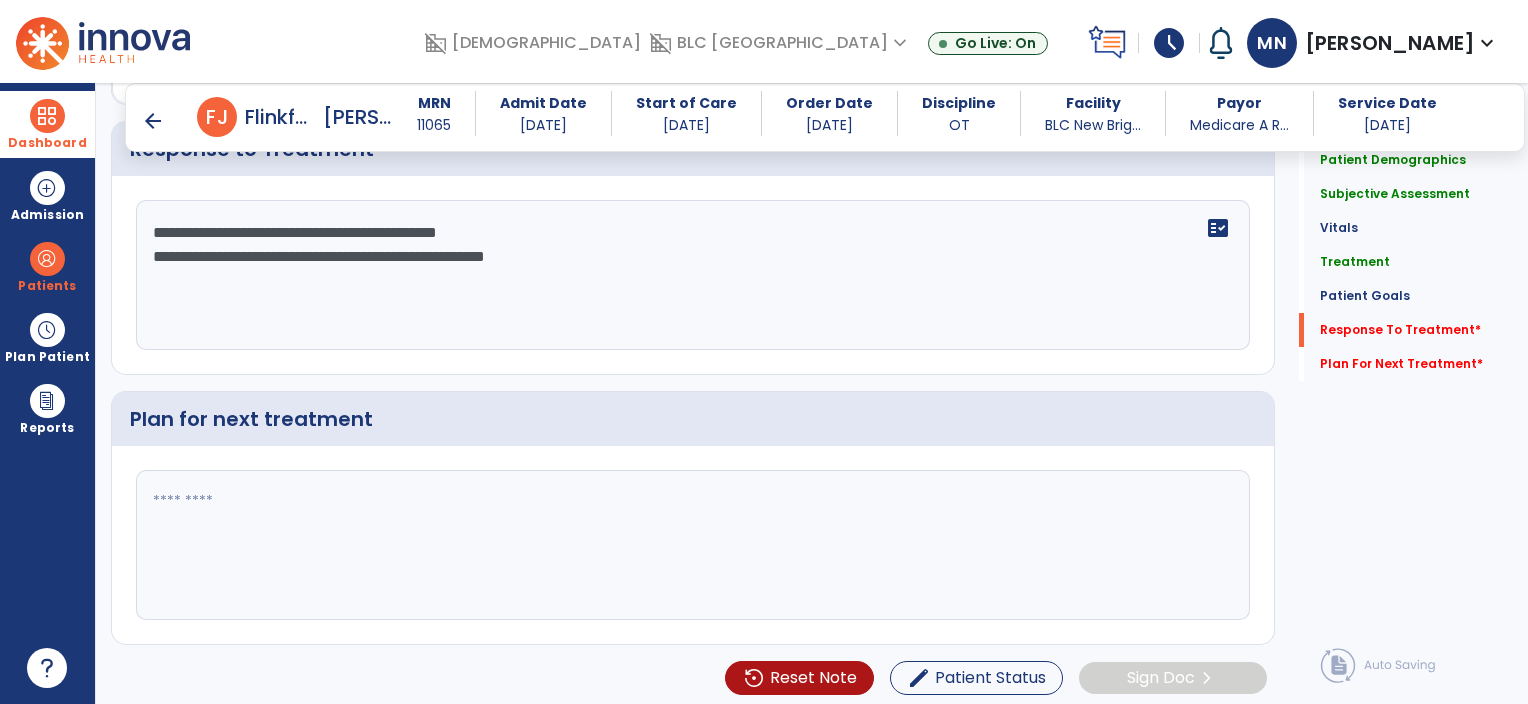type on "**********" 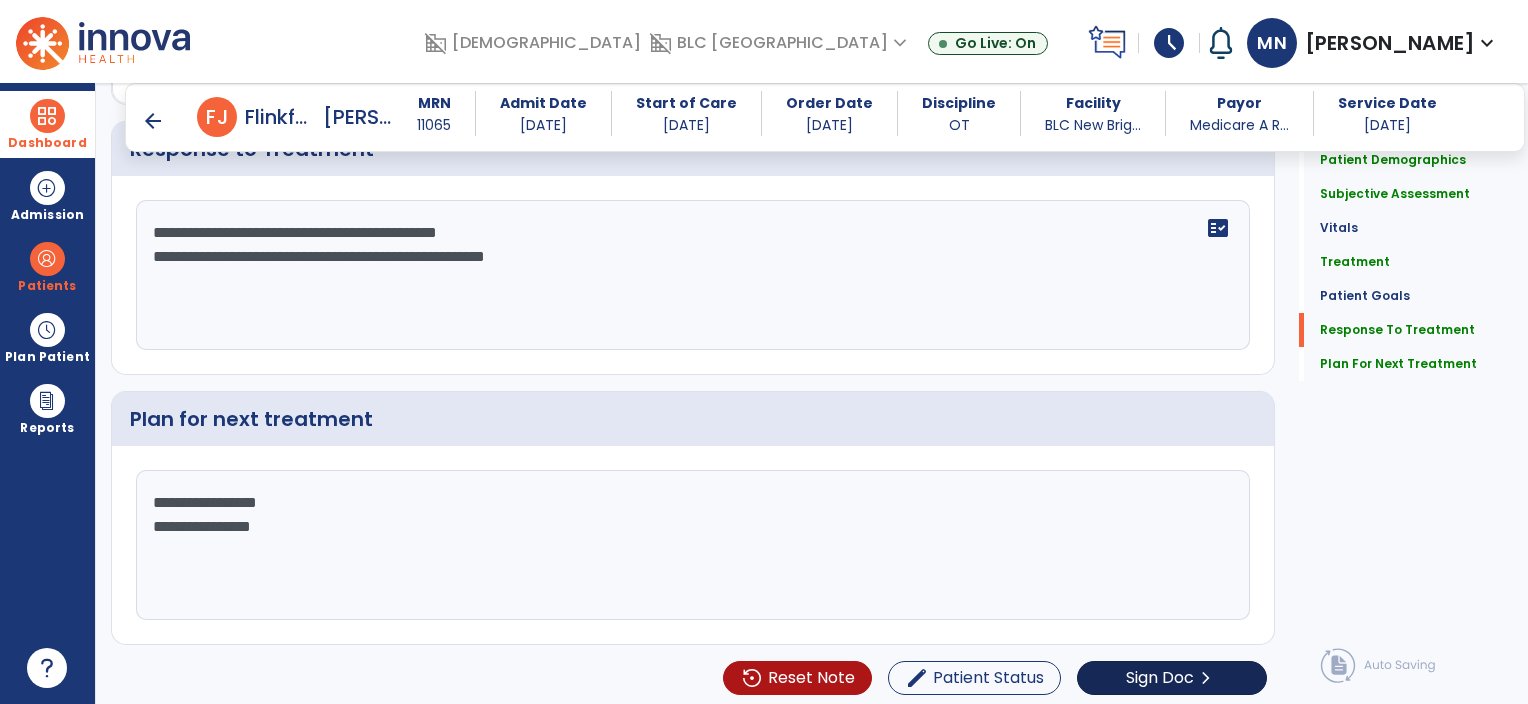 scroll, scrollTop: 2280, scrollLeft: 0, axis: vertical 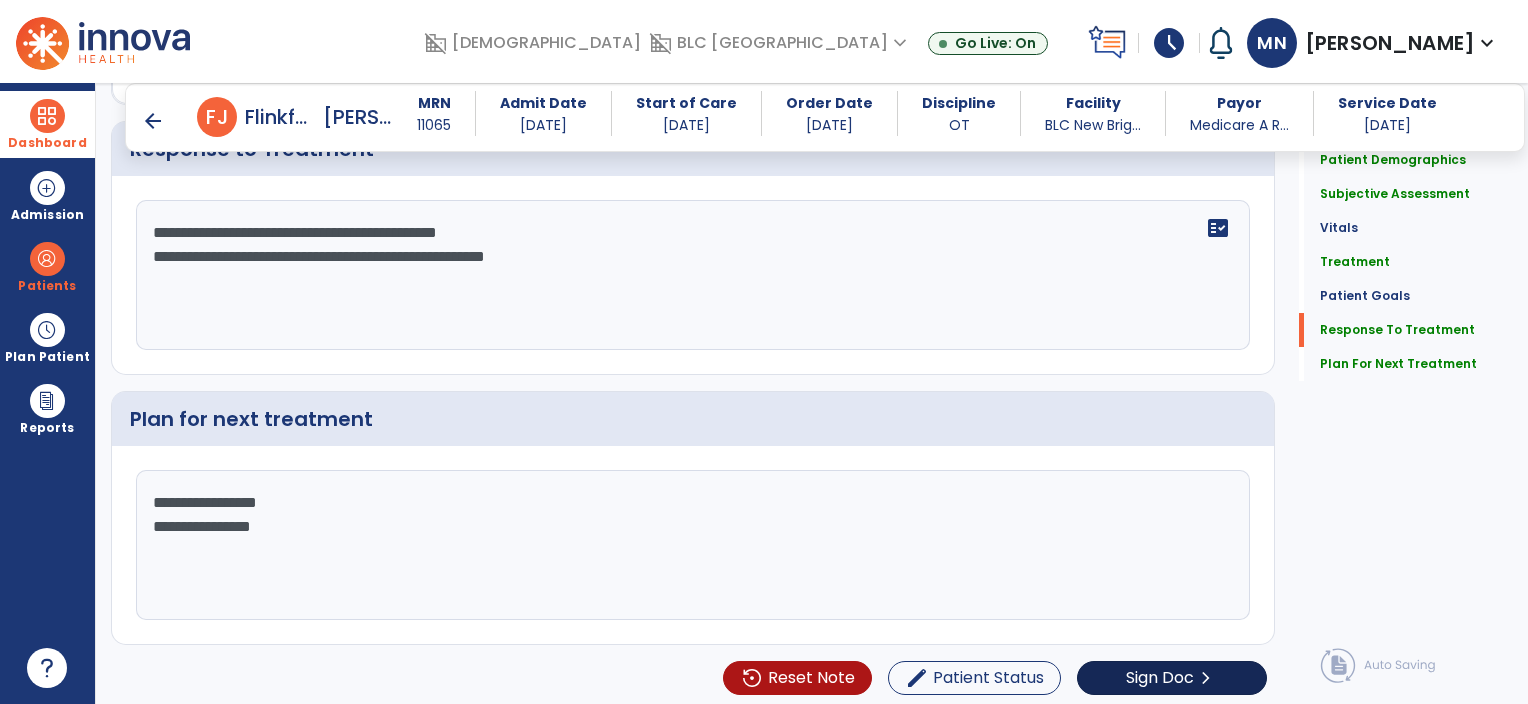 type on "**********" 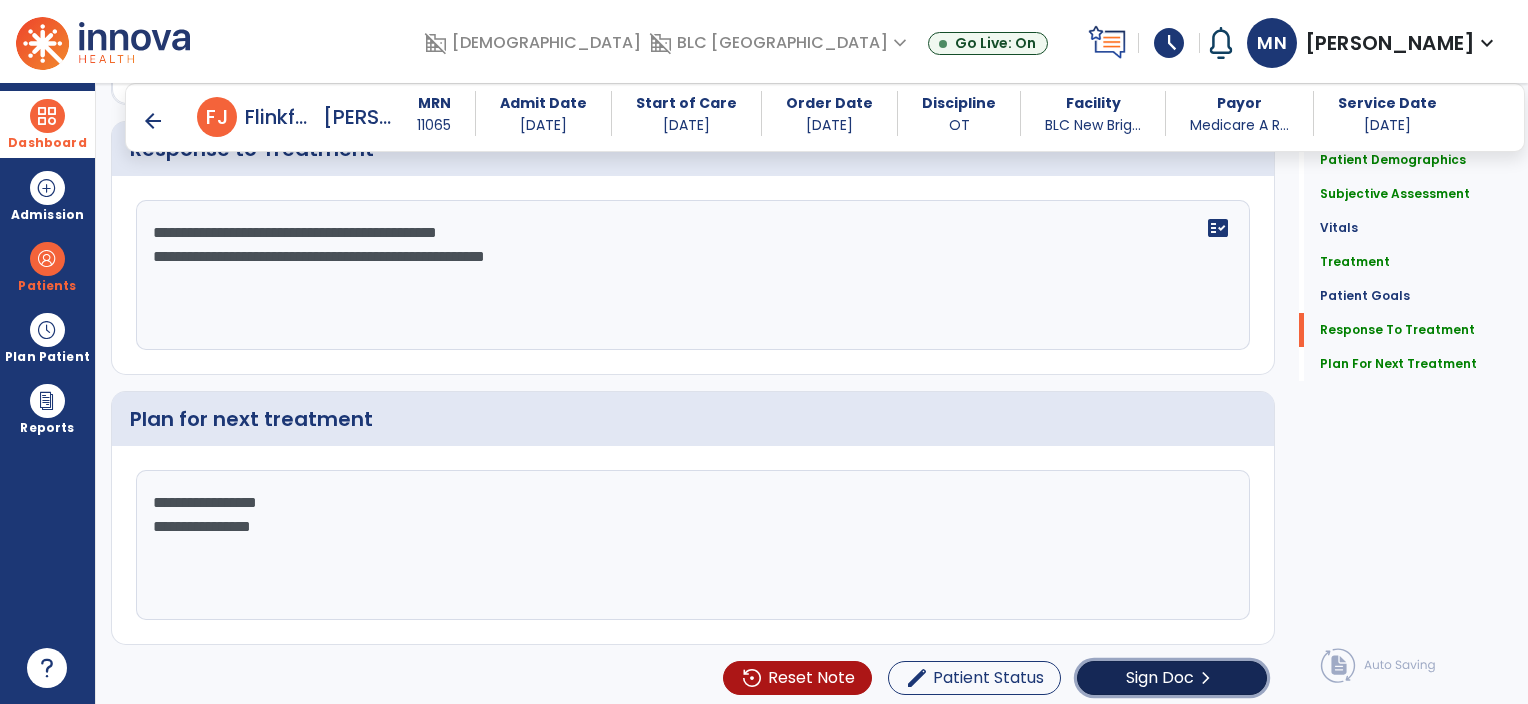 click on "Sign Doc" 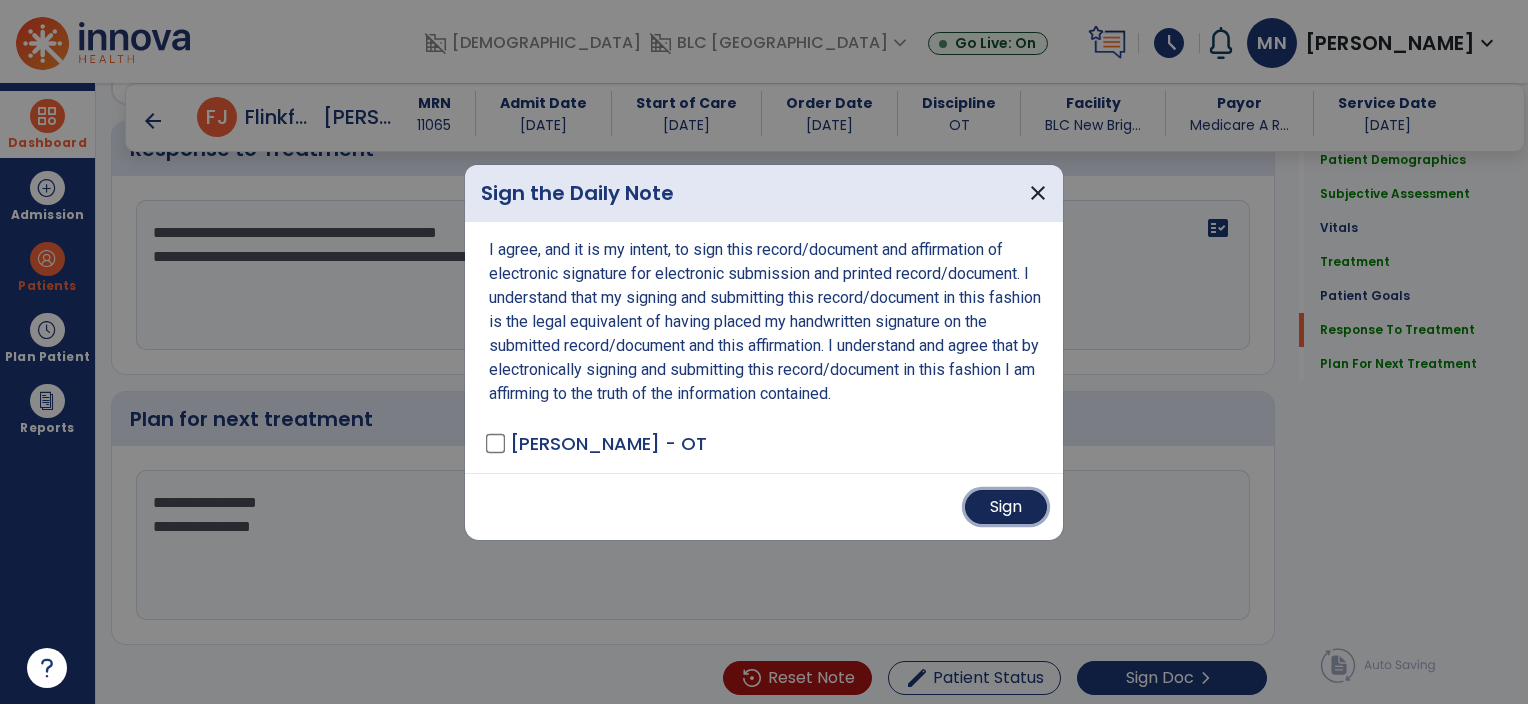 click on "Sign" at bounding box center [1006, 507] 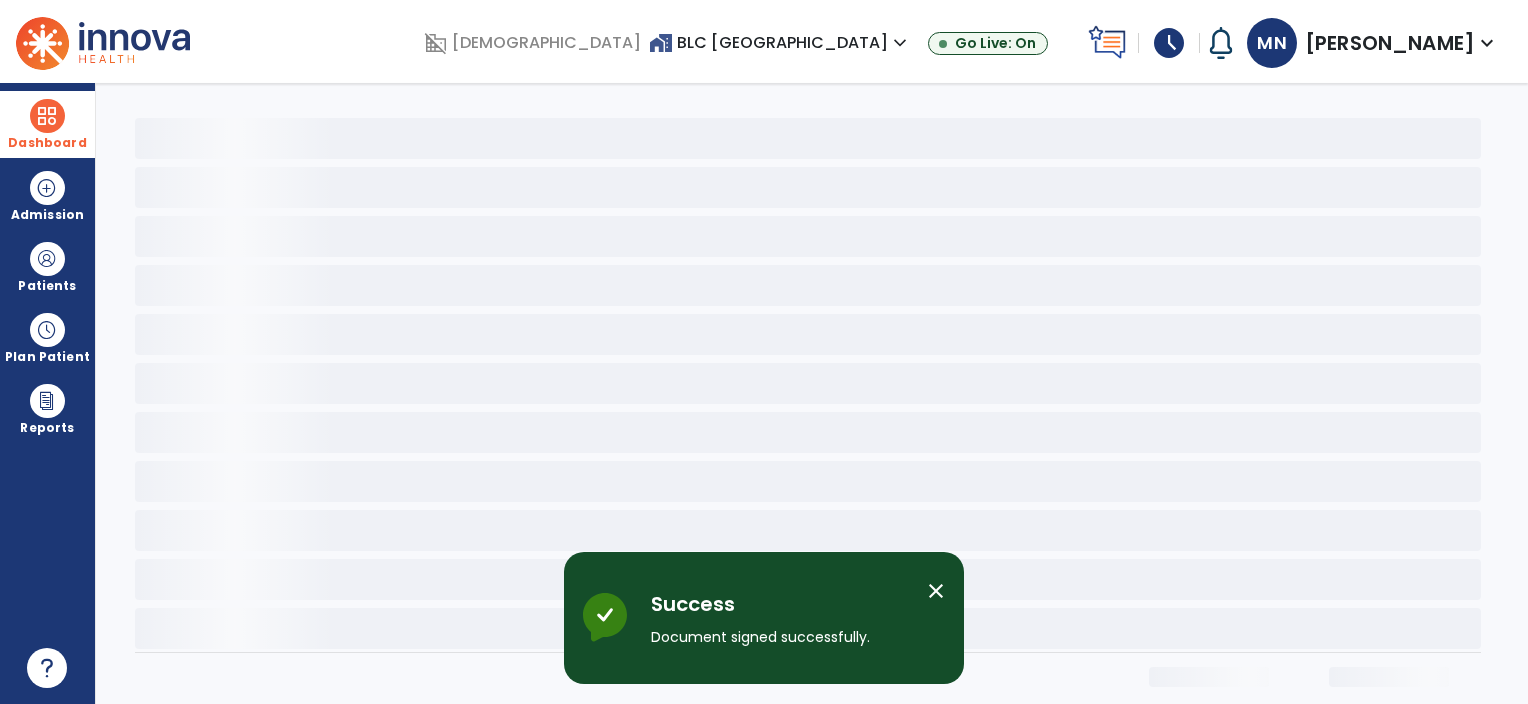 scroll, scrollTop: 0, scrollLeft: 0, axis: both 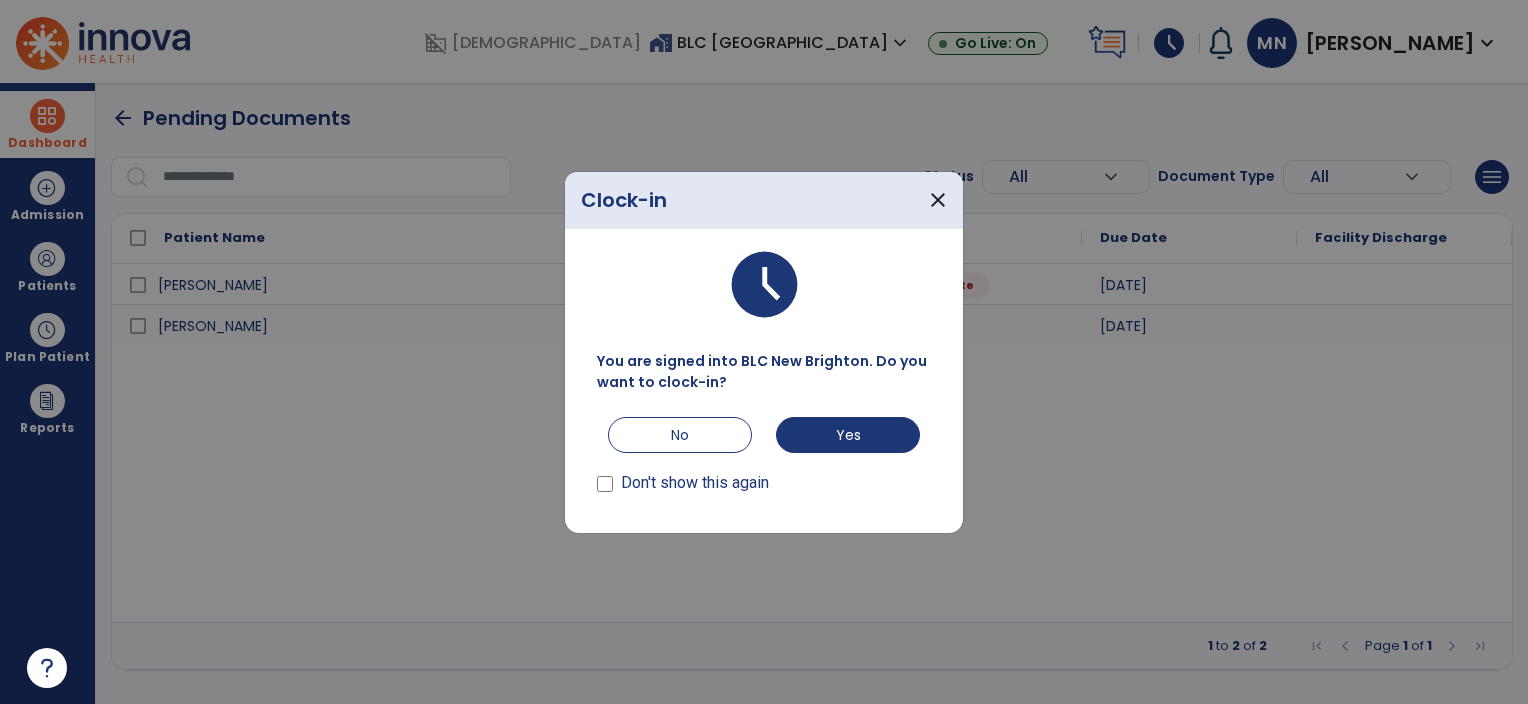 click on "Don't show this again" at bounding box center [695, 483] 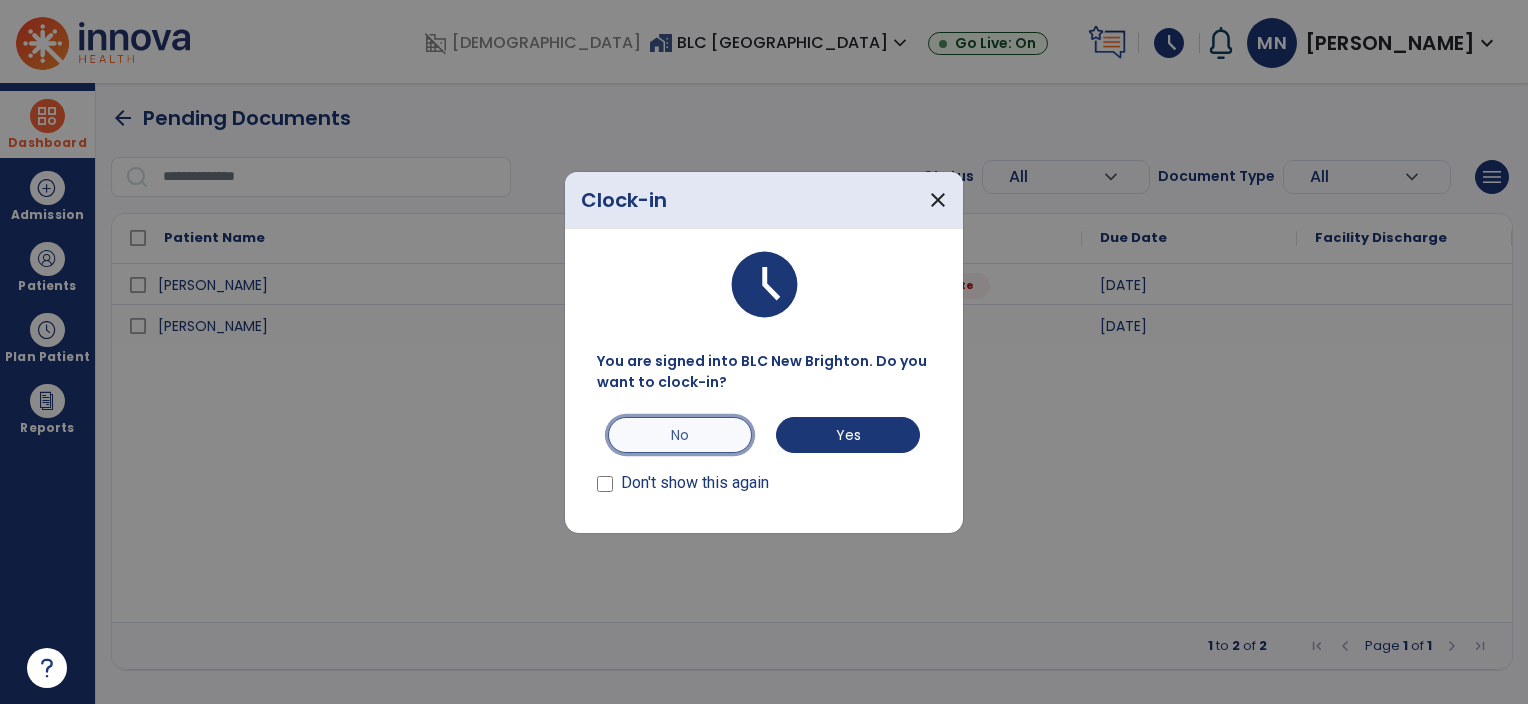click on "No" at bounding box center (680, 435) 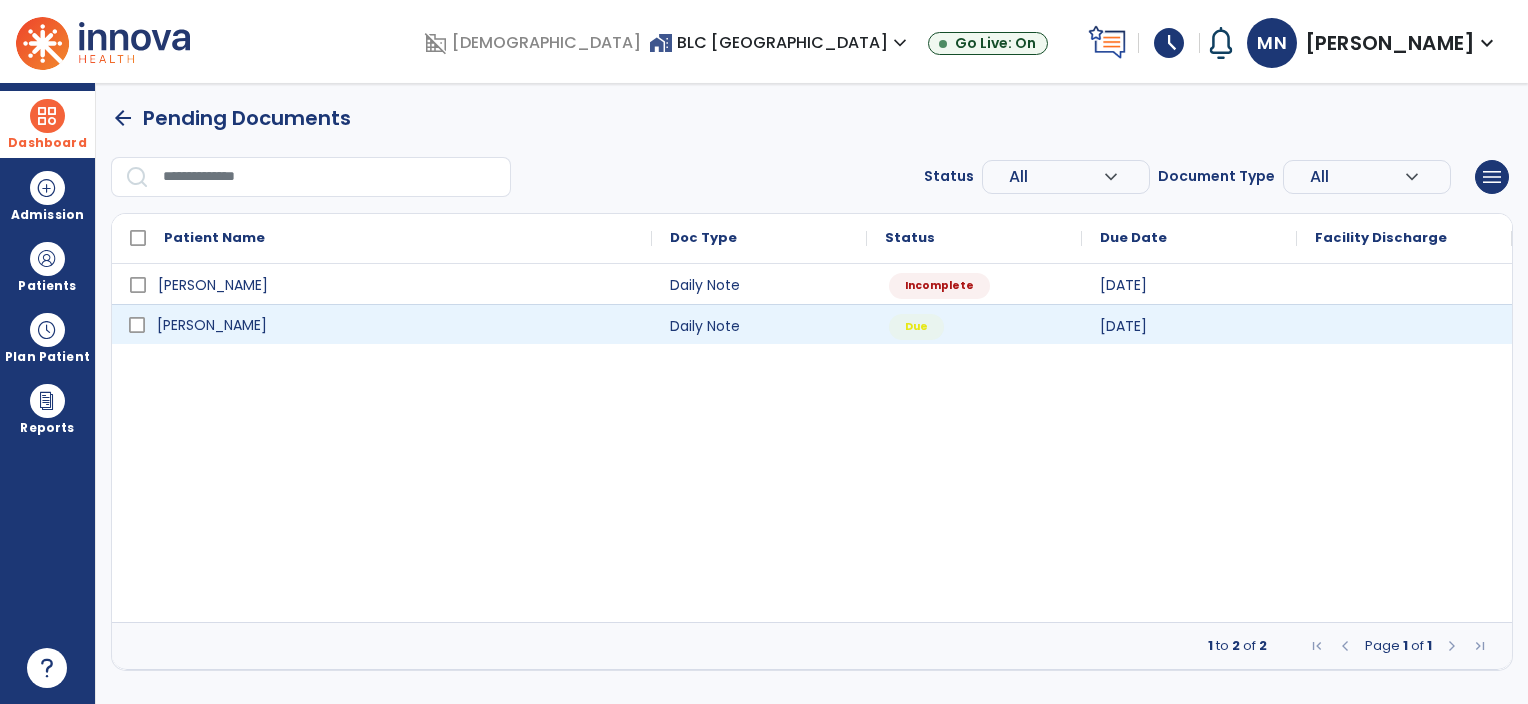 click on "[PERSON_NAME]" at bounding box center (396, 325) 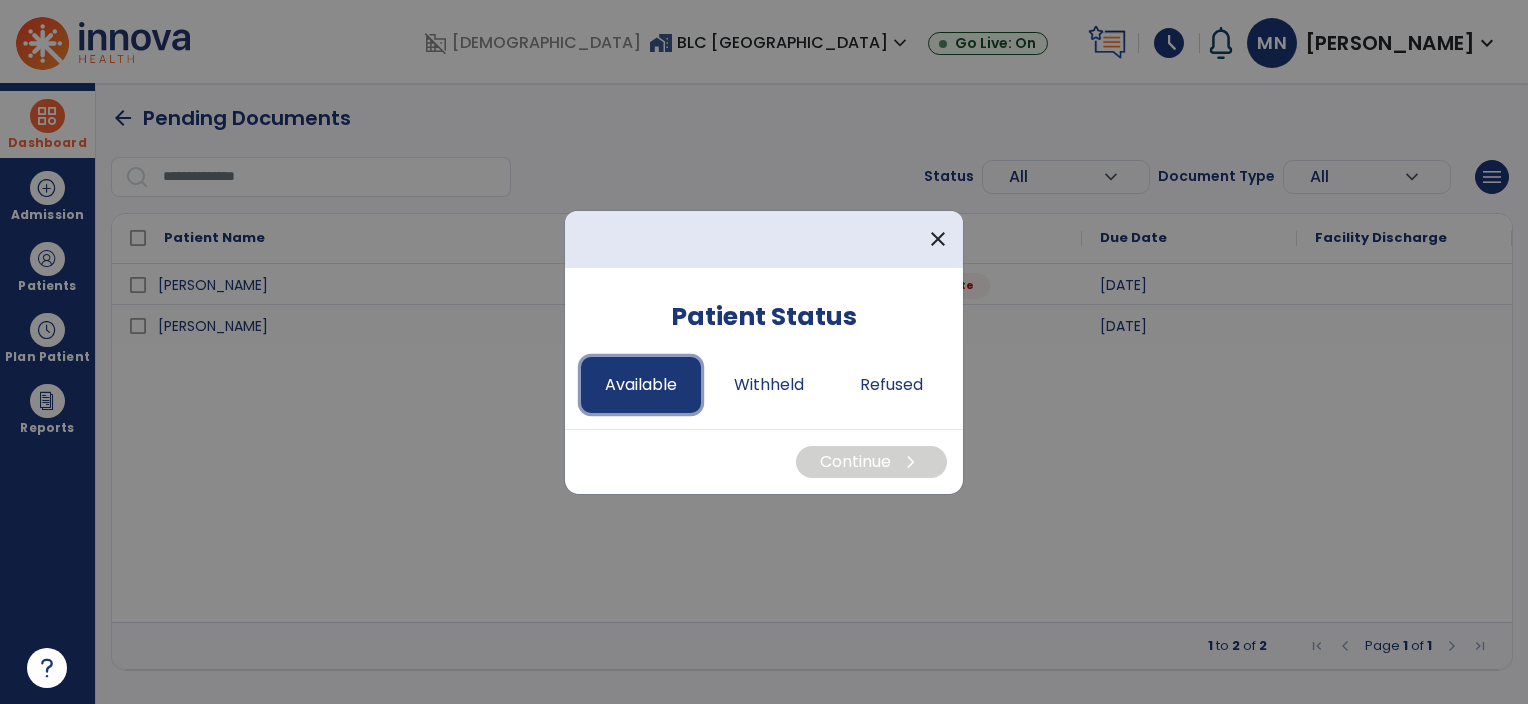 click on "Available" at bounding box center (641, 385) 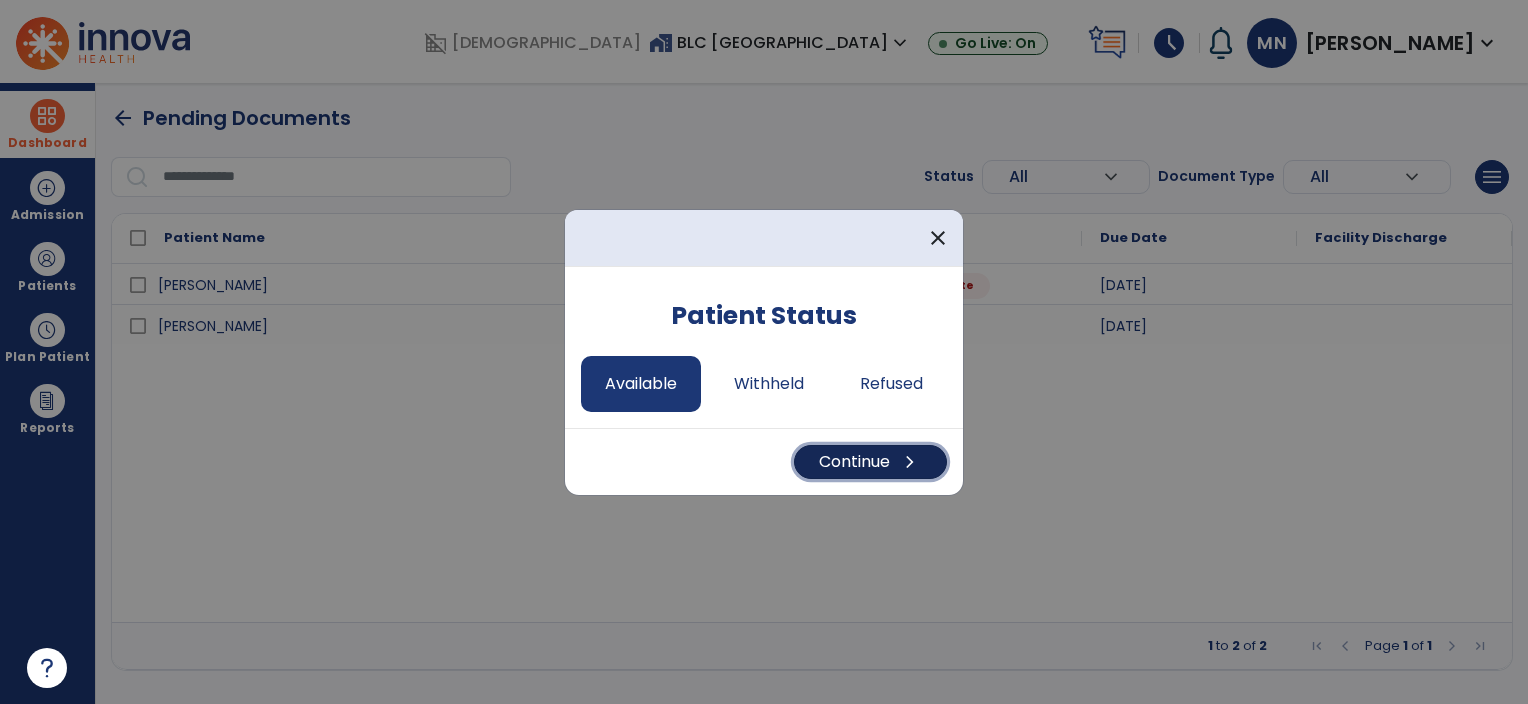 click on "Continue   chevron_right" at bounding box center [870, 462] 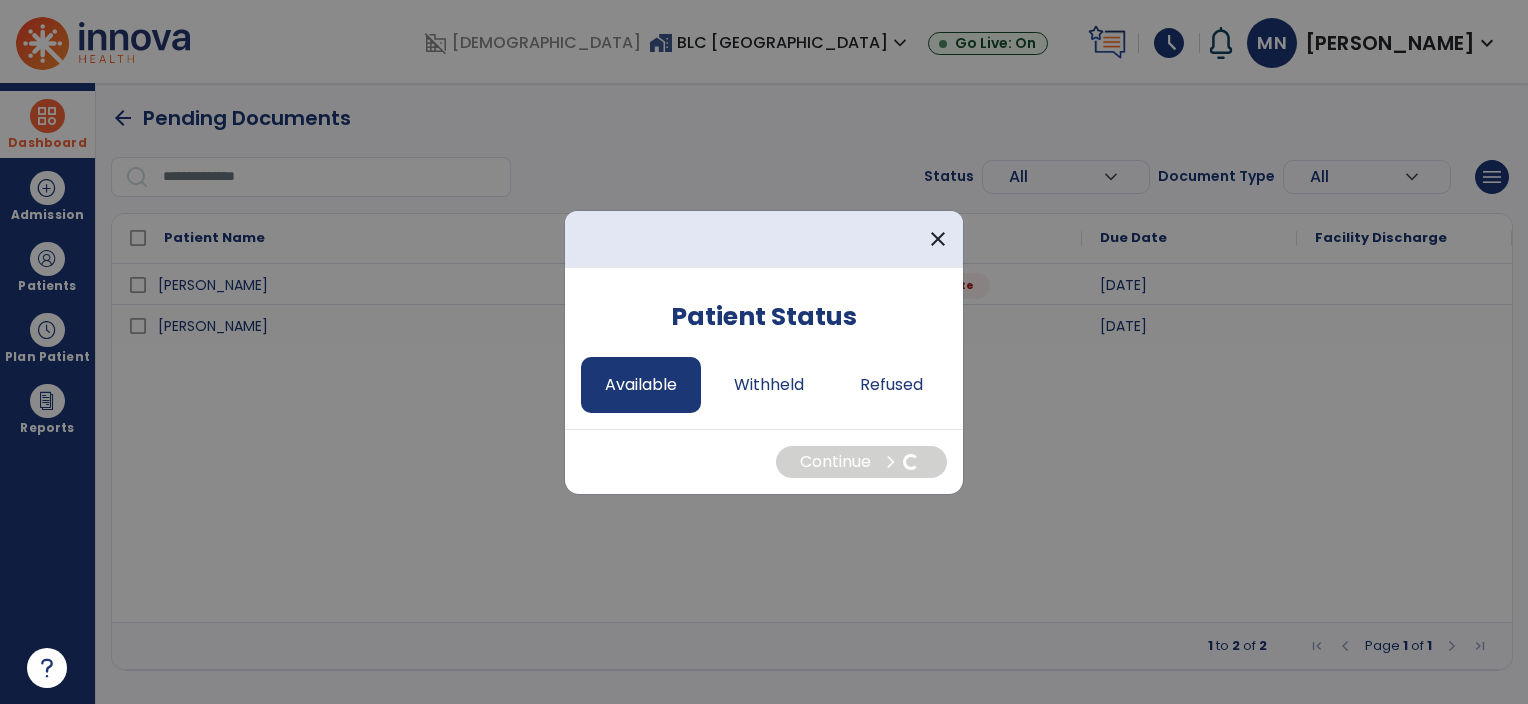 select on "*" 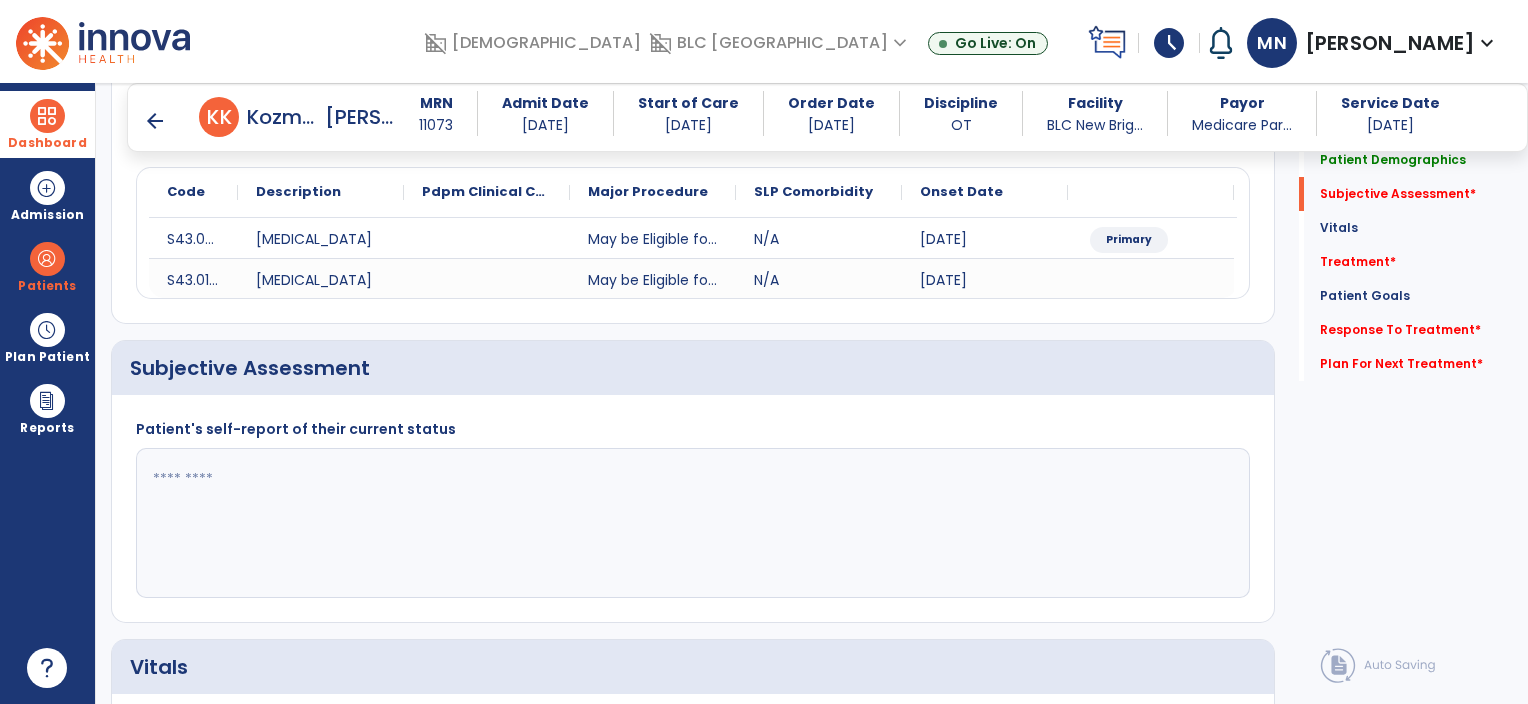 scroll, scrollTop: 248, scrollLeft: 0, axis: vertical 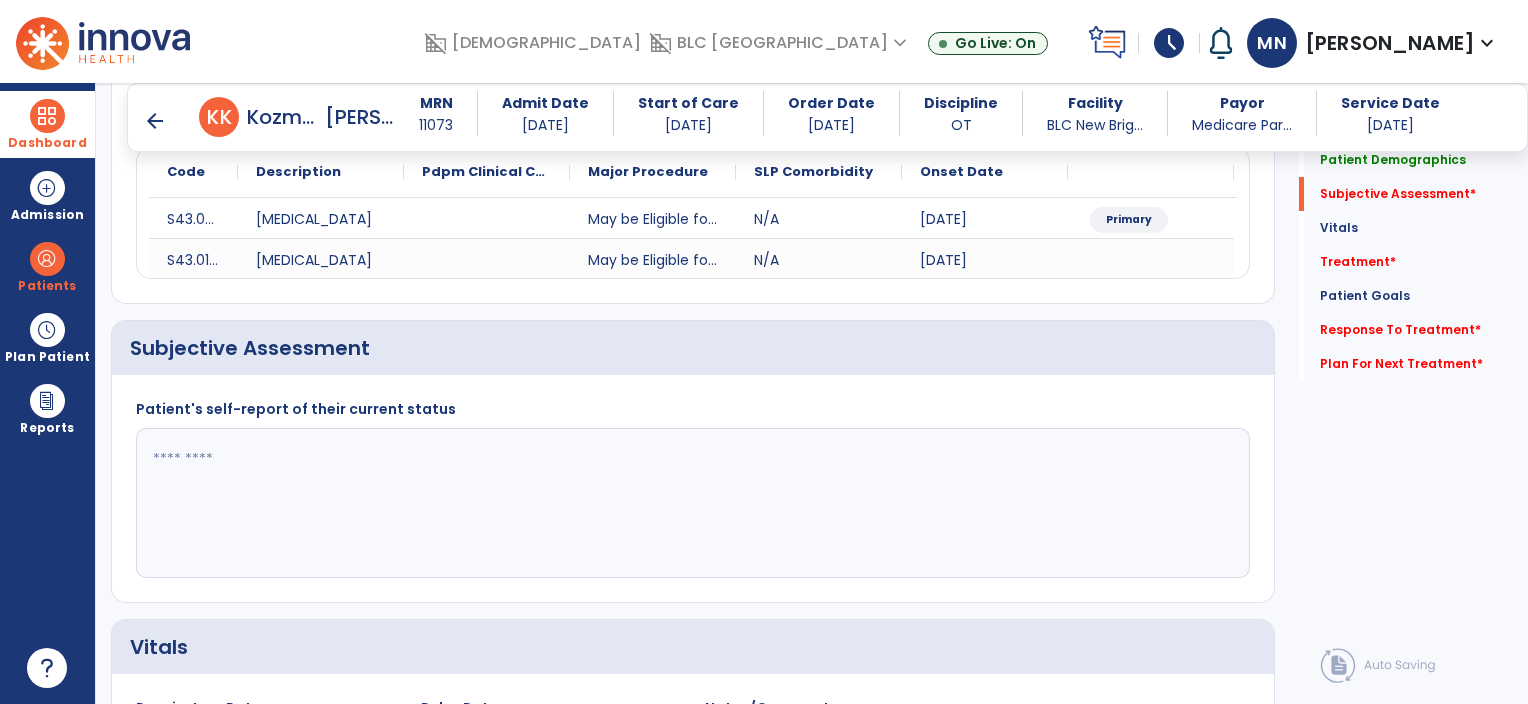 click 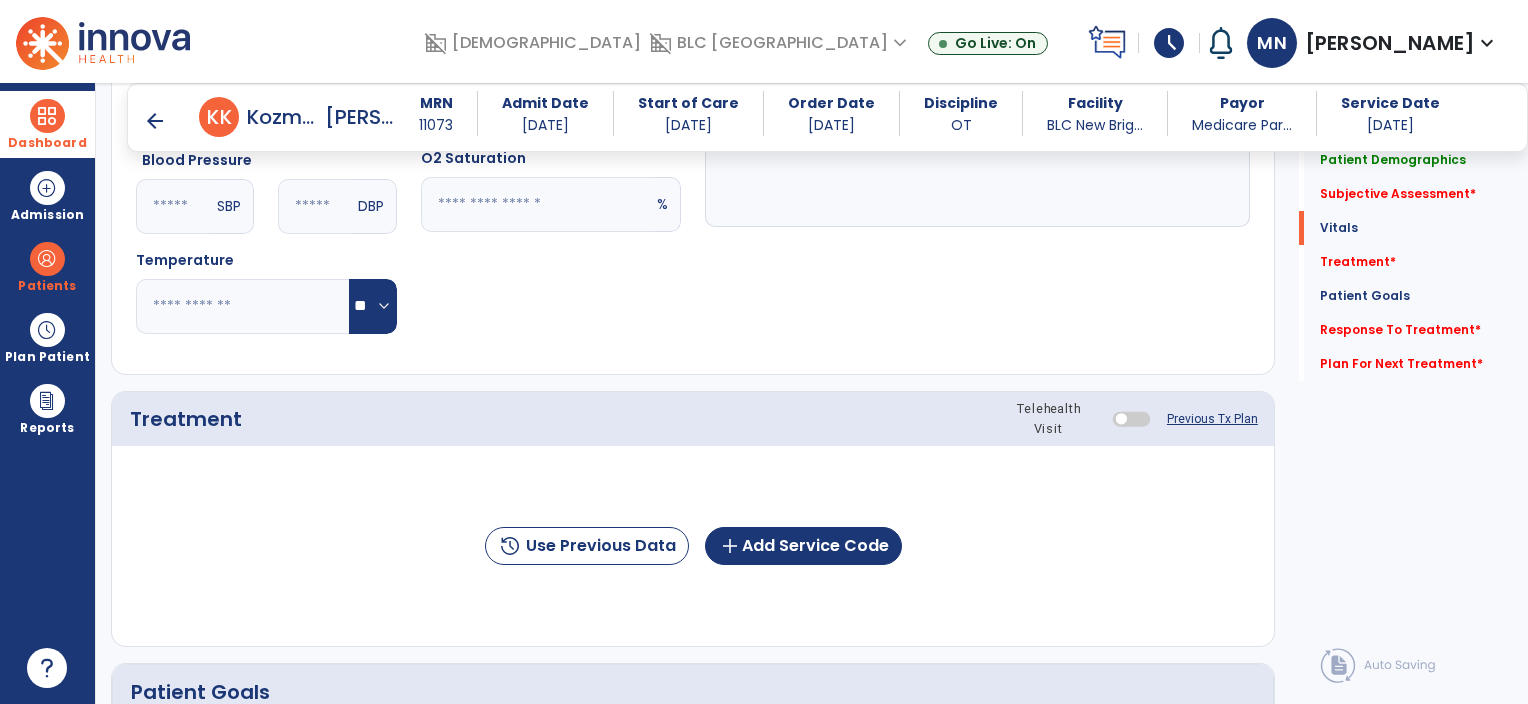 scroll, scrollTop: 918, scrollLeft: 0, axis: vertical 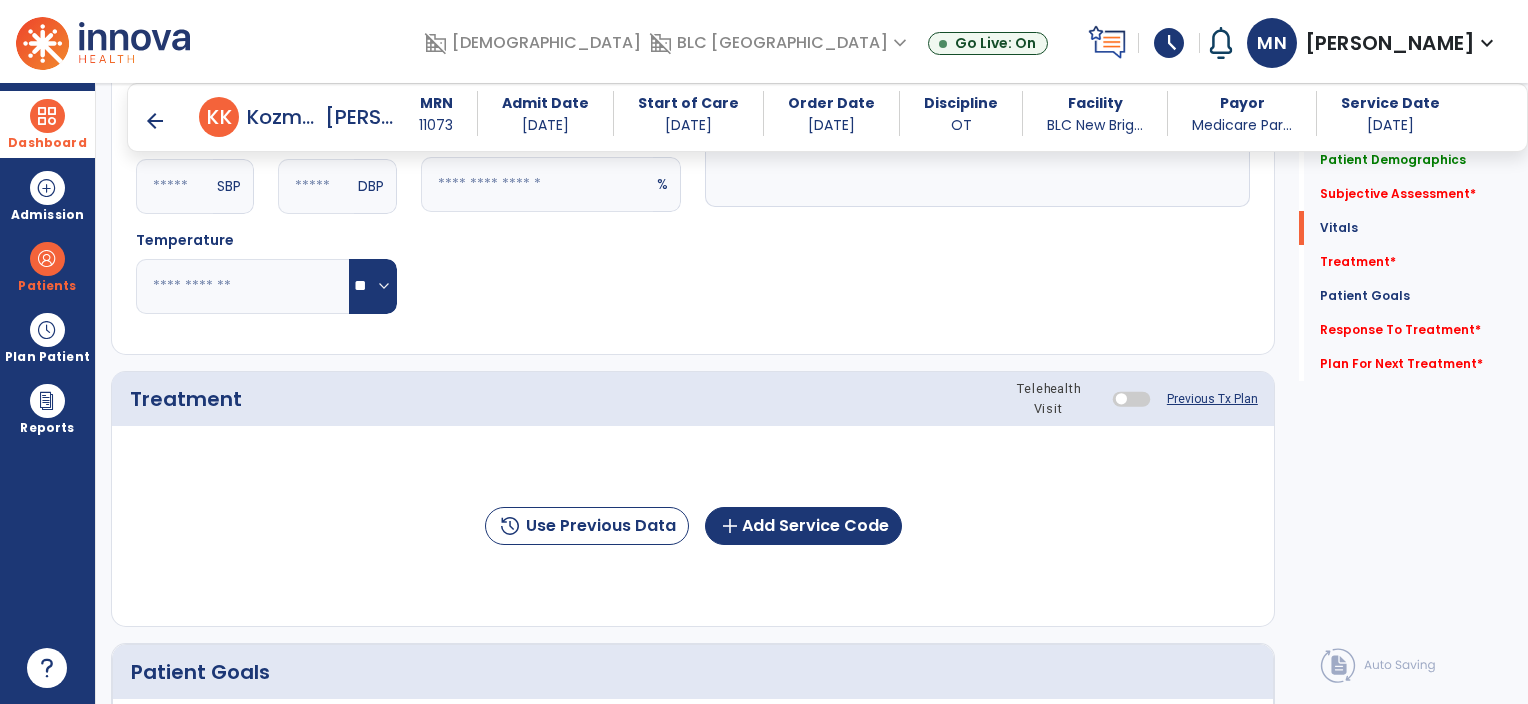 type on "**********" 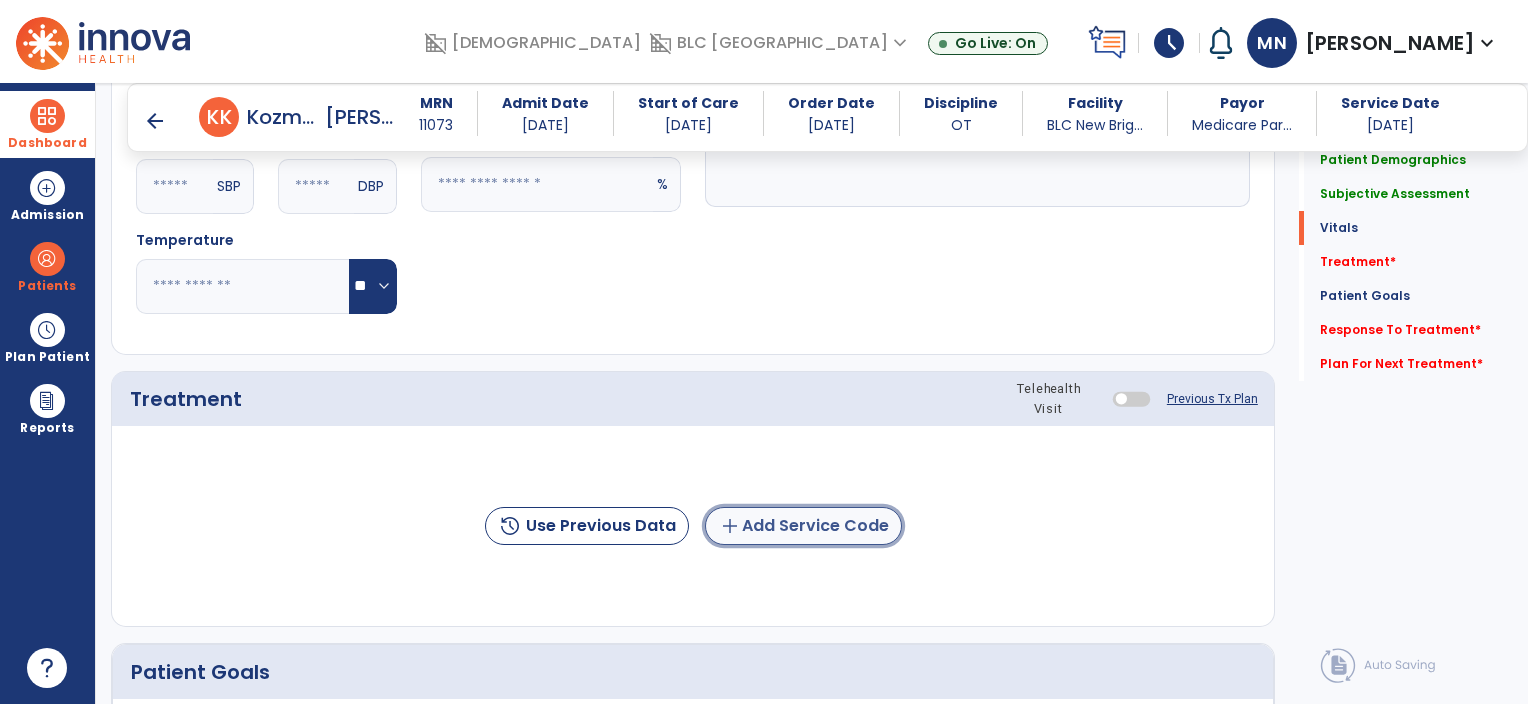 click on "add  Add Service Code" 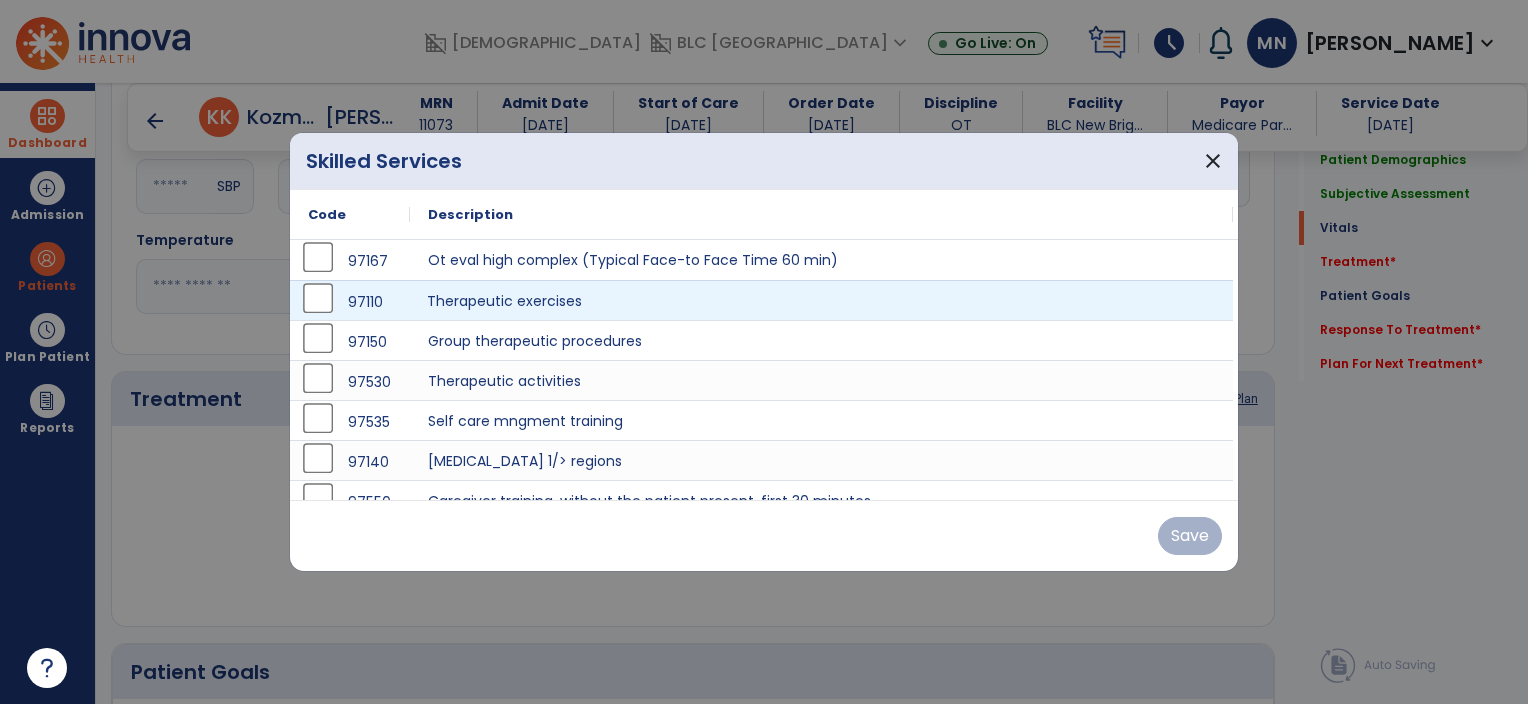 click on "Therapeutic exercises" at bounding box center (821, 300) 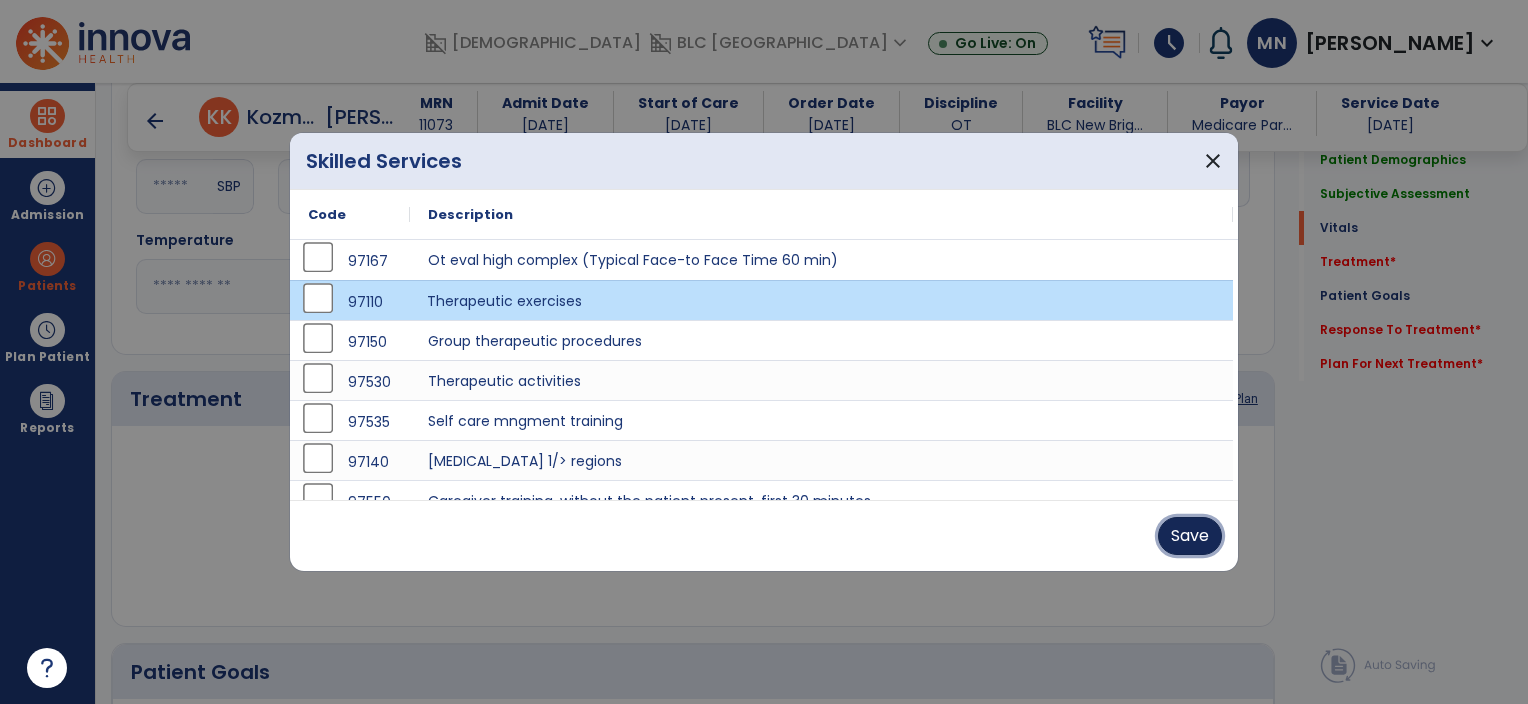 click on "Save" at bounding box center (1190, 536) 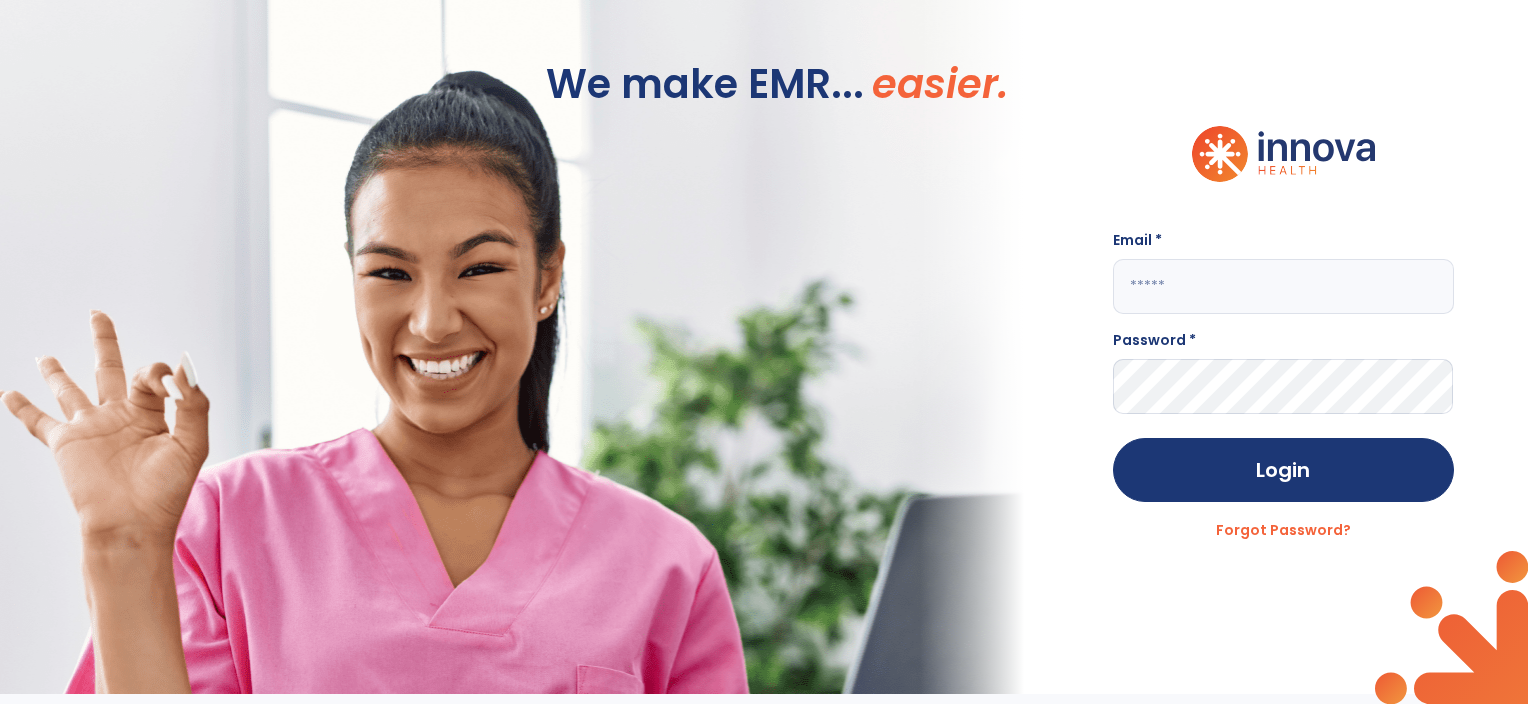 scroll, scrollTop: 0, scrollLeft: 0, axis: both 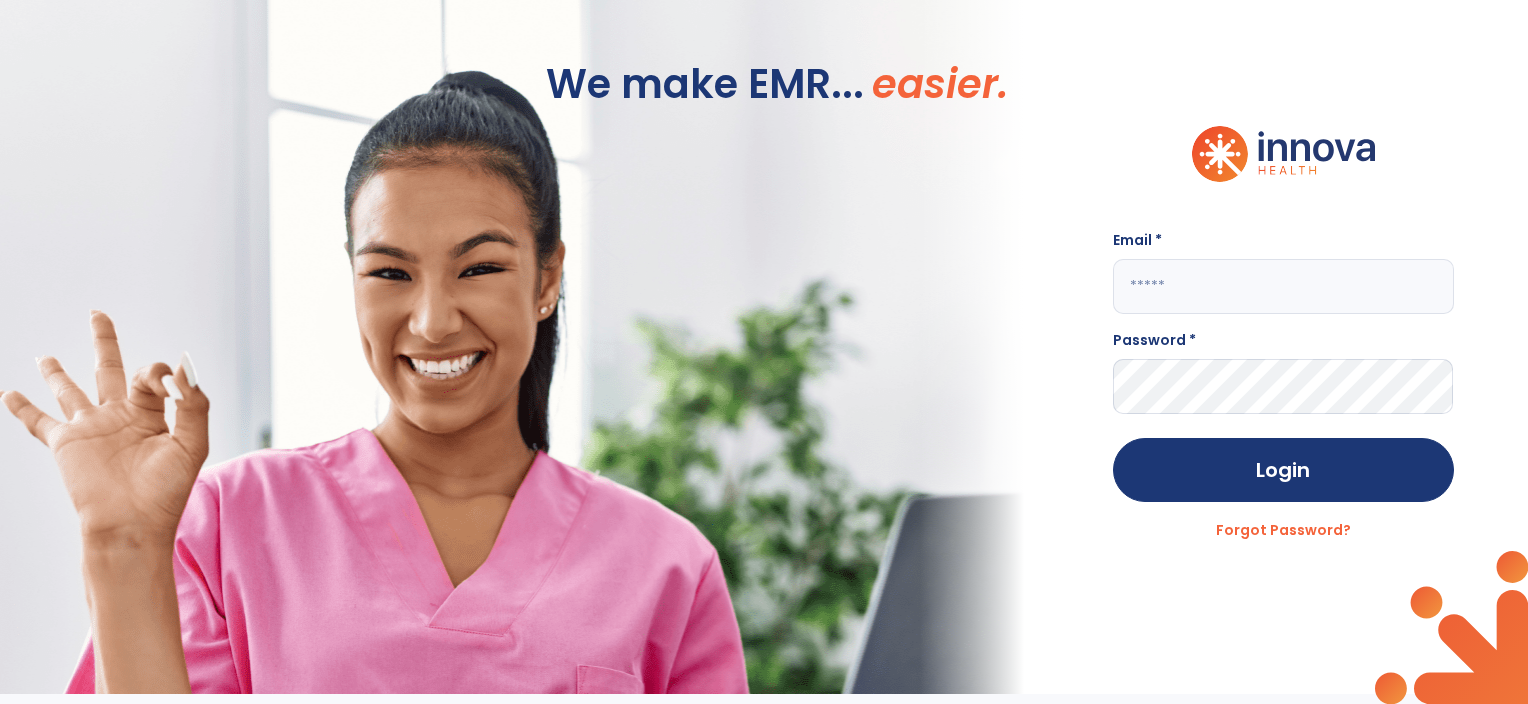 click 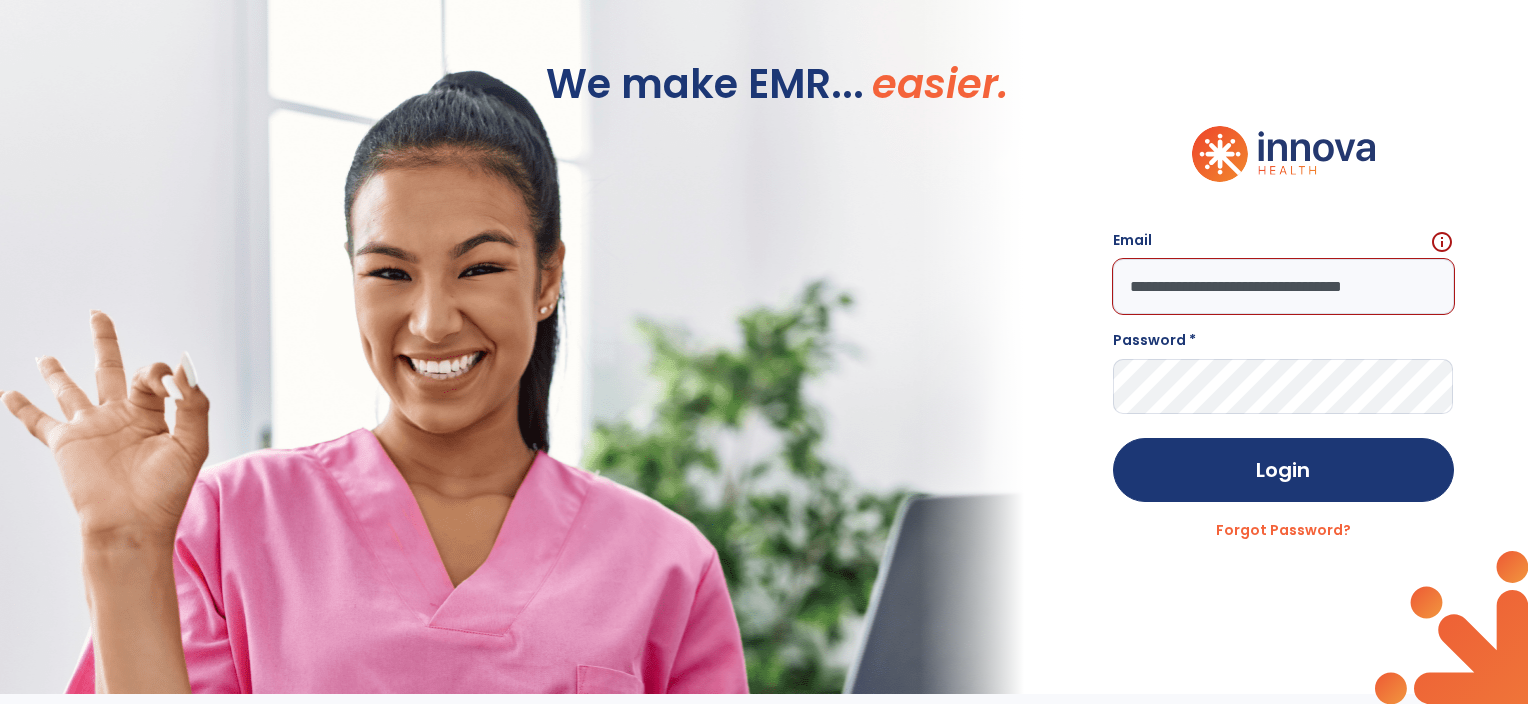 scroll, scrollTop: 0, scrollLeft: 6, axis: horizontal 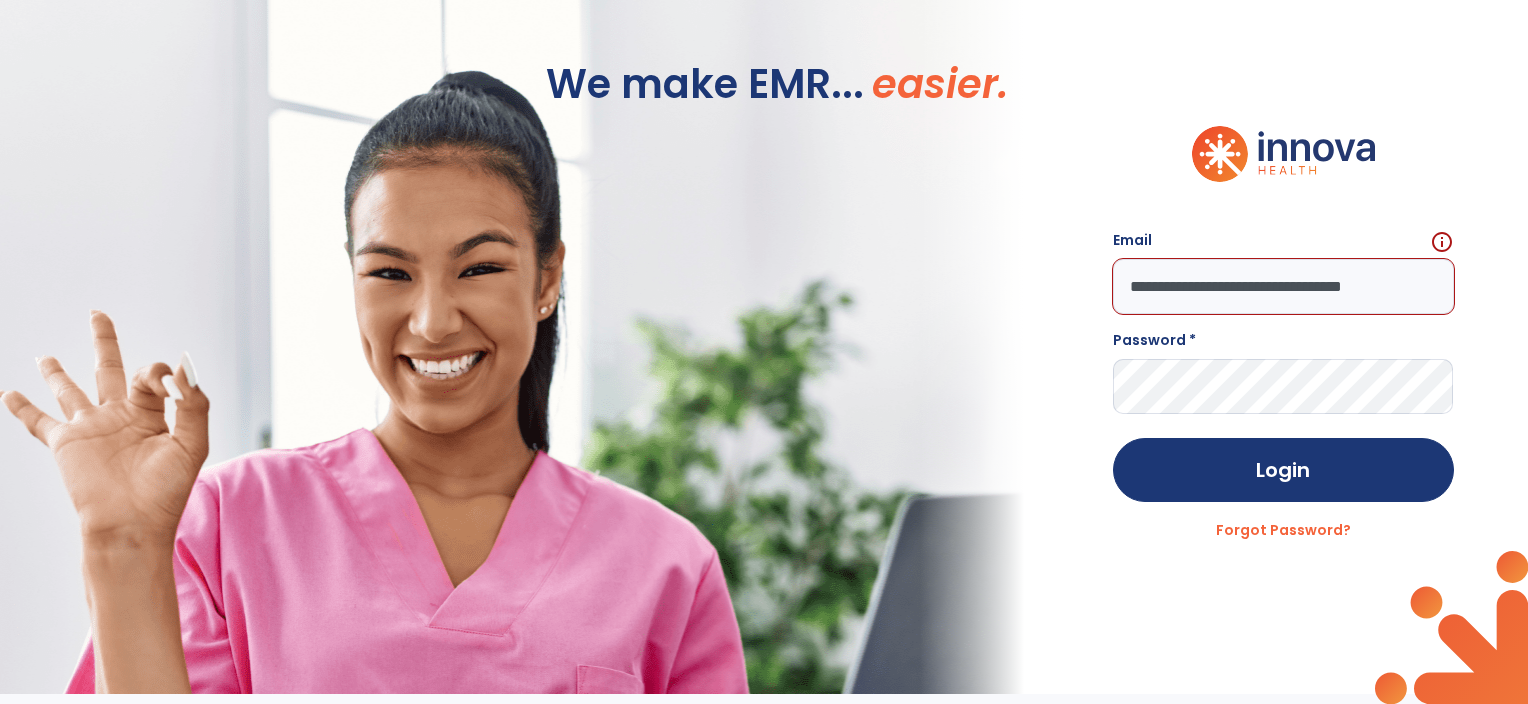 type on "**********" 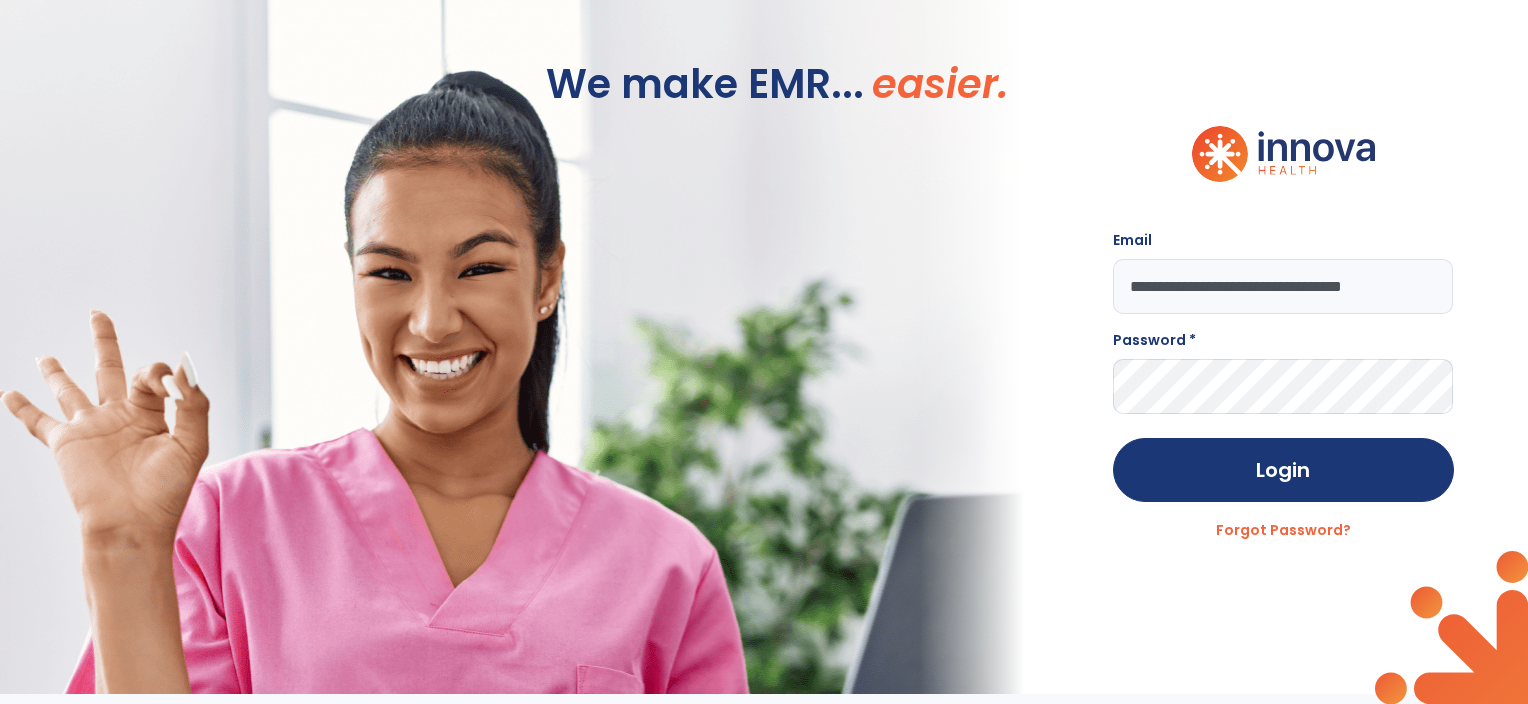 scroll, scrollTop: 0, scrollLeft: 0, axis: both 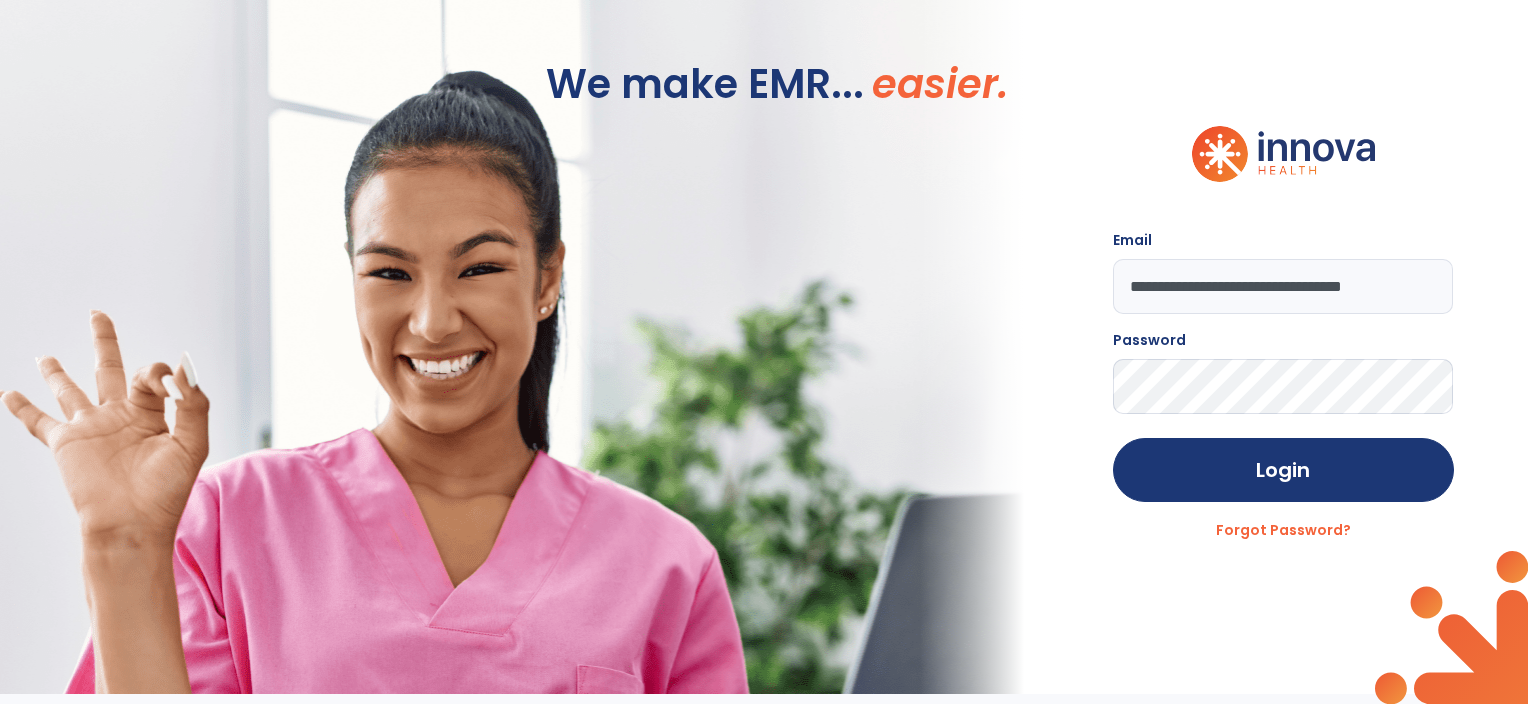 click on "Login" 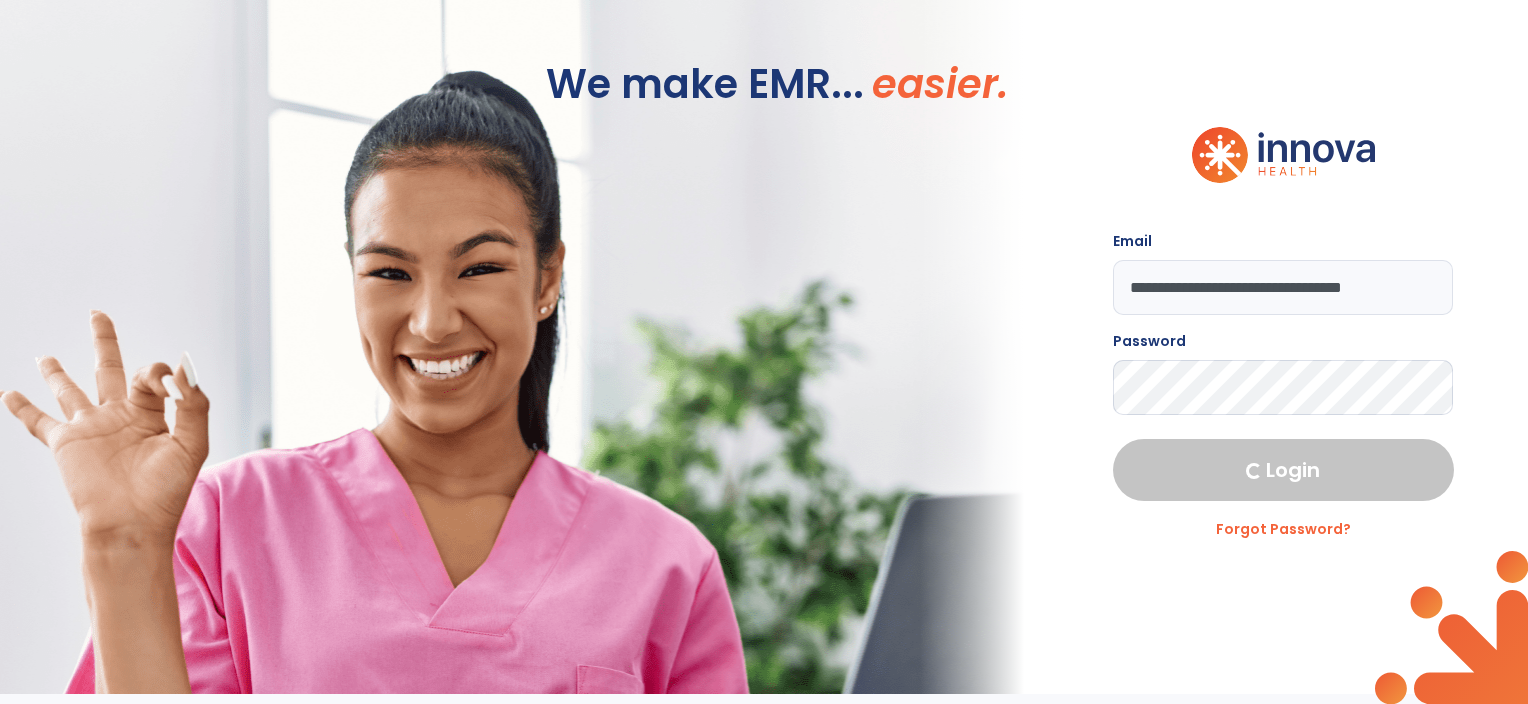 select on "****" 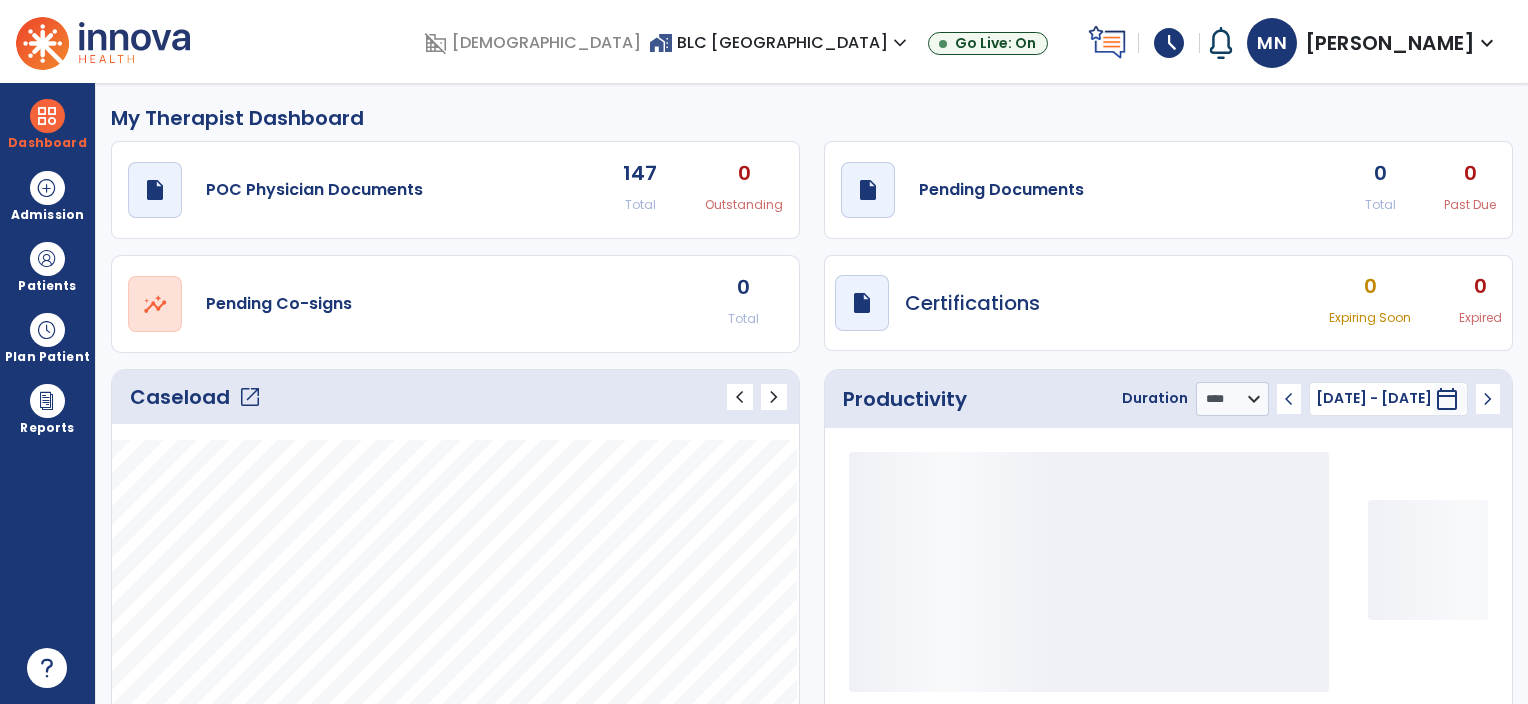 click on "draft   open_in_new  Pending Documents 0 Total 0 Past Due" 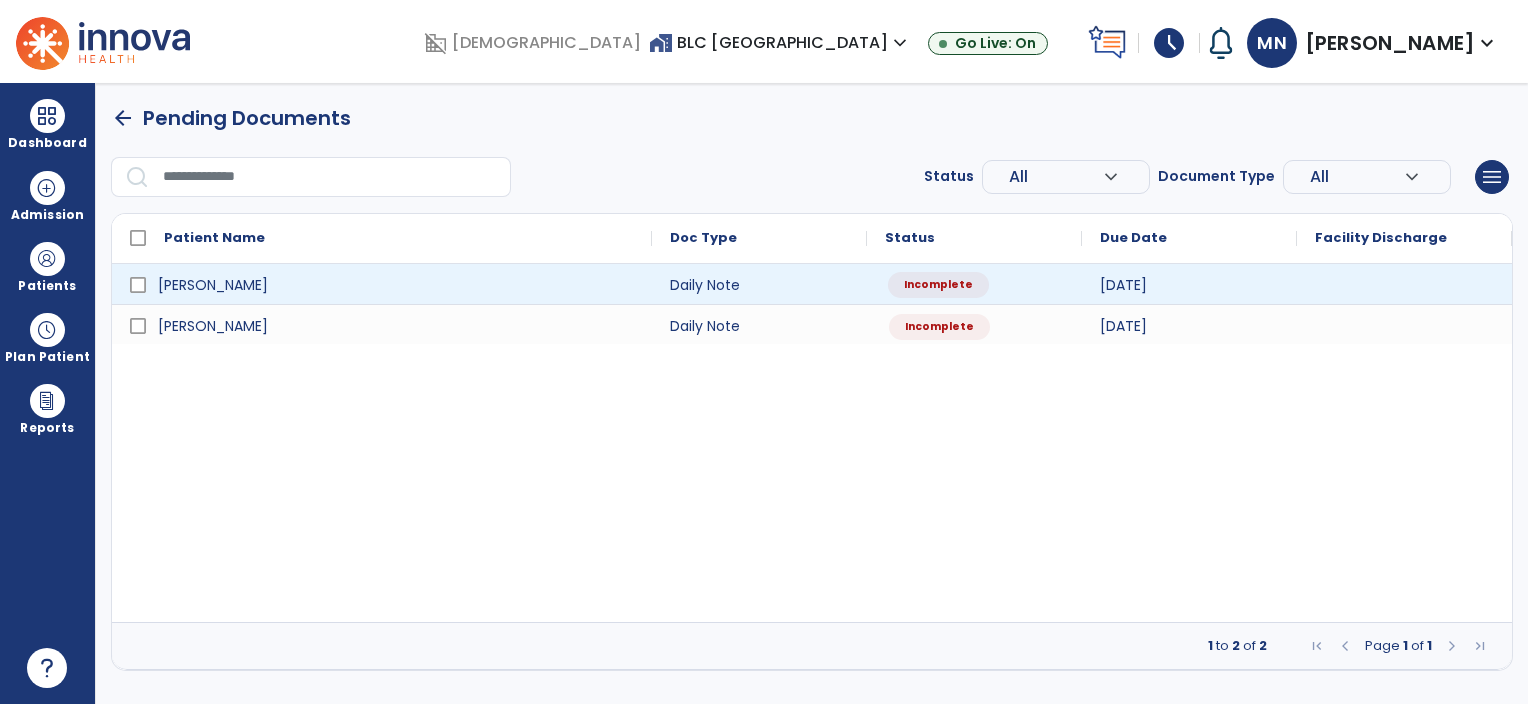 click on "Incomplete" at bounding box center [936, 284] 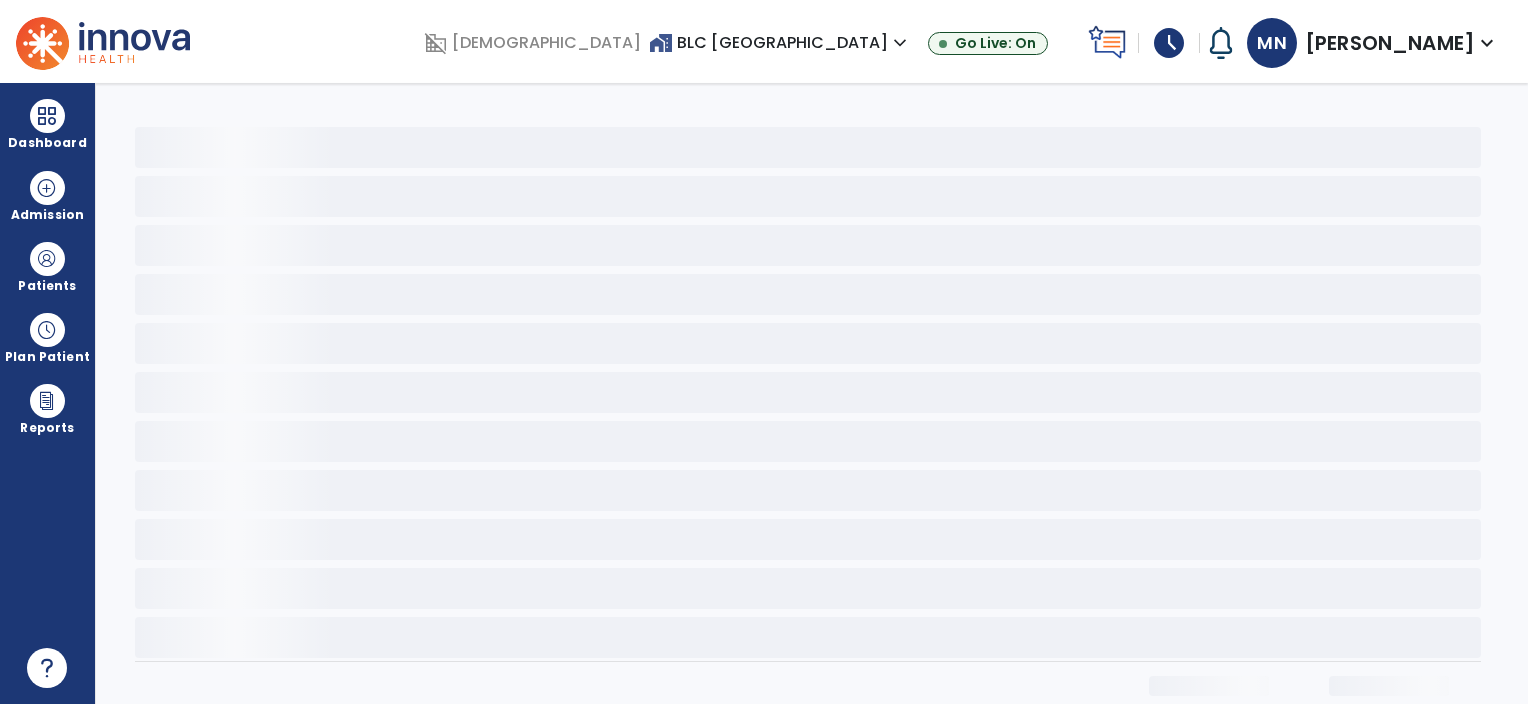 select on "*" 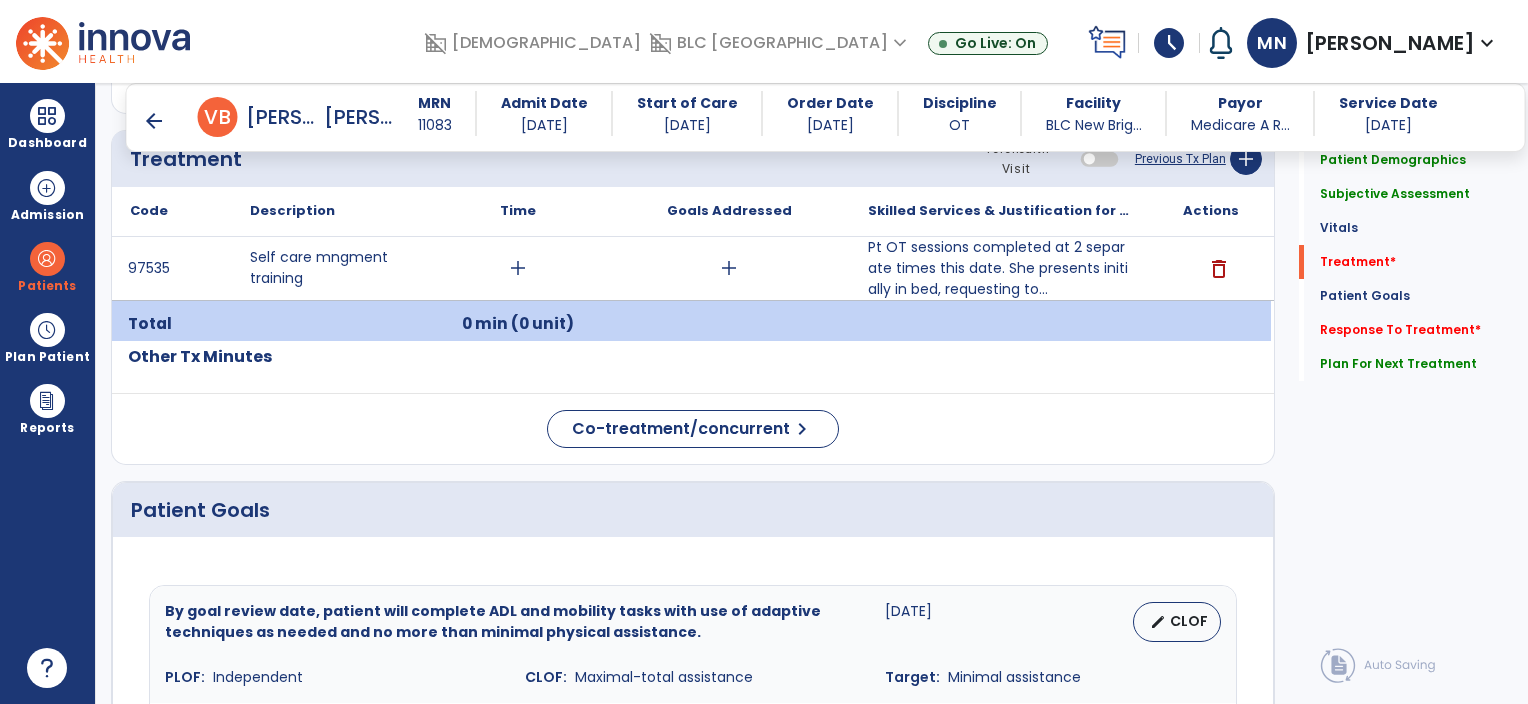 scroll, scrollTop: 1160, scrollLeft: 0, axis: vertical 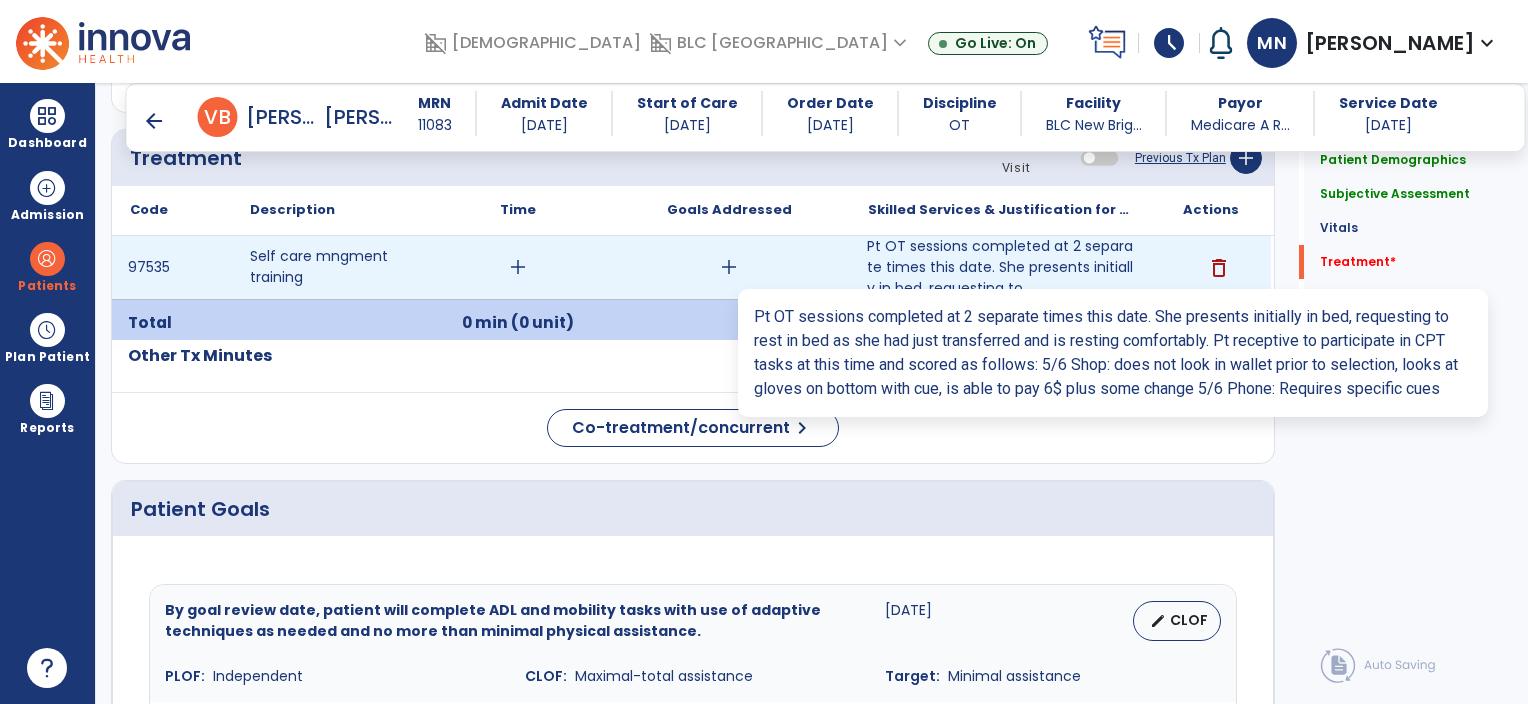 click on "Pt OT sessions completed at 2 separate times this date. She presents initially in bed, requesting to..." at bounding box center [1000, 267] 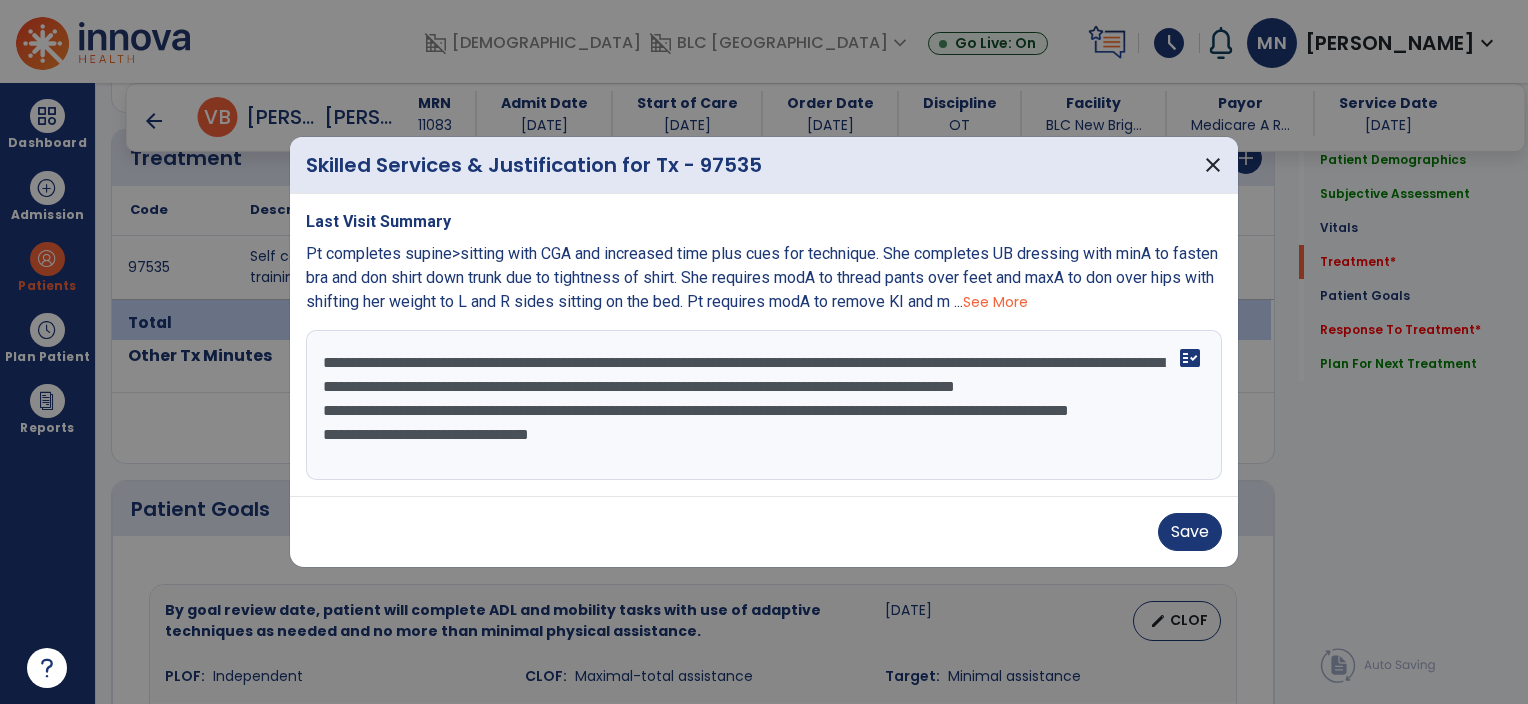 scroll, scrollTop: 48, scrollLeft: 0, axis: vertical 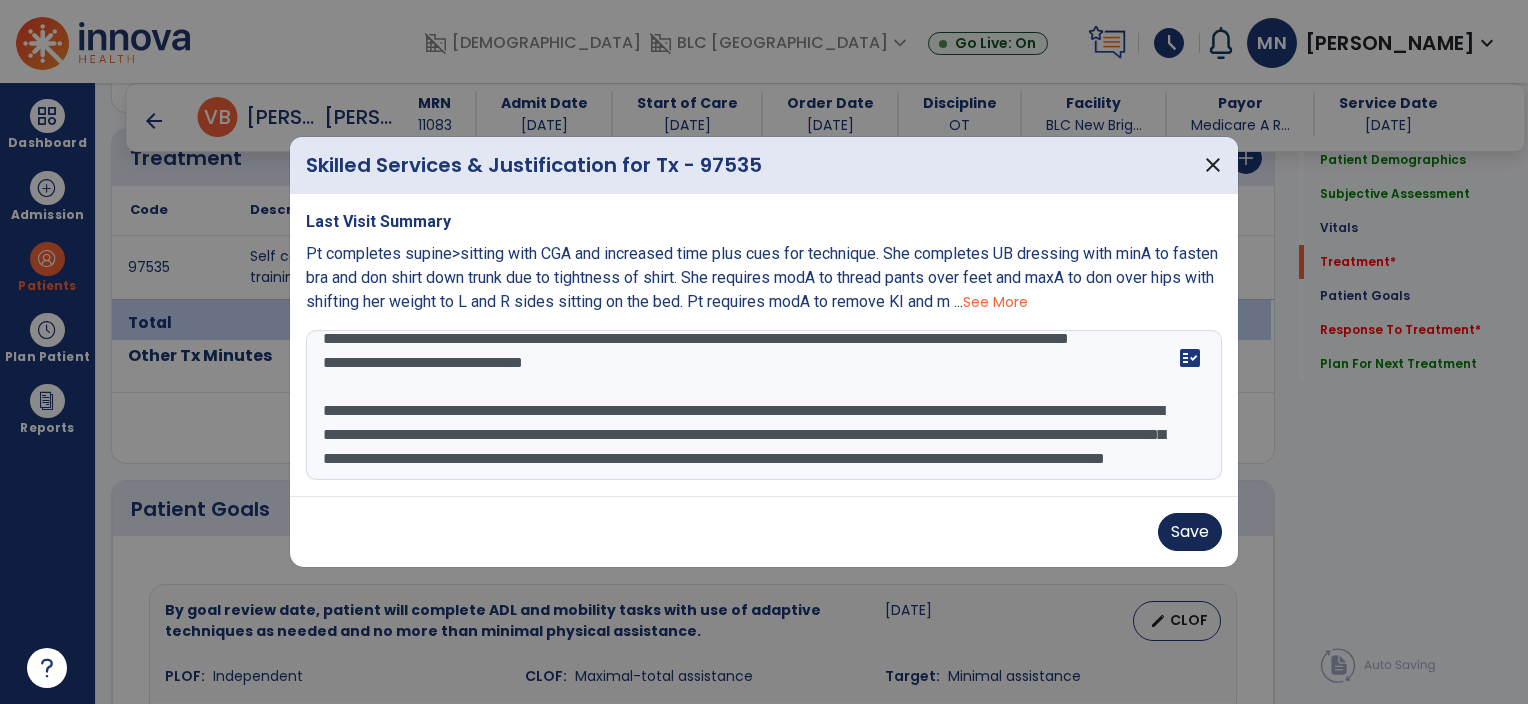 type on "**********" 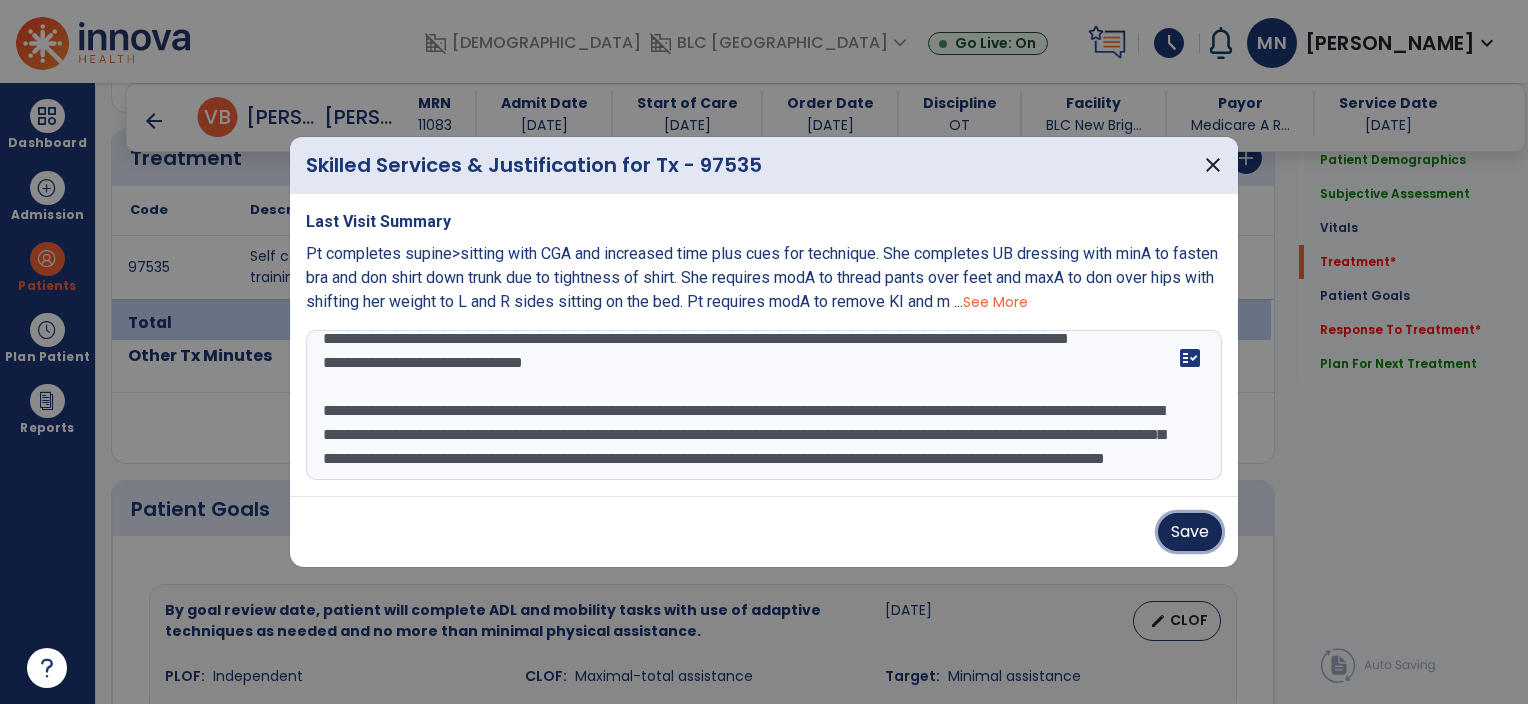 click on "Save" at bounding box center [1190, 532] 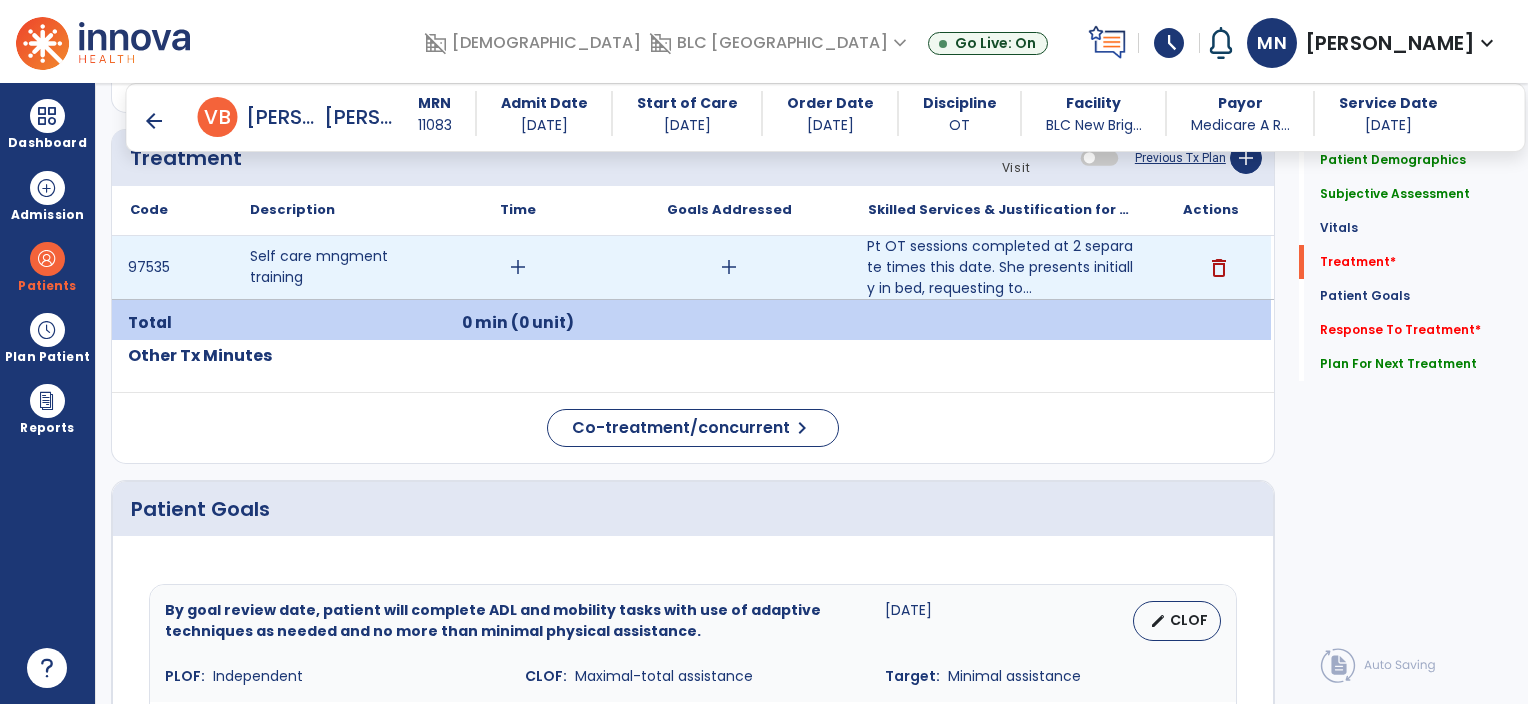 click on "add" at bounding box center (518, 267) 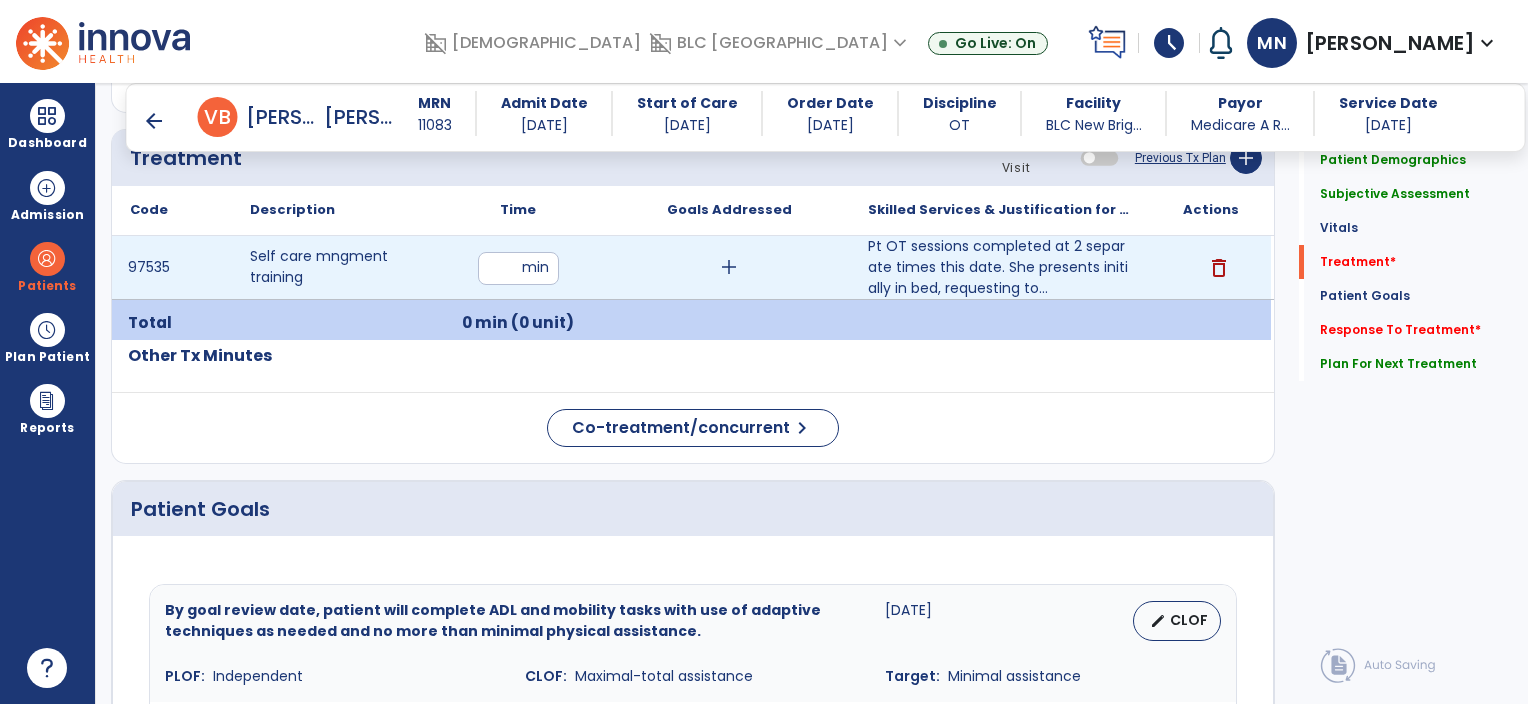 type on "**" 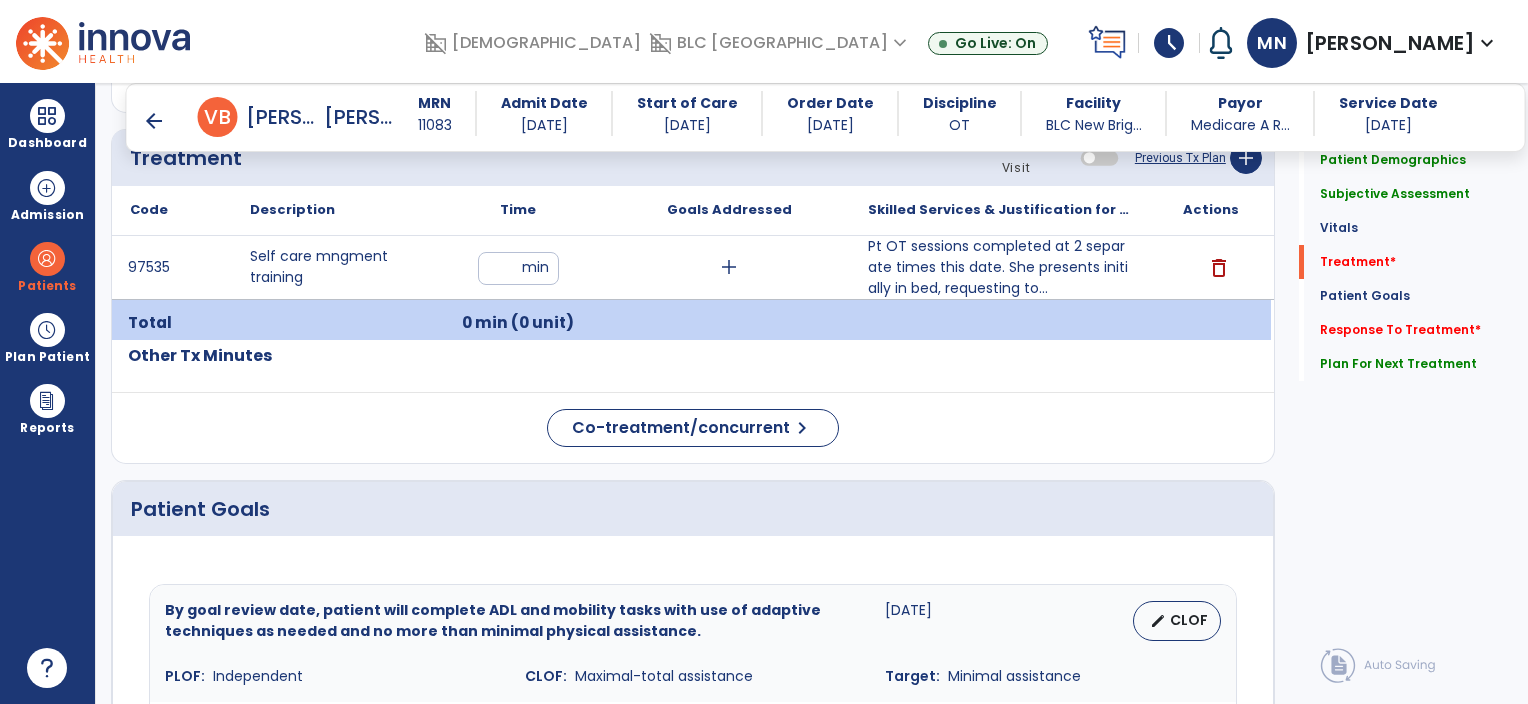 click on "Code
Description
Time" 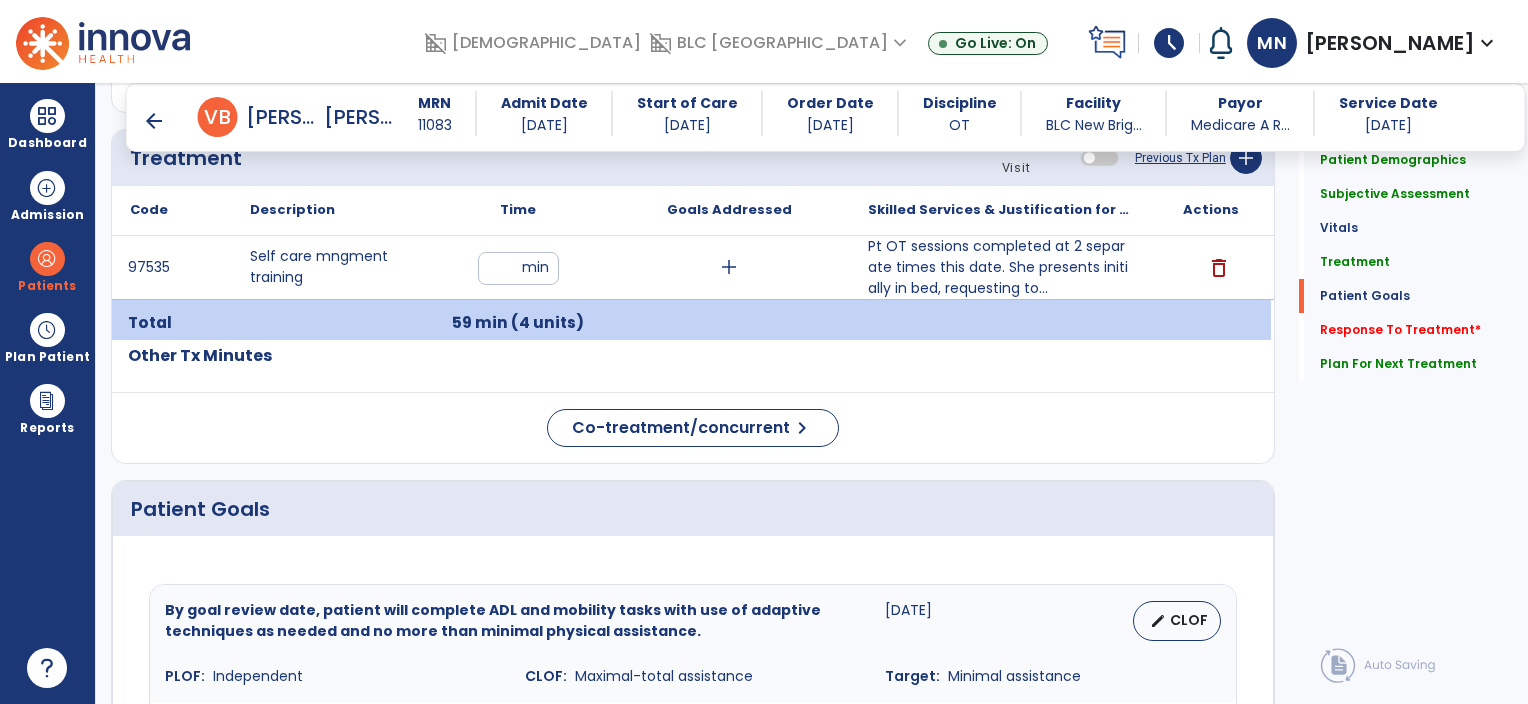 scroll, scrollTop: 2363, scrollLeft: 0, axis: vertical 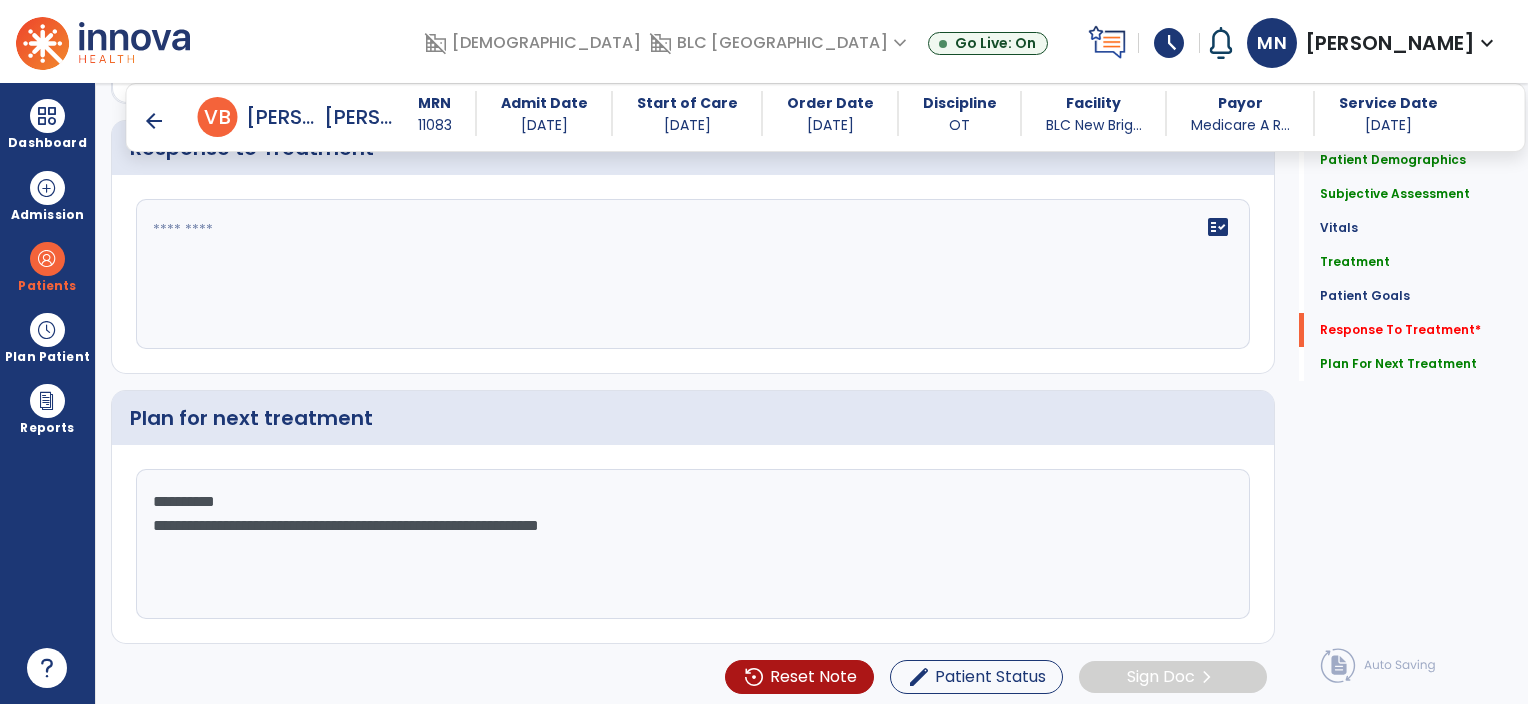 click on "fact_check" 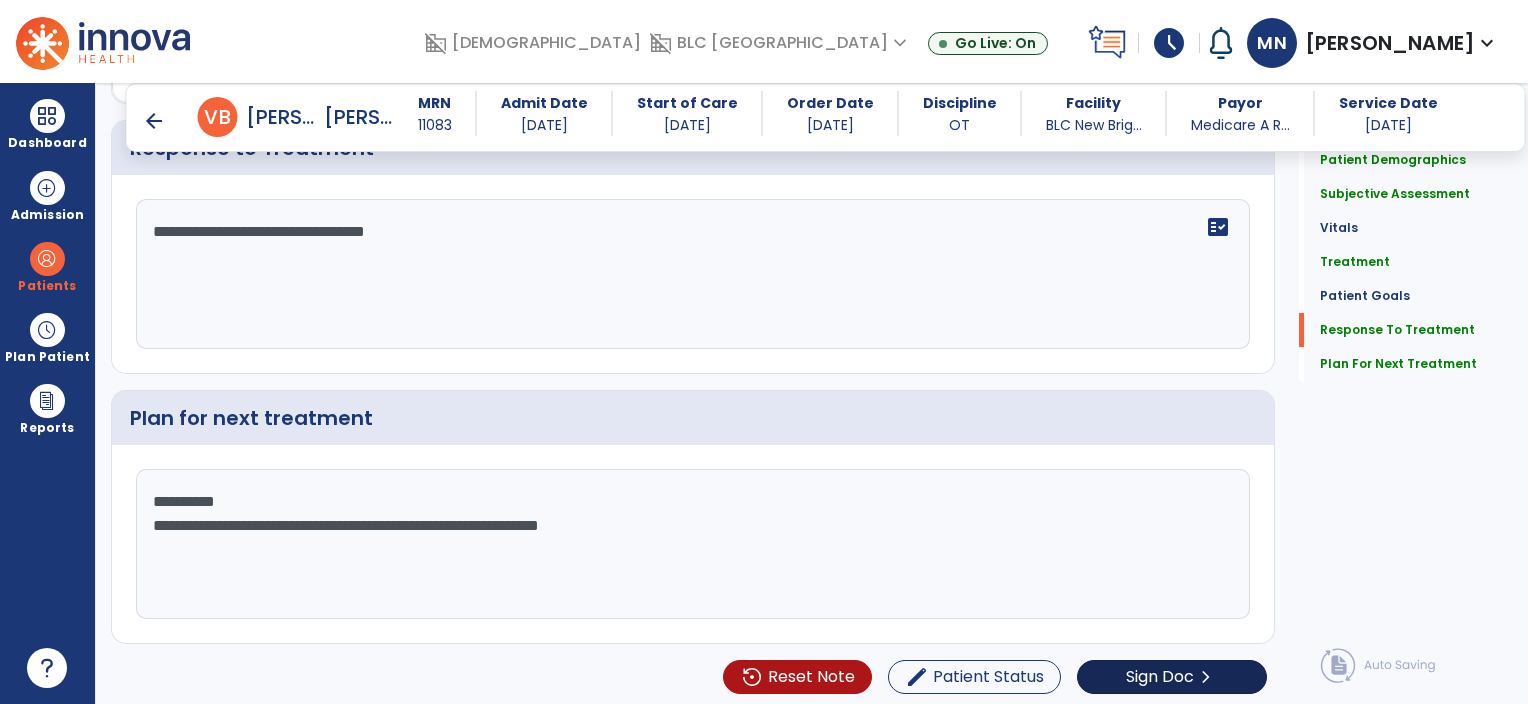 scroll, scrollTop: 2363, scrollLeft: 0, axis: vertical 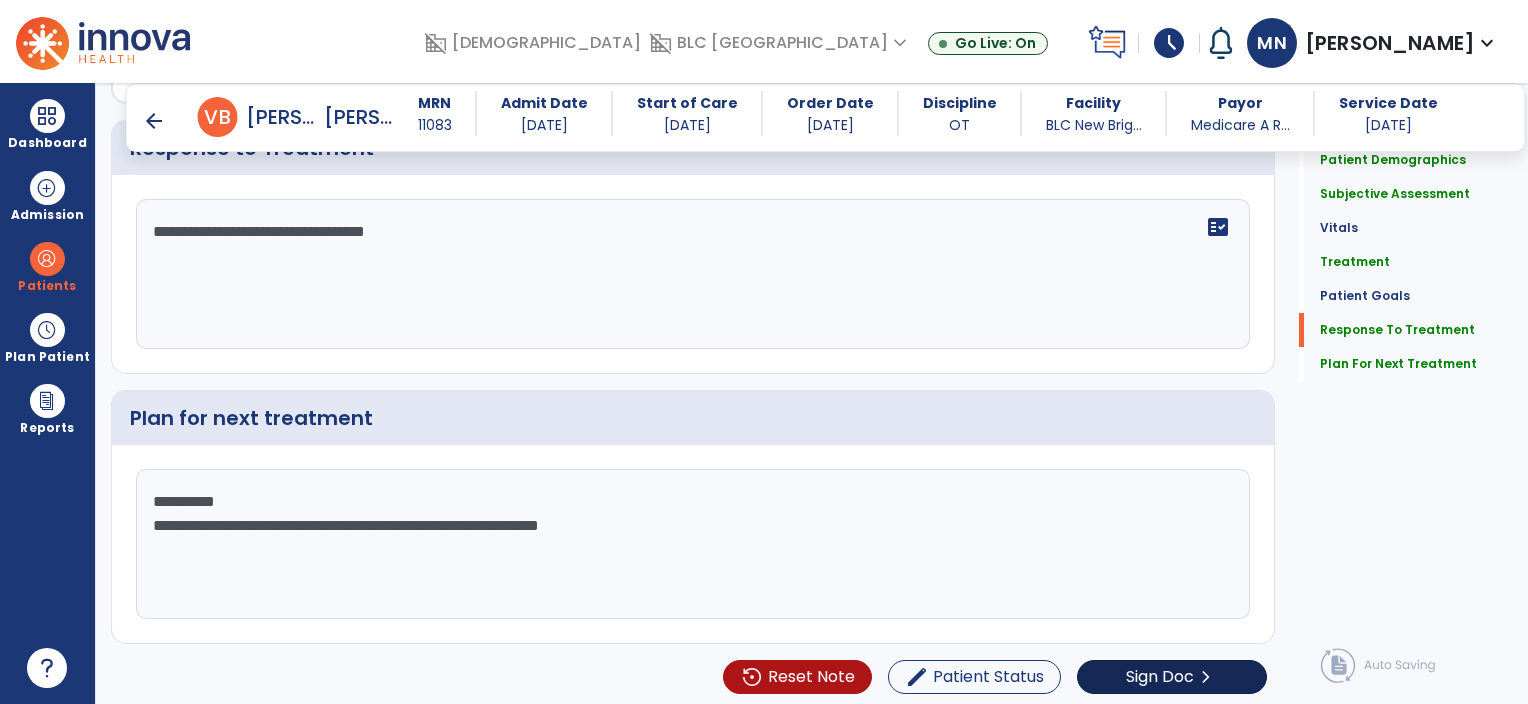 type on "**********" 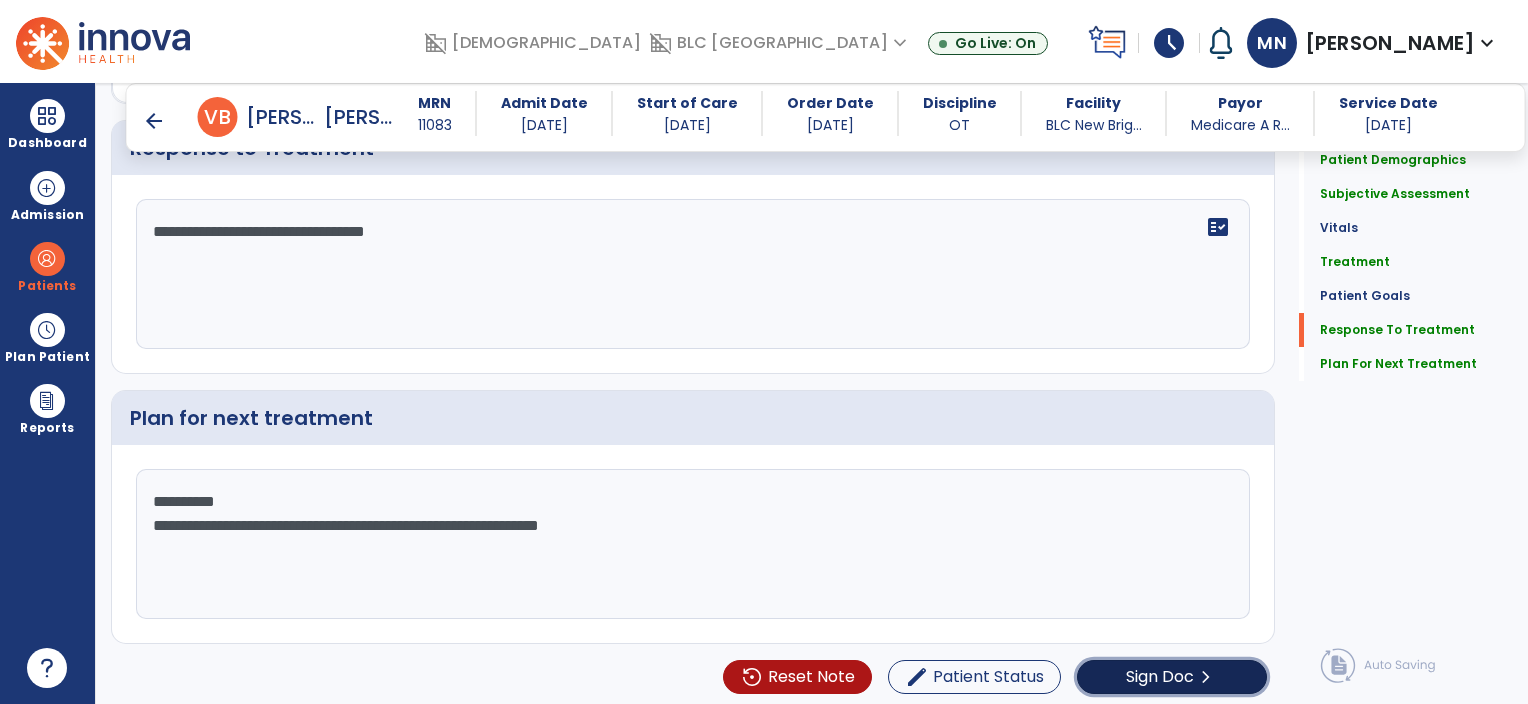click on "Sign Doc" 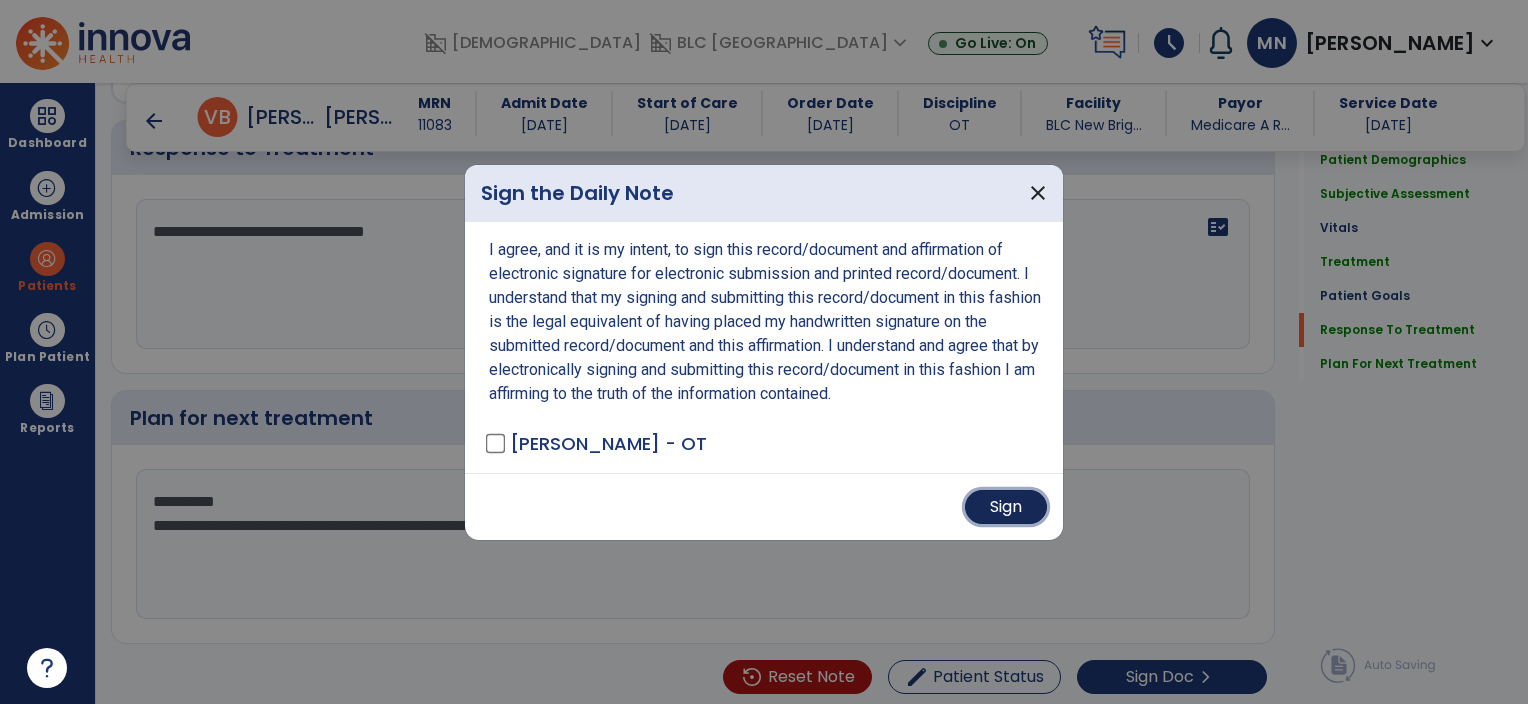 click on "Sign" at bounding box center (1006, 507) 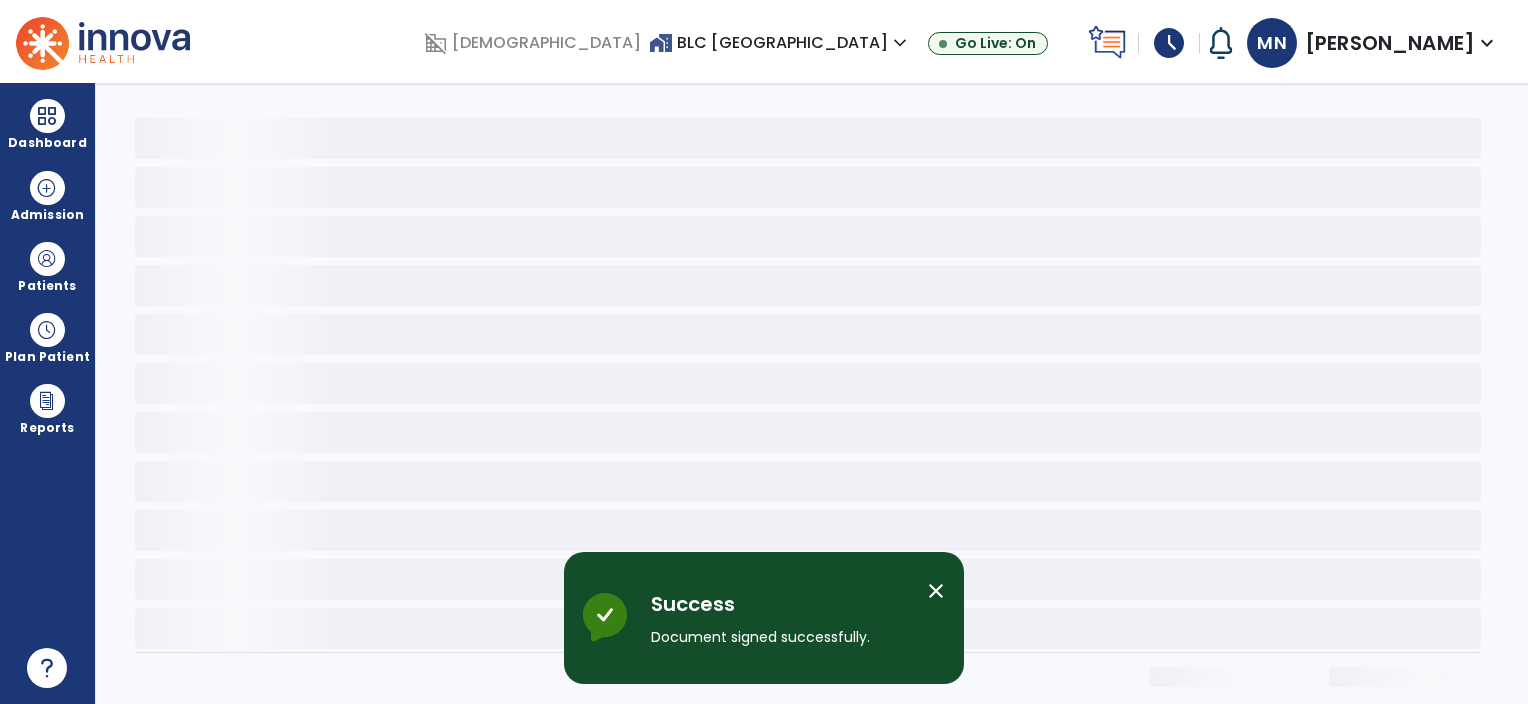 scroll, scrollTop: 0, scrollLeft: 0, axis: both 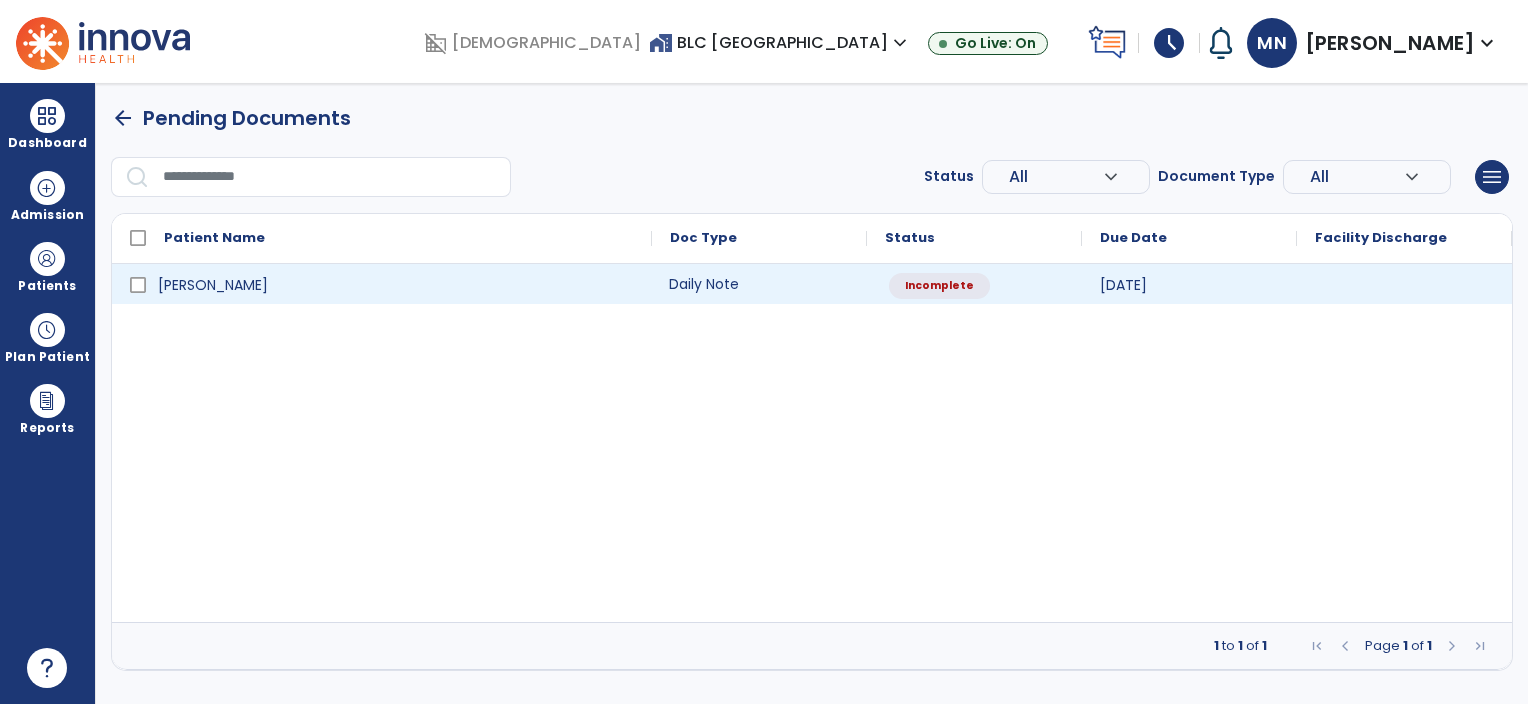 click on "Daily Note" at bounding box center [759, 284] 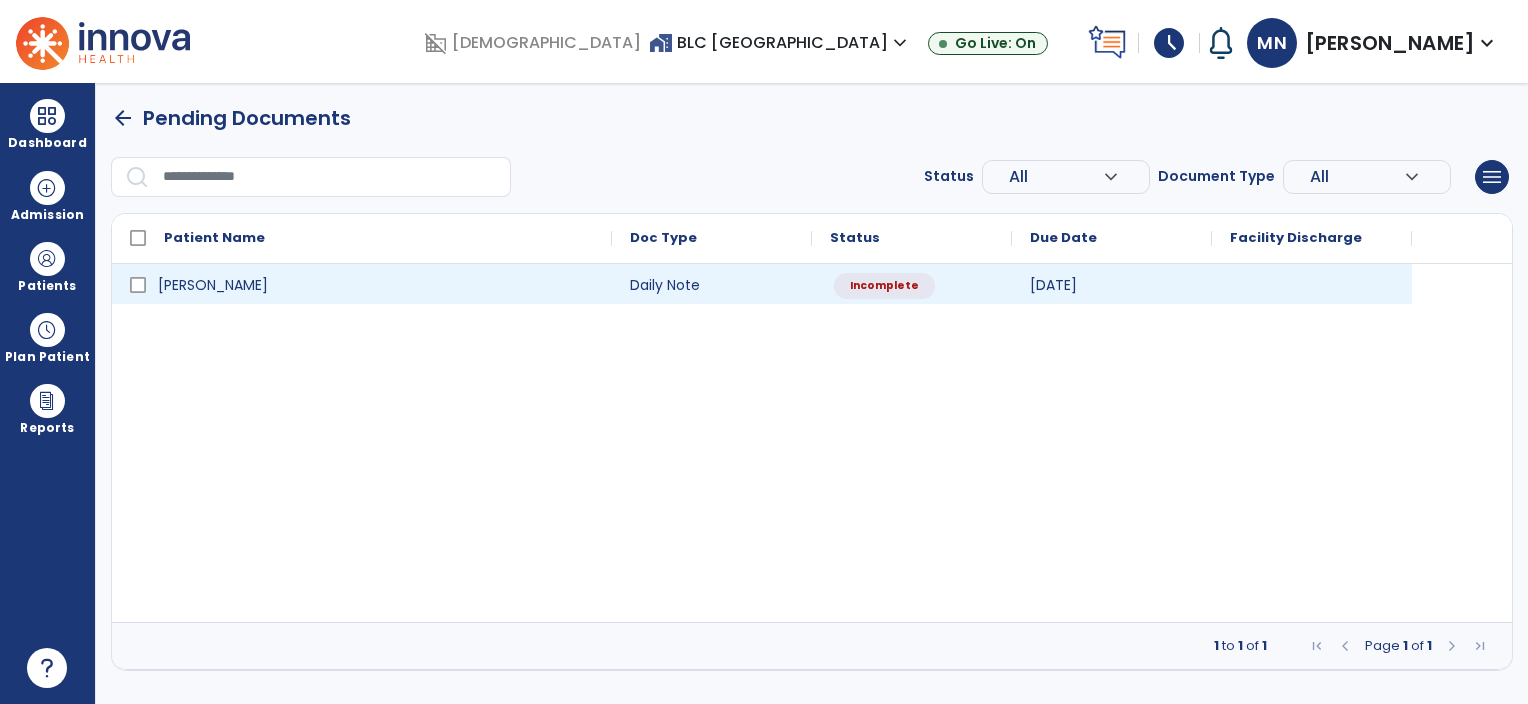 select on "*" 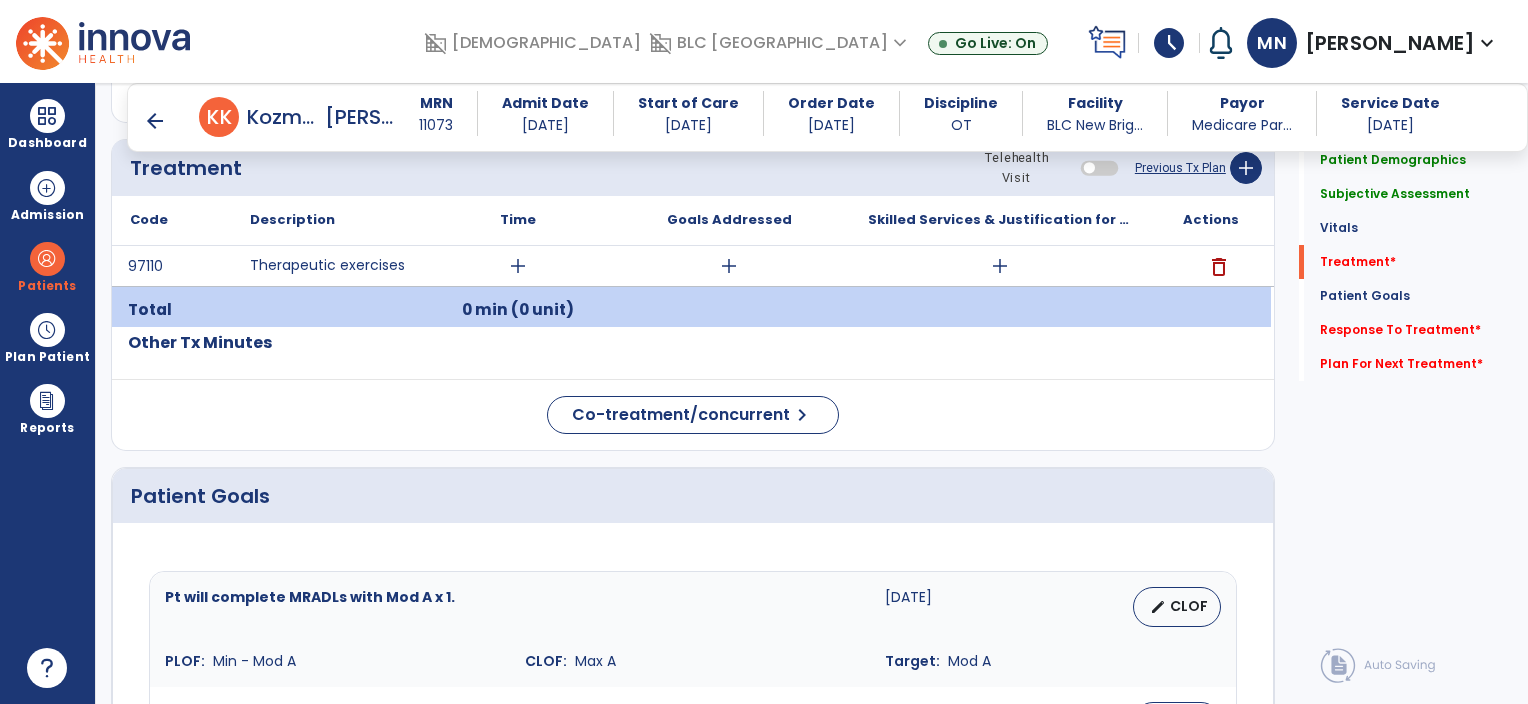 scroll, scrollTop: 1151, scrollLeft: 0, axis: vertical 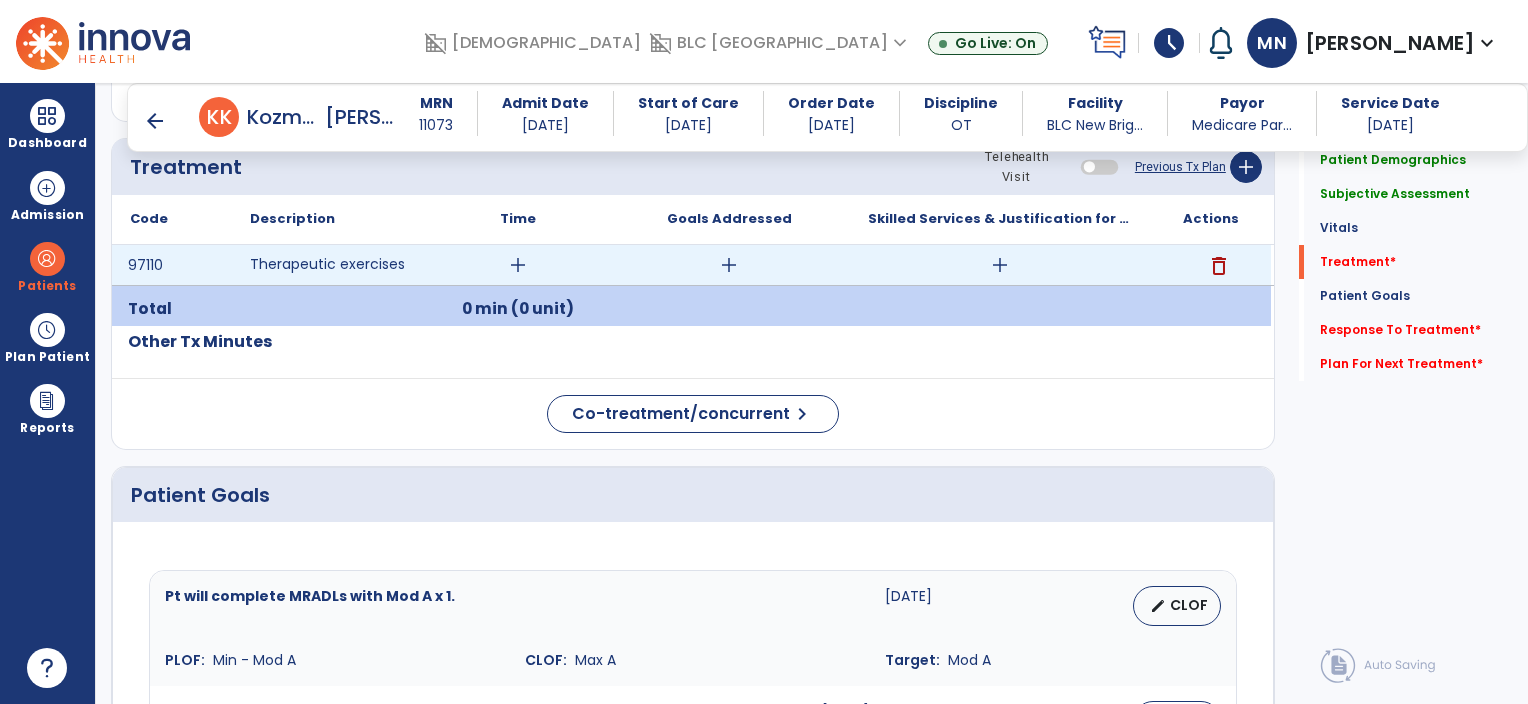 click on "add" at bounding box center (1000, 265) 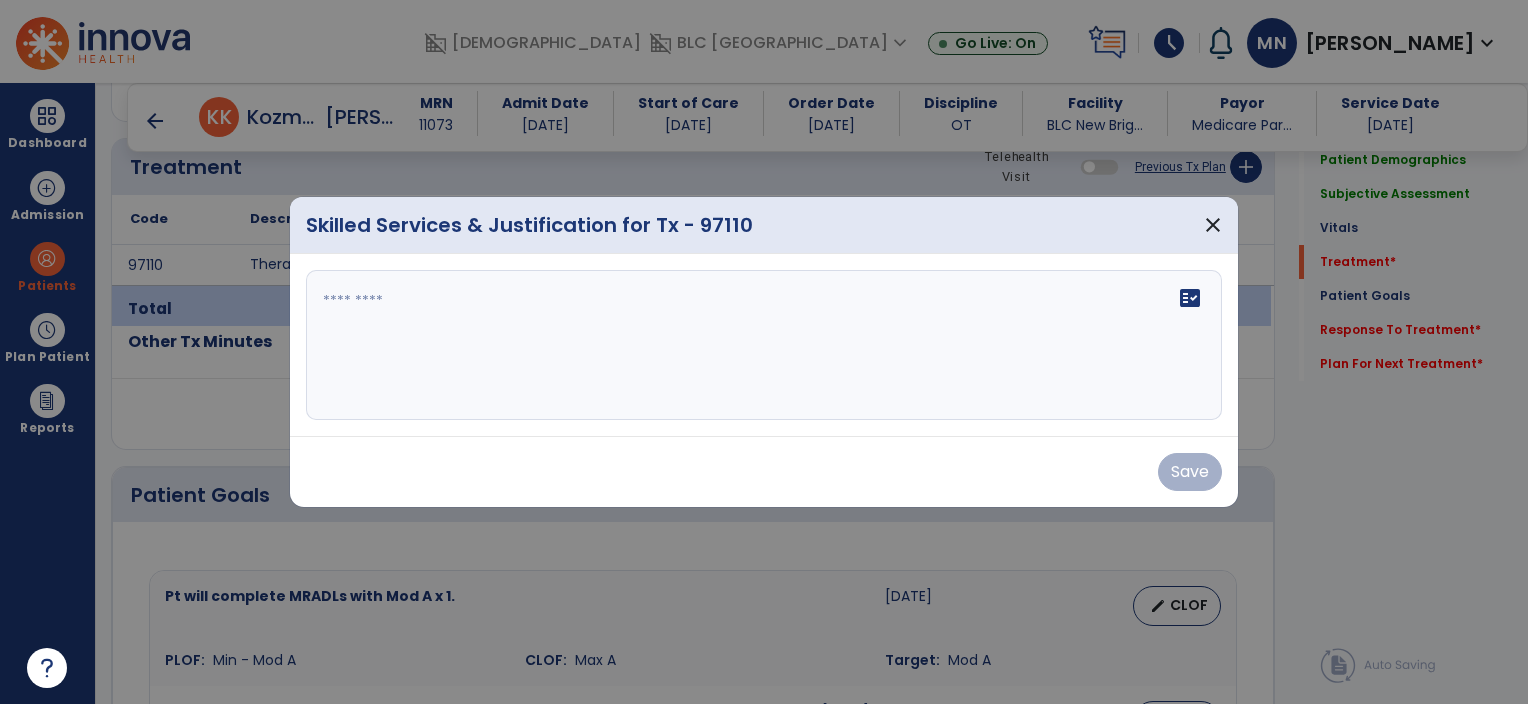 click at bounding box center (764, 345) 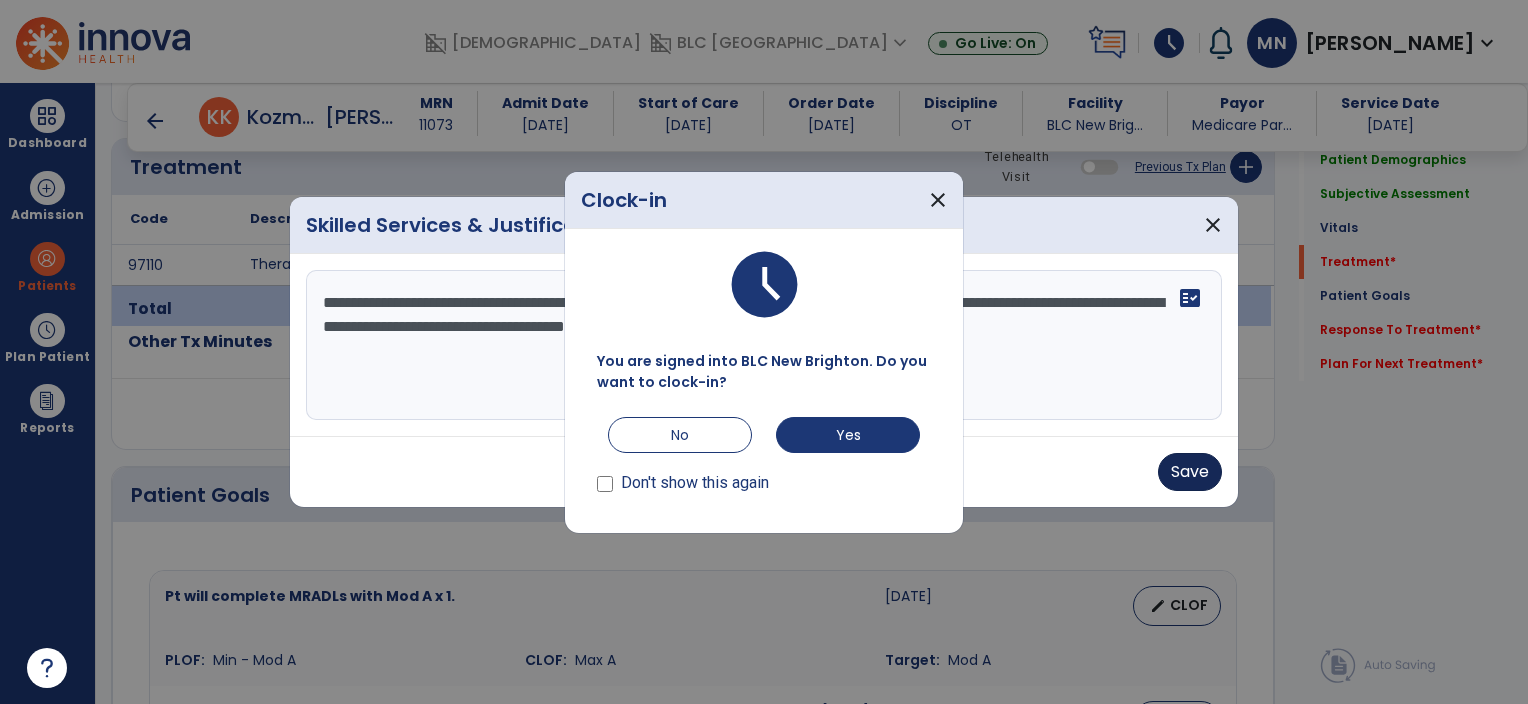 type on "**********" 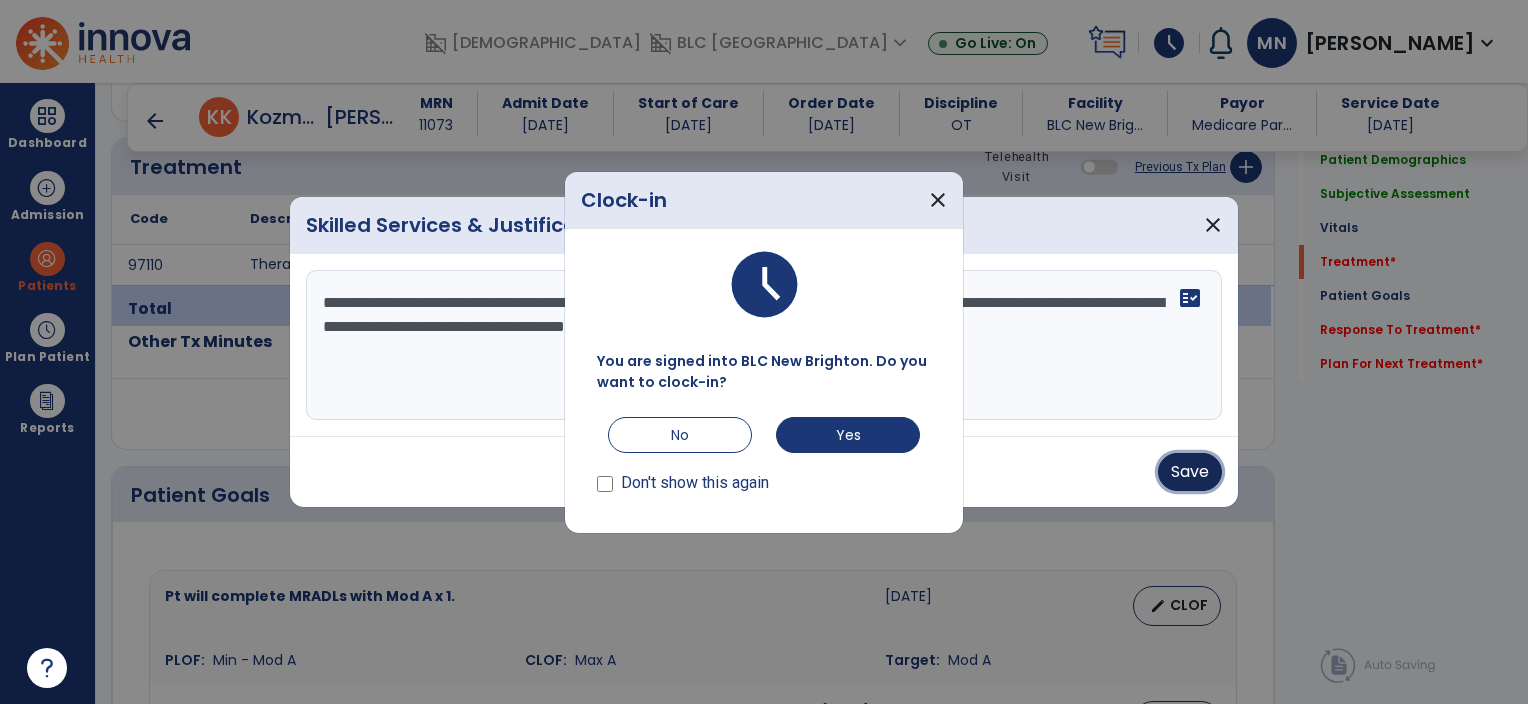 click on "Save" at bounding box center [1190, 472] 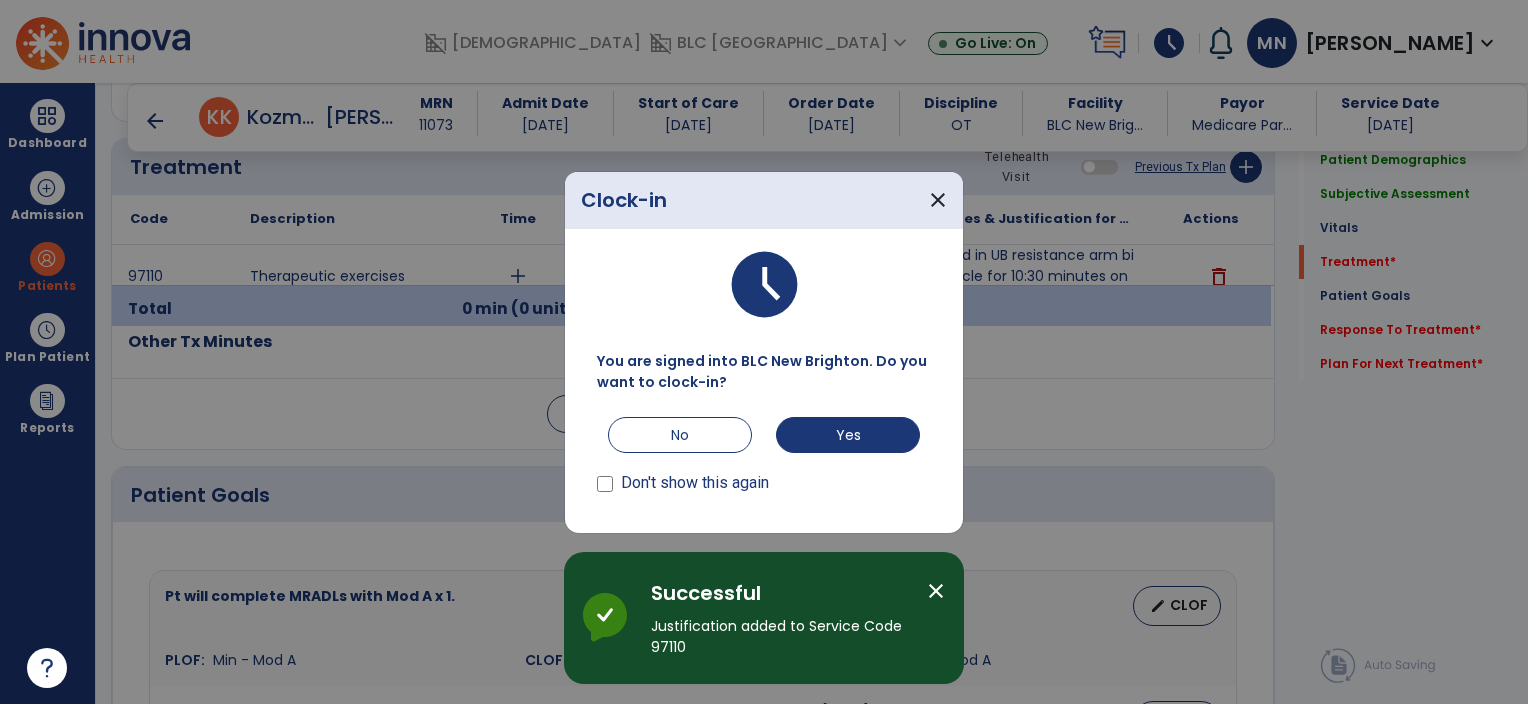 click on "Don't show this again" at bounding box center [695, 483] 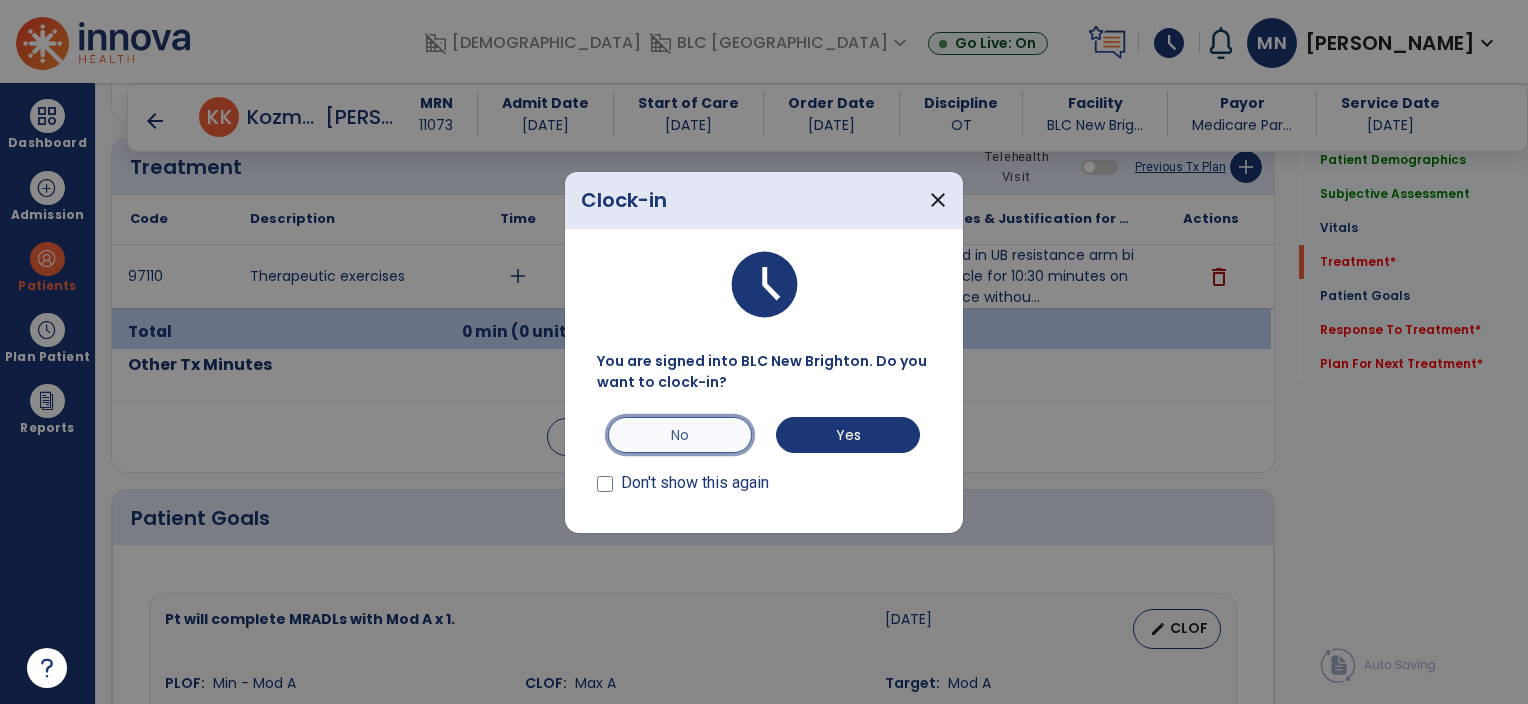 click on "No" at bounding box center [680, 435] 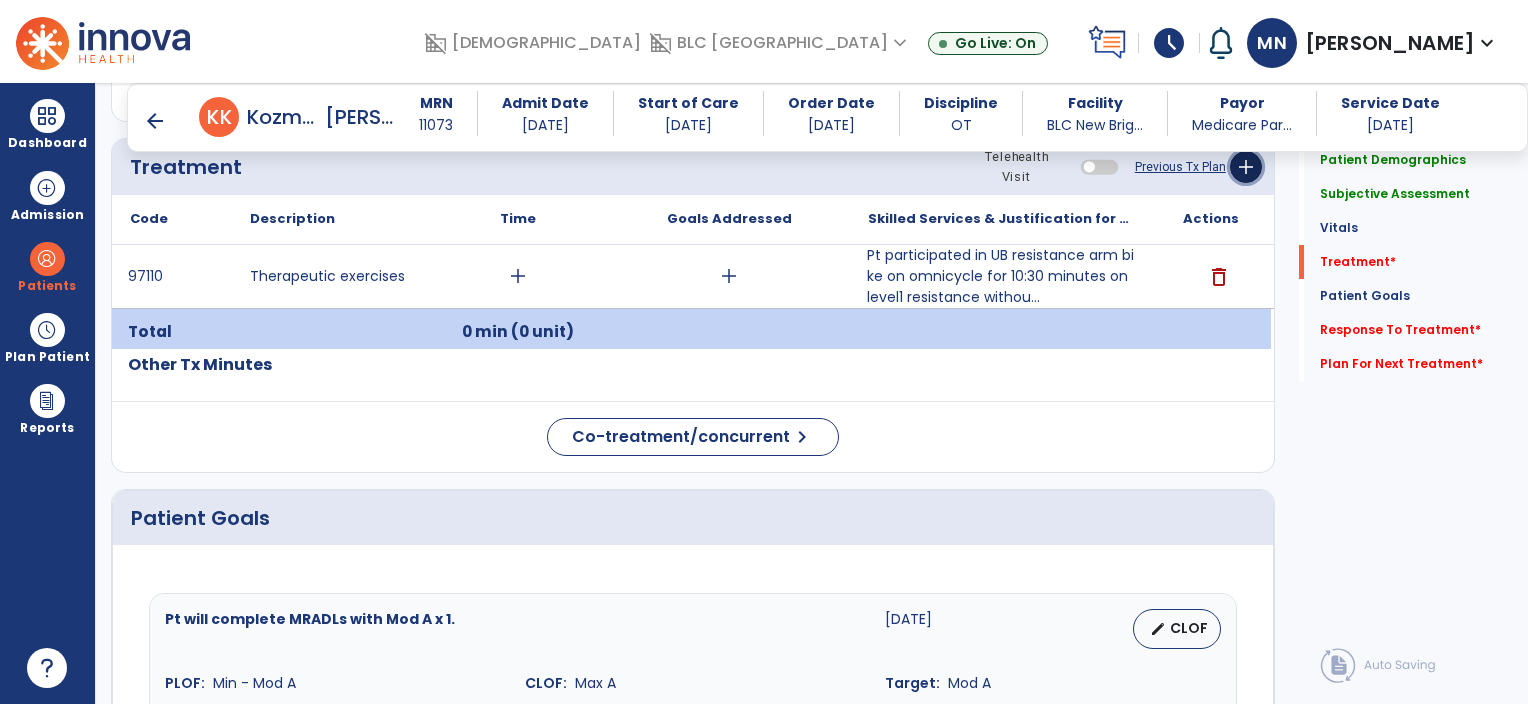 click on "add" 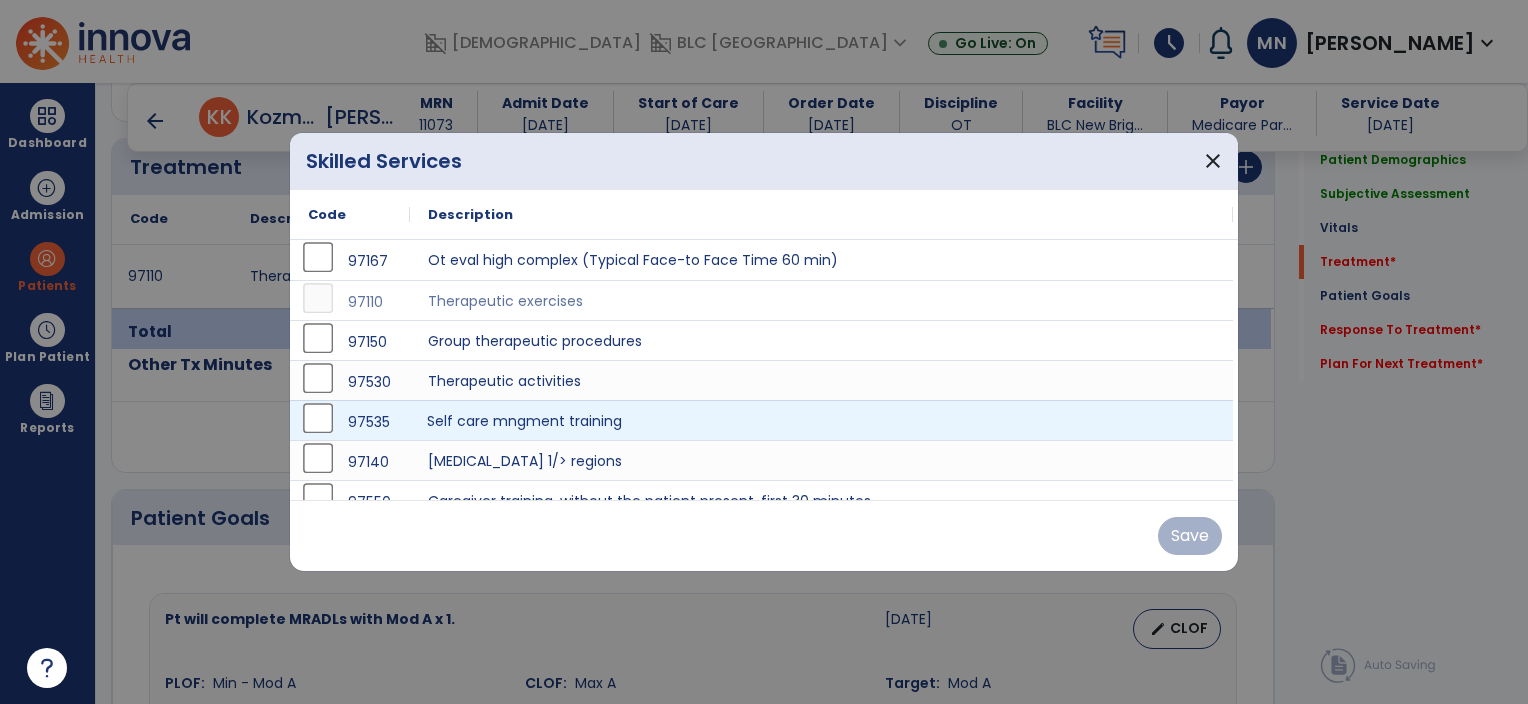 click on "Self care mngment training" at bounding box center (821, 420) 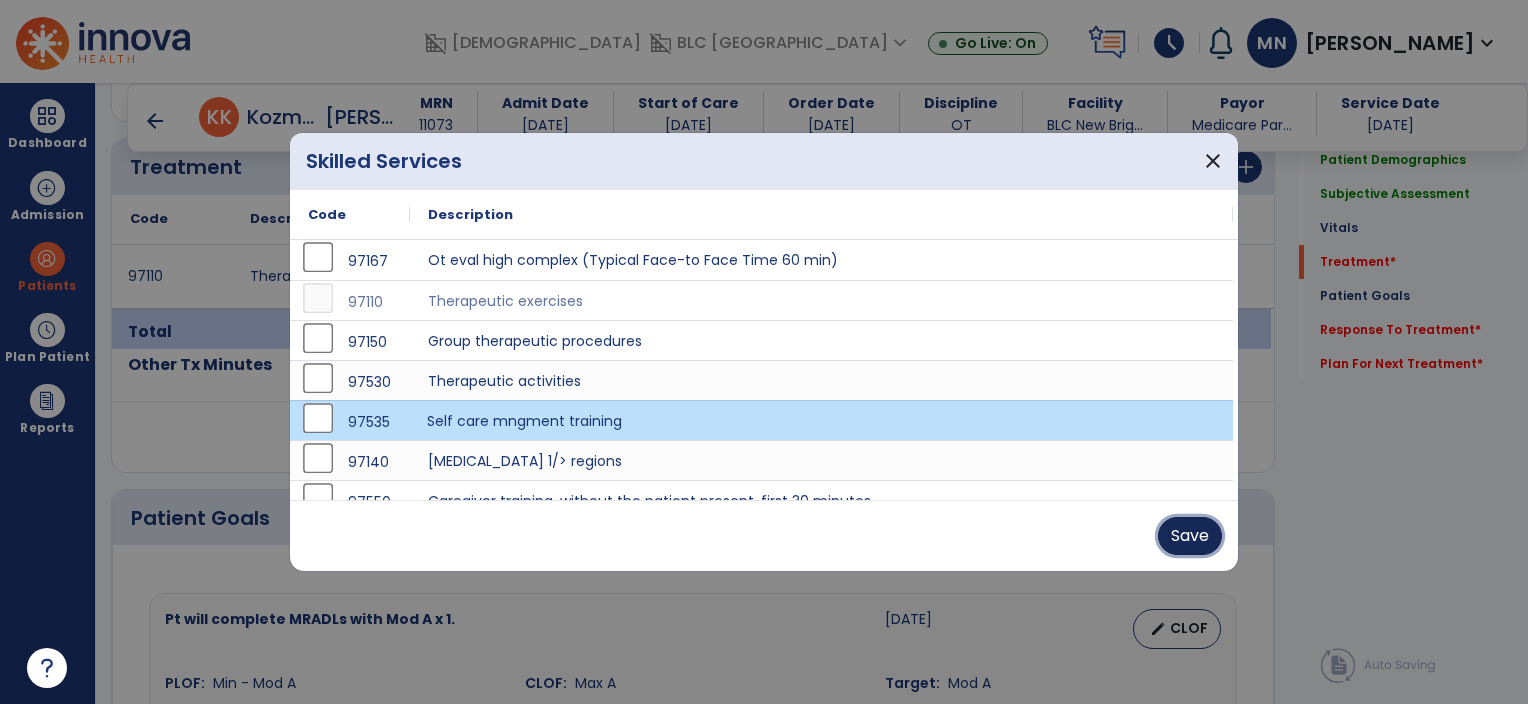 click on "Save" at bounding box center [1190, 536] 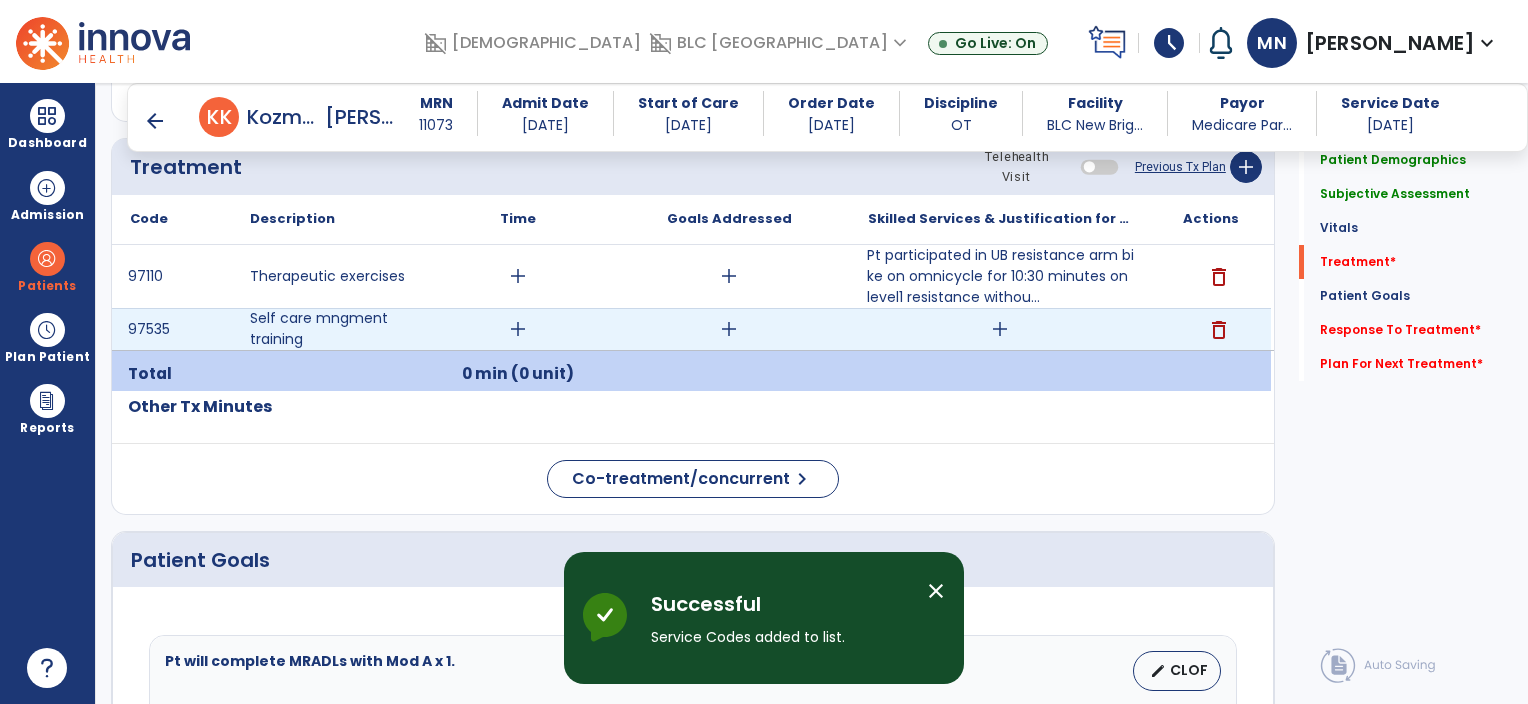 click on "add" at bounding box center [1000, 329] 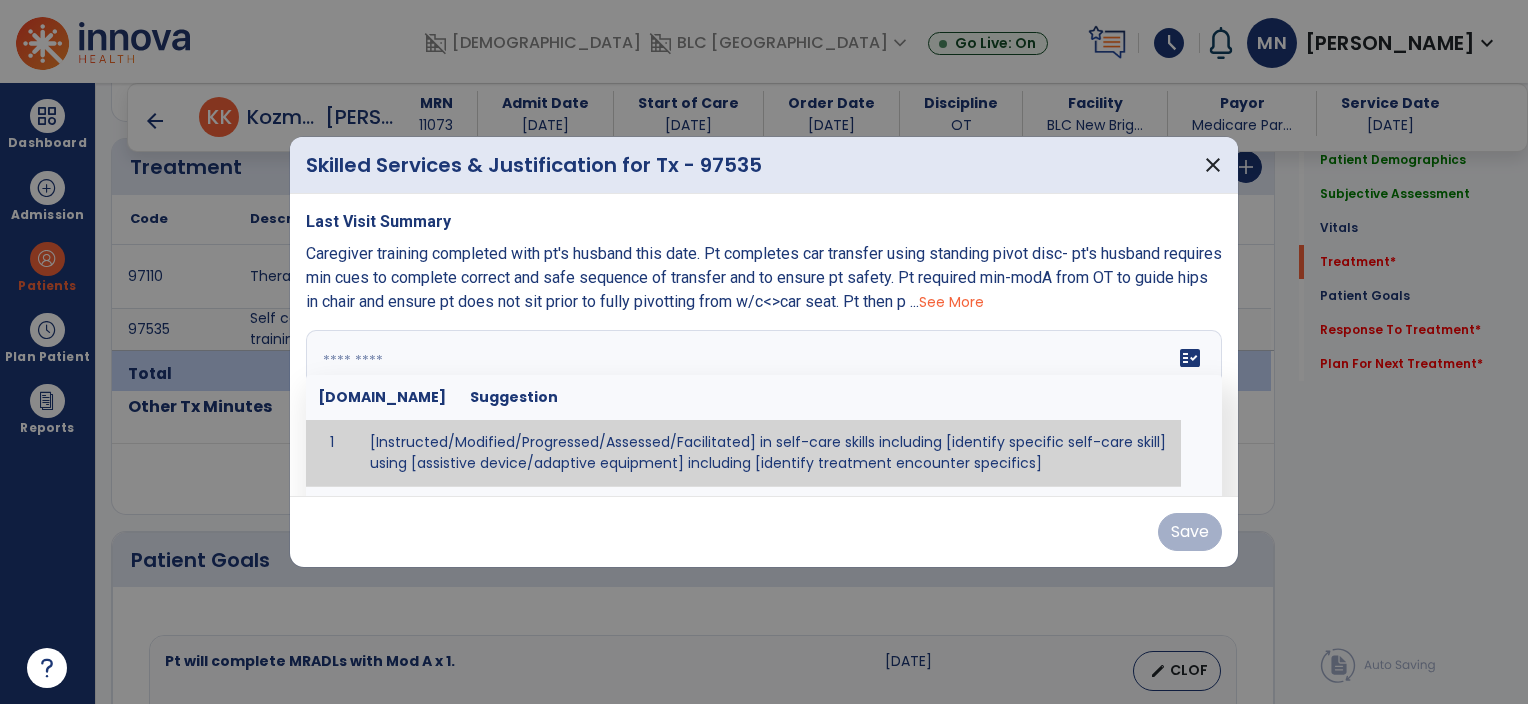 click at bounding box center [764, 405] 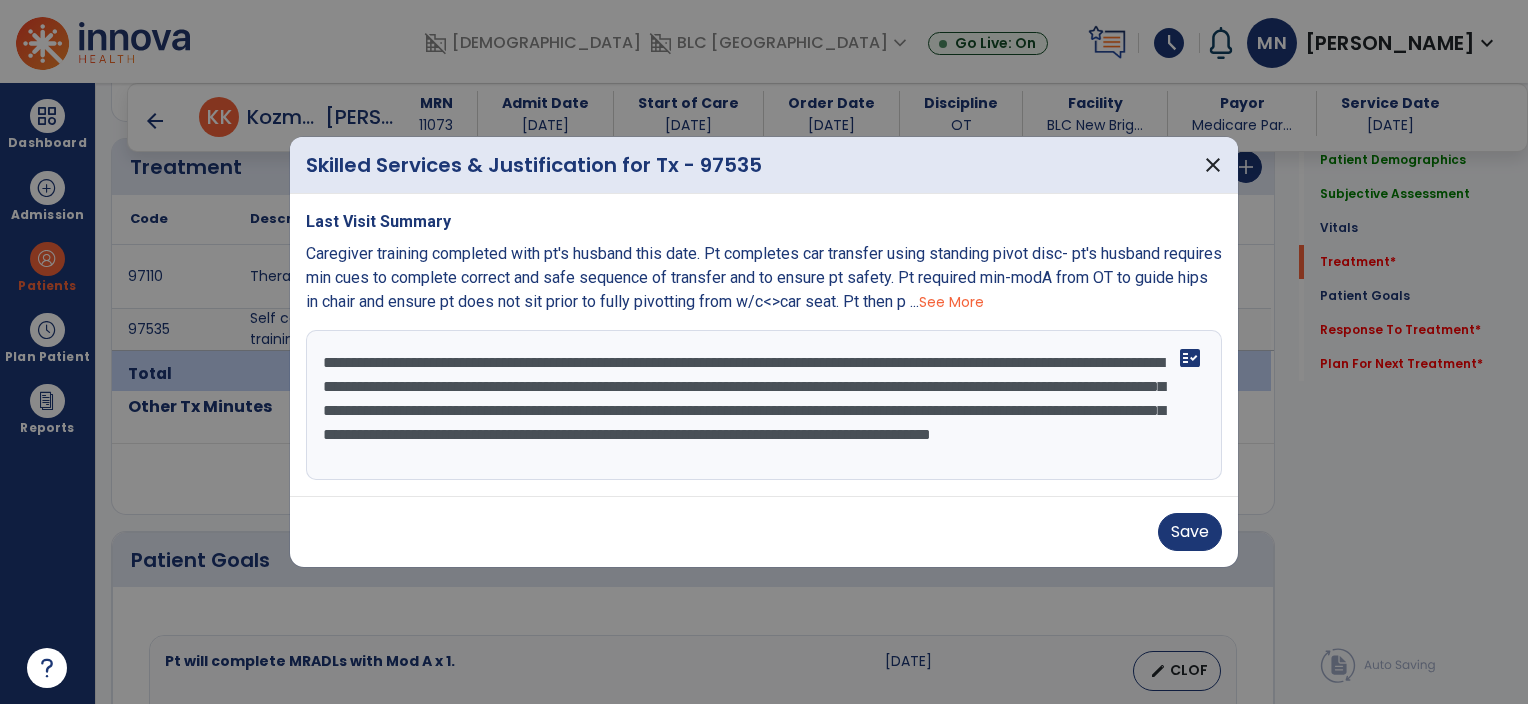 scroll, scrollTop: 16, scrollLeft: 0, axis: vertical 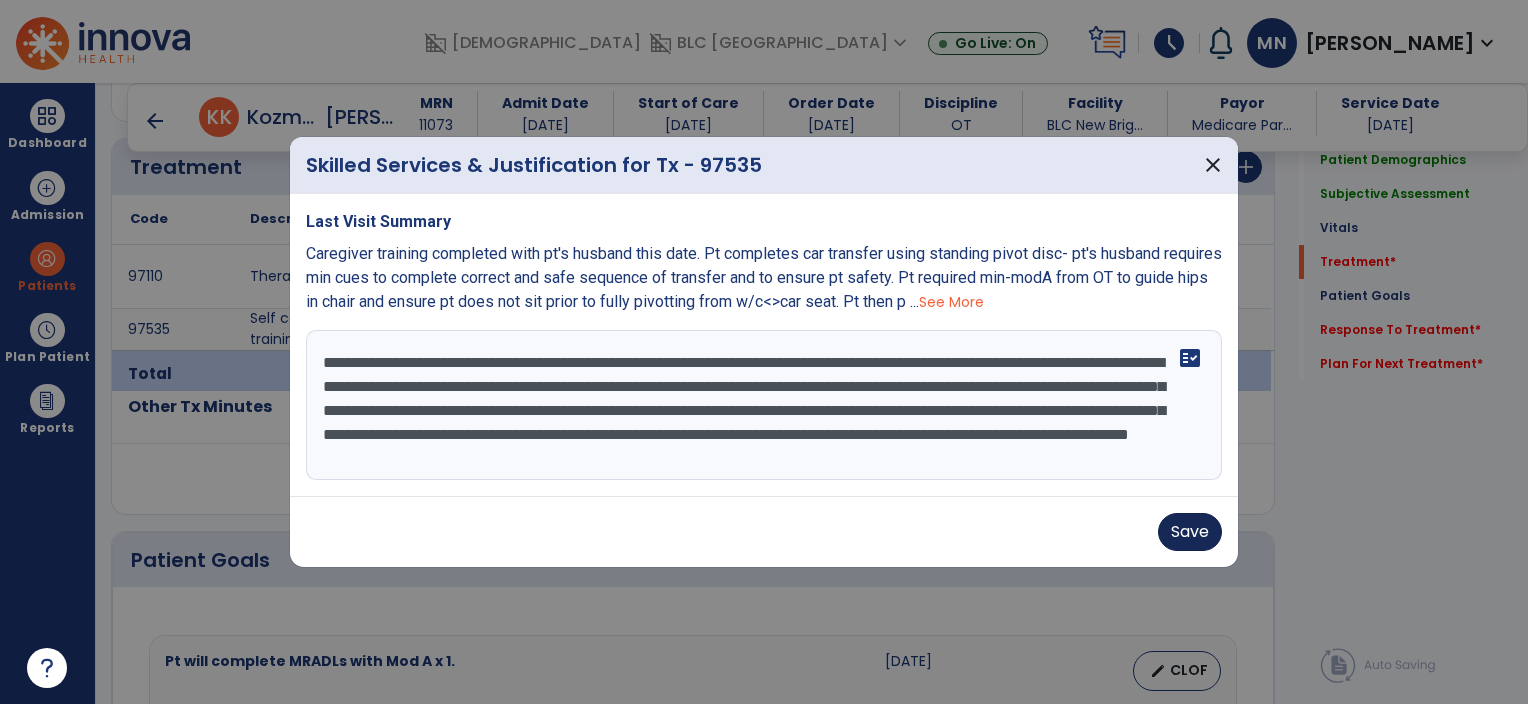 type on "**********" 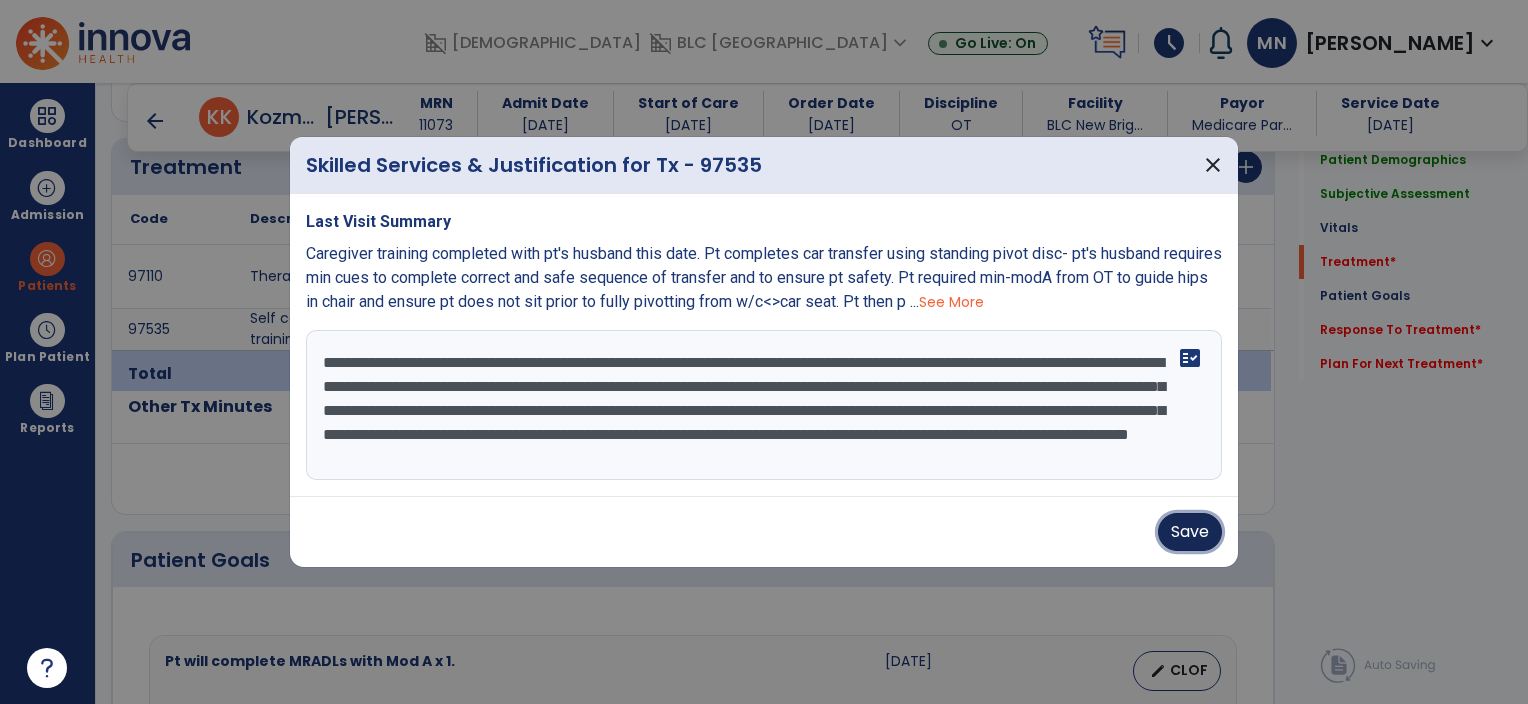 click on "Save" at bounding box center [1190, 532] 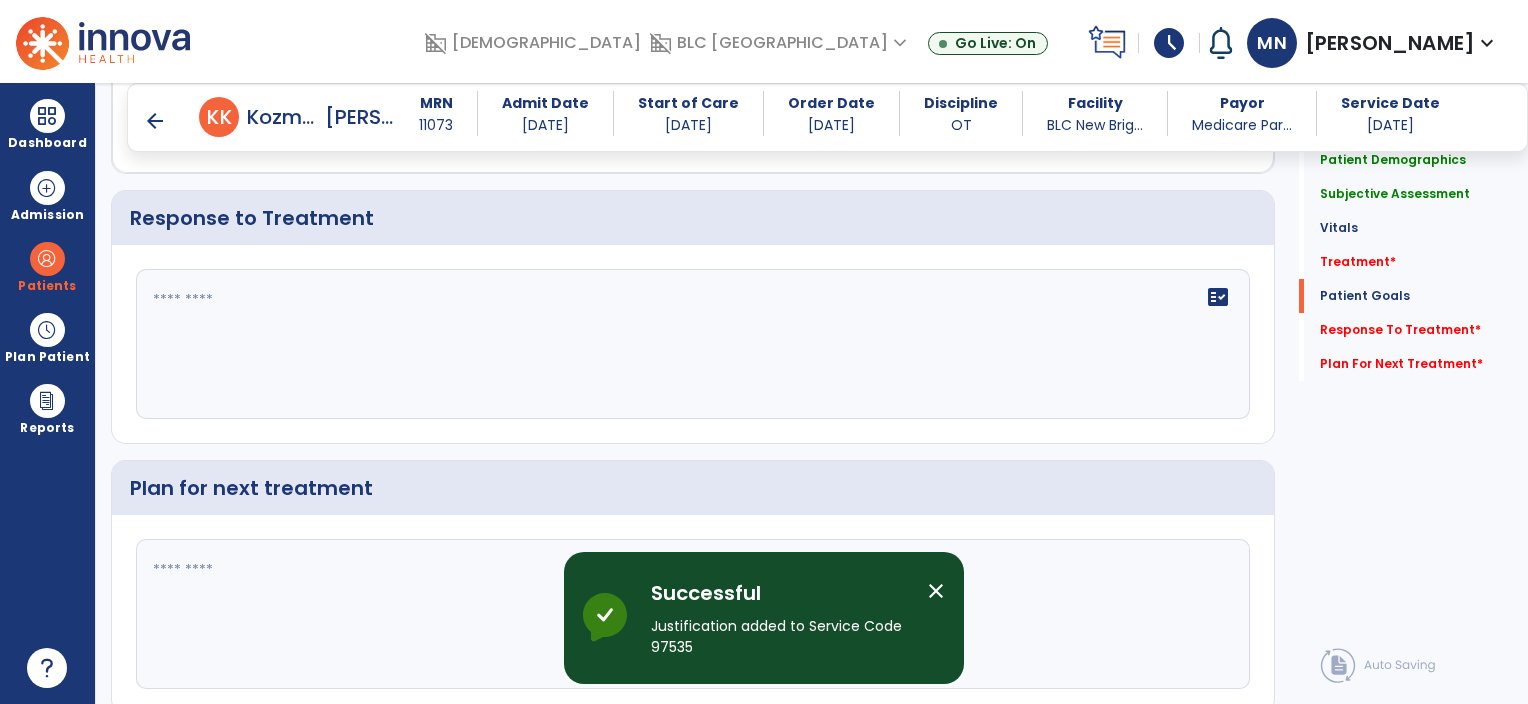 scroll, scrollTop: 2580, scrollLeft: 0, axis: vertical 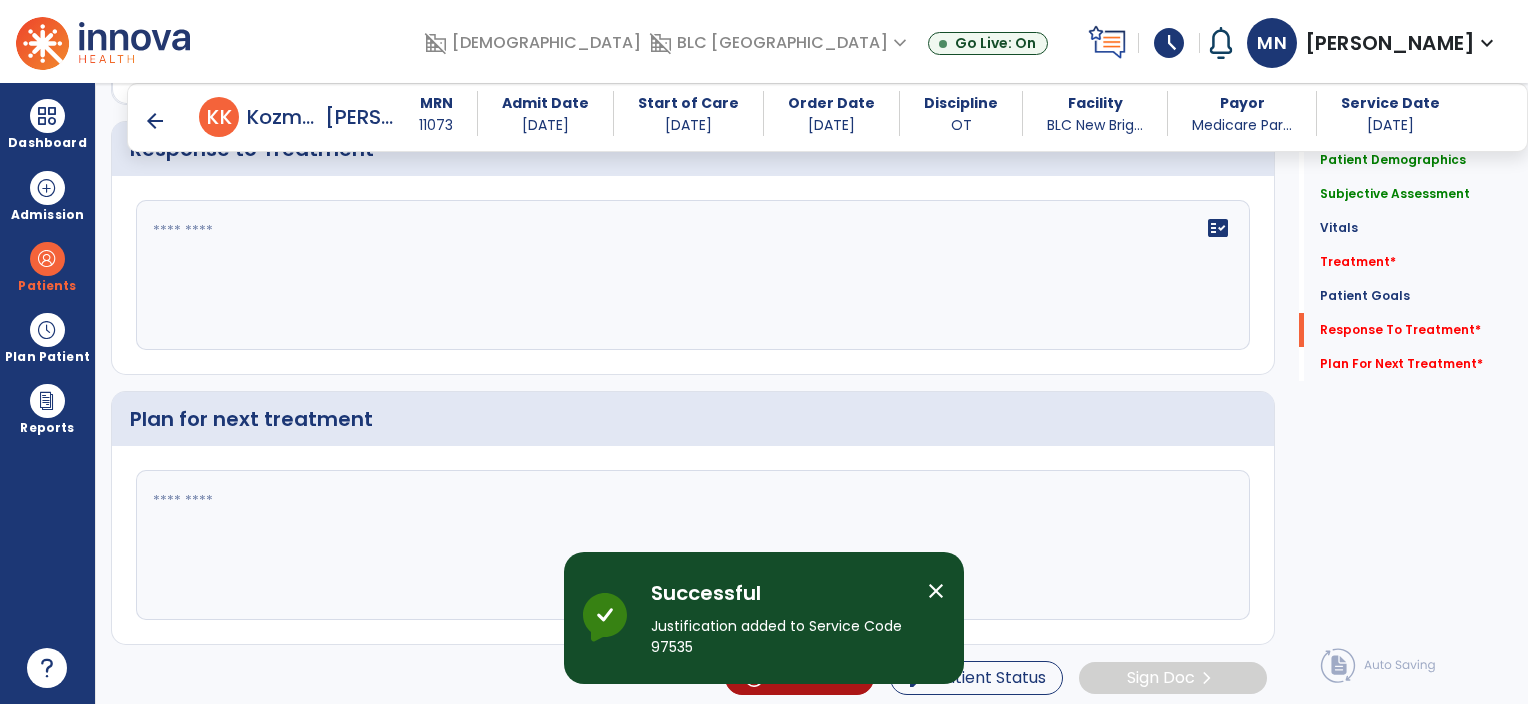 click 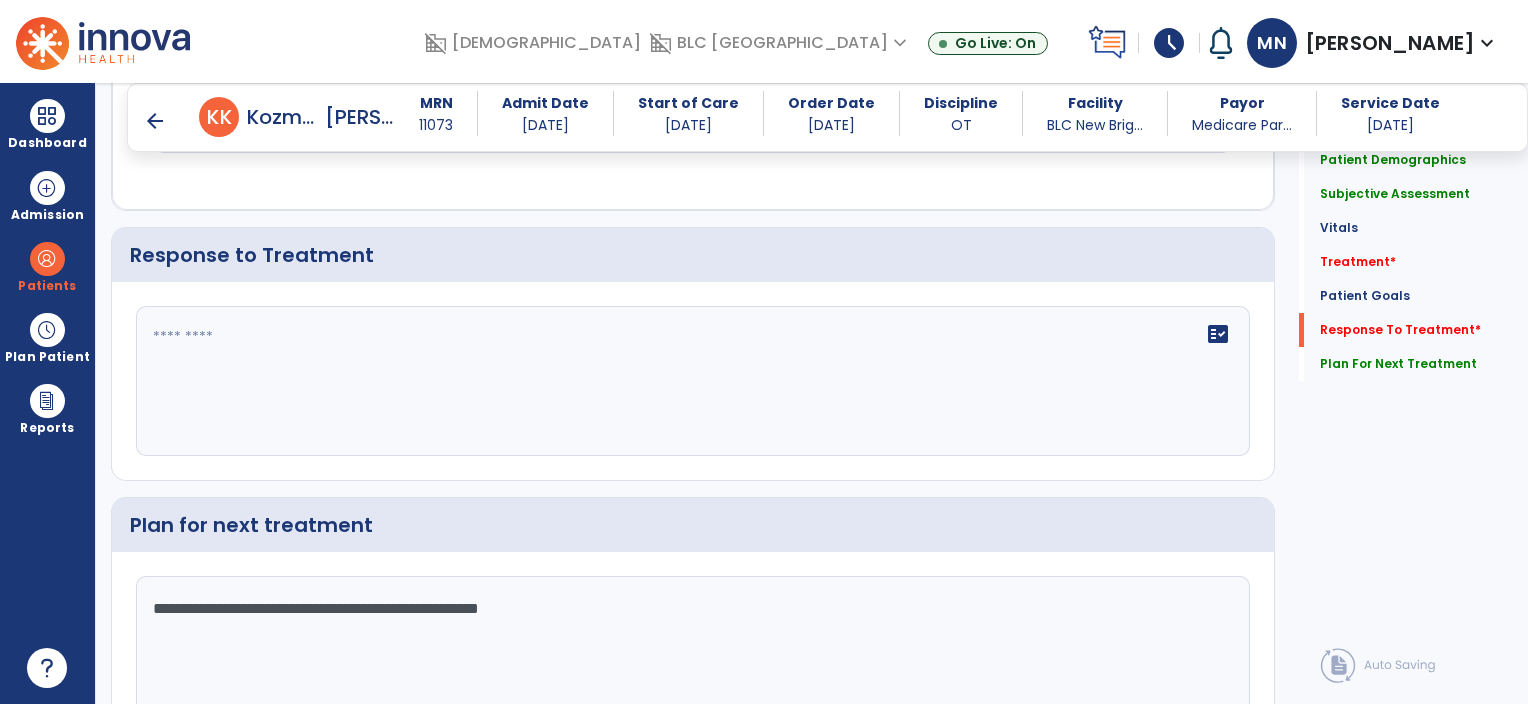 scroll, scrollTop: 2474, scrollLeft: 0, axis: vertical 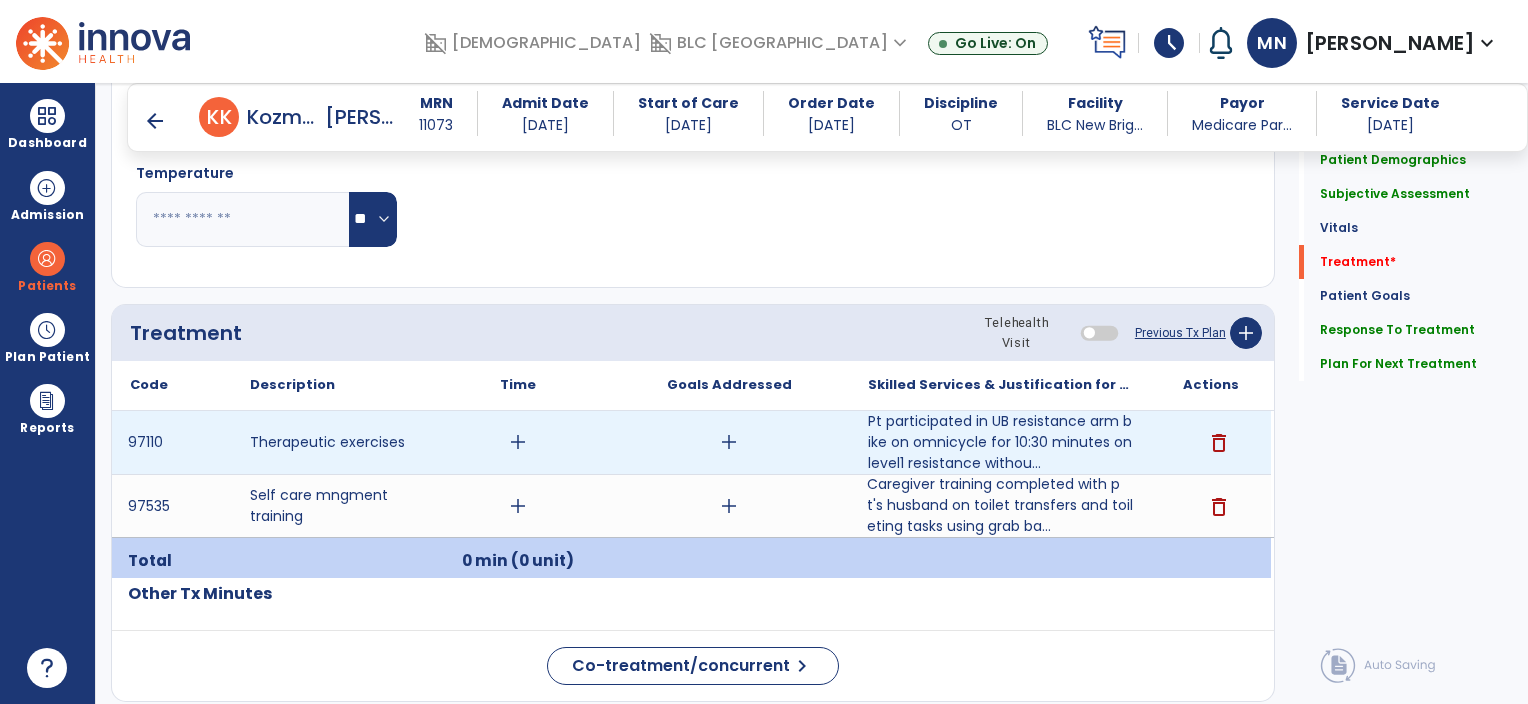type on "**********" 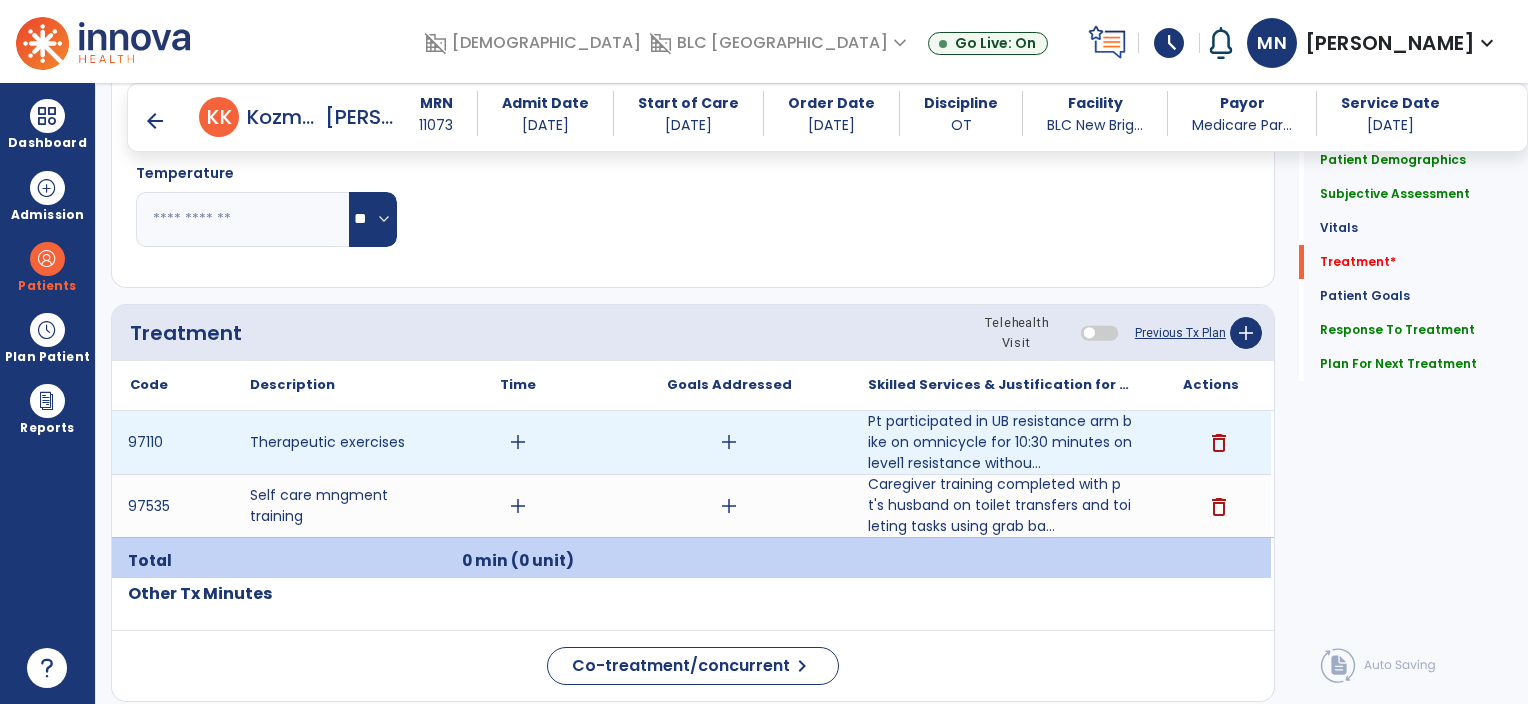 click on "add" at bounding box center [518, 442] 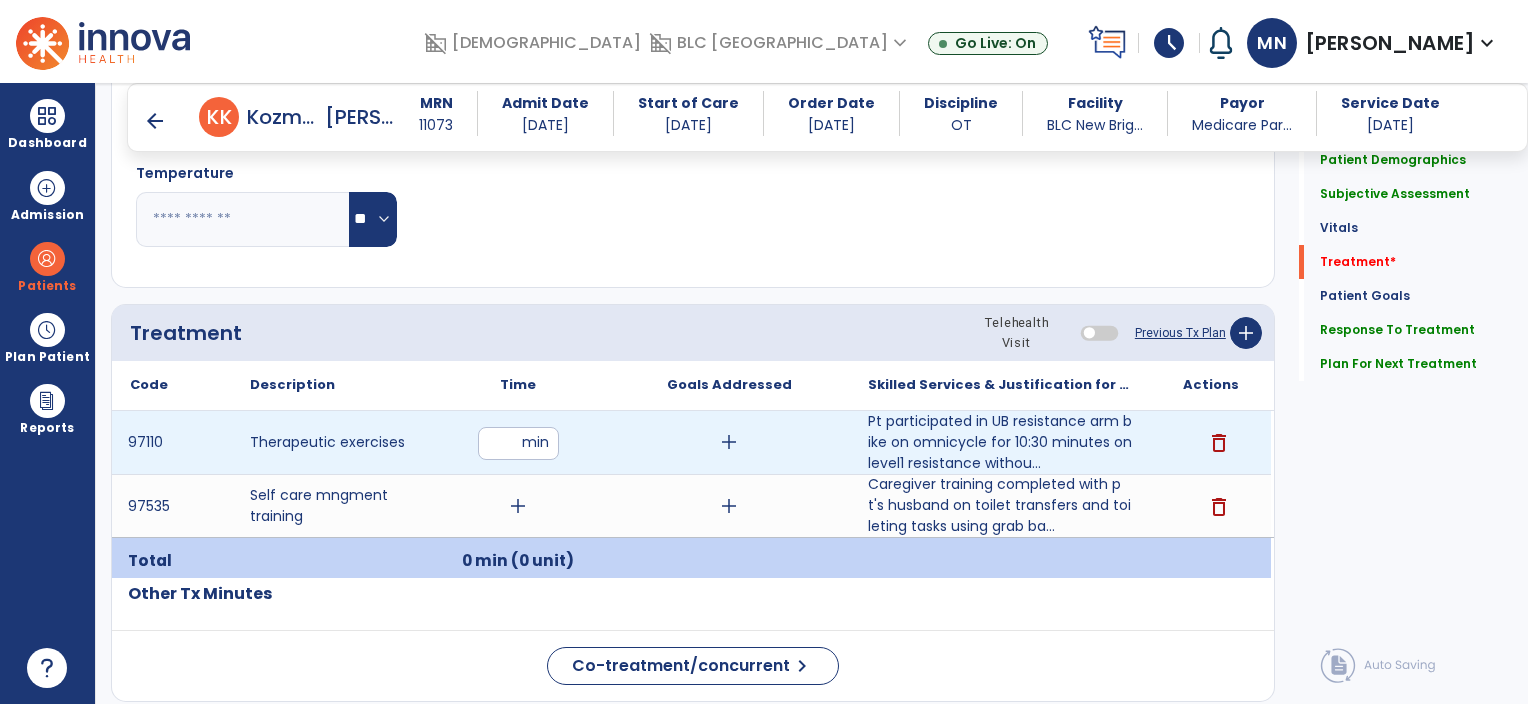 type on "**" 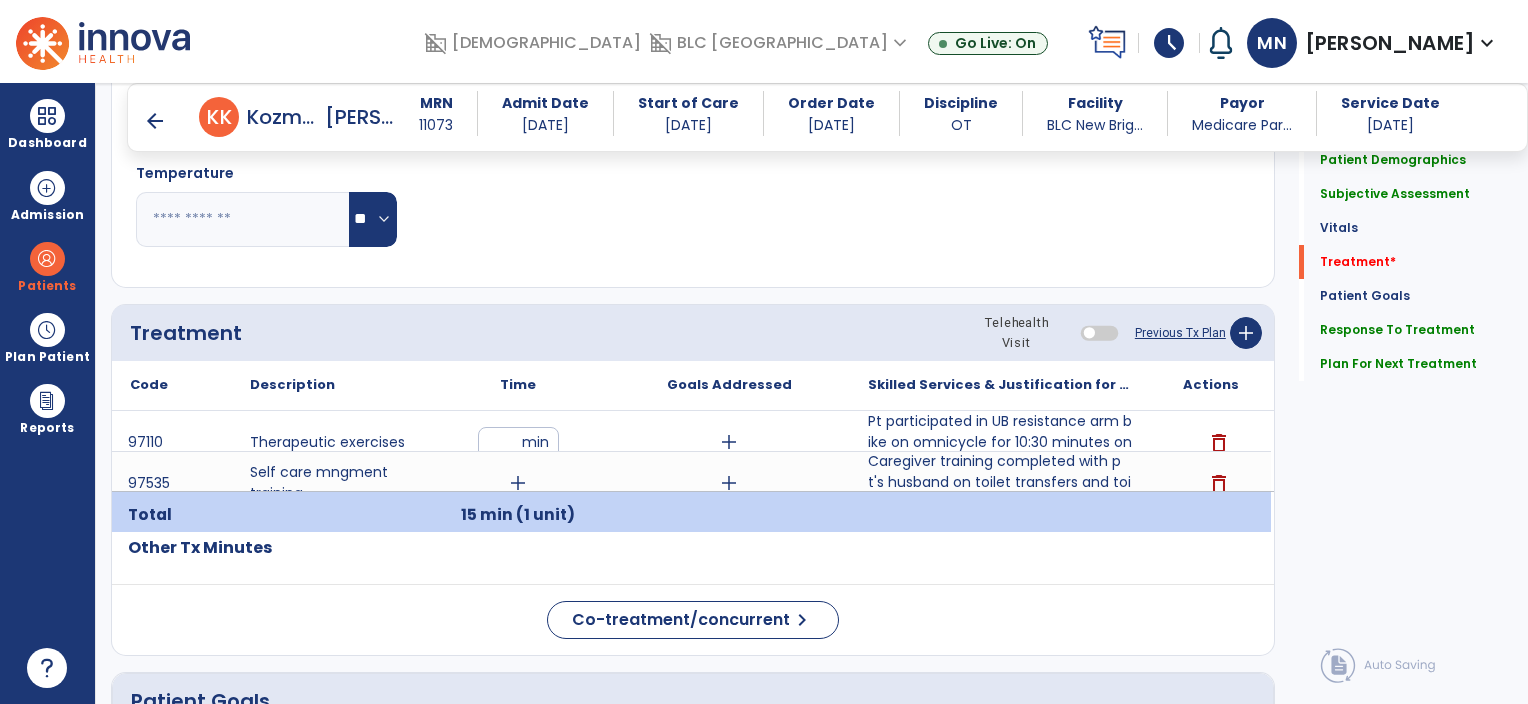 click on "add" at bounding box center (518, 483) 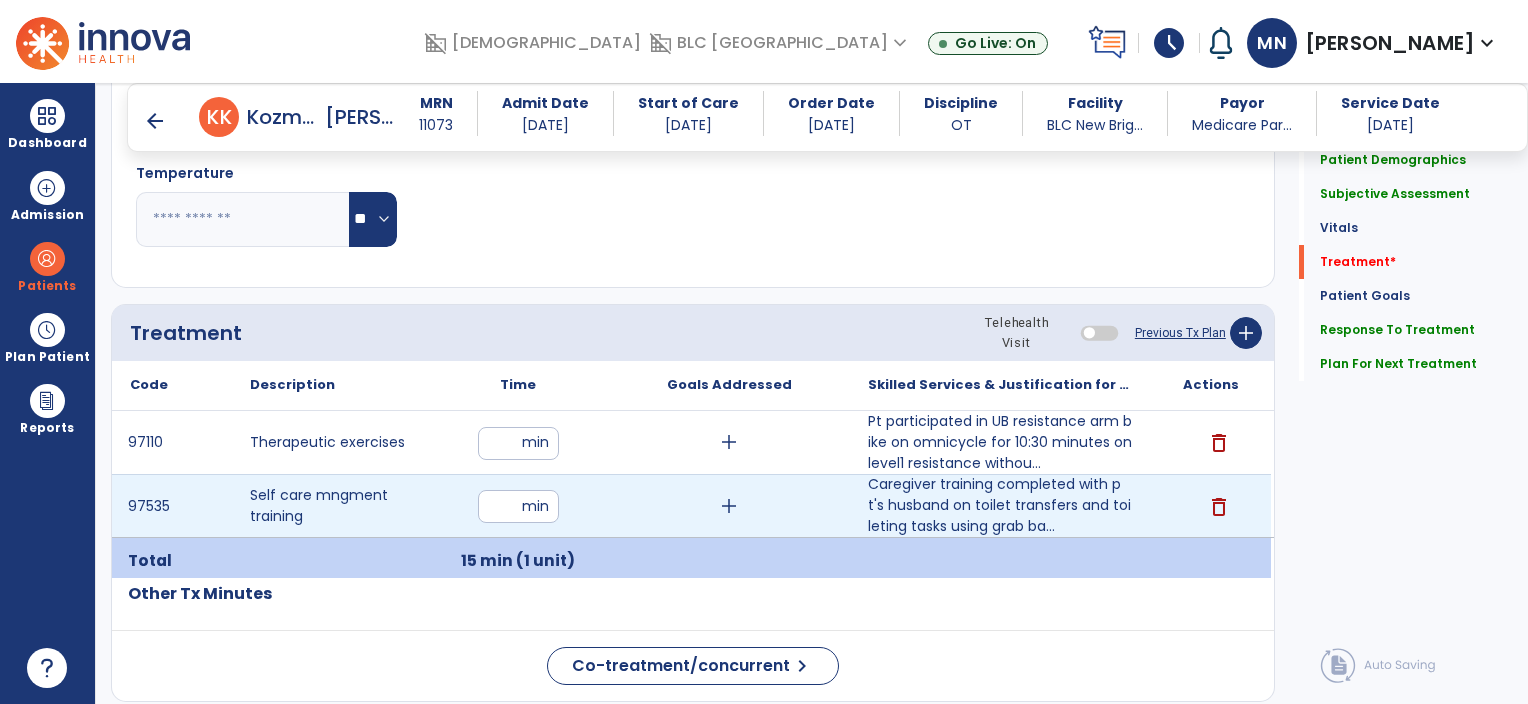 type on "**" 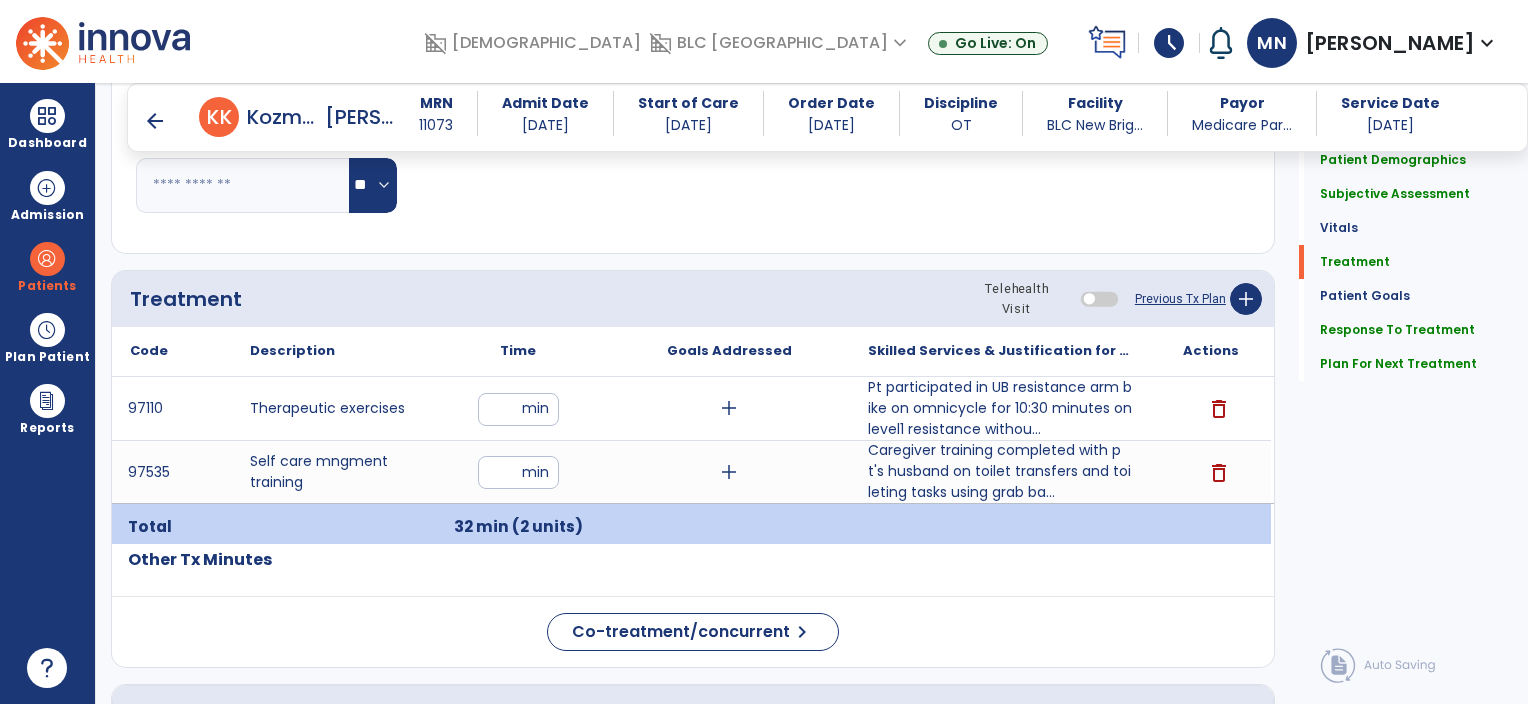 scroll, scrollTop: 1016, scrollLeft: 0, axis: vertical 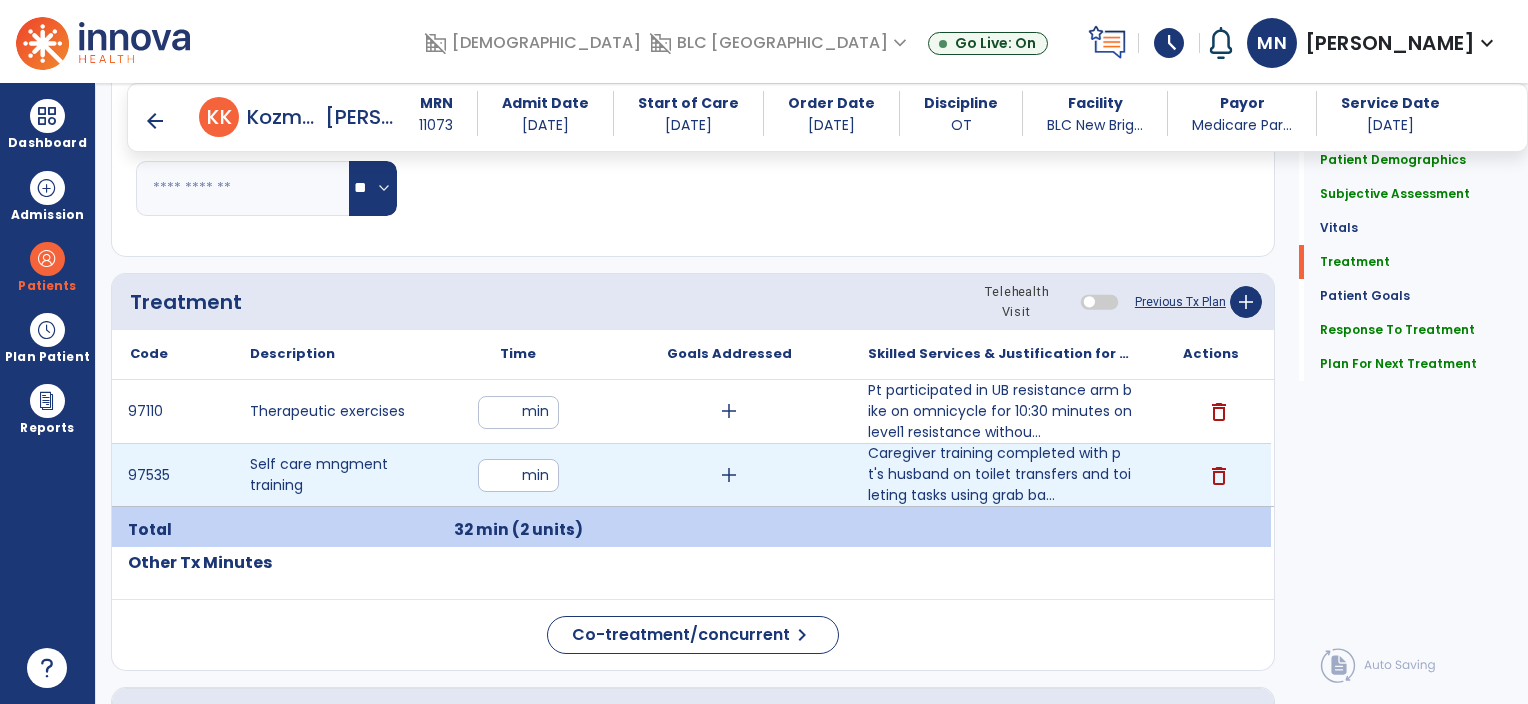 click on "**" at bounding box center (518, 475) 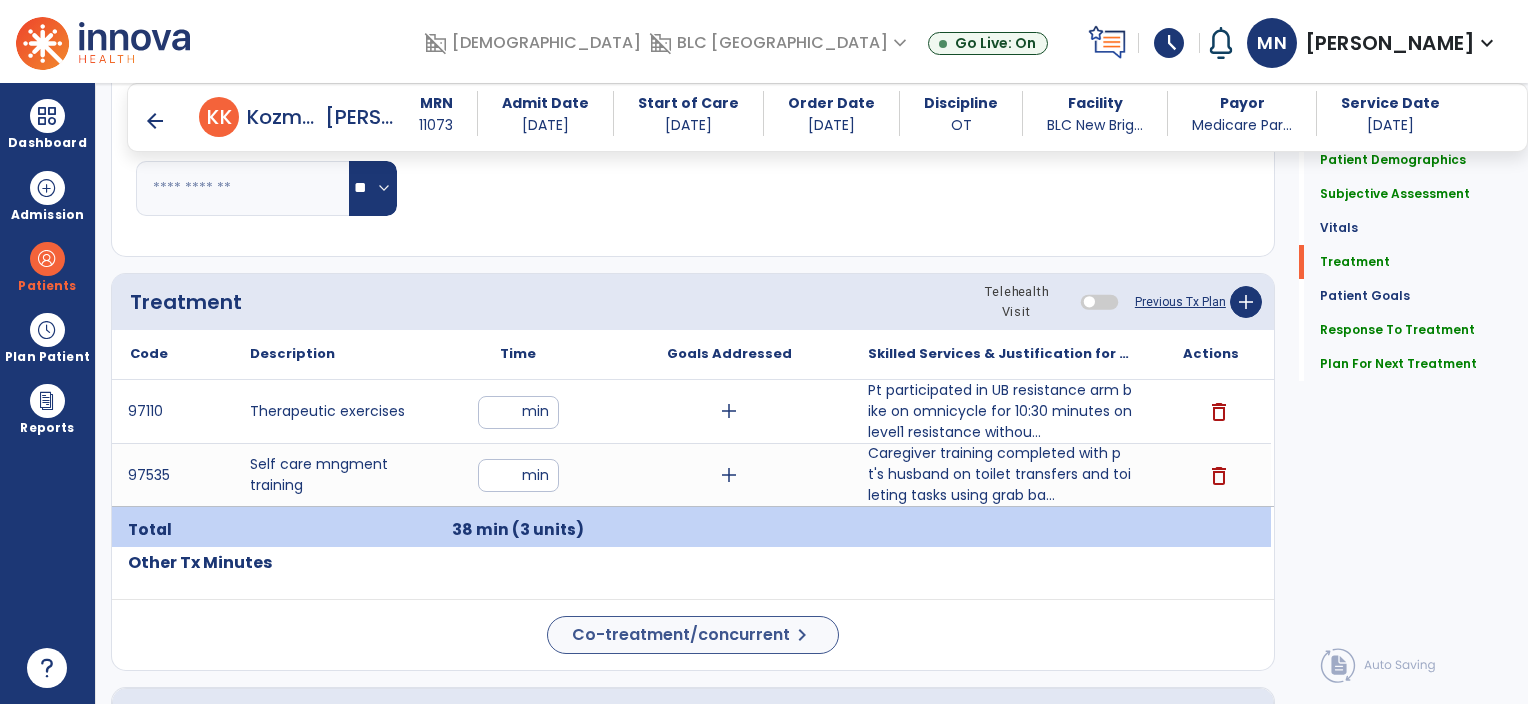 scroll, scrollTop: 2580, scrollLeft: 0, axis: vertical 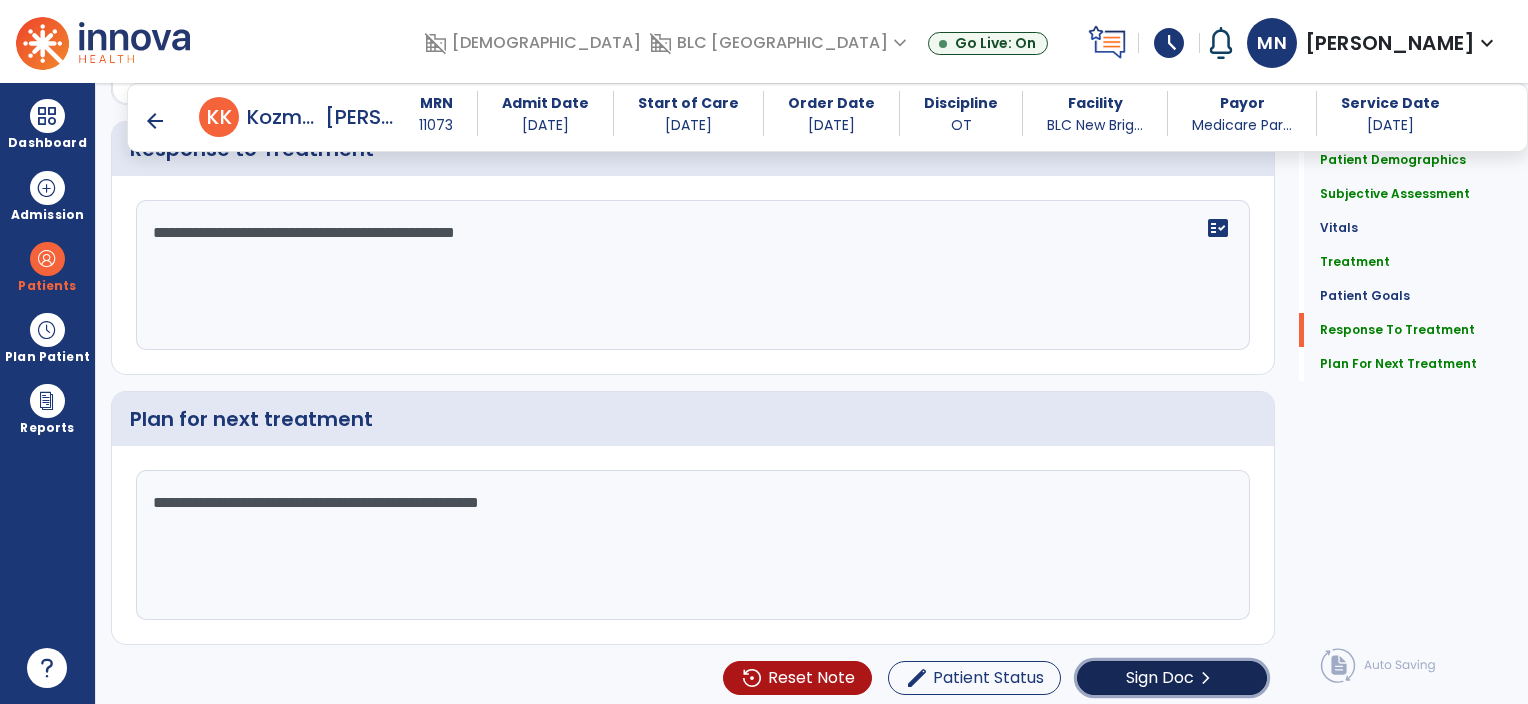 click on "Sign Doc  chevron_right" 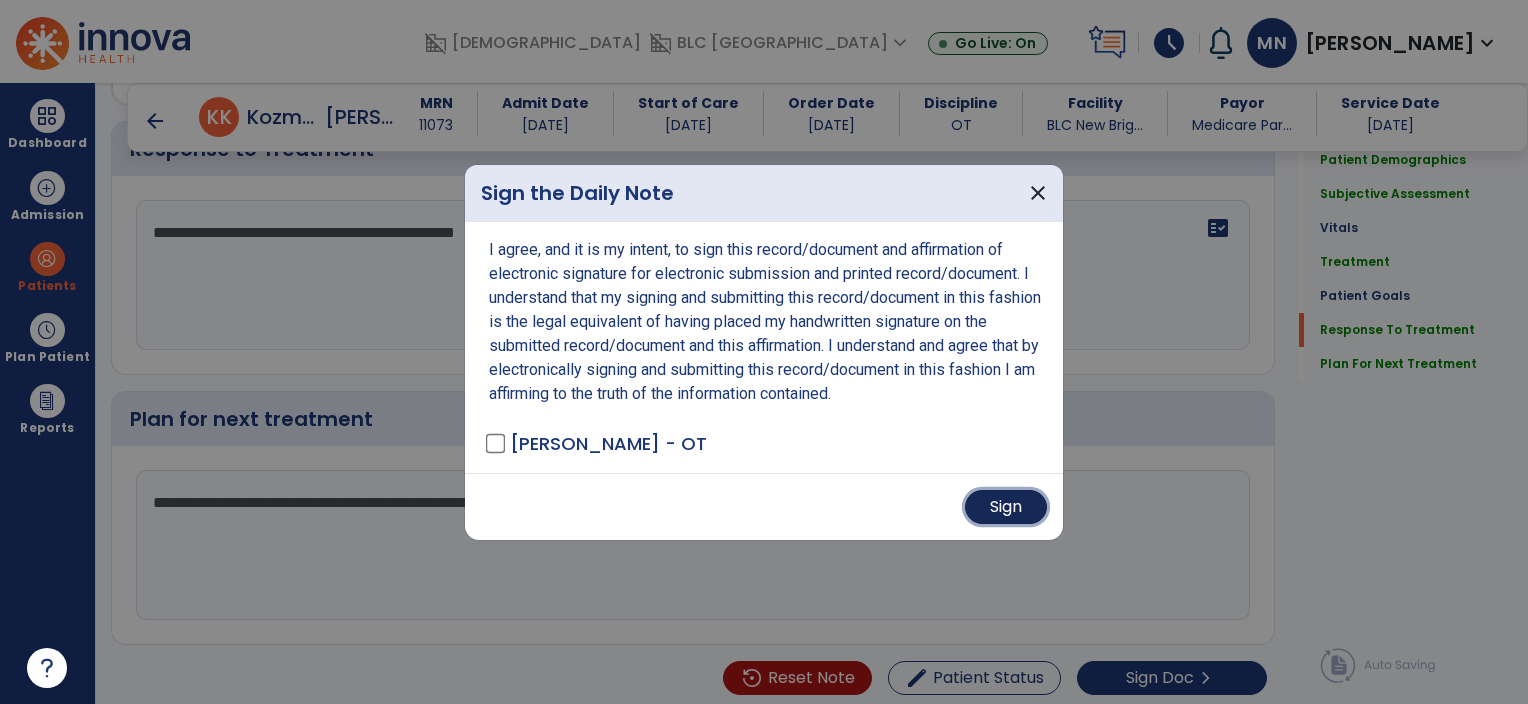 click on "Sign" at bounding box center [1006, 507] 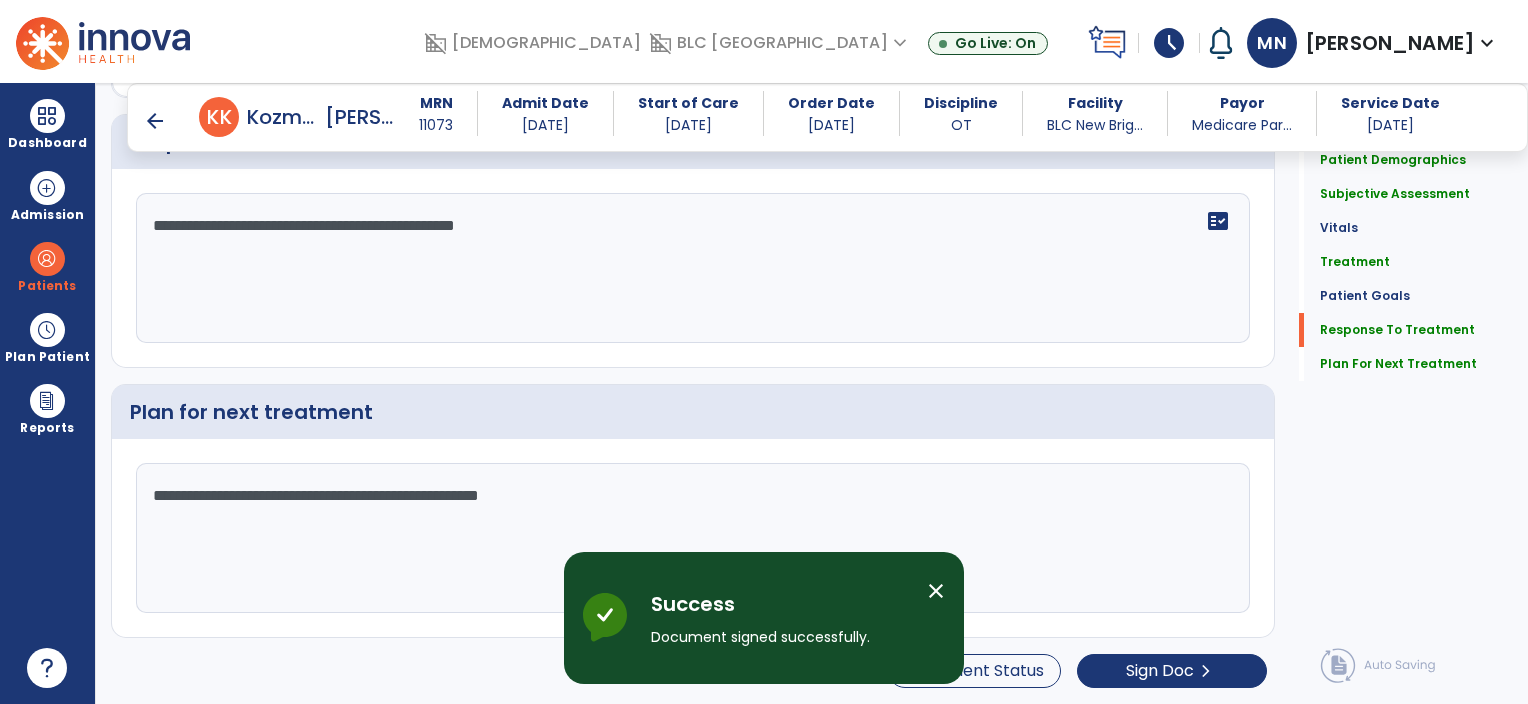 scroll, scrollTop: 0, scrollLeft: 0, axis: both 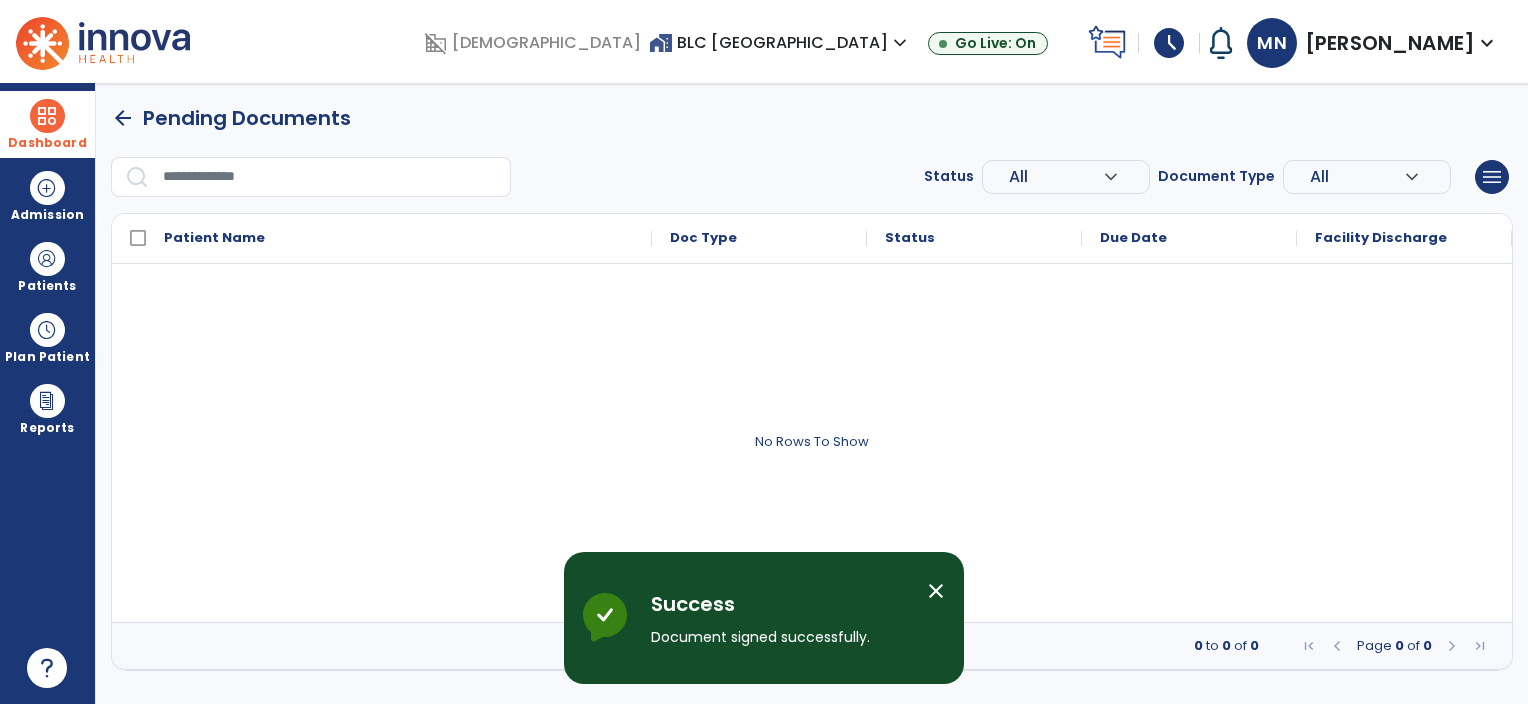 click at bounding box center (47, 116) 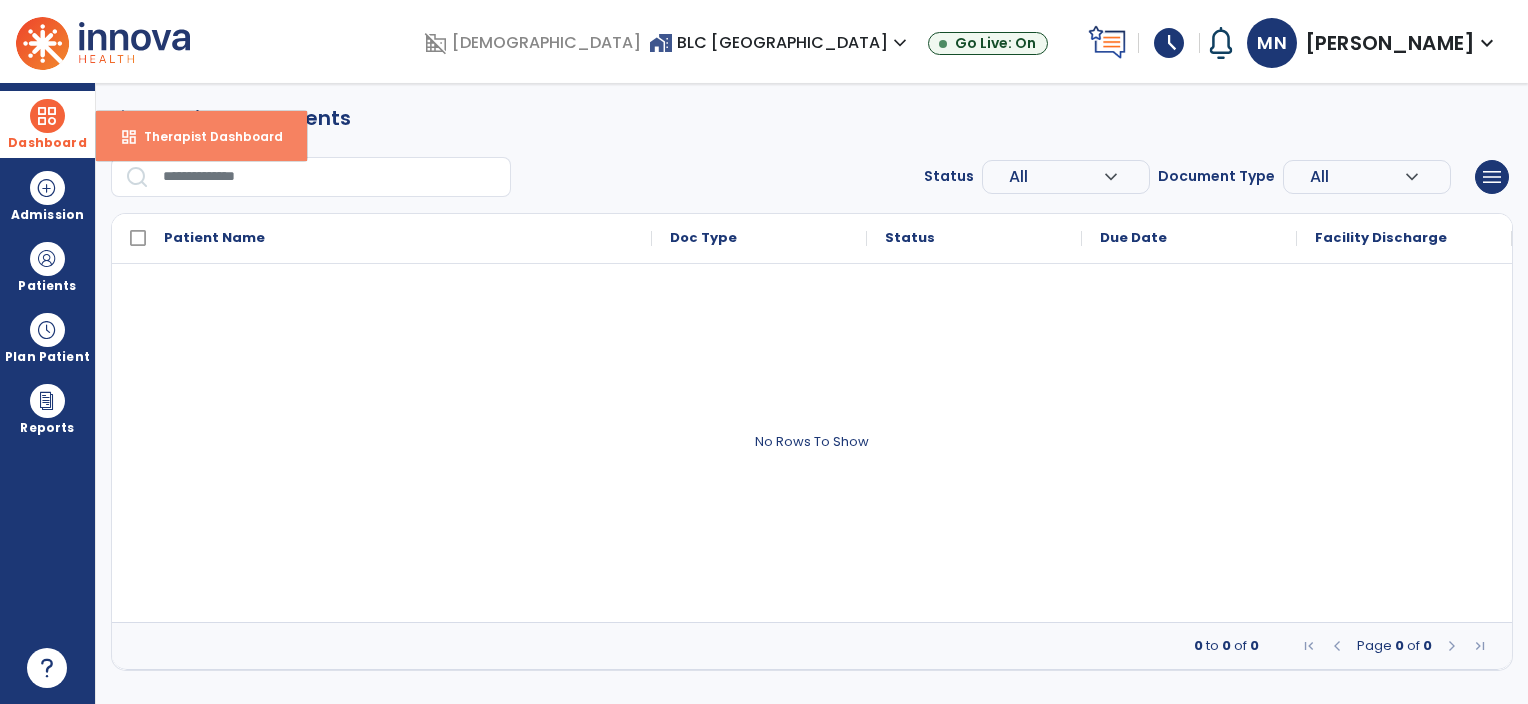 click on "dashboard  Therapist Dashboard" at bounding box center (201, 136) 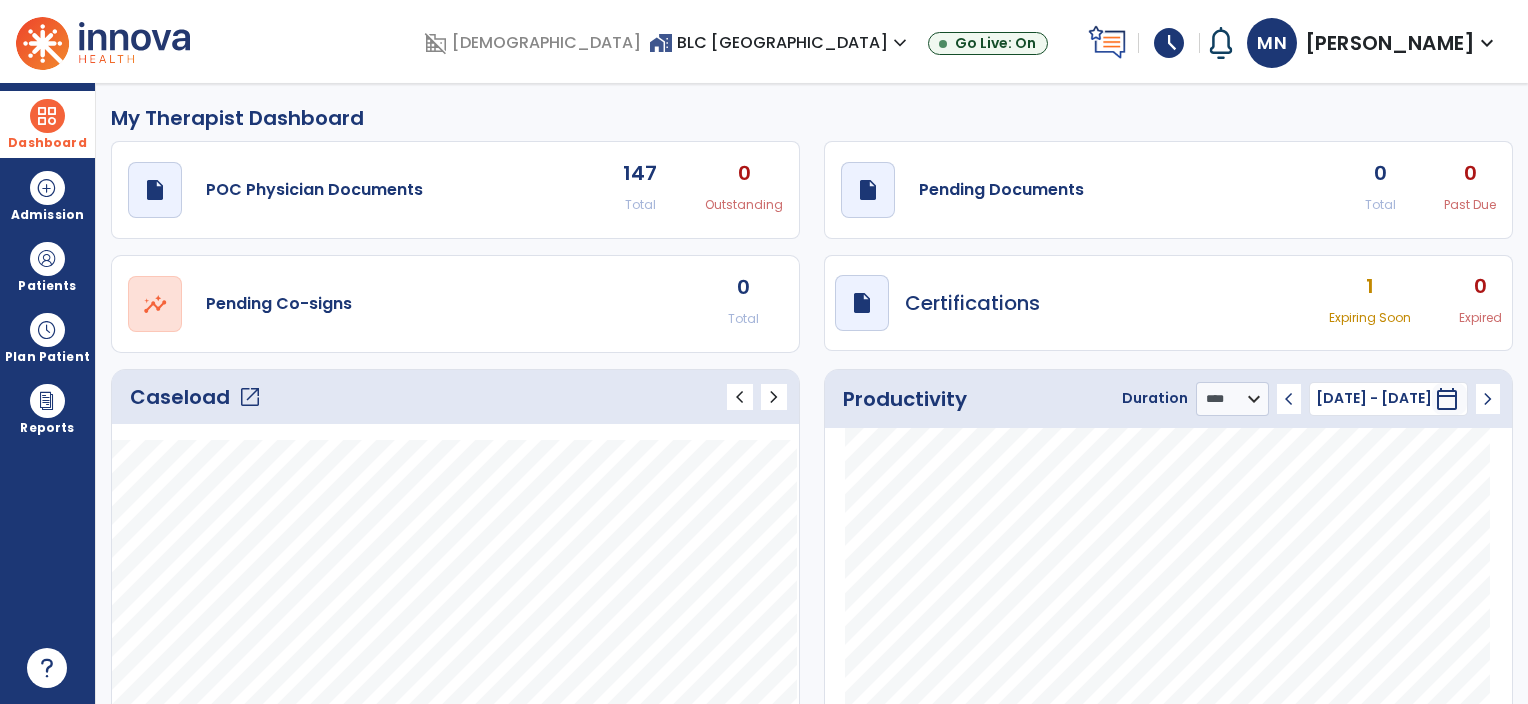 click on "schedule" at bounding box center (1169, 43) 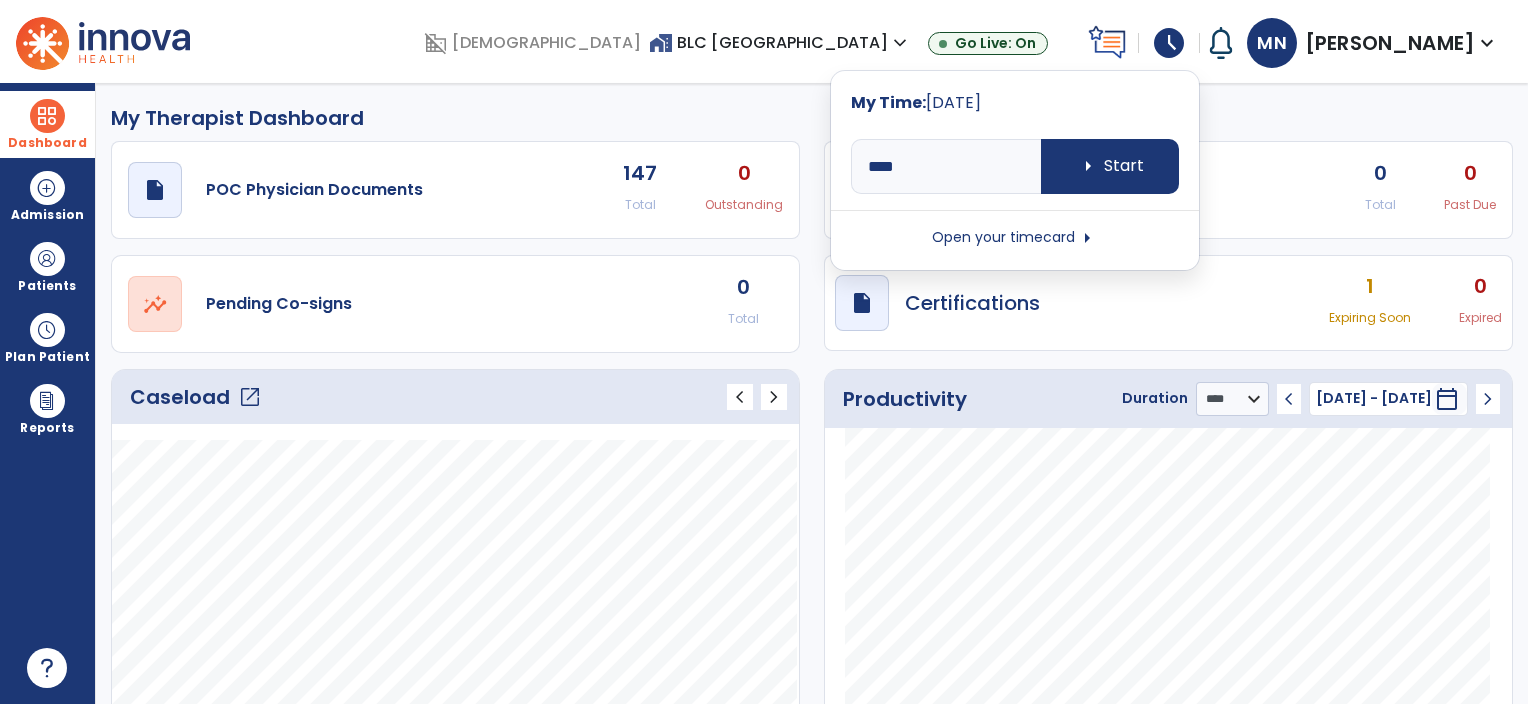 click on "My Time:   [DATE]    **** arrow_right  Start   Open your timecard  arrow_right" at bounding box center (1015, 170) 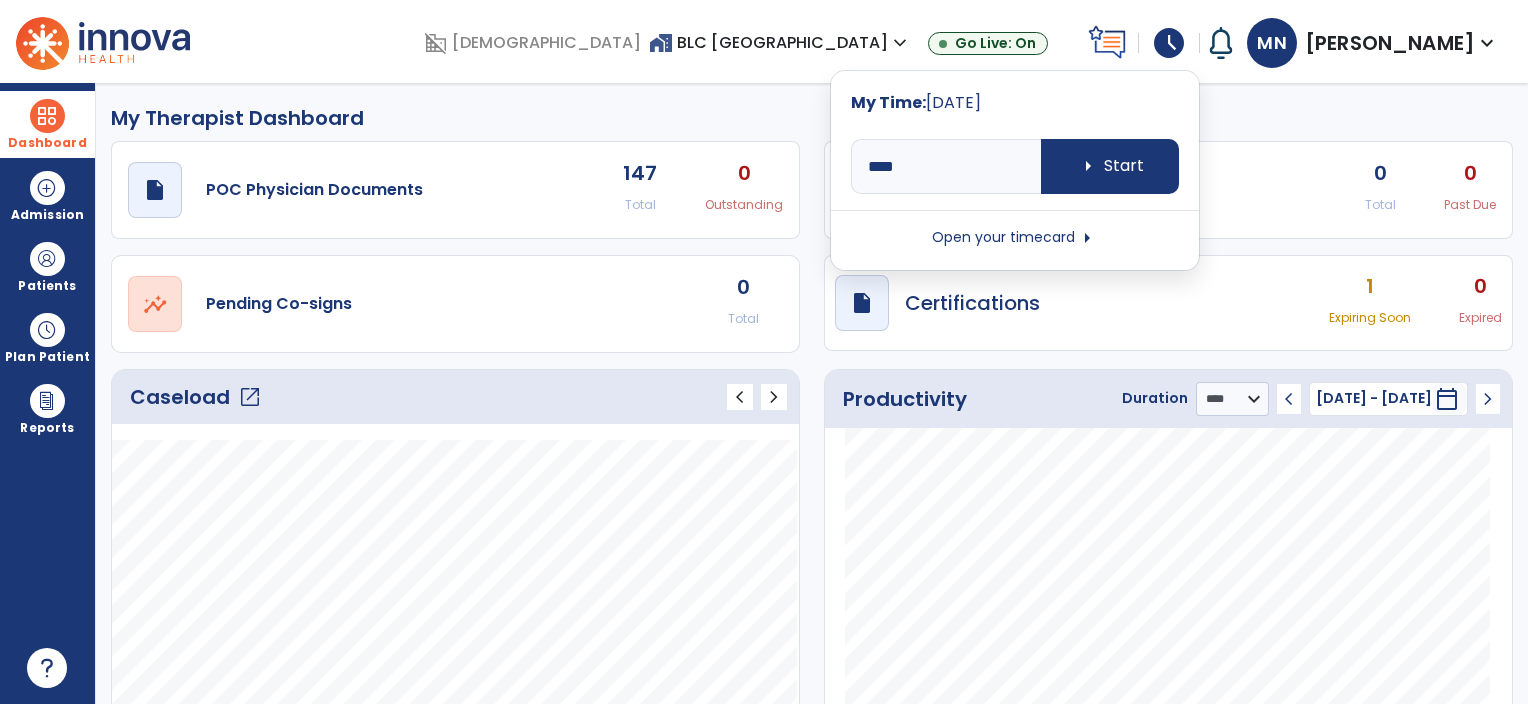 click on "Open your timecard  arrow_right" at bounding box center (1015, 238) 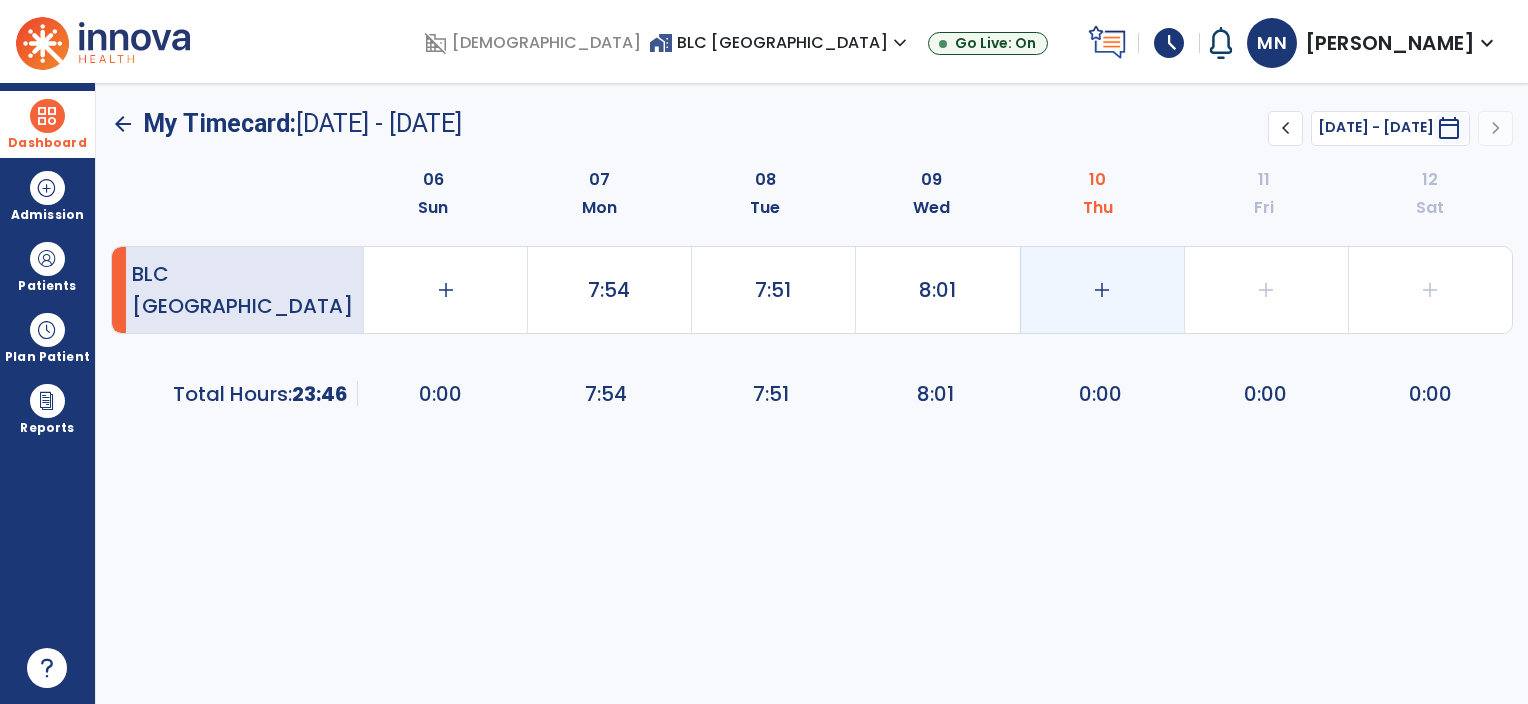 click on "add" 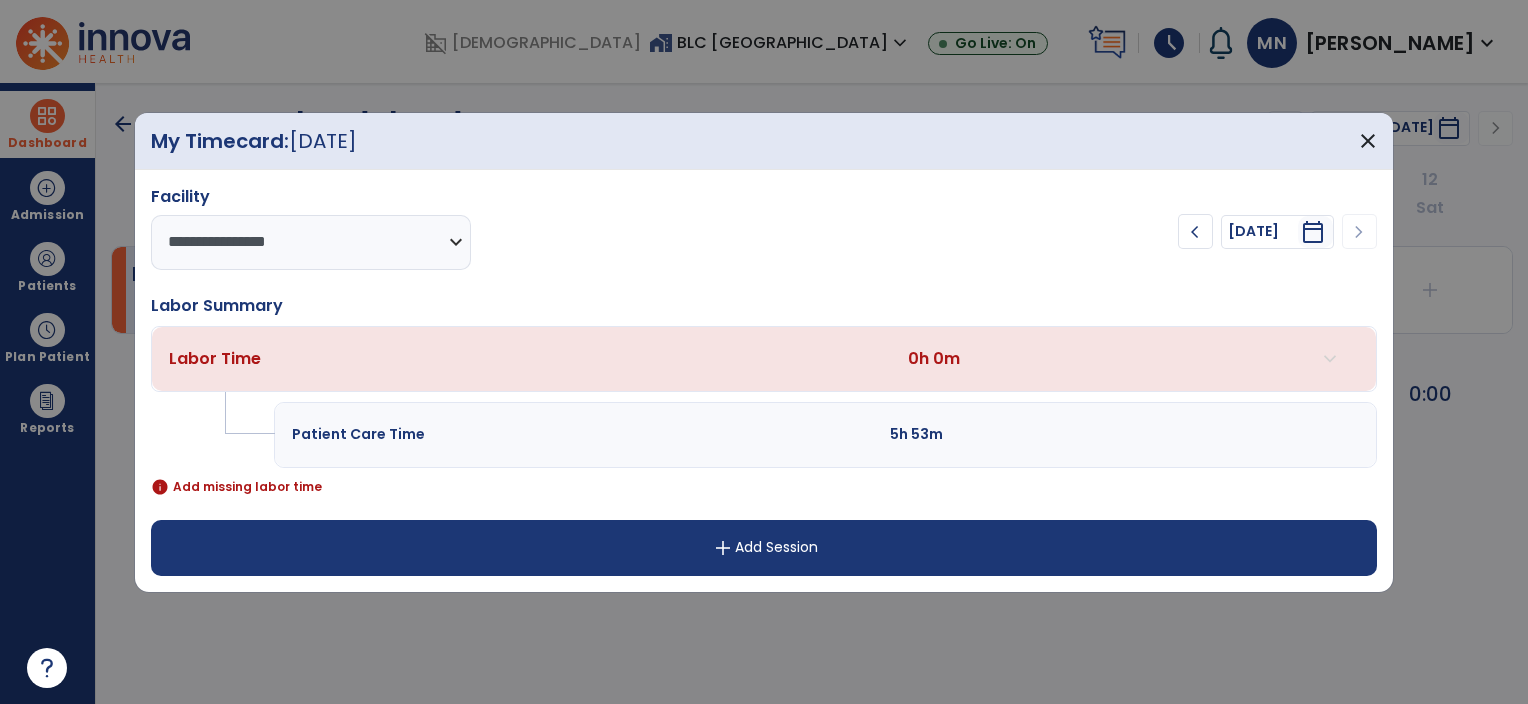click on "add  Add Session" at bounding box center [764, 548] 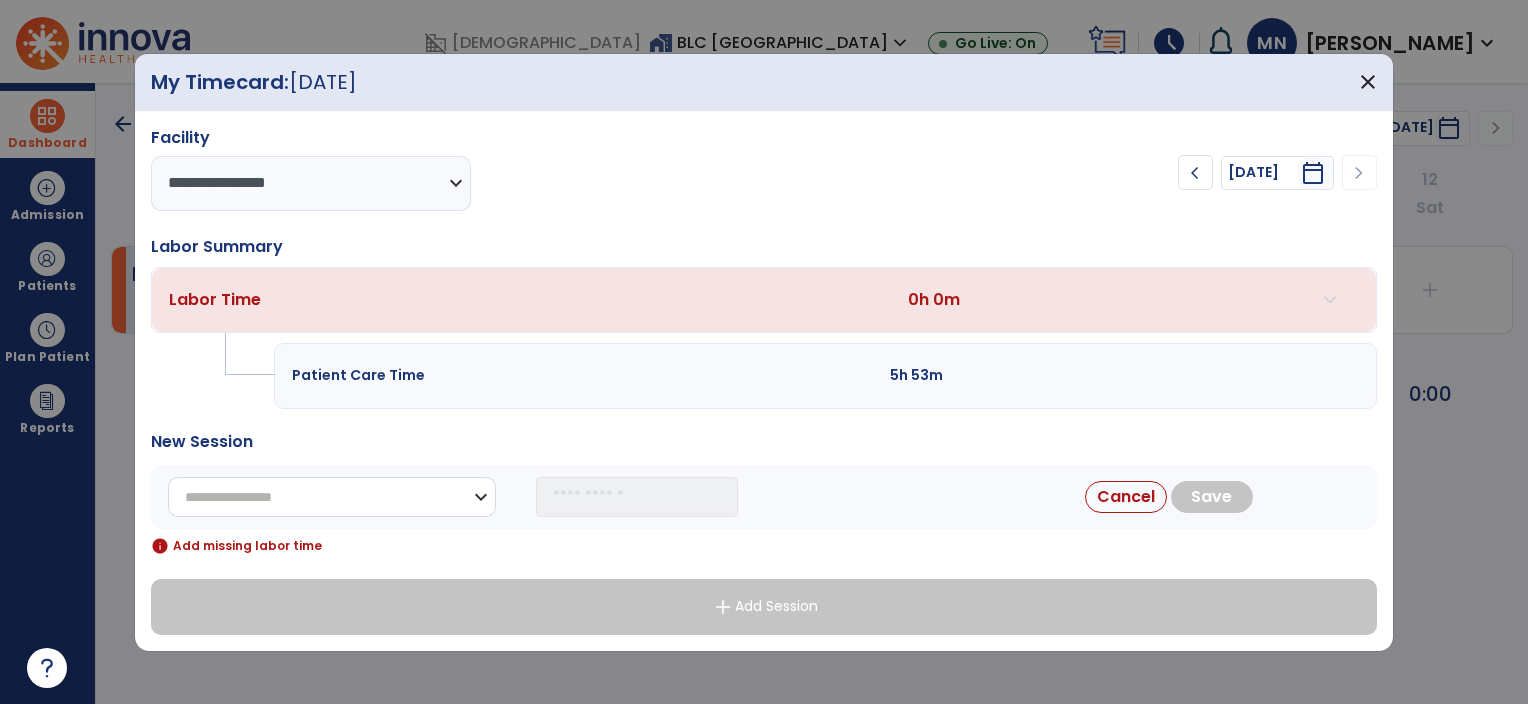 click on "**********" at bounding box center [332, 497] 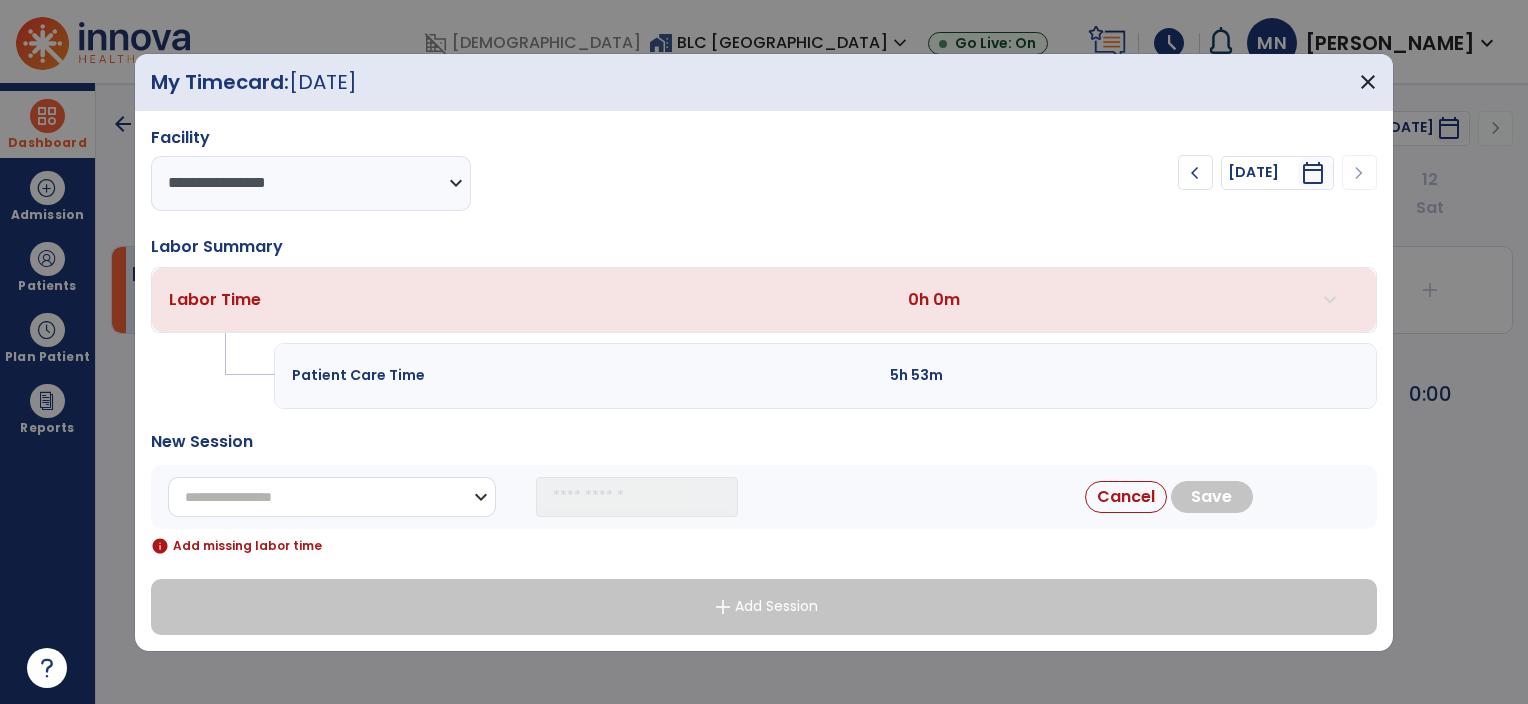select on "**********" 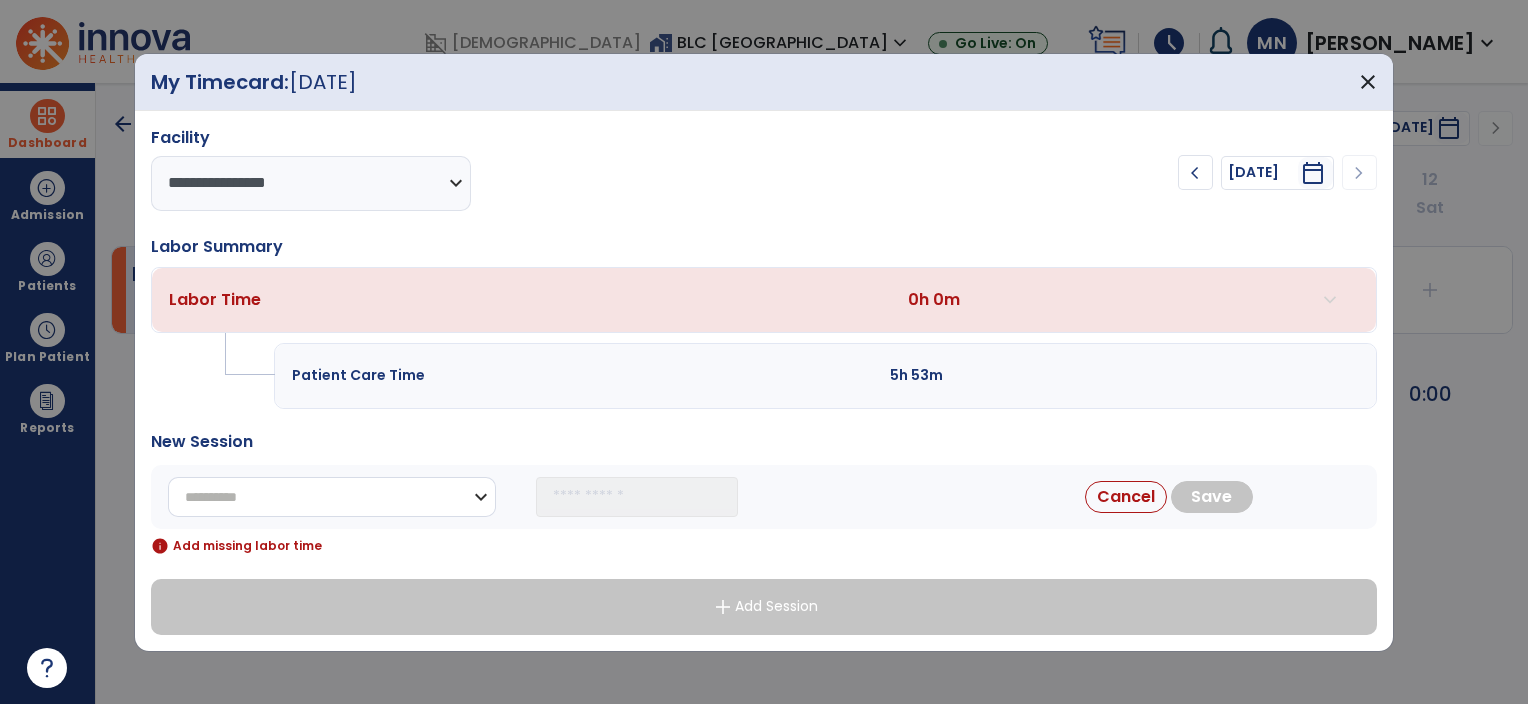 click on "**********" at bounding box center (332, 497) 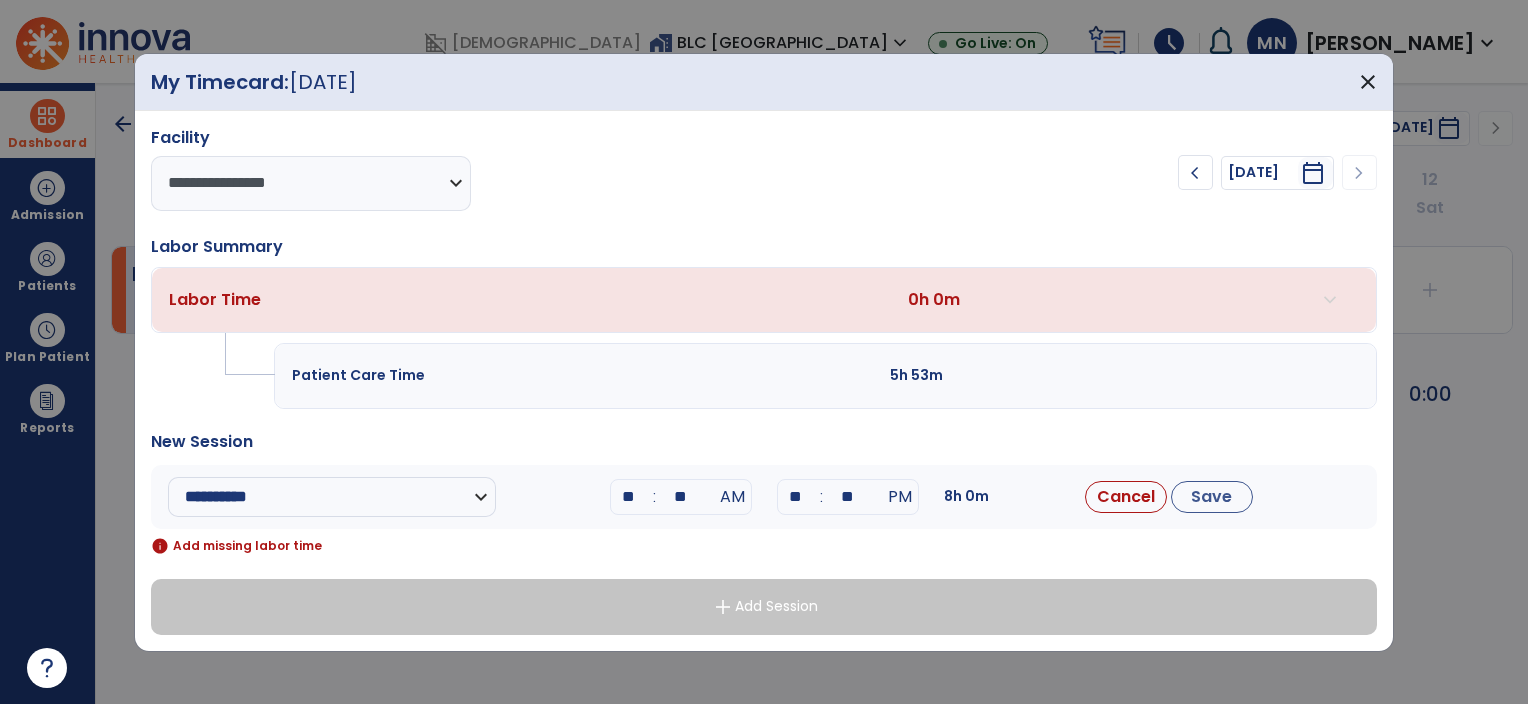 click on "**" at bounding box center (629, 497) 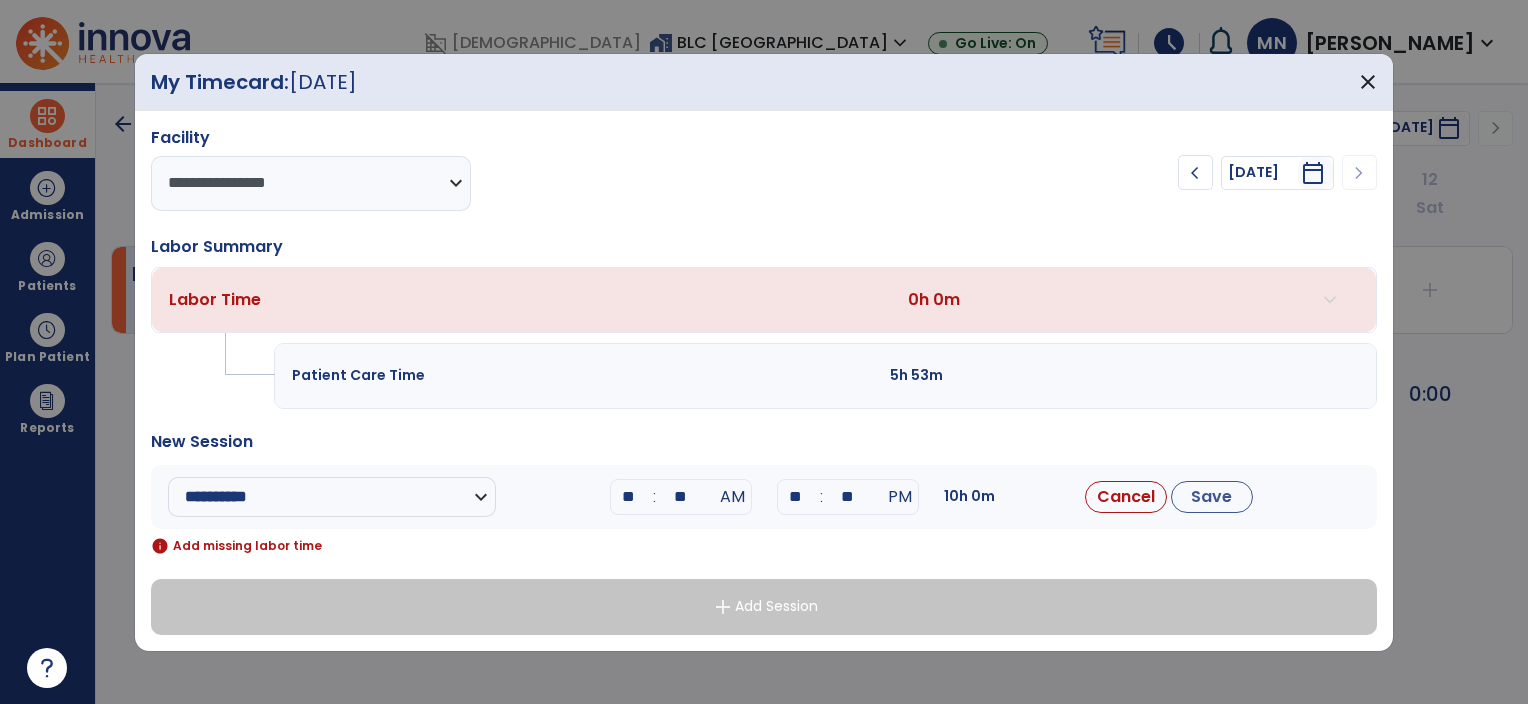 type on "*" 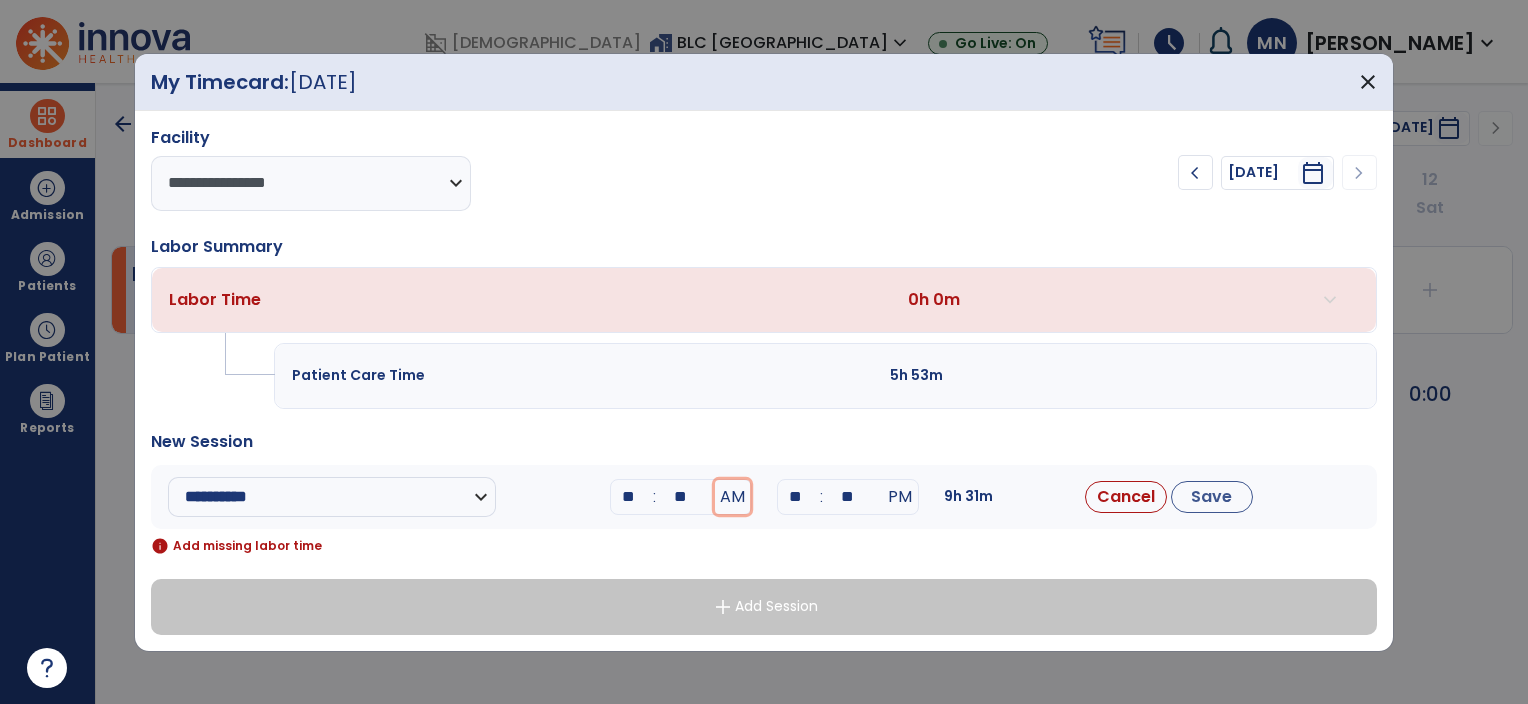 type 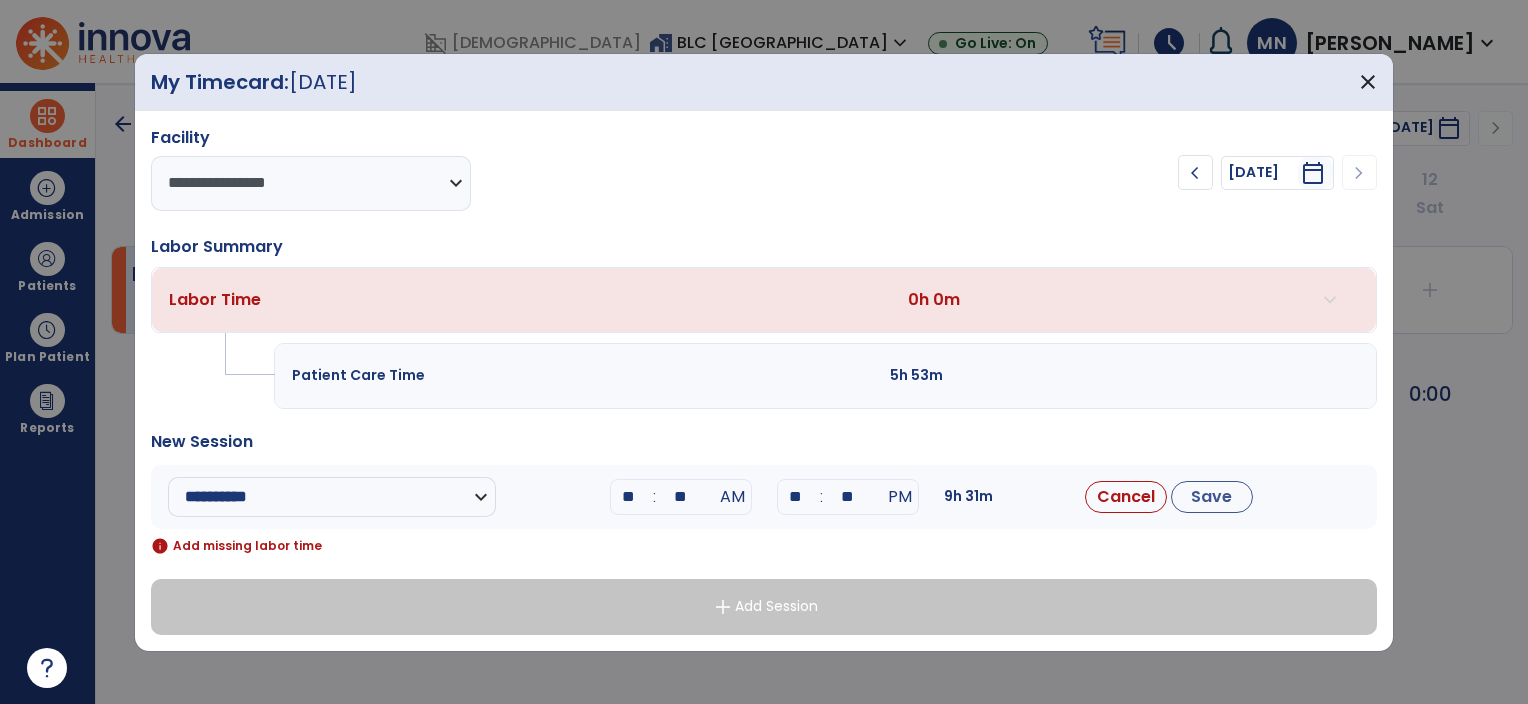 type on "**" 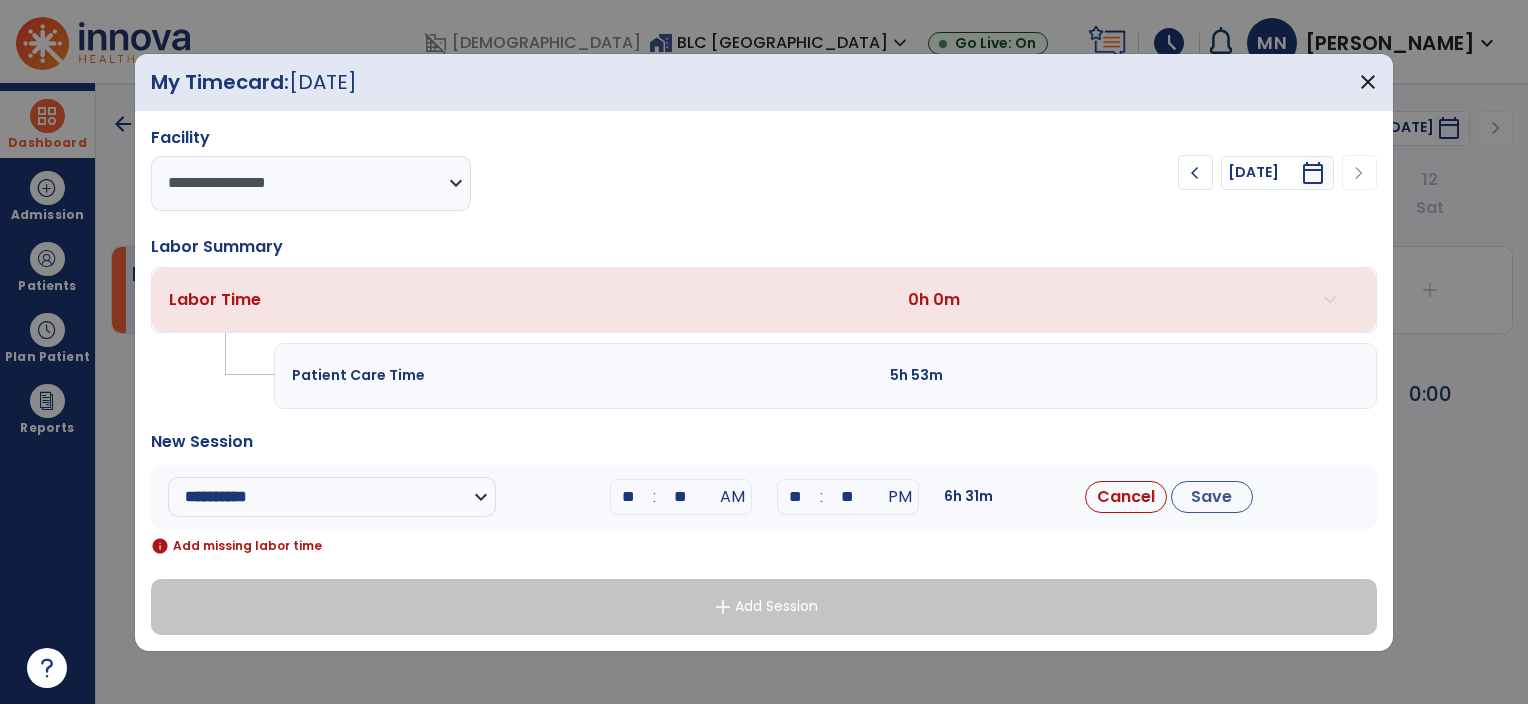 type on "**" 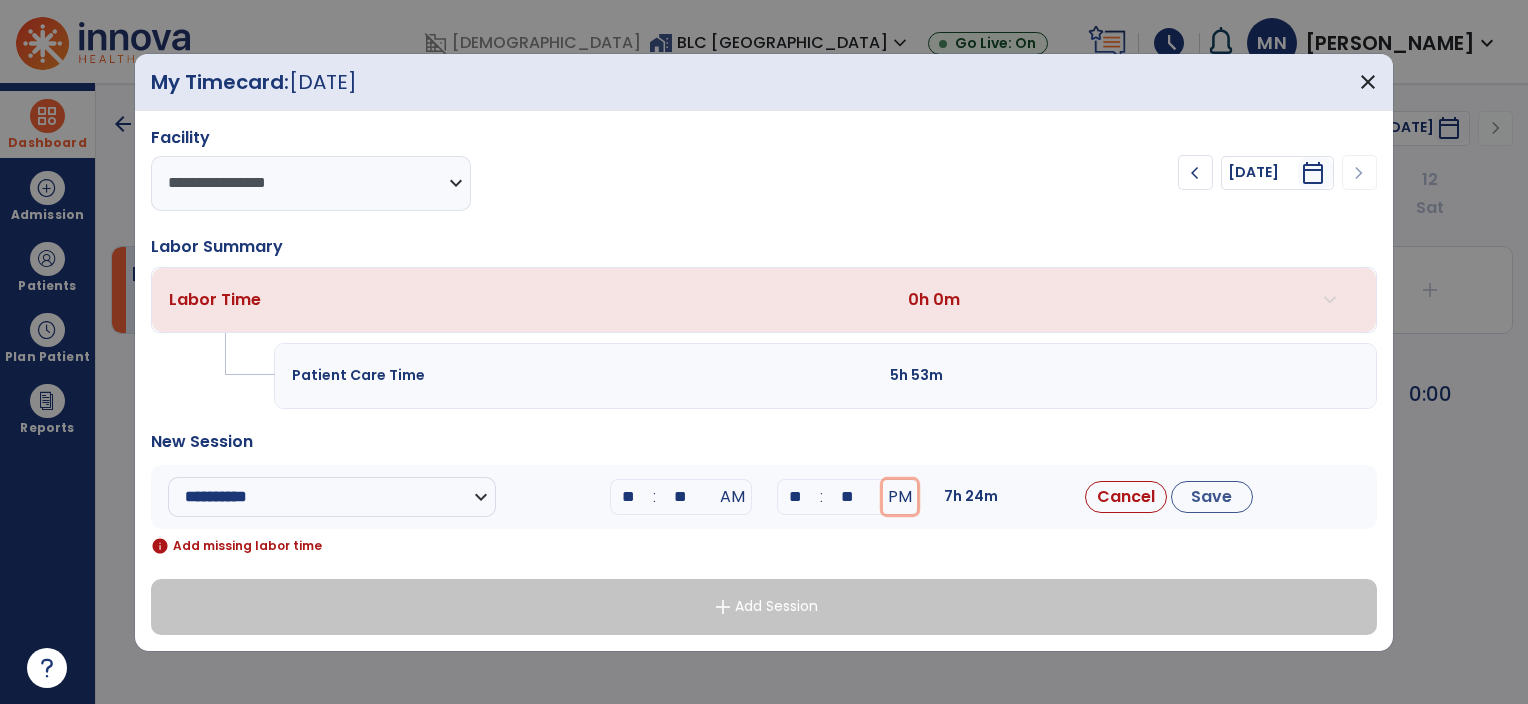 type 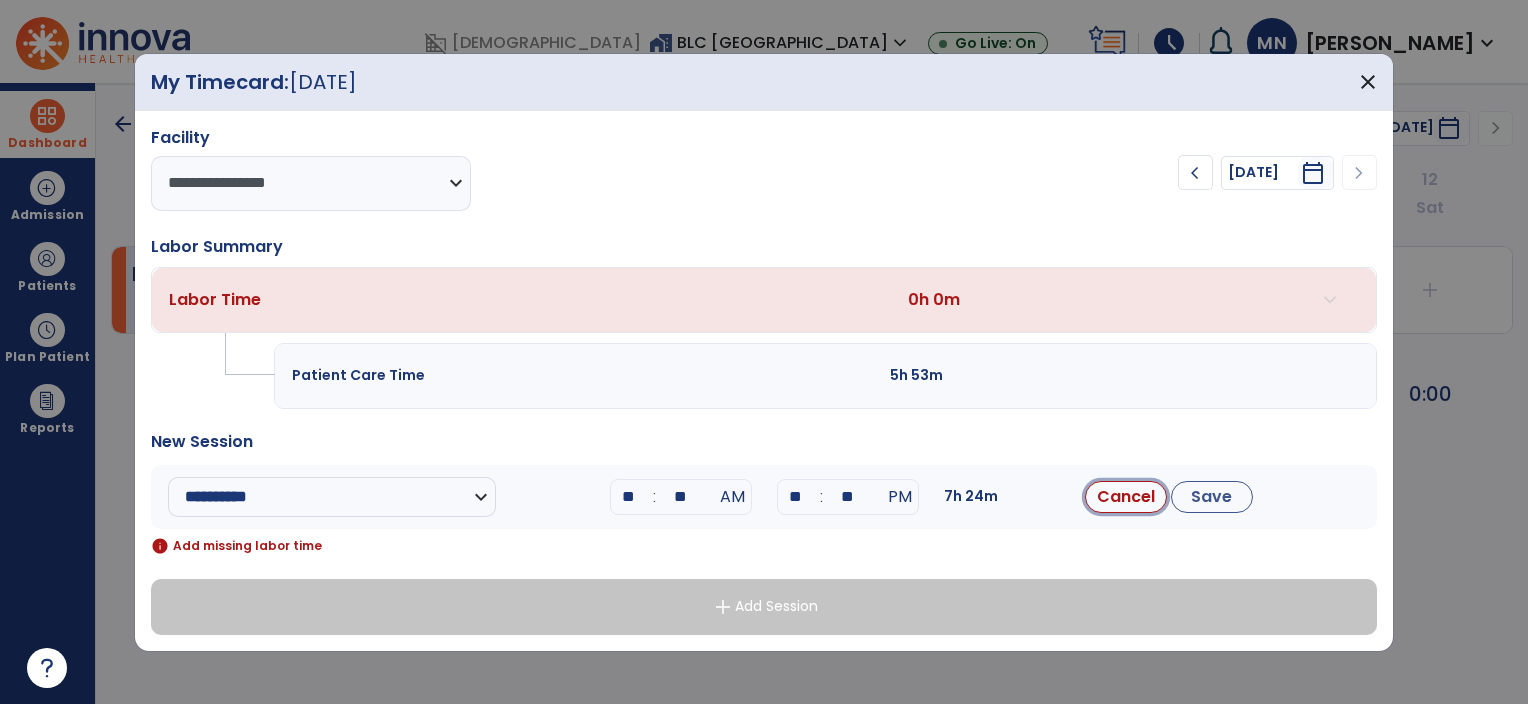 type 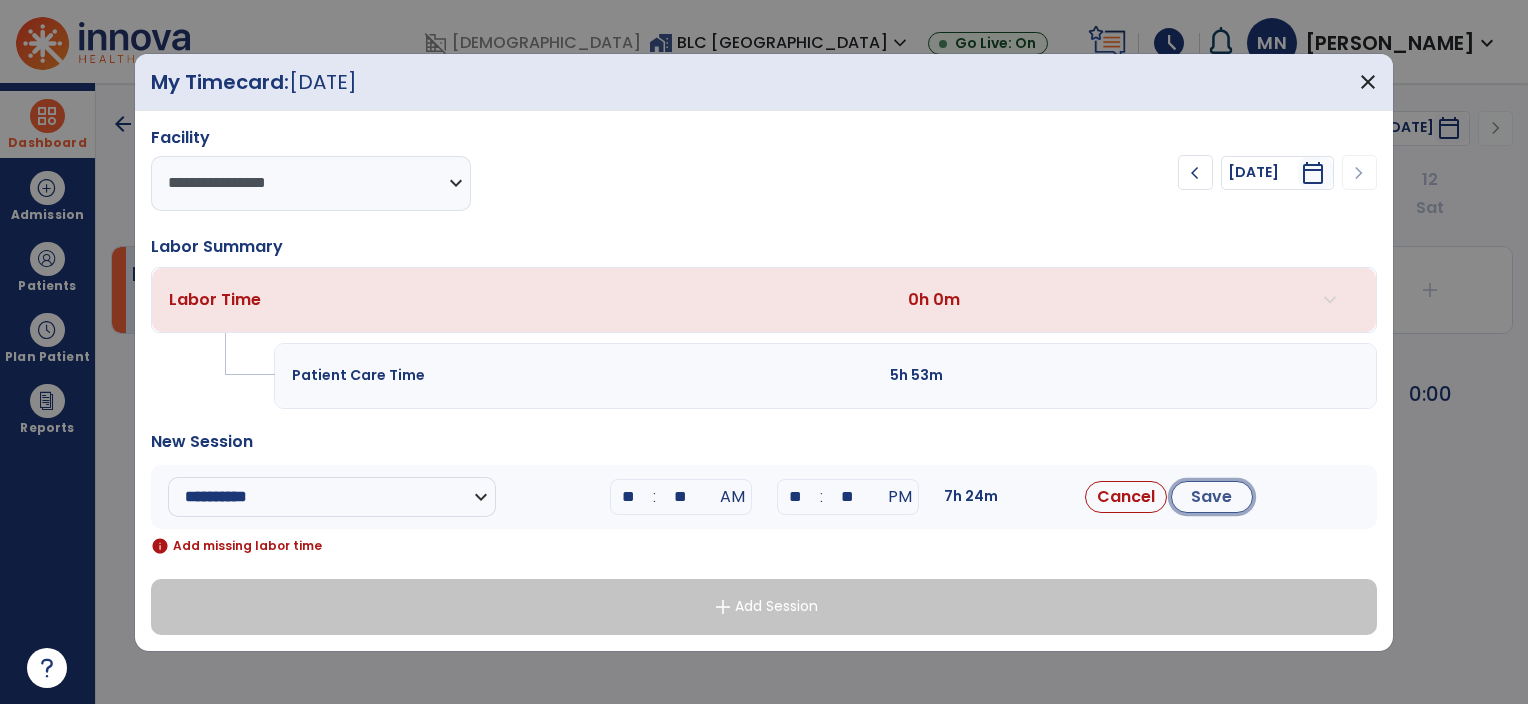 type 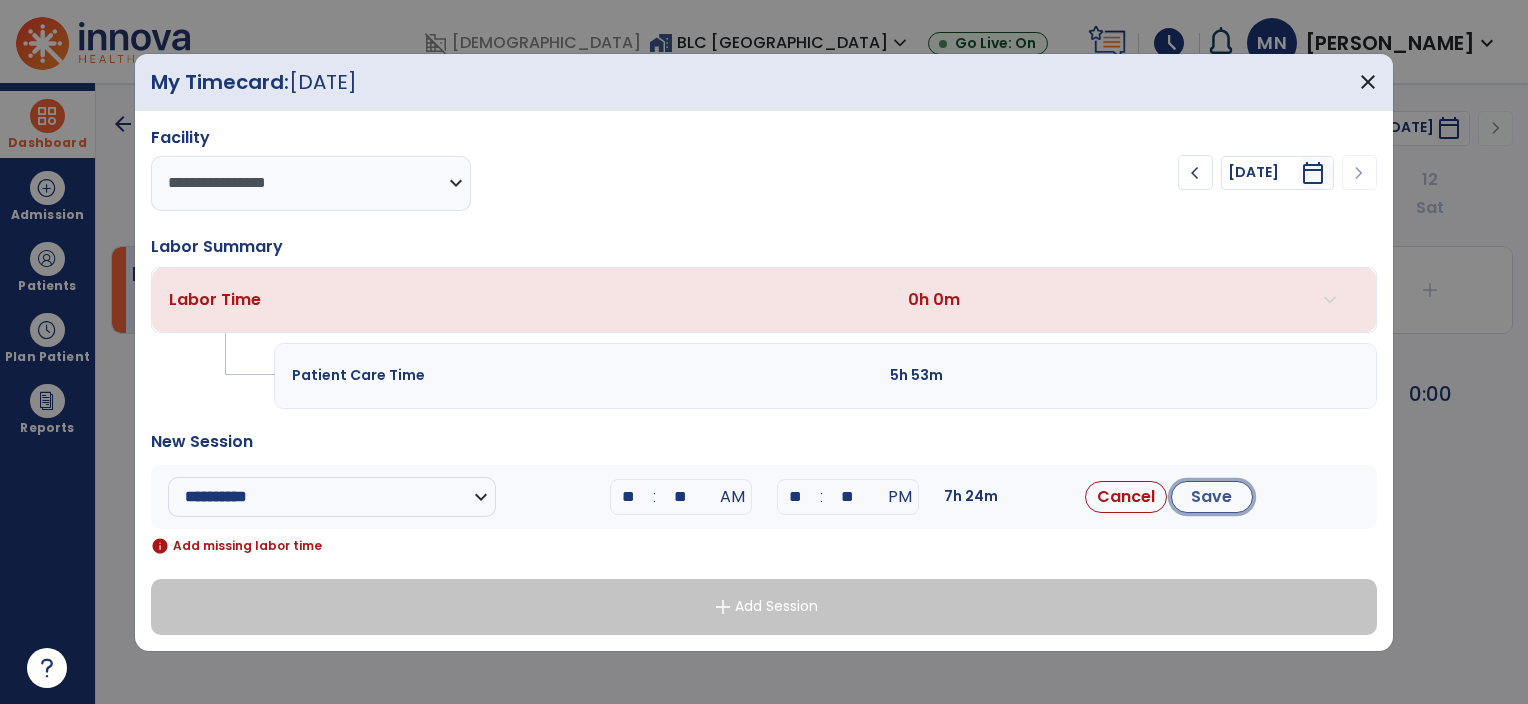 click on "Save" at bounding box center [1212, 497] 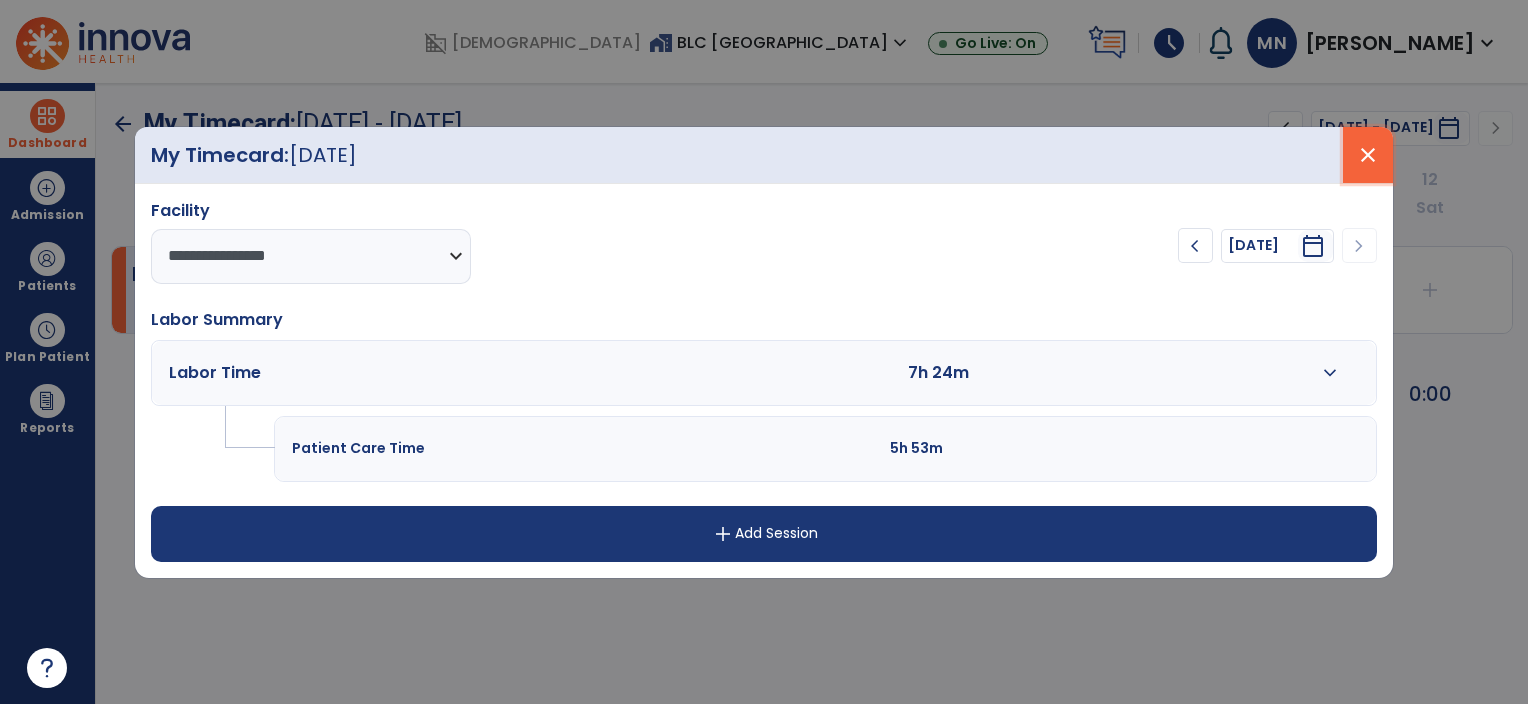 click on "close" at bounding box center [1368, 155] 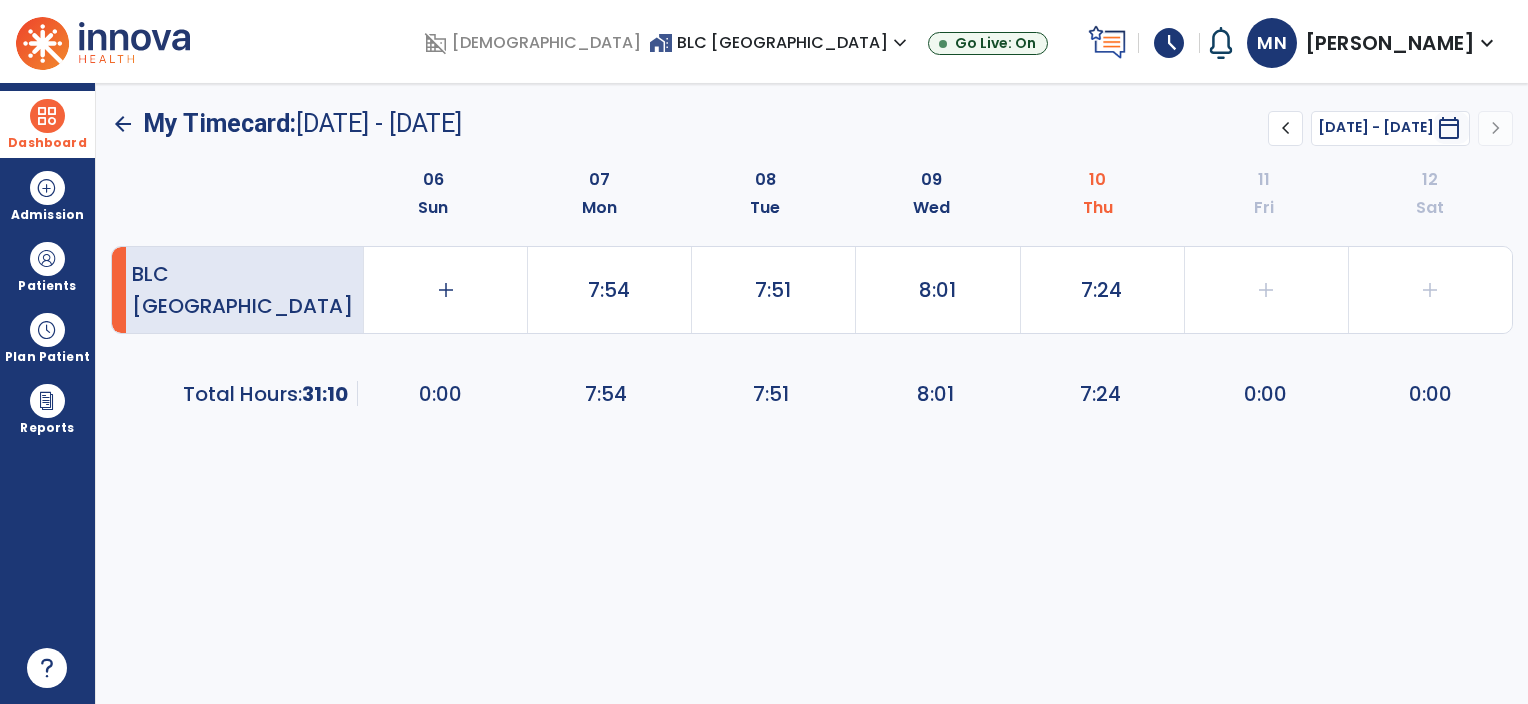 click at bounding box center (47, 116) 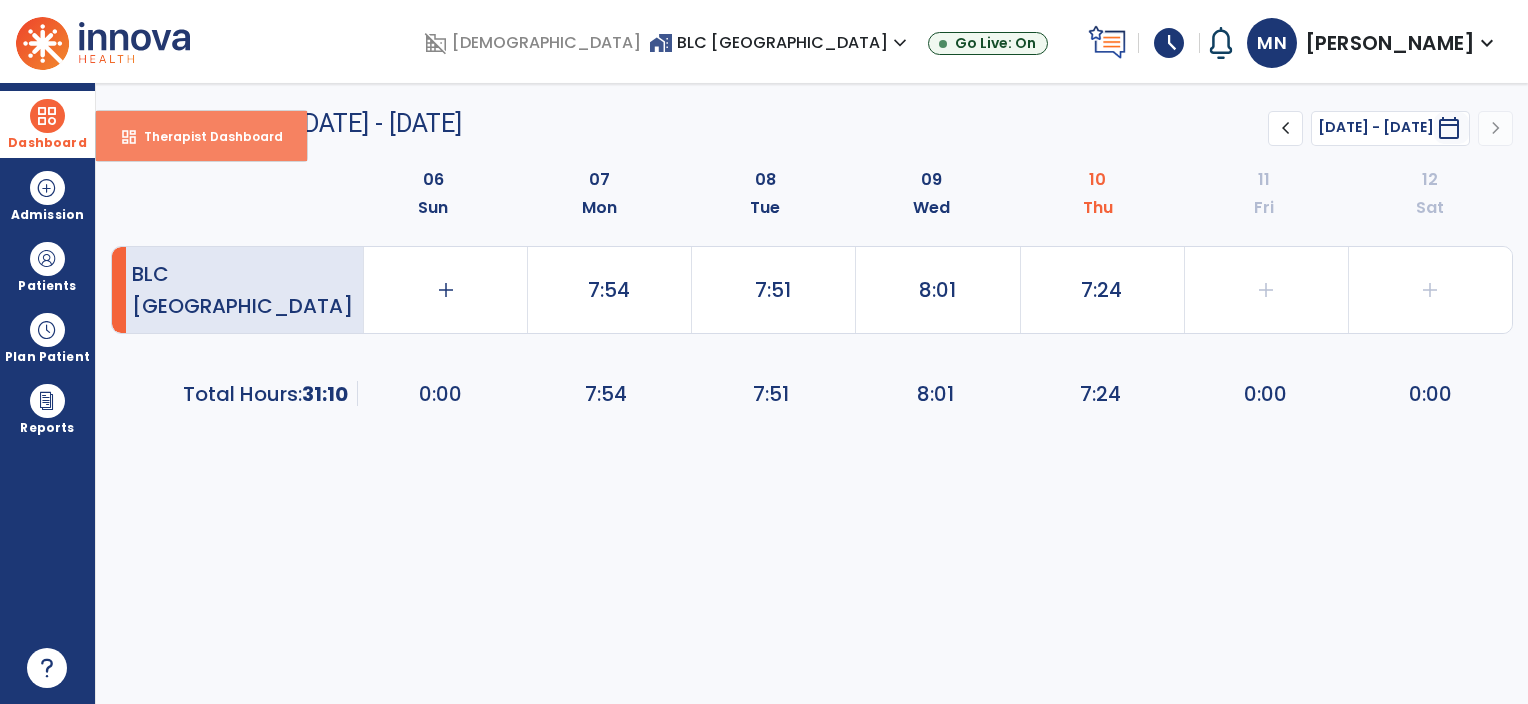 click on "dashboard  Therapist Dashboard" at bounding box center (201, 136) 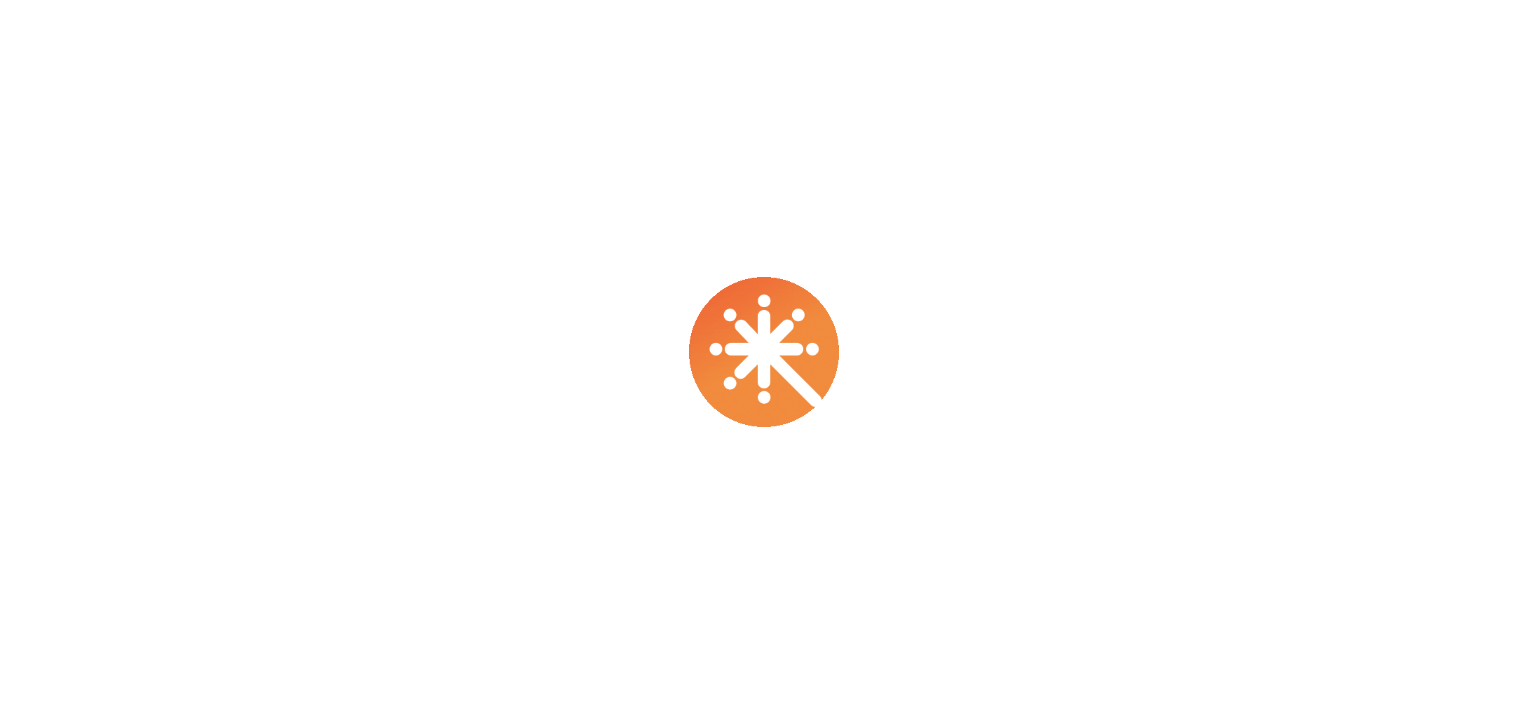 scroll, scrollTop: 0, scrollLeft: 0, axis: both 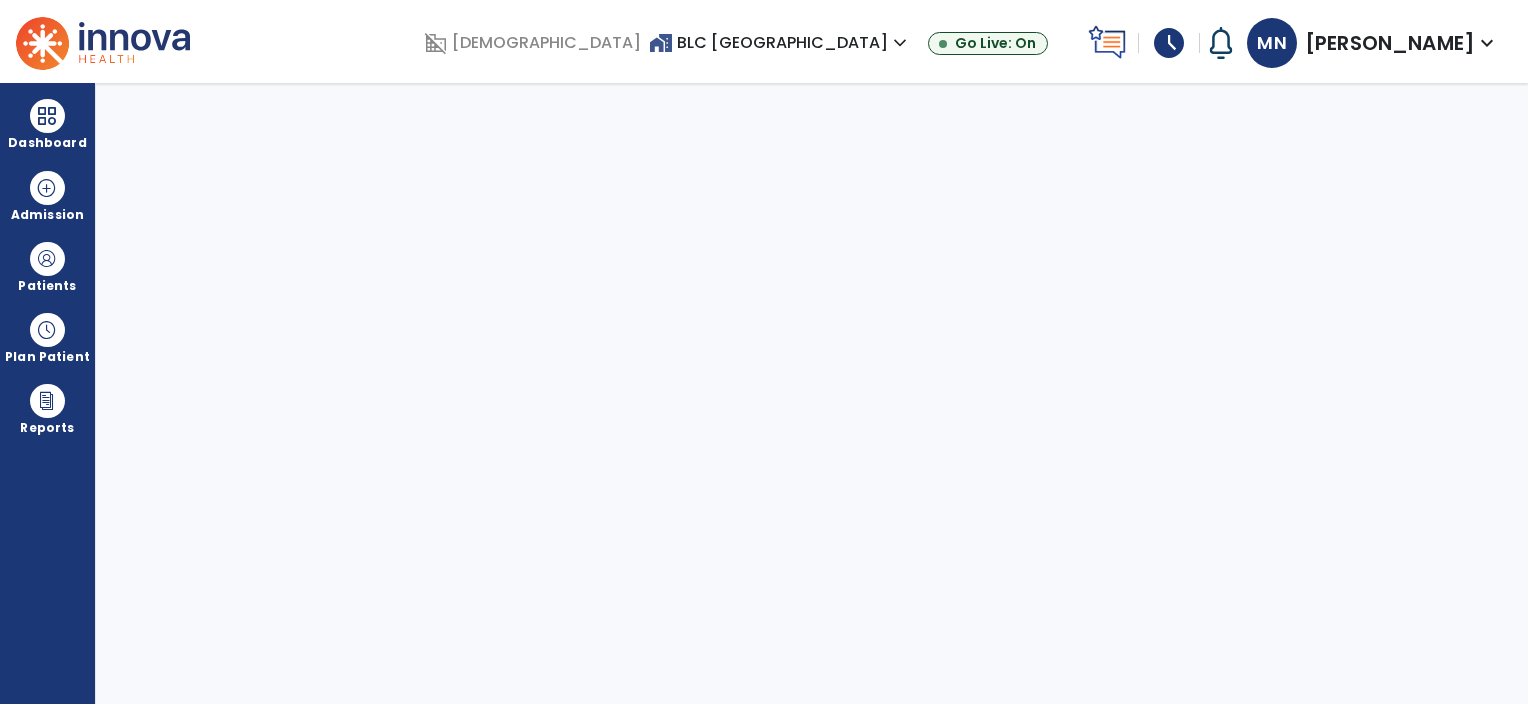 select on "****" 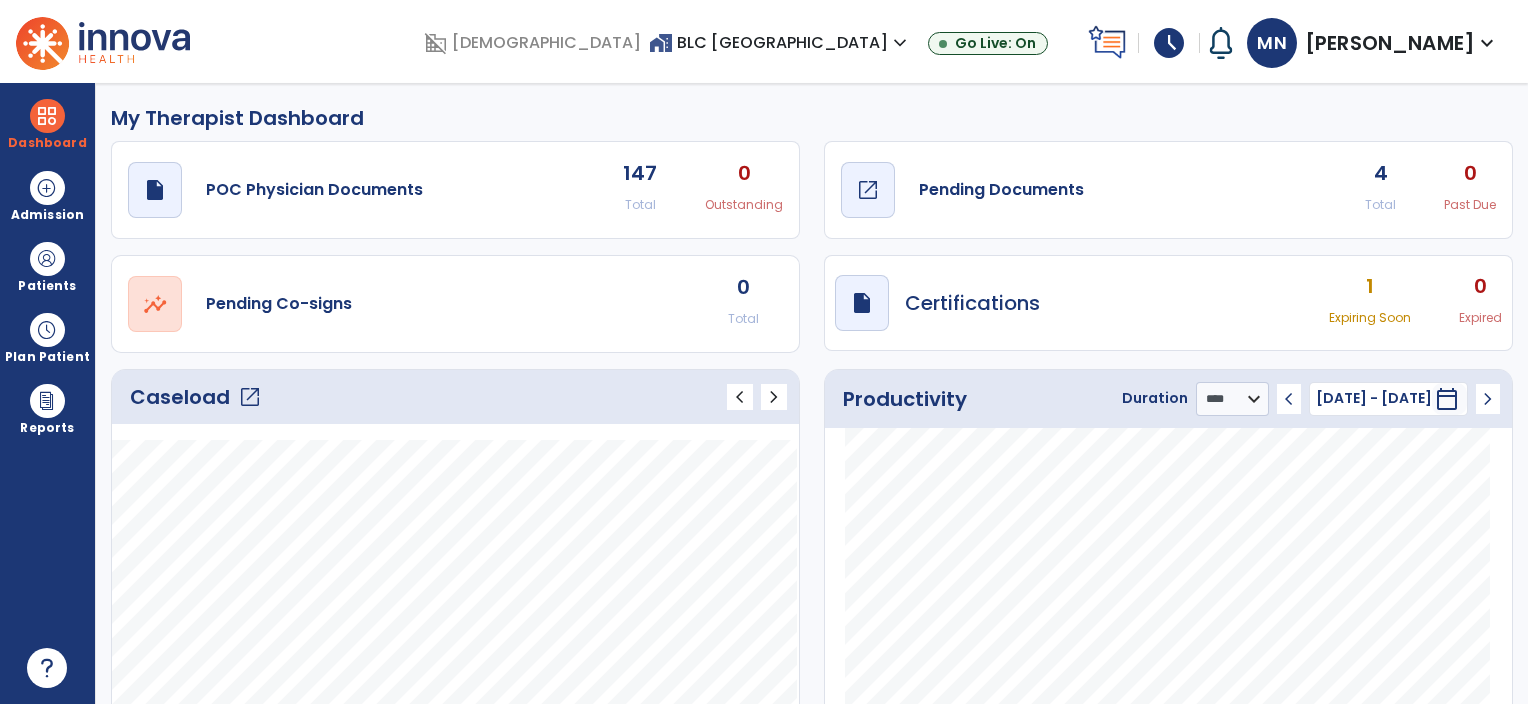 click on "Pending Documents" 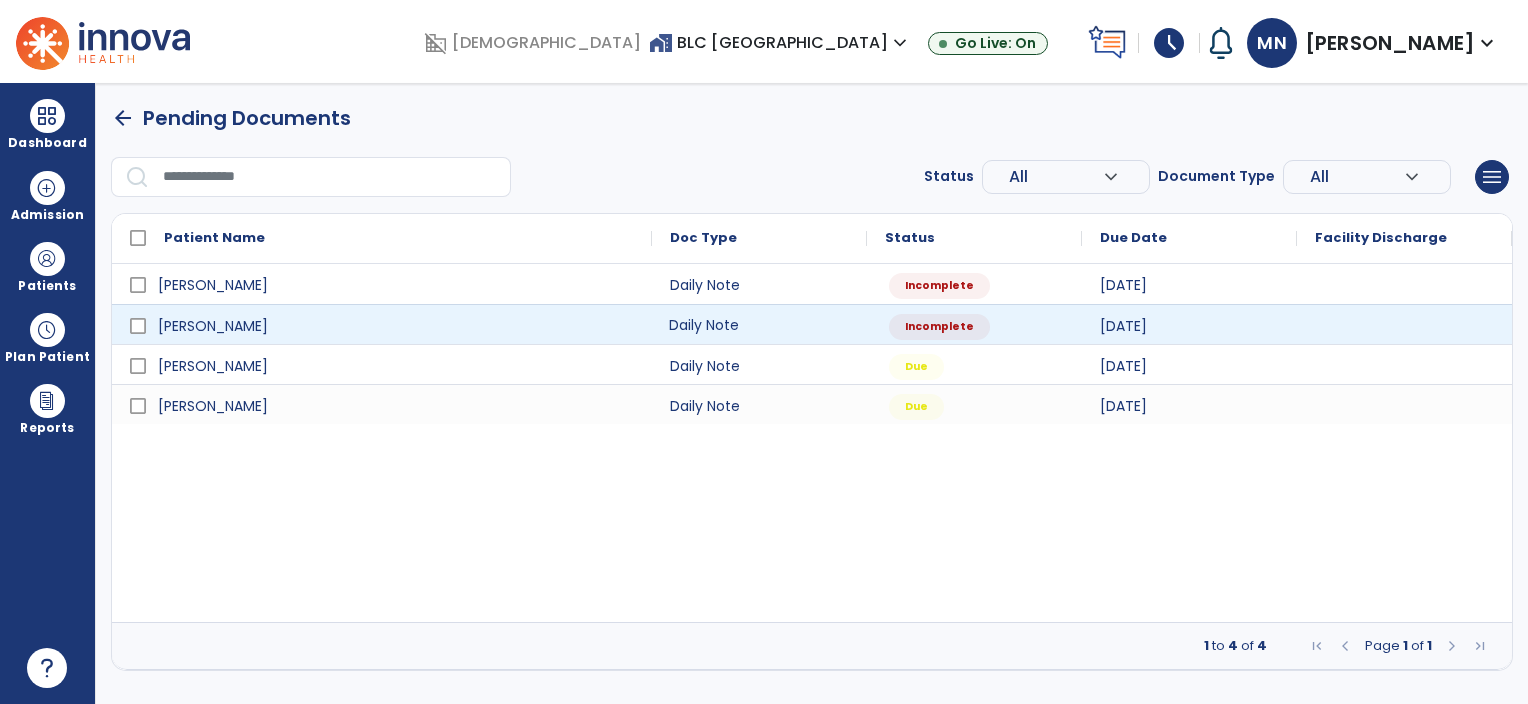 click on "Daily Note" at bounding box center [759, 324] 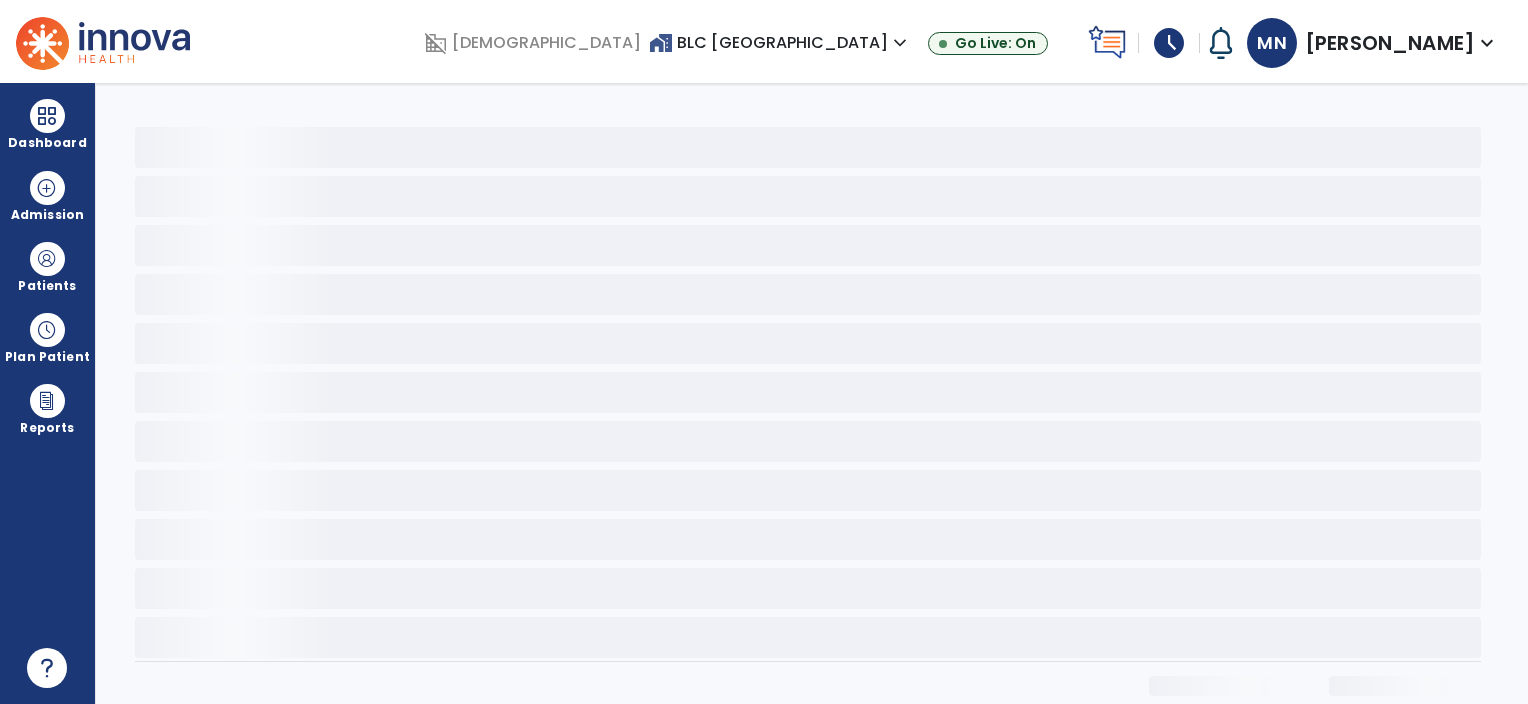 select on "*" 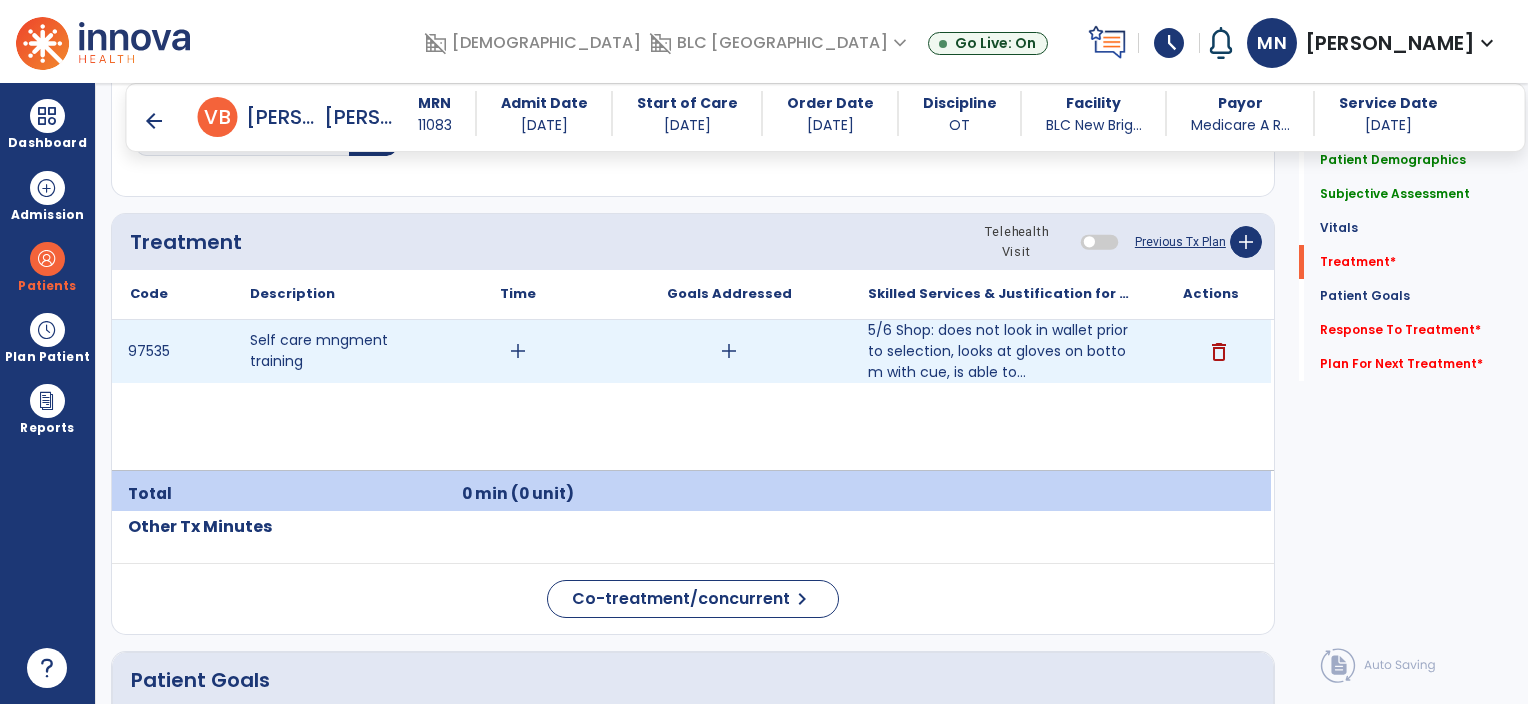 scroll, scrollTop: 1178, scrollLeft: 0, axis: vertical 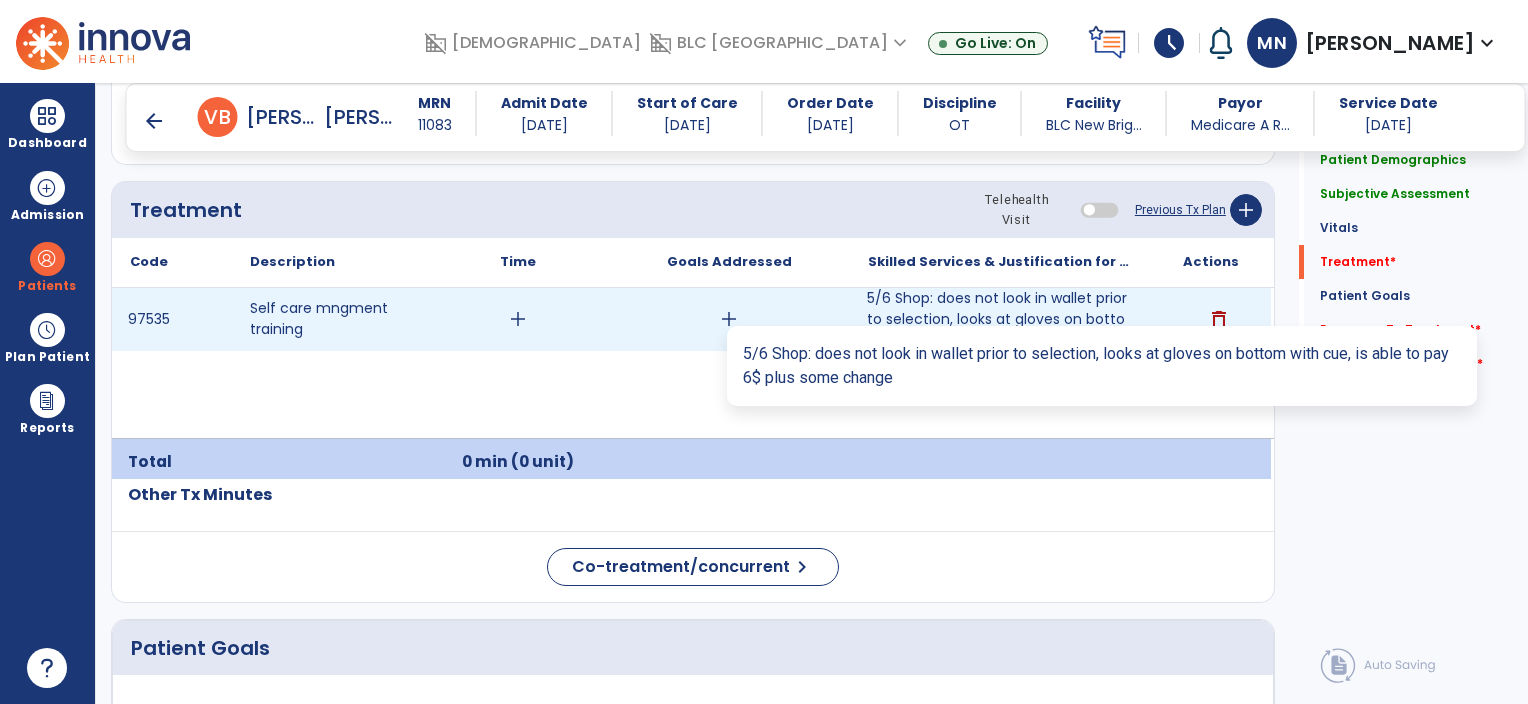 click on "5/6 Shop: does not look in wallet prior to selection, looks at gloves on bottom with cue, is able to..." at bounding box center [1000, 319] 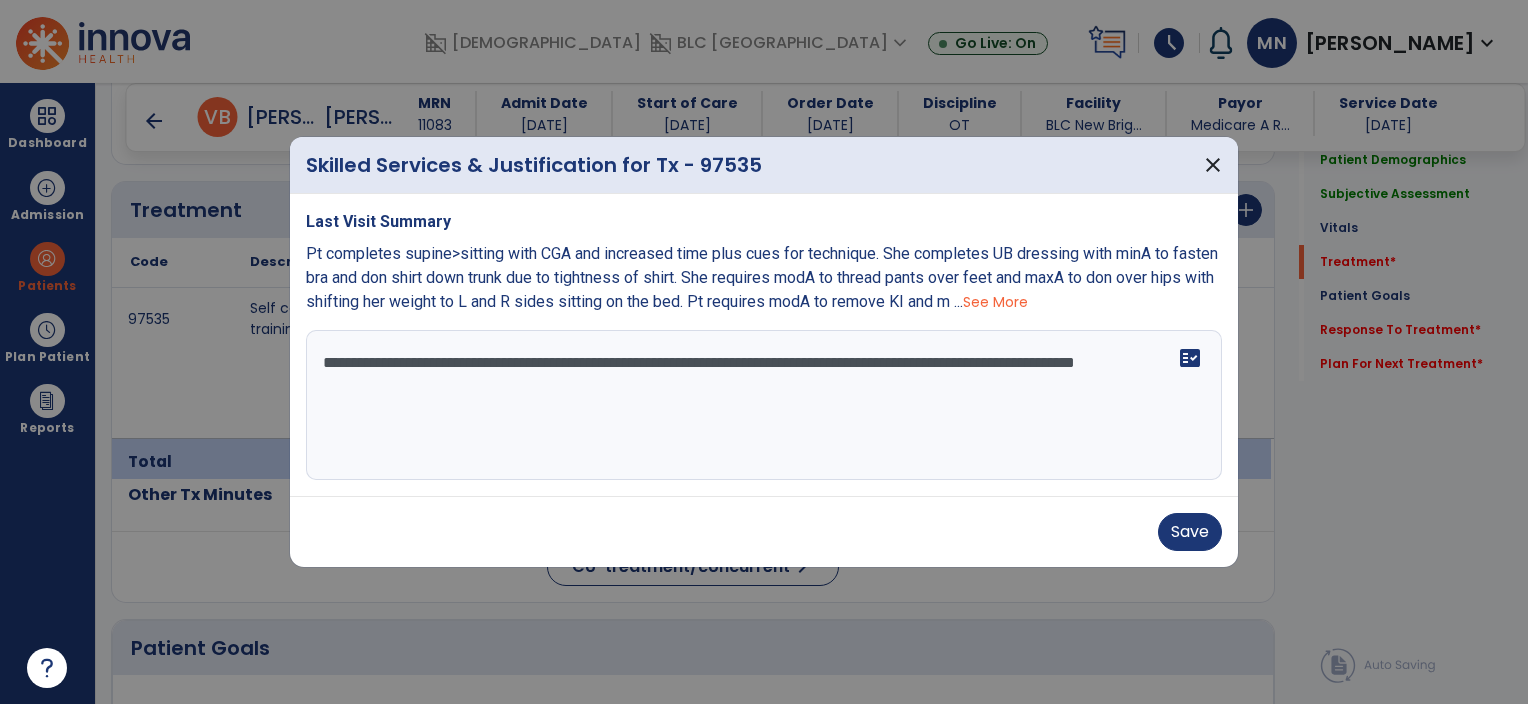click on "**********" at bounding box center (764, 405) 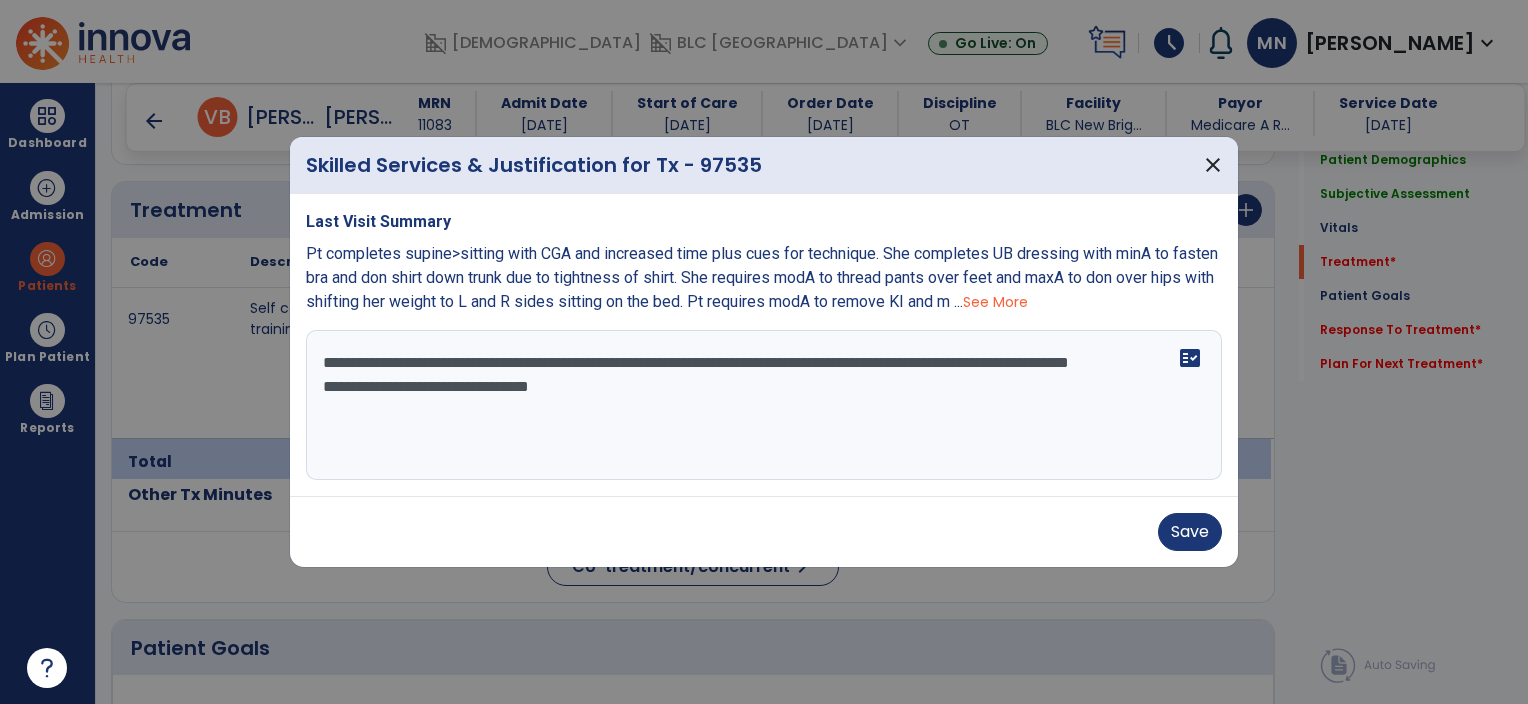 click on "**********" at bounding box center [764, 405] 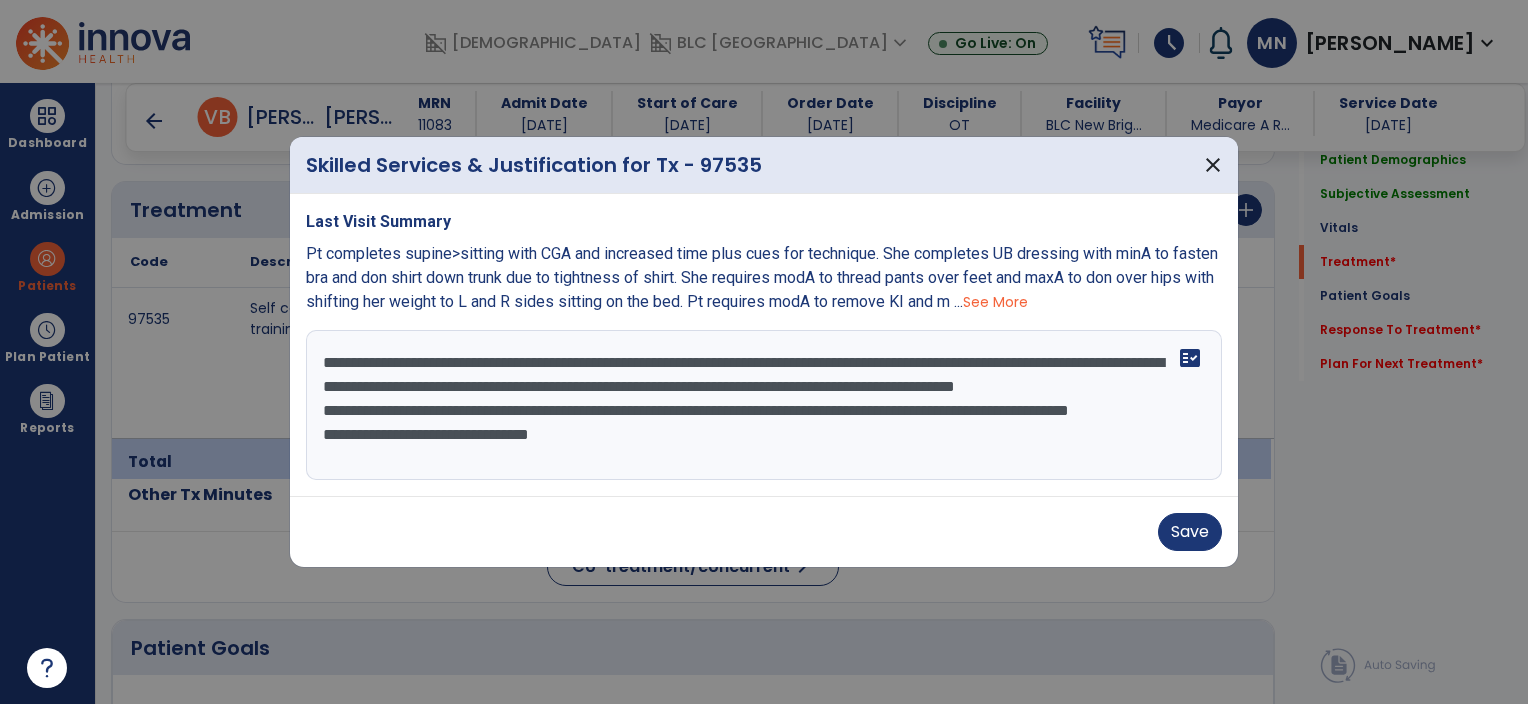 scroll, scrollTop: 43, scrollLeft: 0, axis: vertical 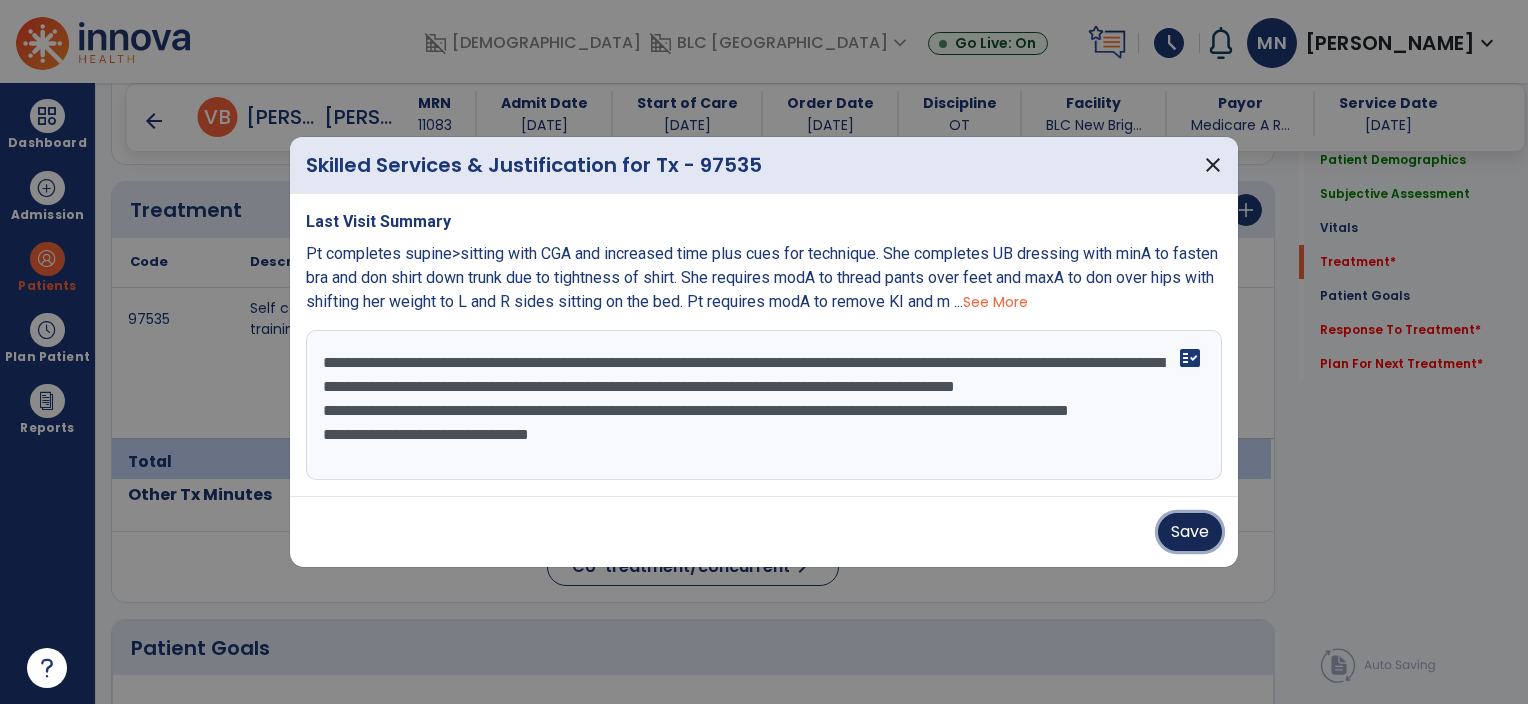 click on "Save" at bounding box center [1190, 532] 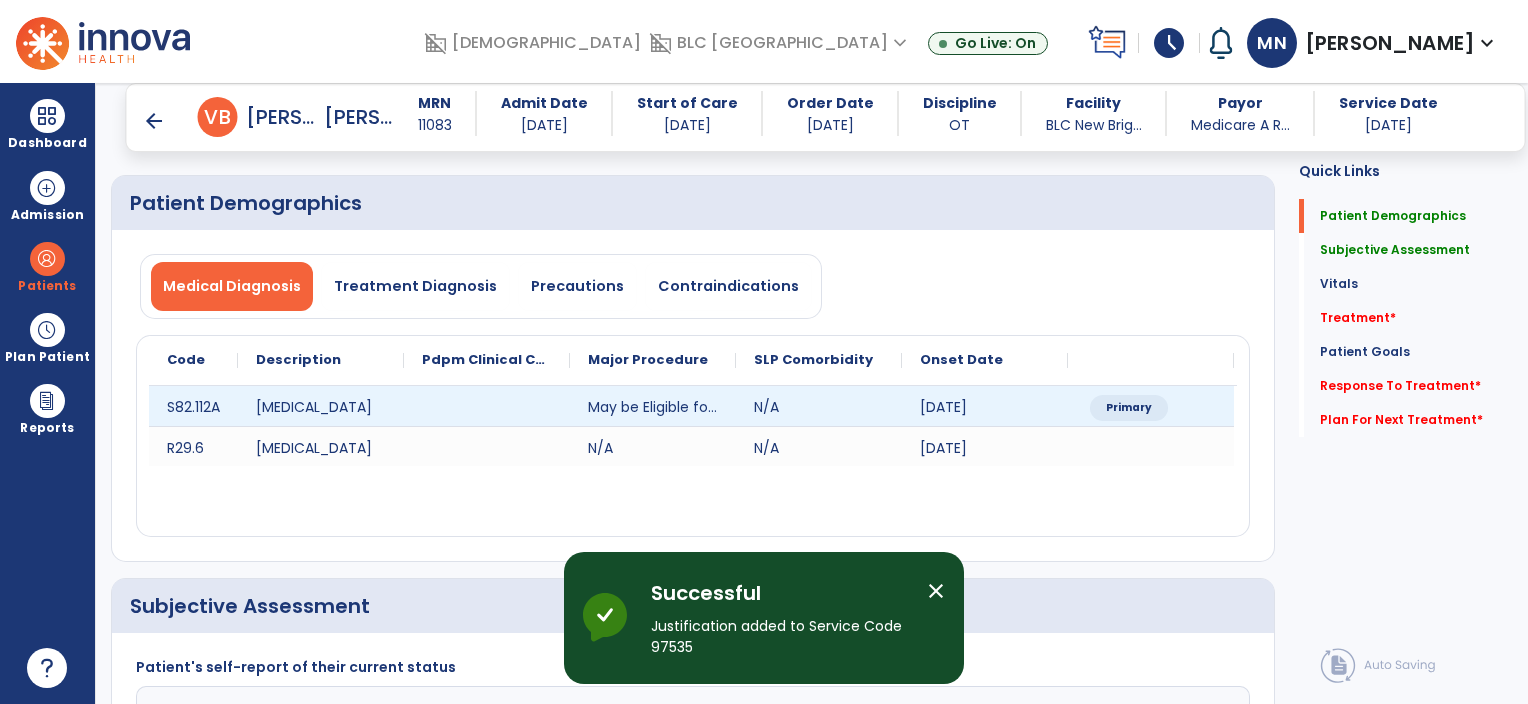 scroll, scrollTop: 60, scrollLeft: 0, axis: vertical 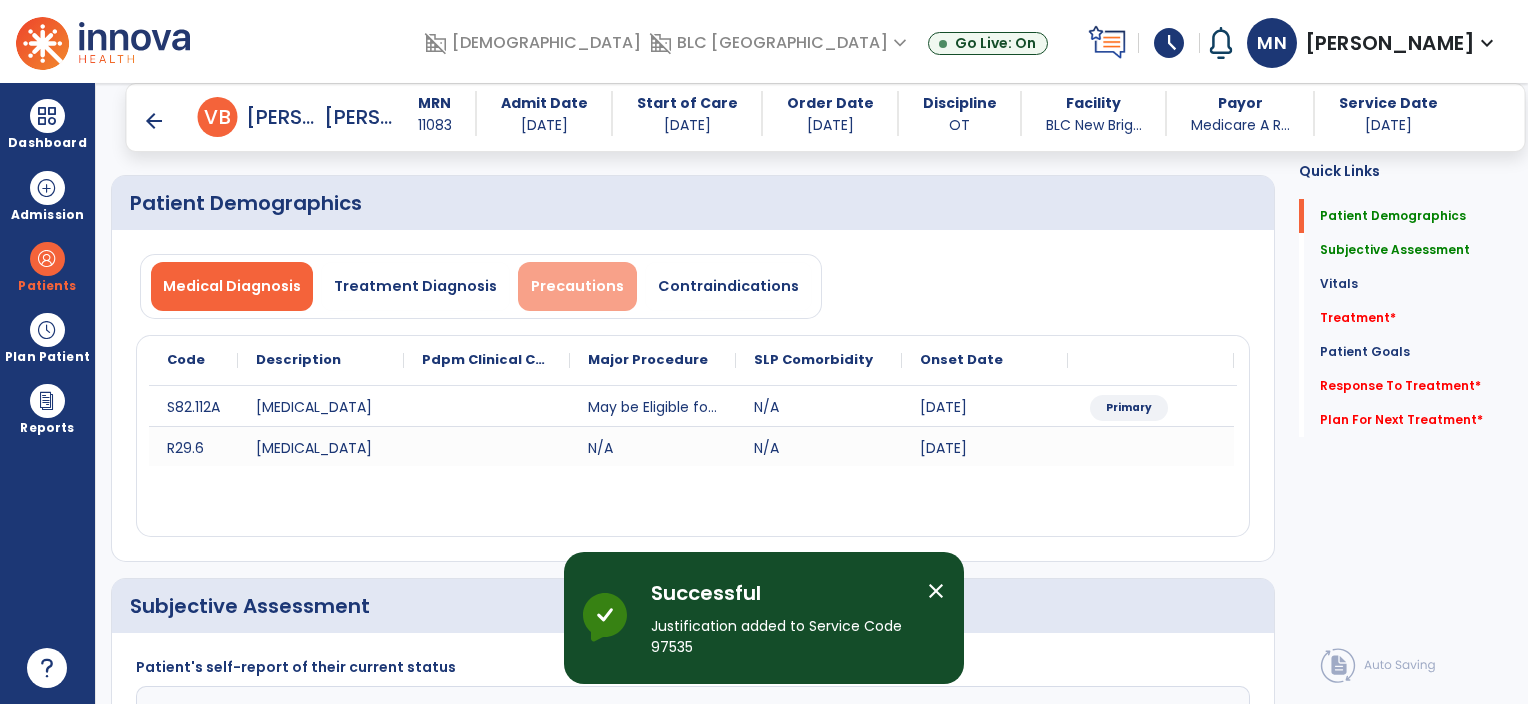 click on "Precautions" at bounding box center (577, 286) 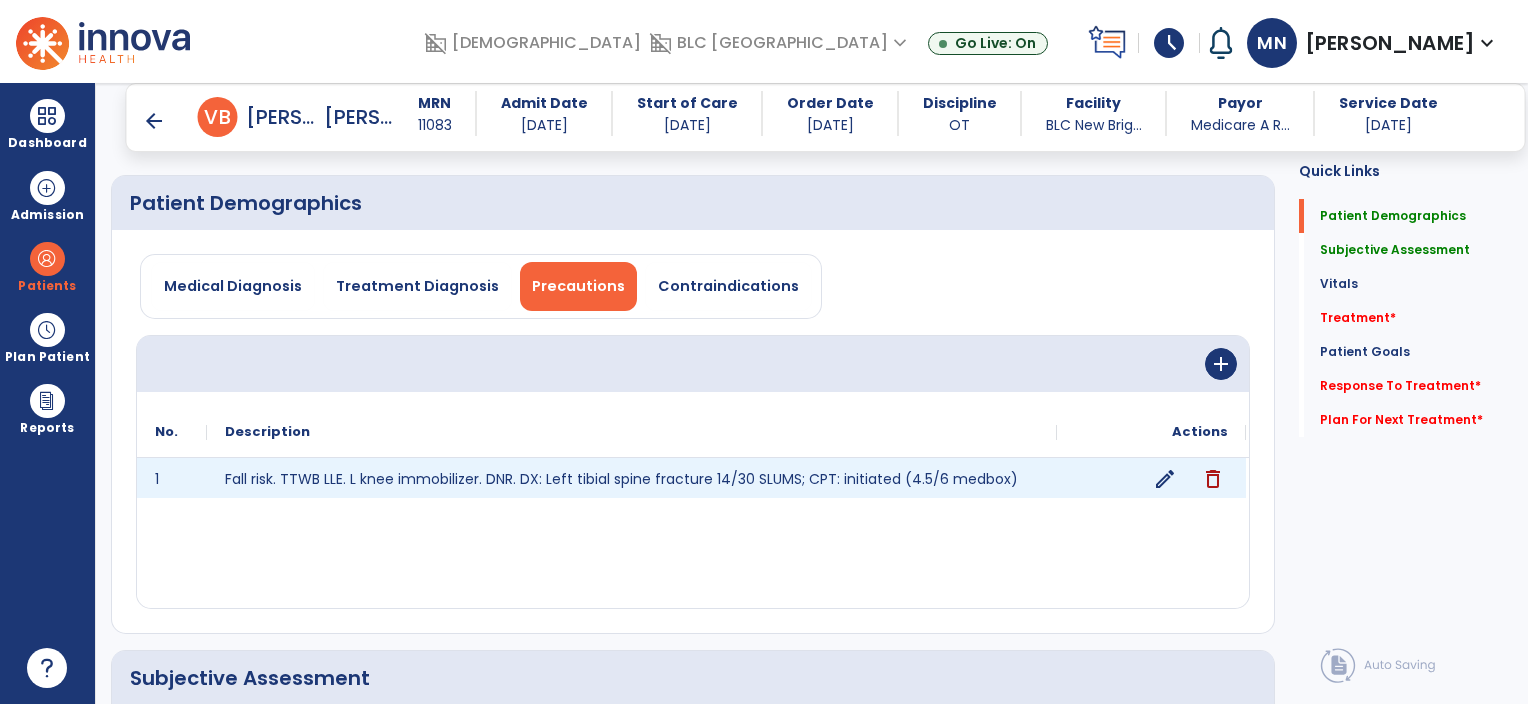 click on "edit" 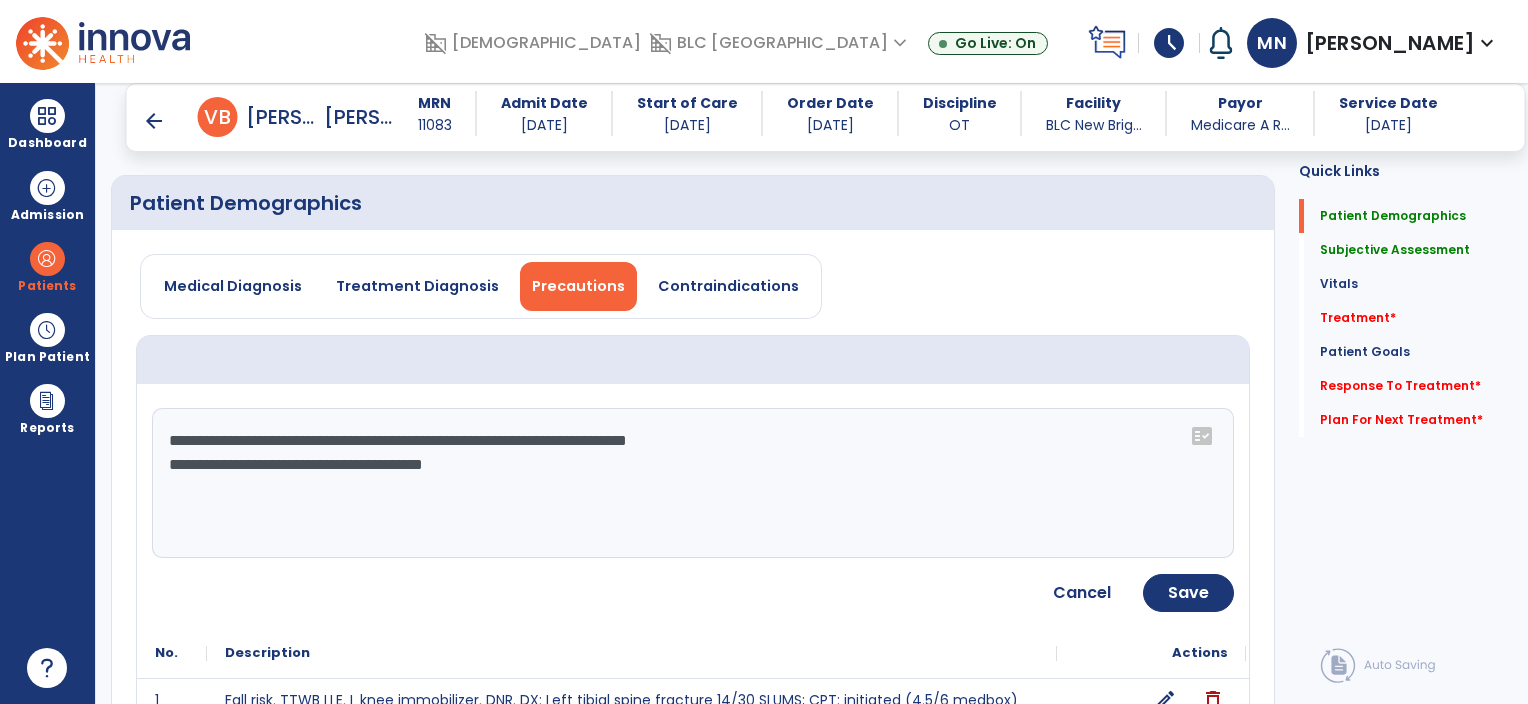 click on "**********" 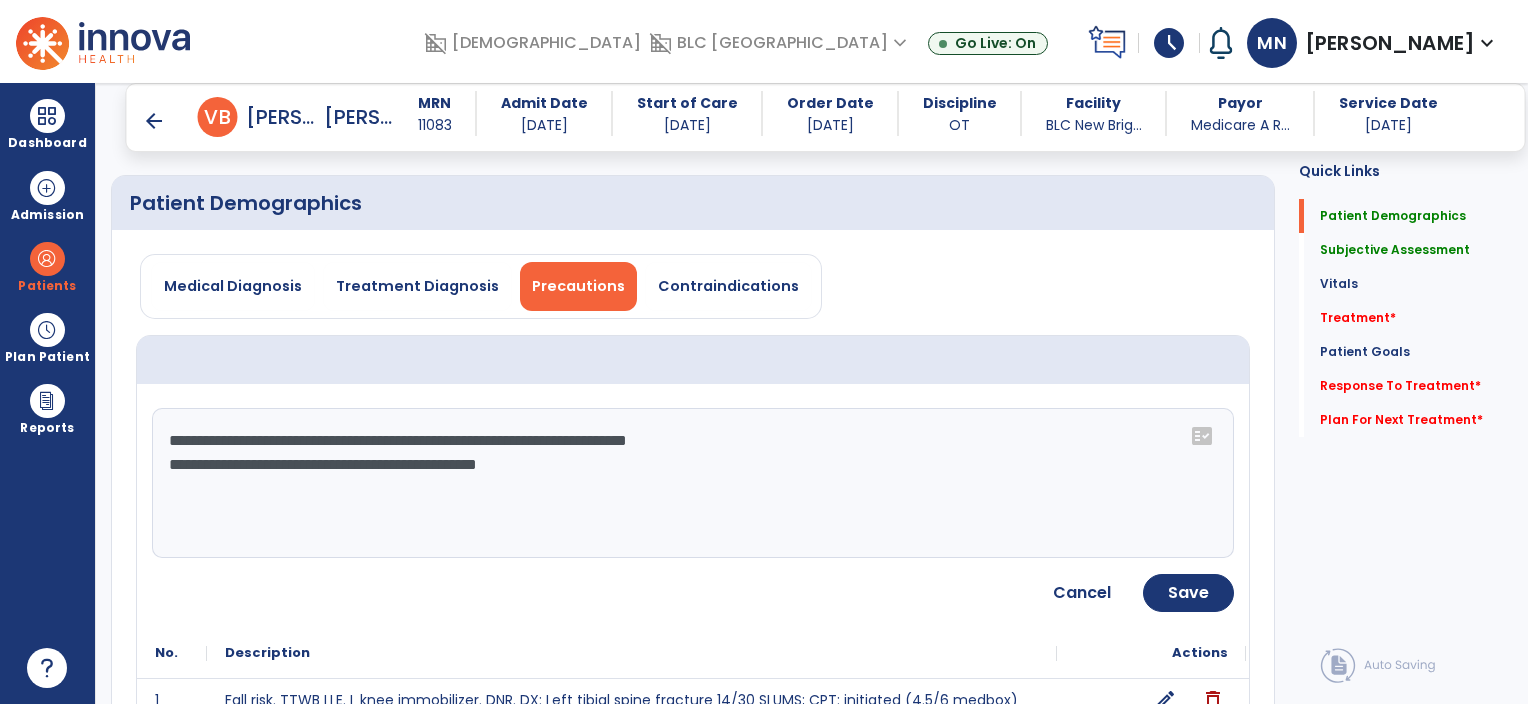 click on "**********" 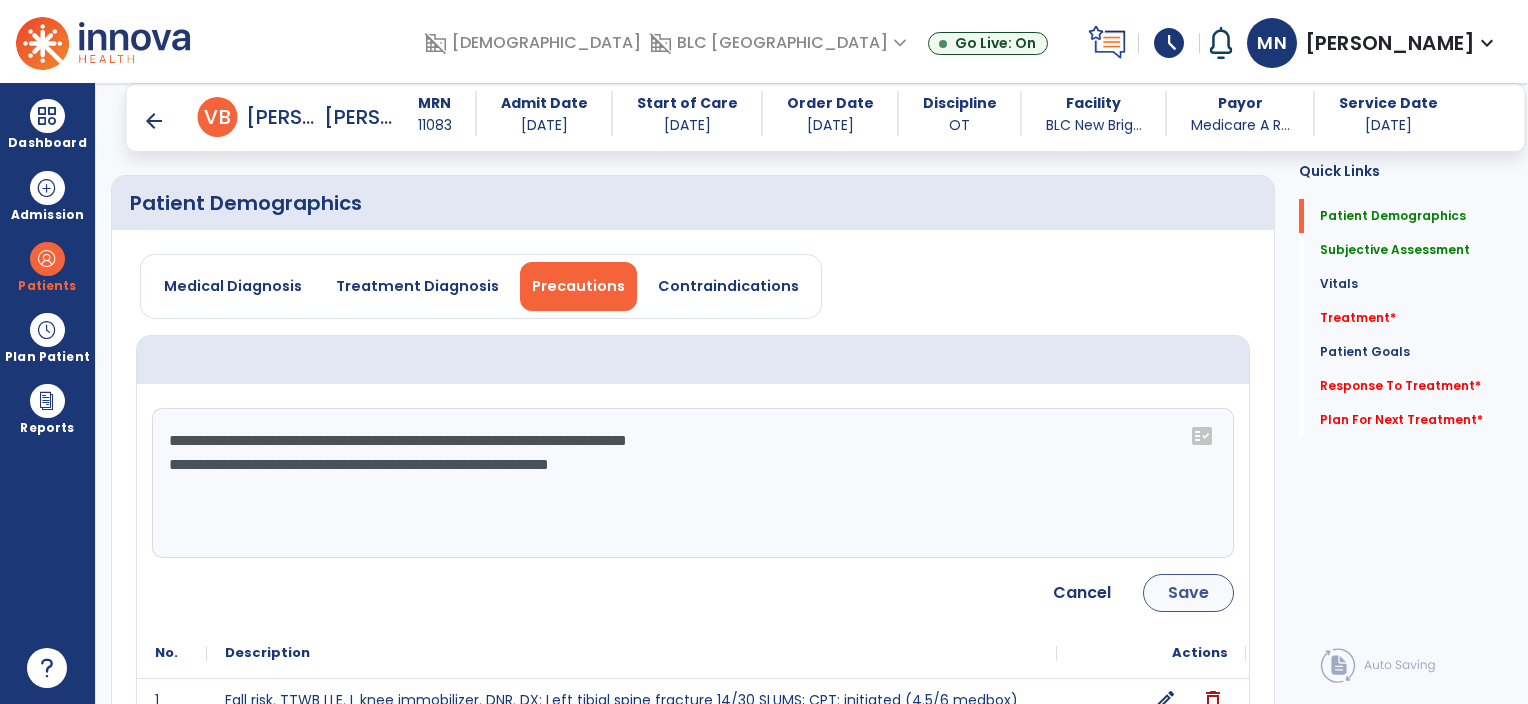 type on "**********" 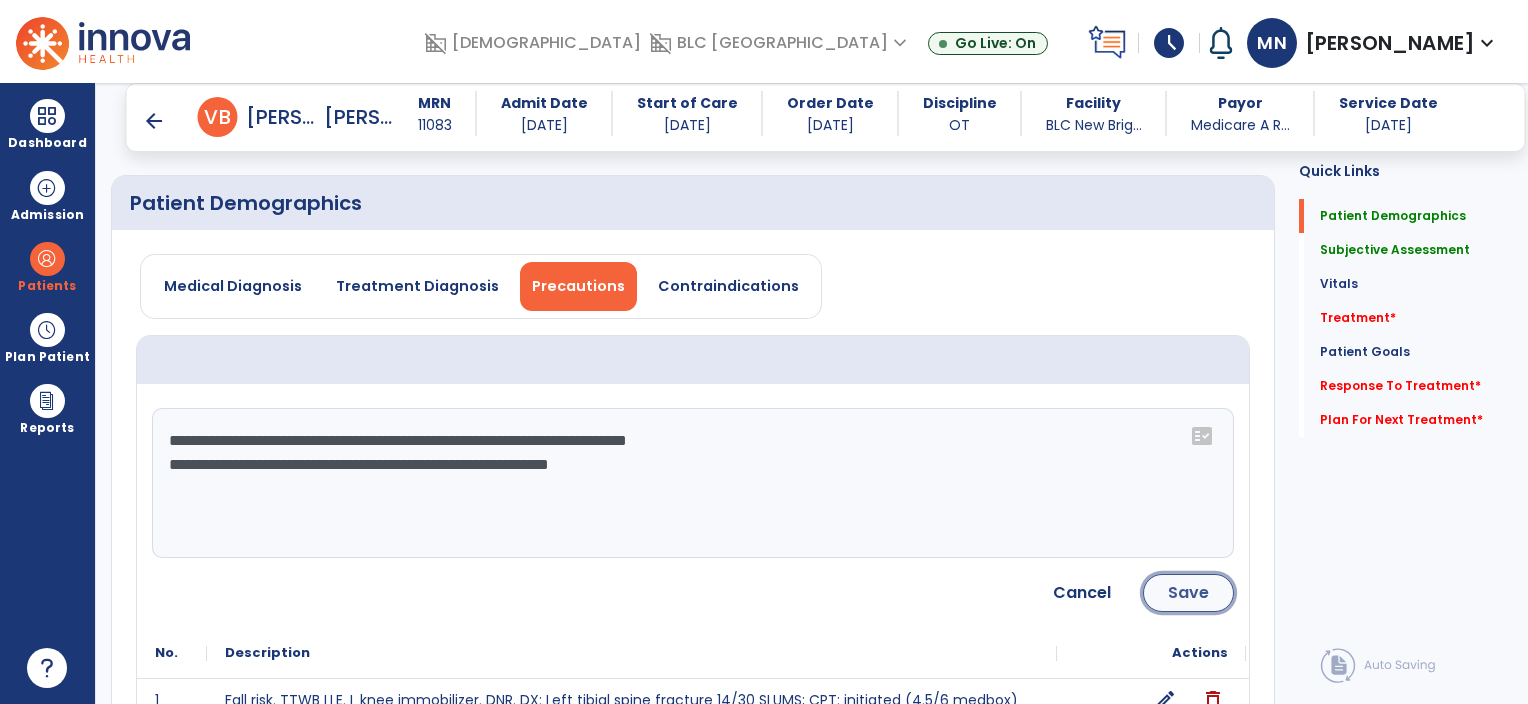click on "Save" 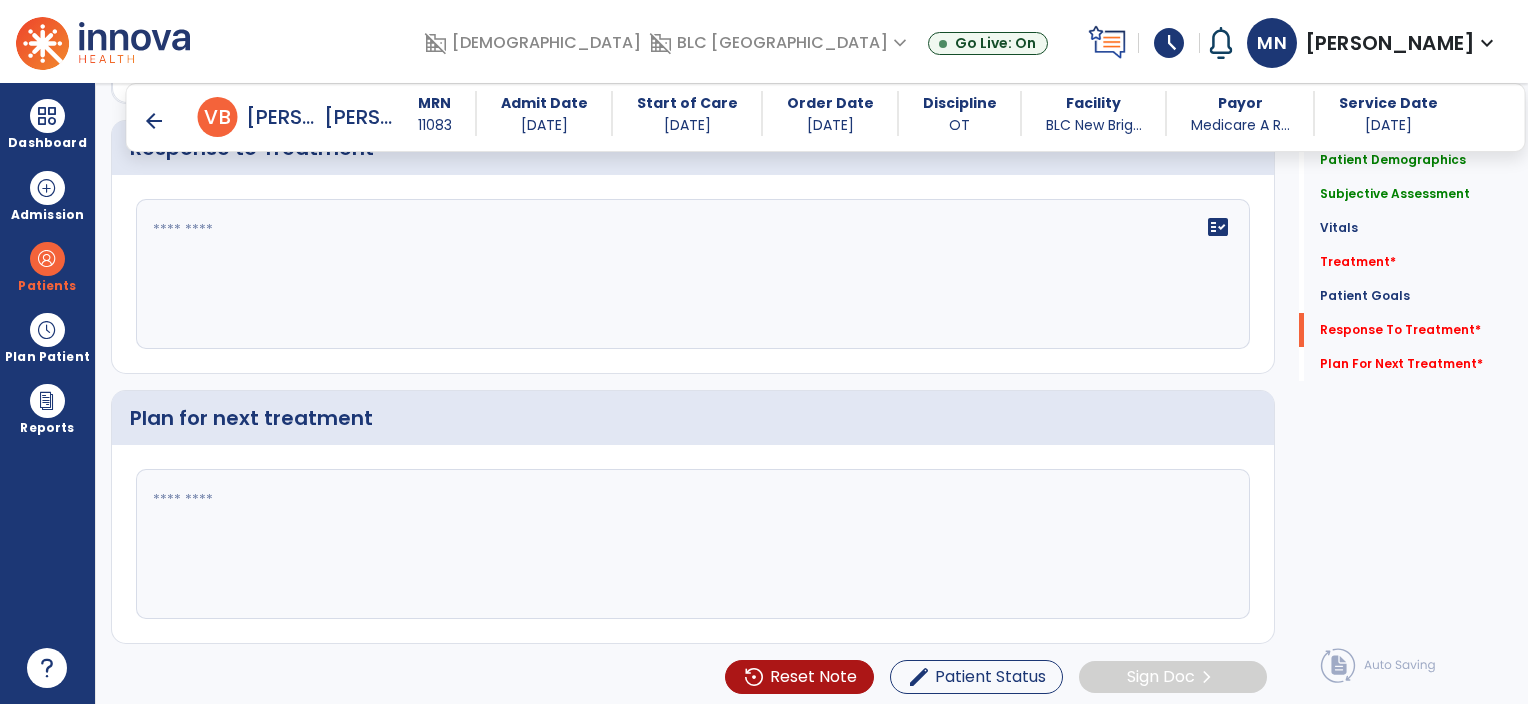 scroll, scrollTop: 2578, scrollLeft: 0, axis: vertical 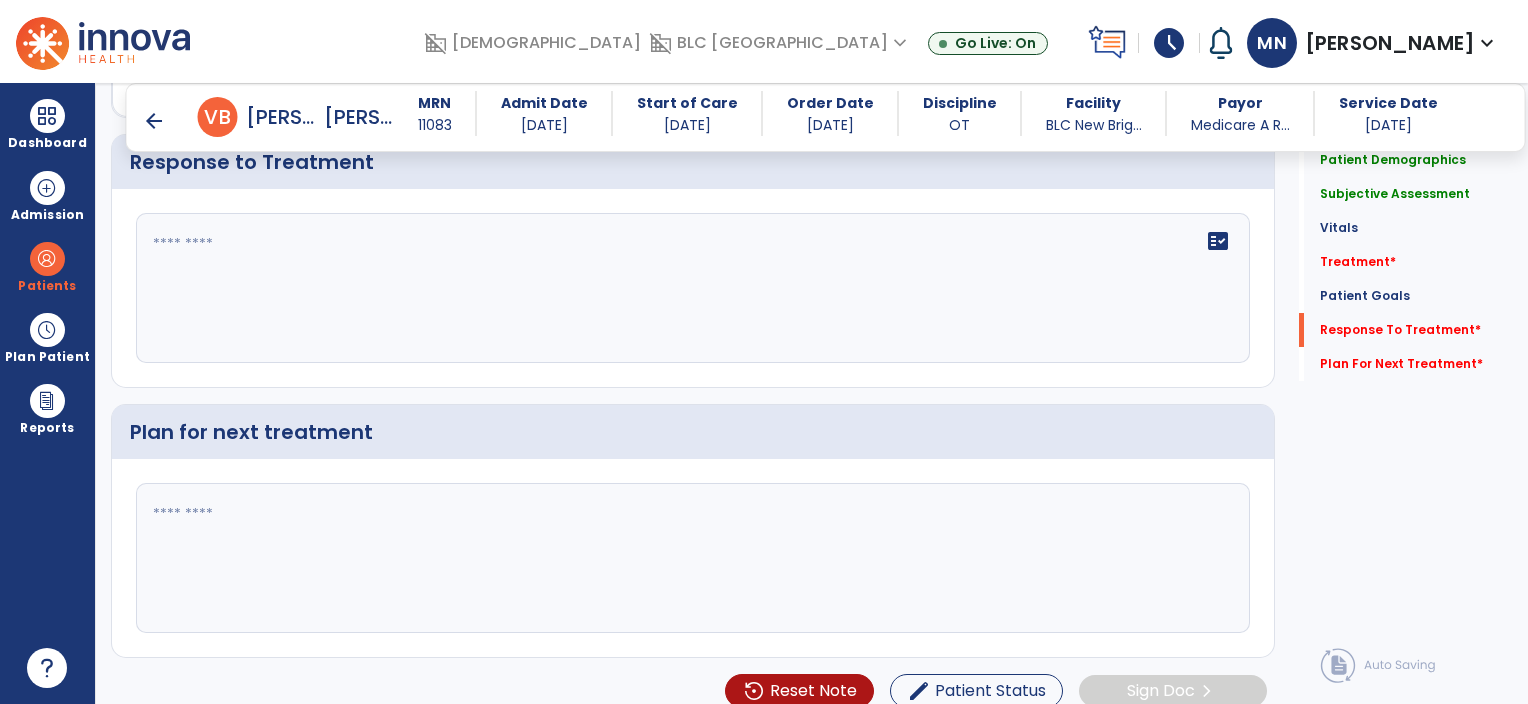 click 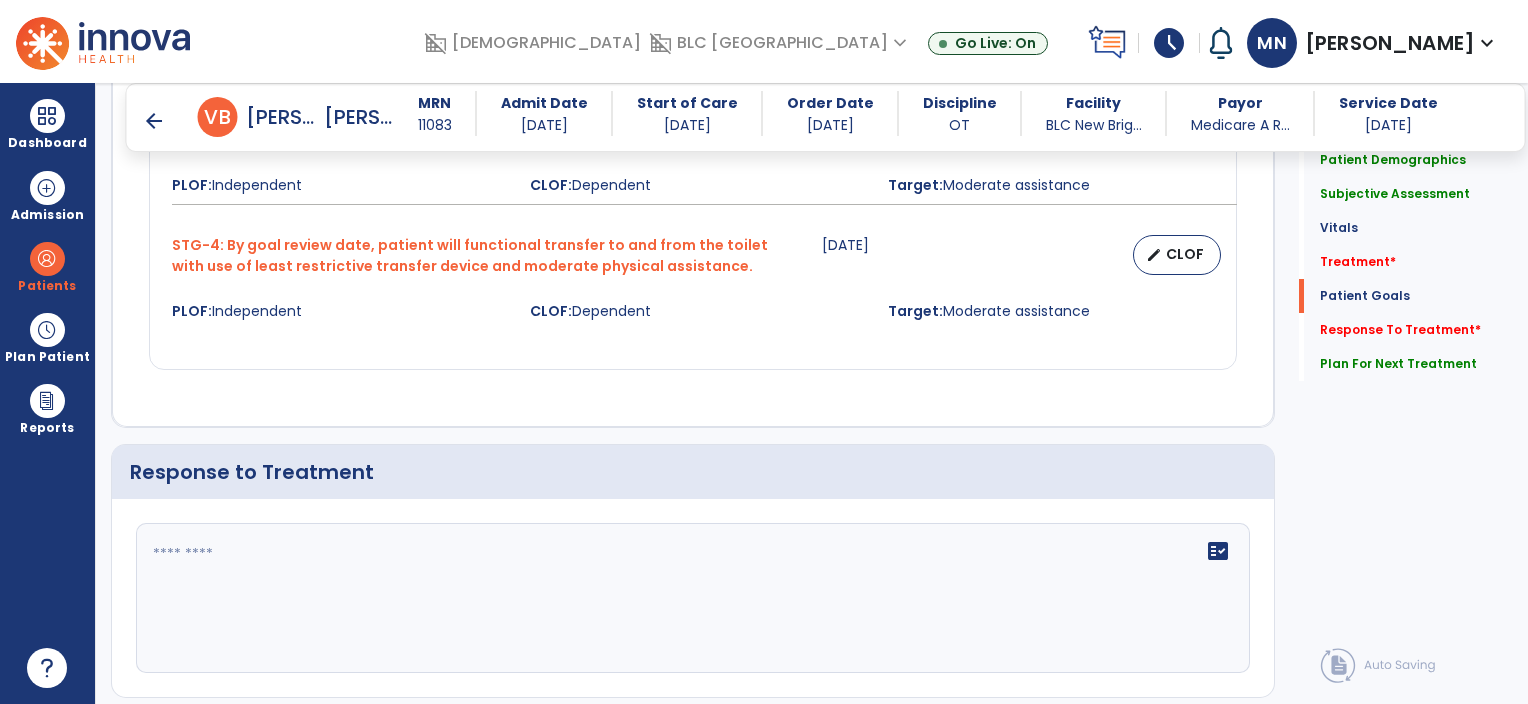 scroll, scrollTop: 2264, scrollLeft: 0, axis: vertical 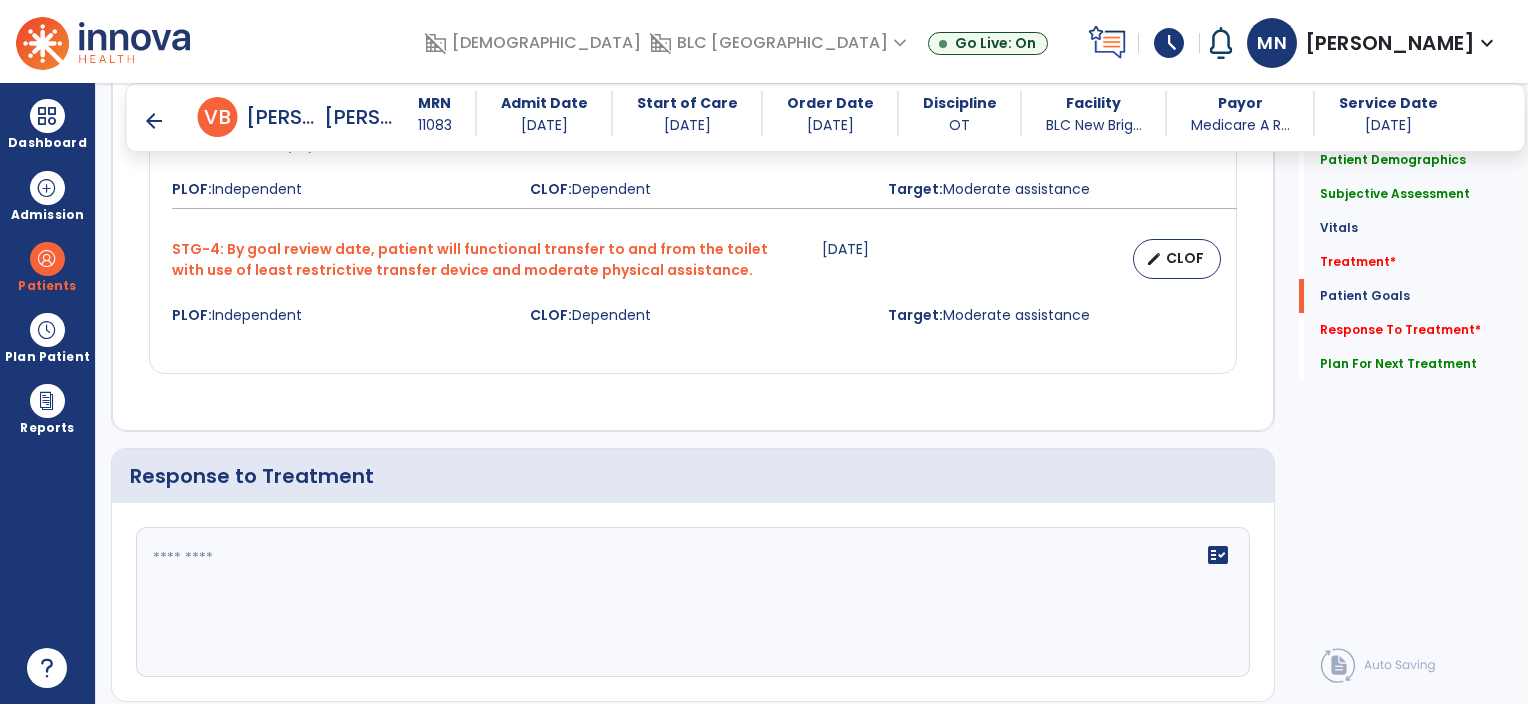 type on "**********" 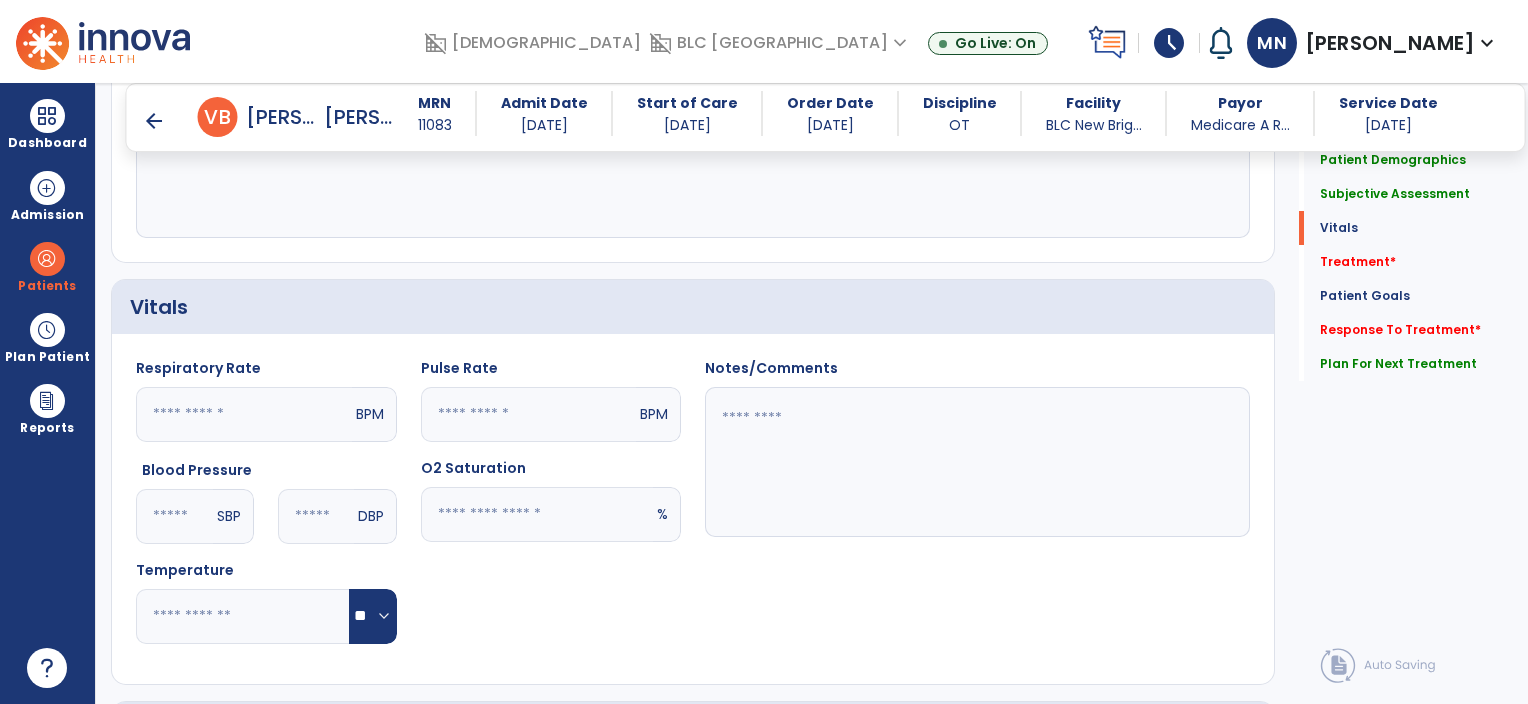 scroll, scrollTop: 0, scrollLeft: 0, axis: both 